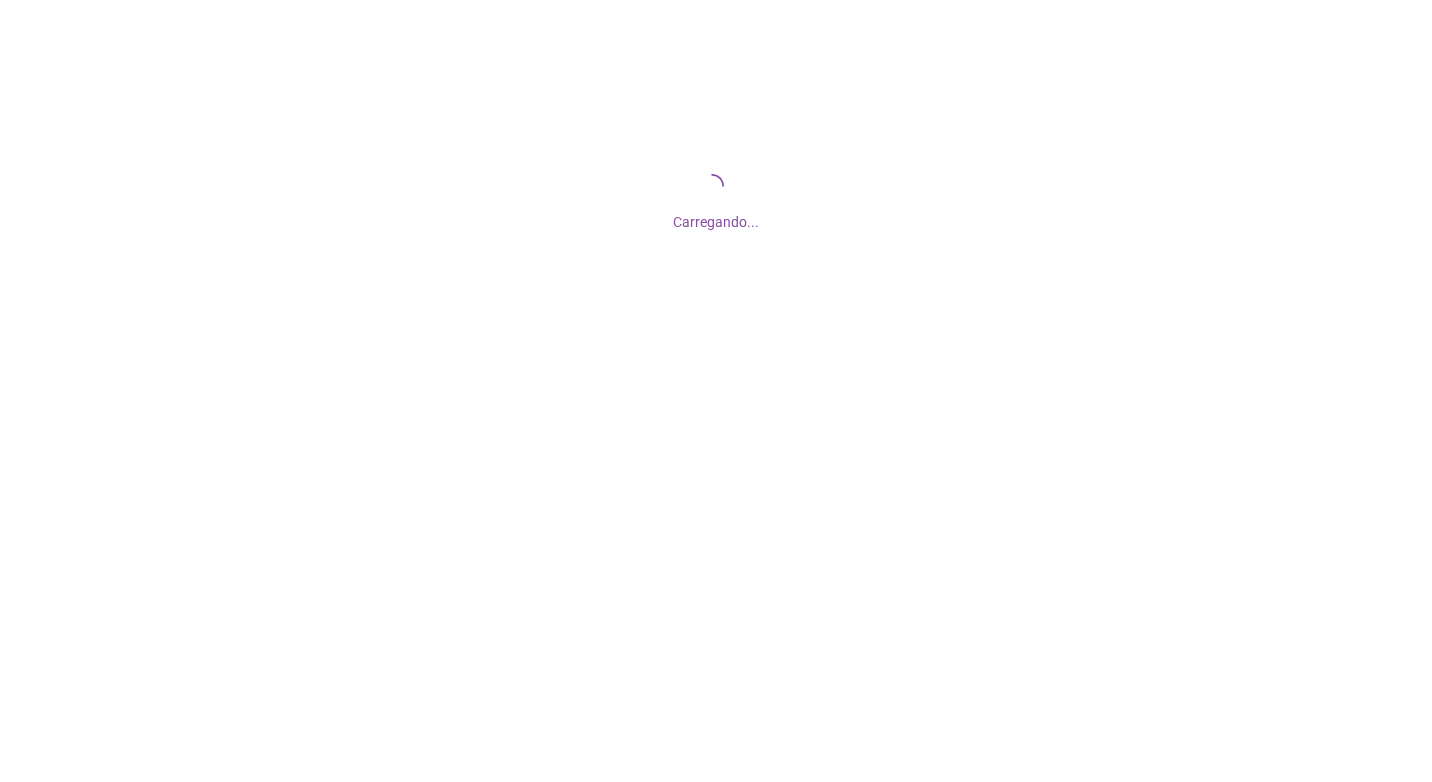 scroll, scrollTop: 0, scrollLeft: 0, axis: both 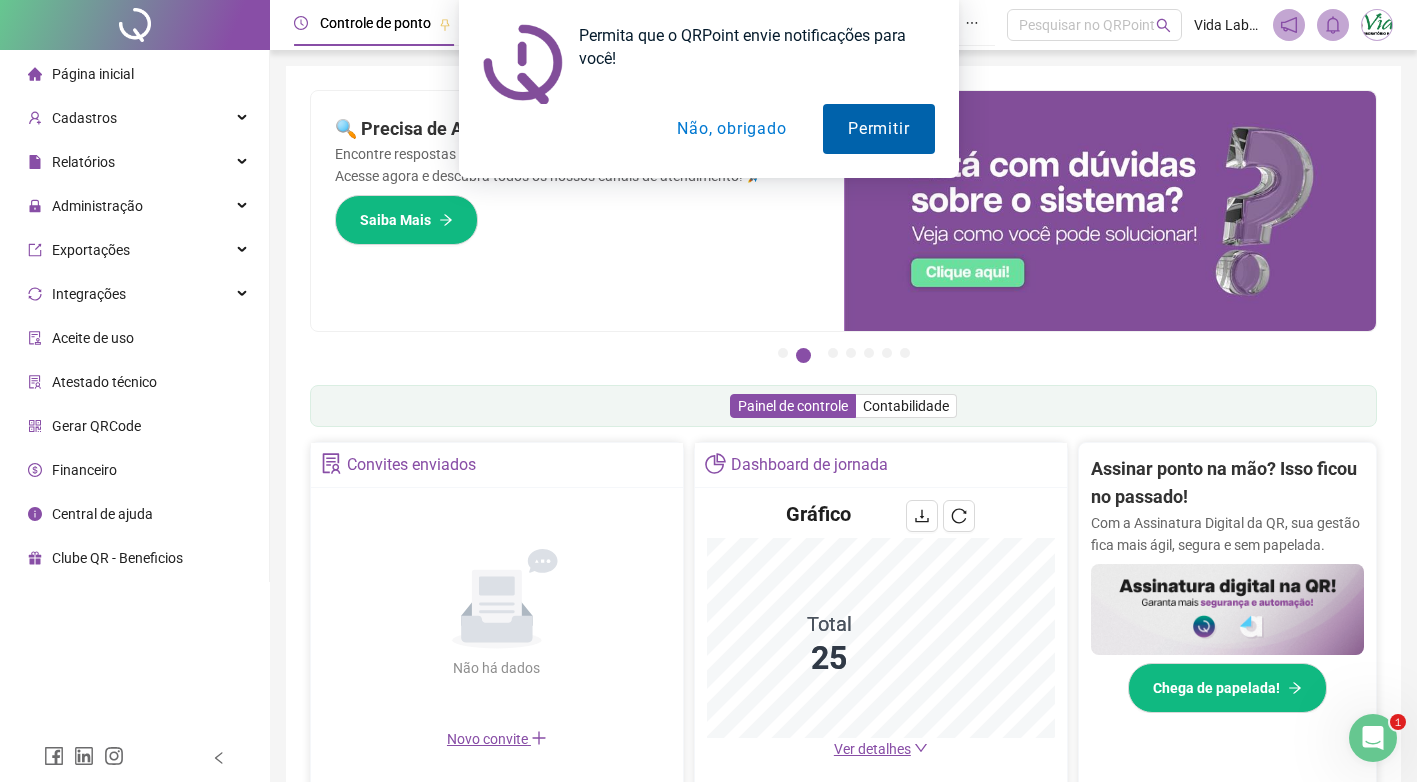 click on "Permitir" at bounding box center [878, 129] 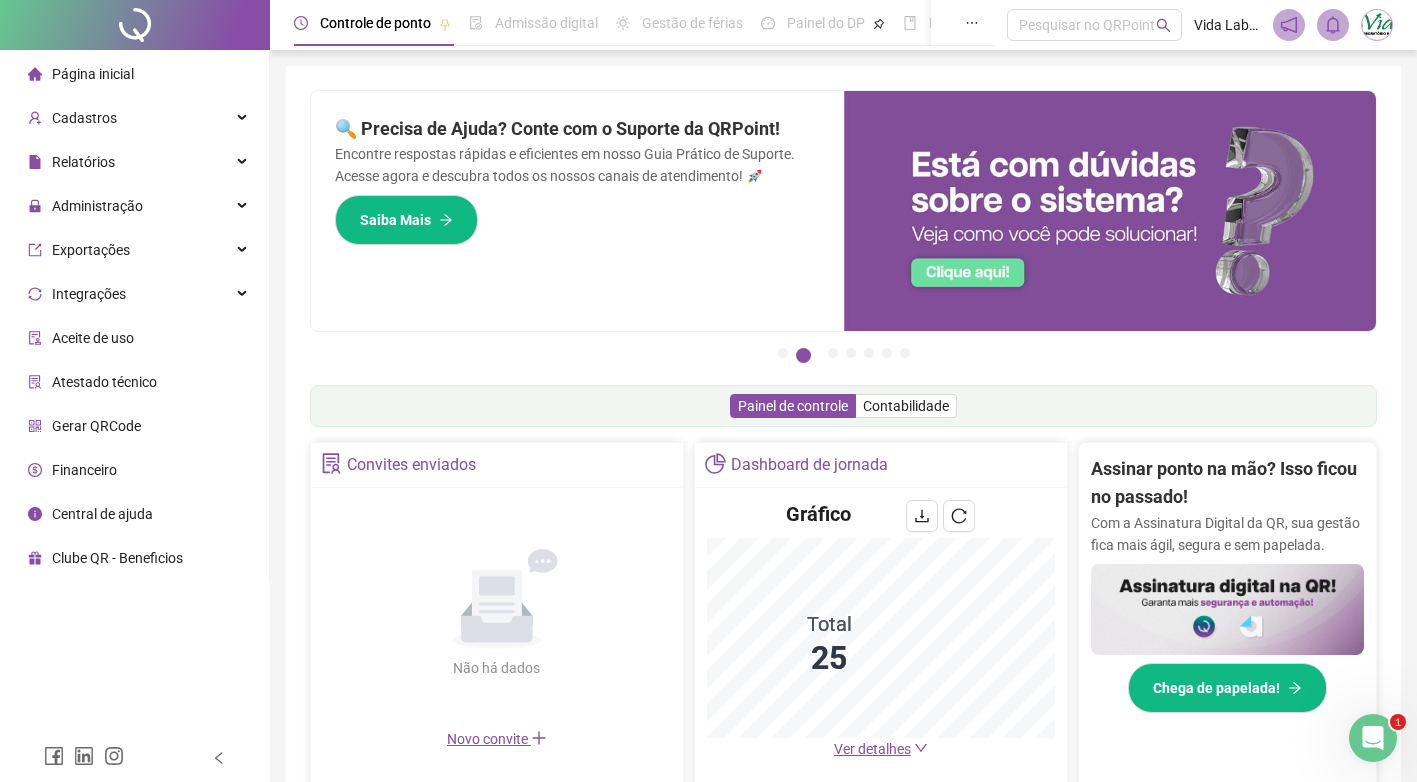 click on "Página inicial" at bounding box center [93, 74] 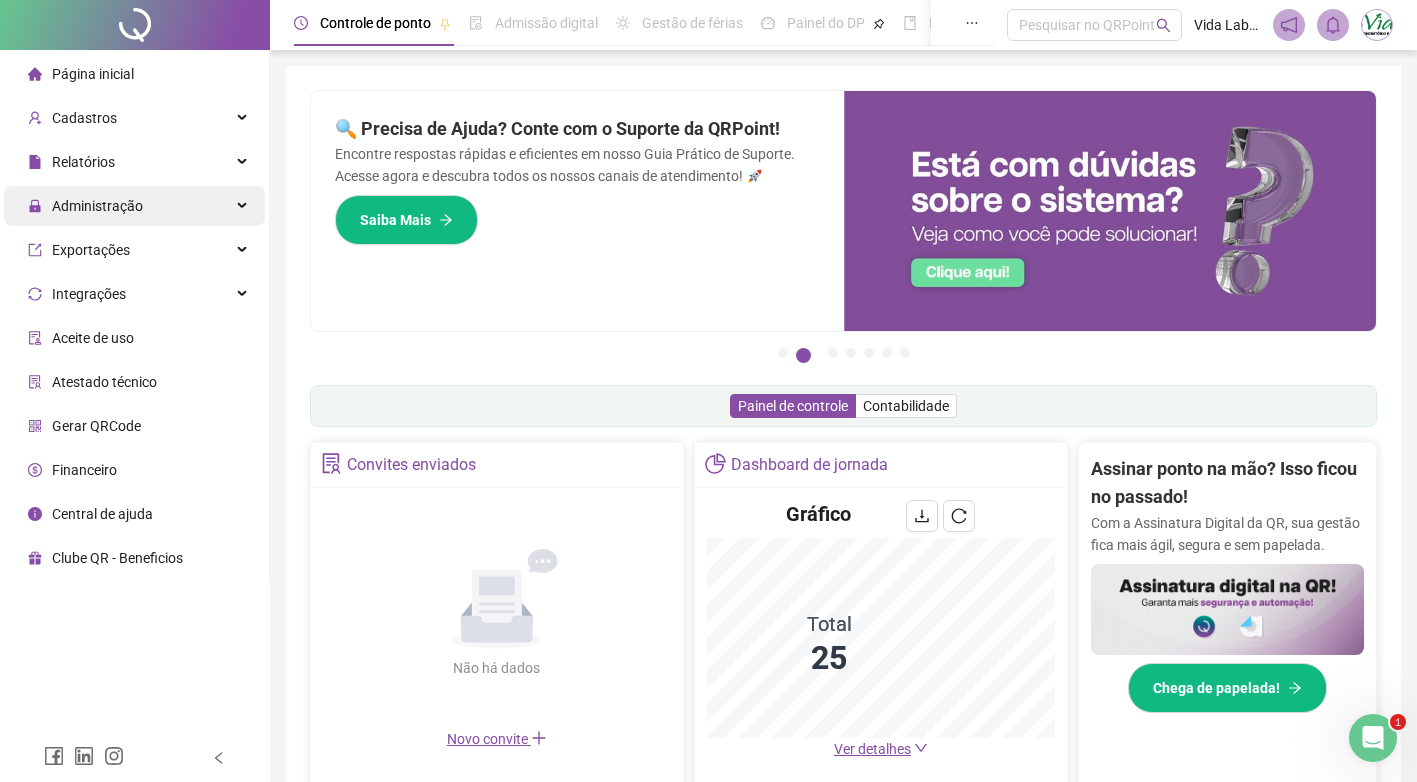 click on "Administração" at bounding box center (97, 206) 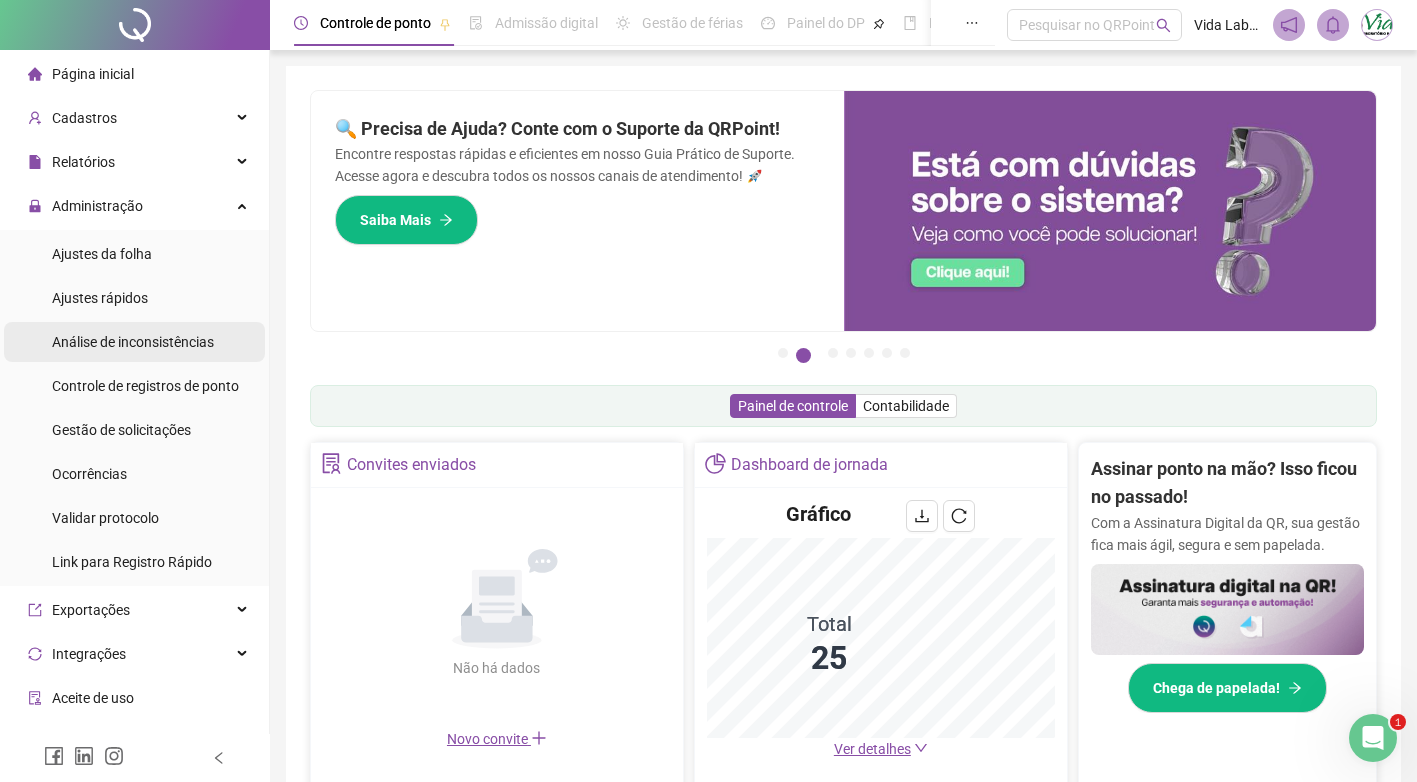 click on "Análise de inconsistências" at bounding box center [133, 342] 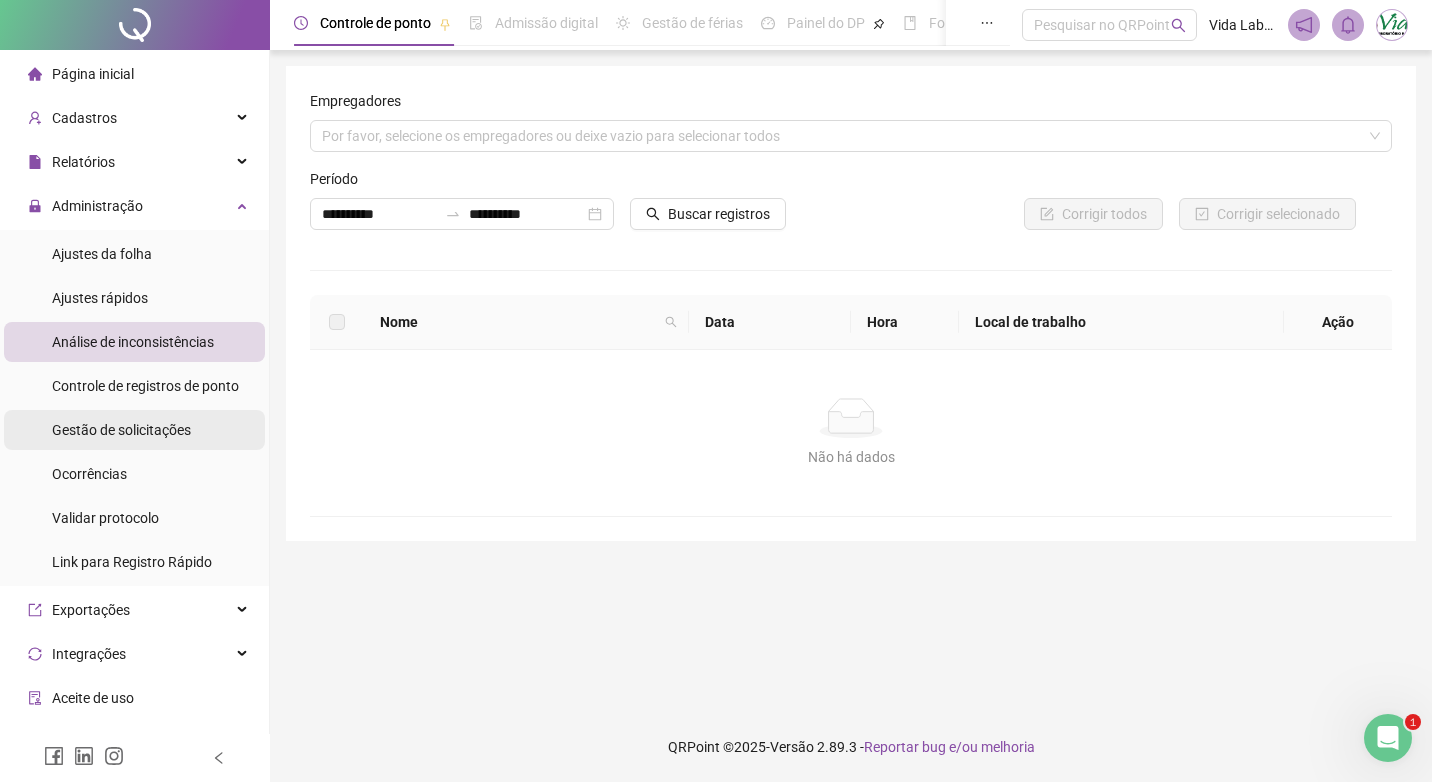click on "Gestão de solicitações" at bounding box center [121, 430] 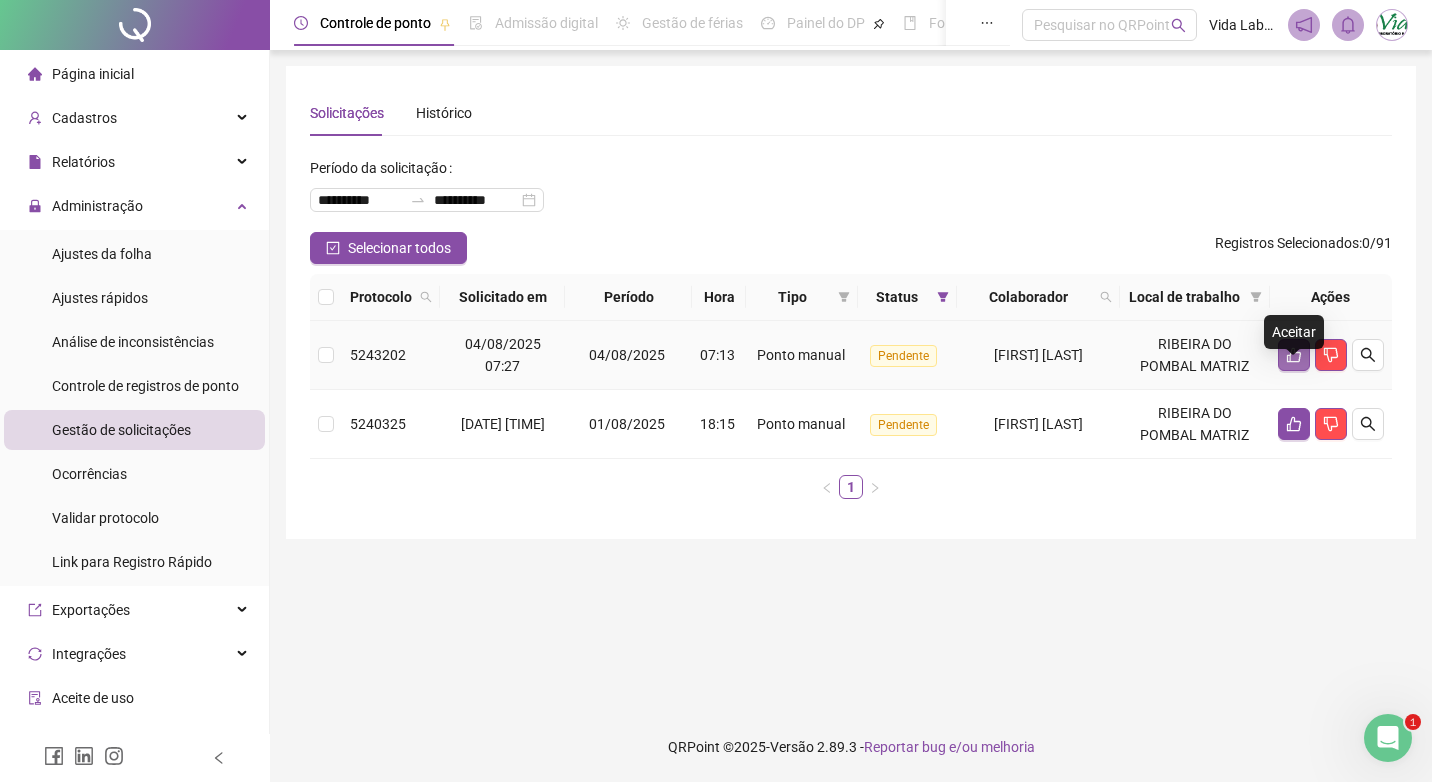 click at bounding box center [1294, 355] 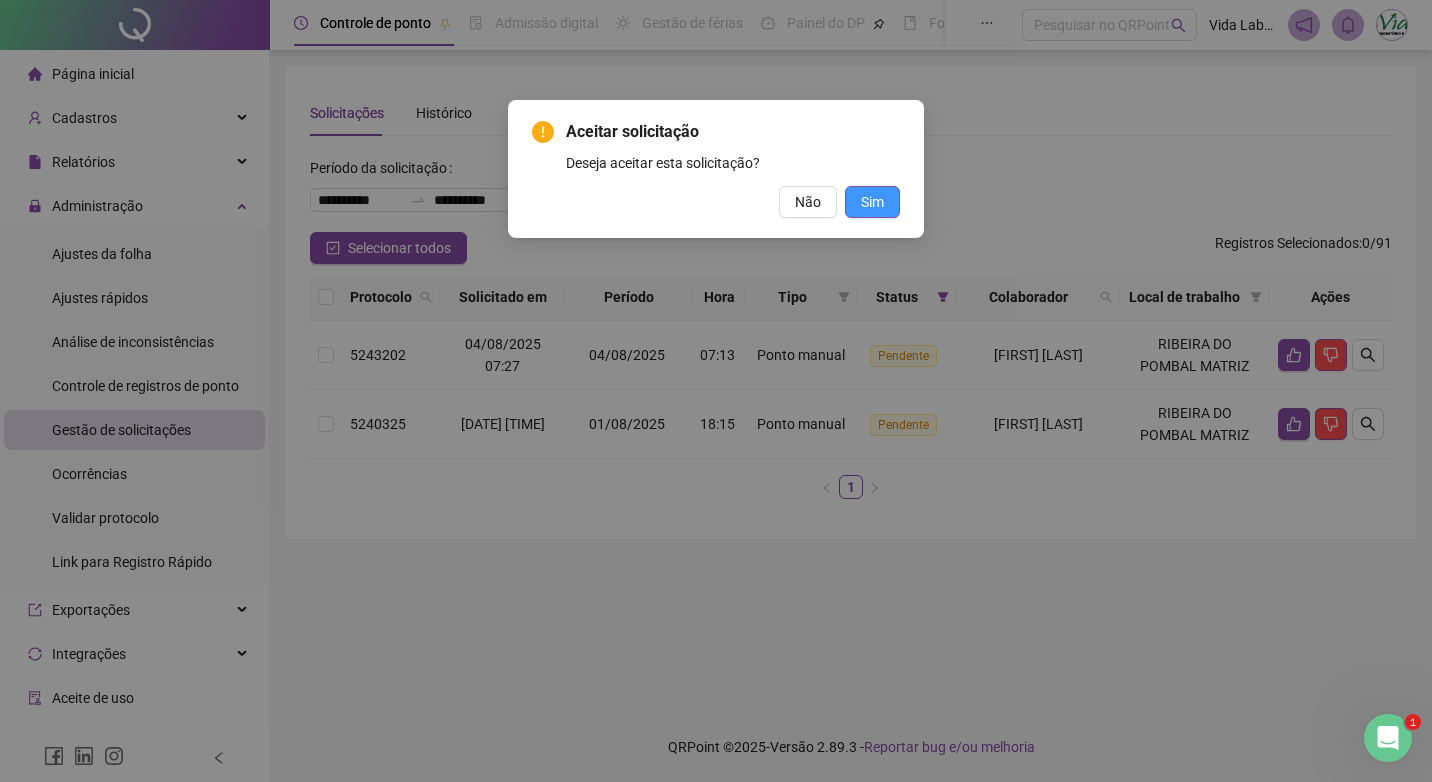 click on "Sim" at bounding box center [872, 202] 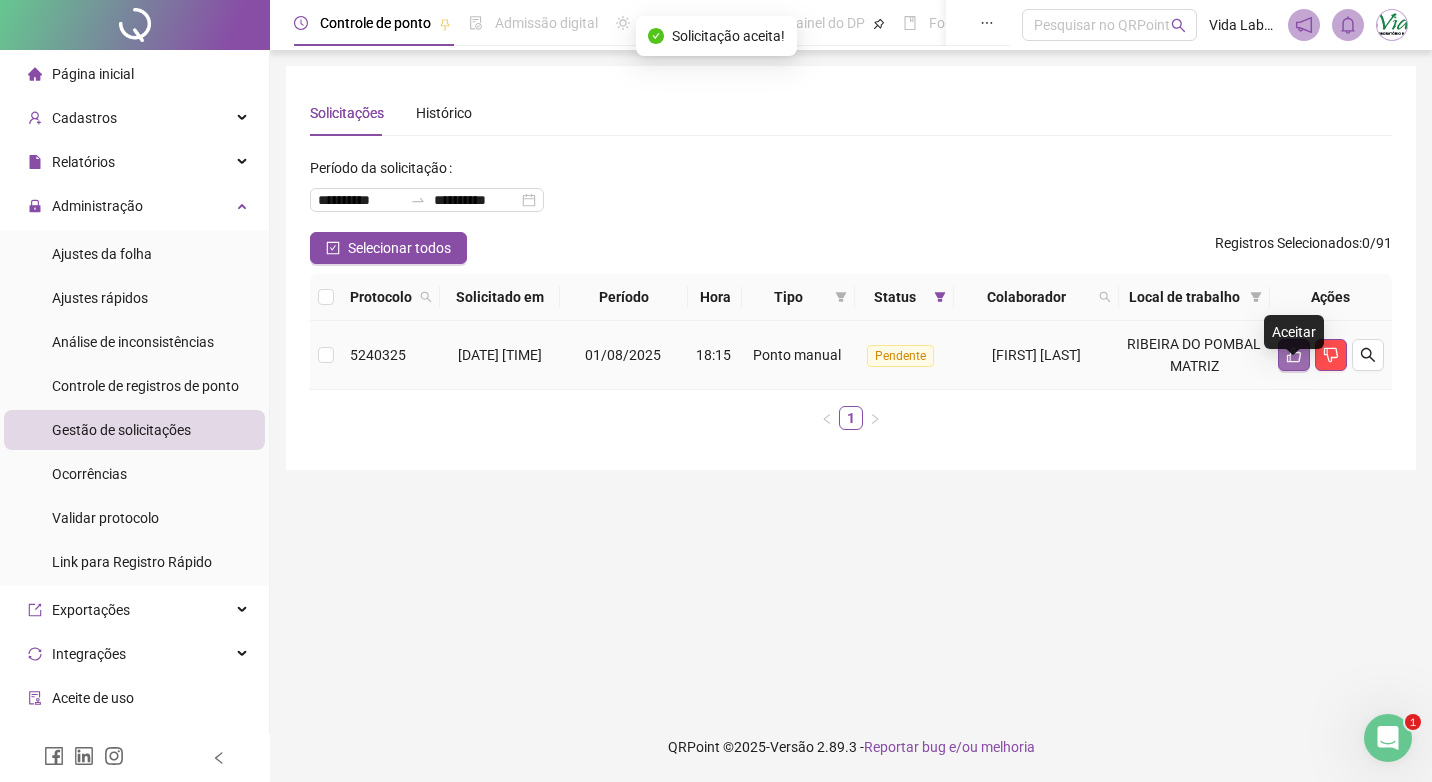 click at bounding box center [1294, 355] 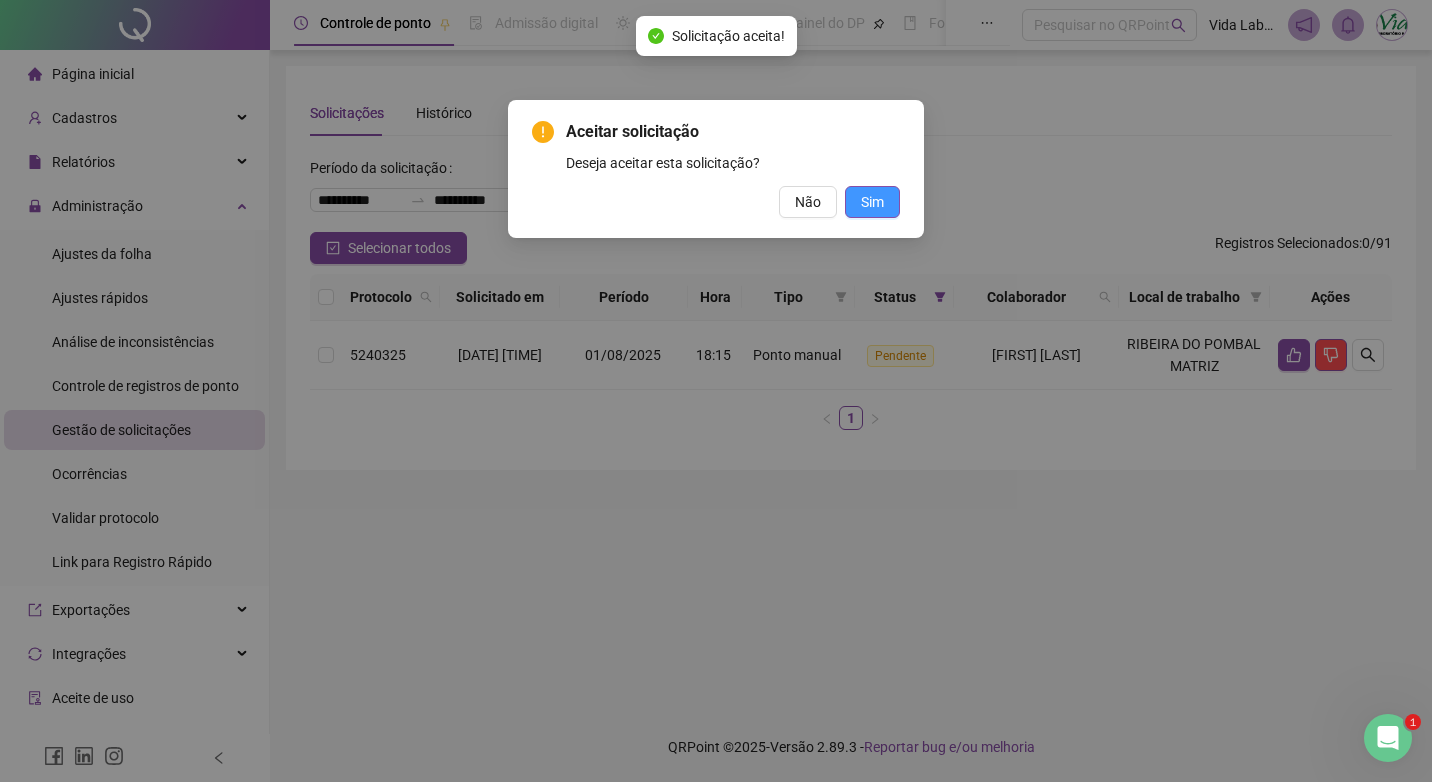 click on "Sim" at bounding box center (872, 202) 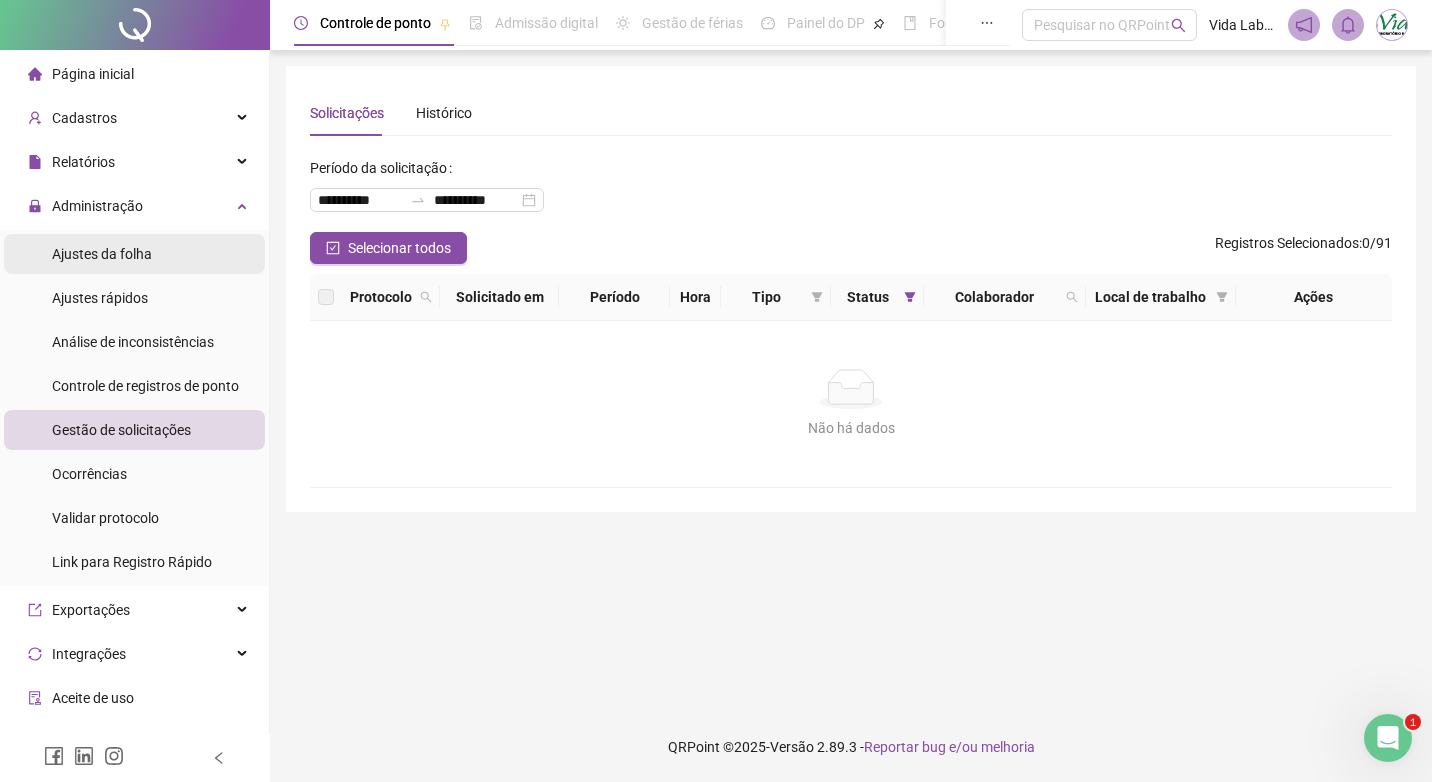 click on "Ajustes da folha" at bounding box center (102, 254) 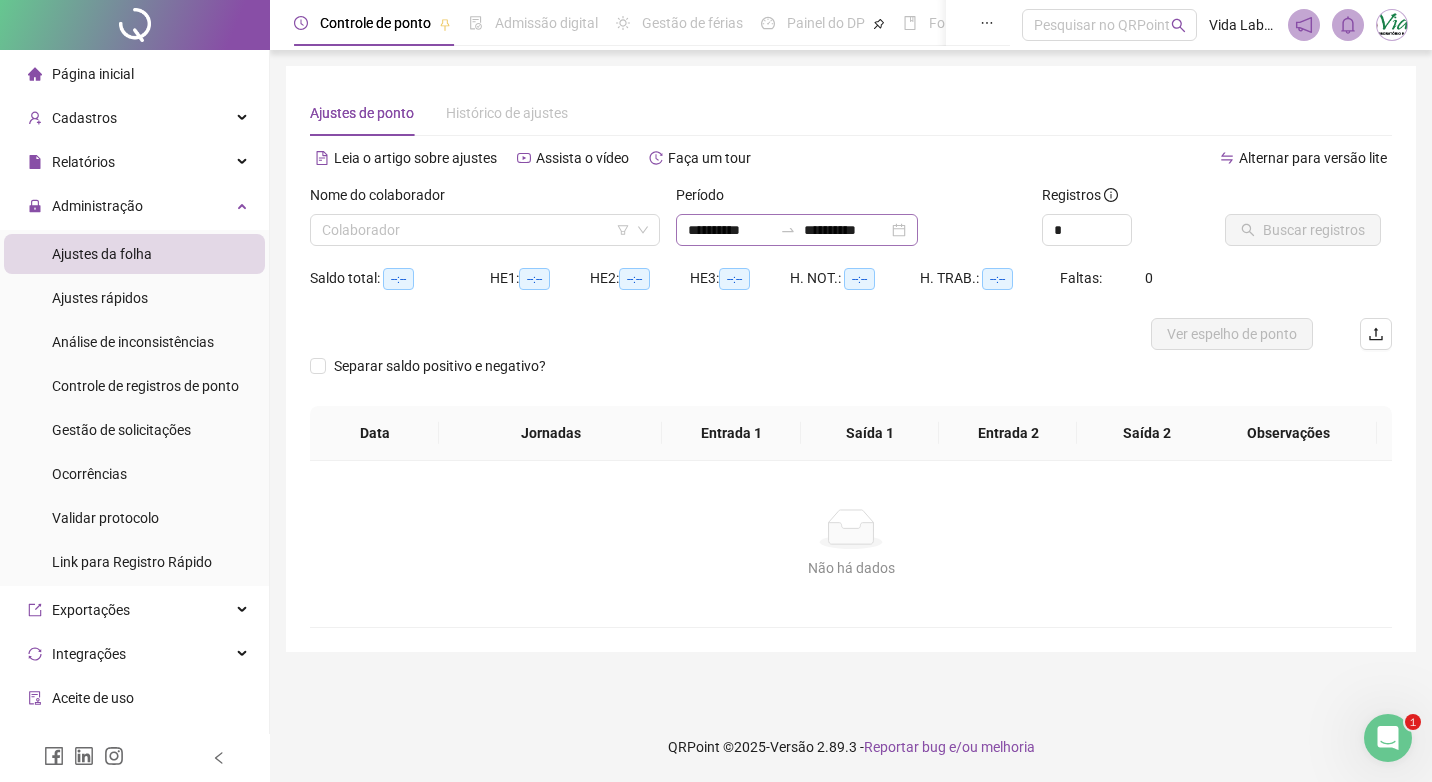 click on "**********" at bounding box center (797, 230) 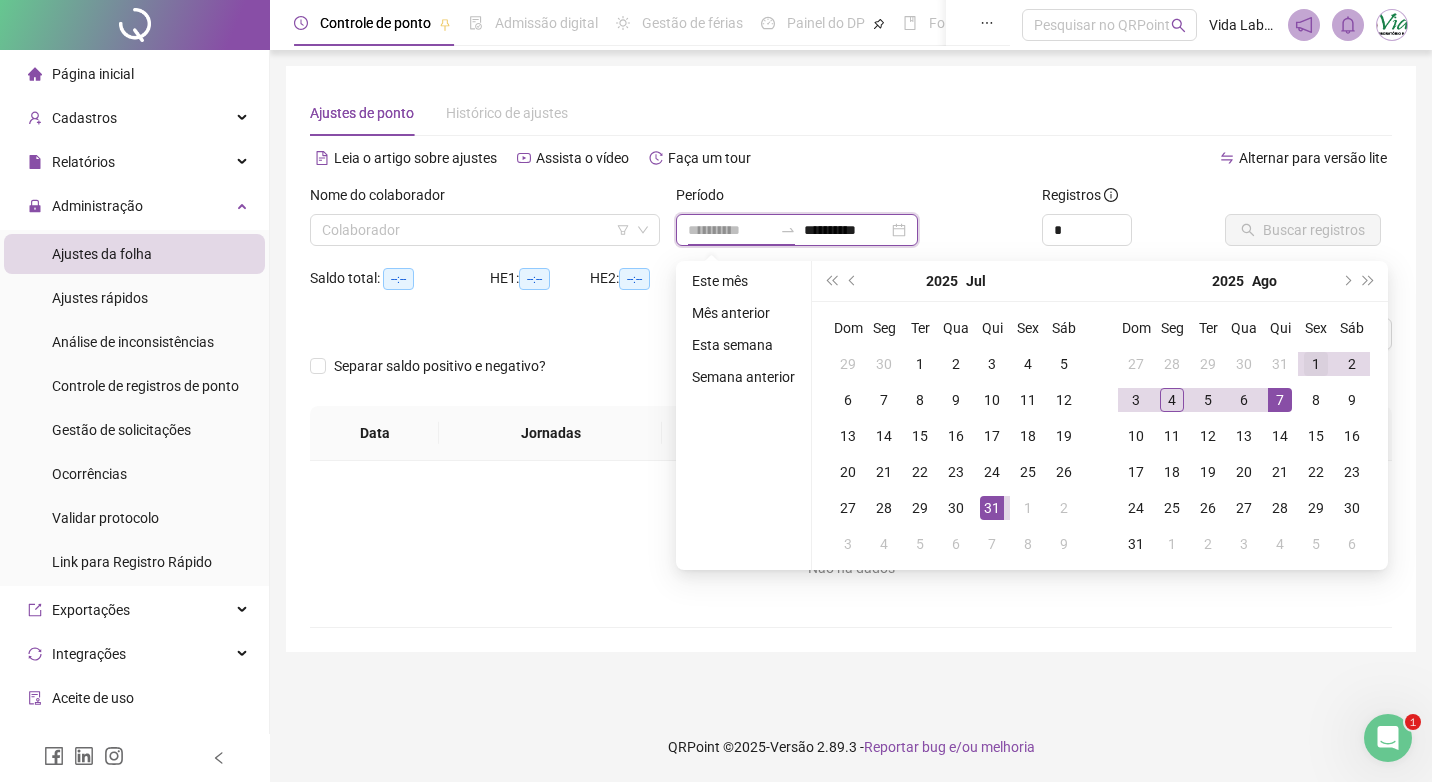 type on "**********" 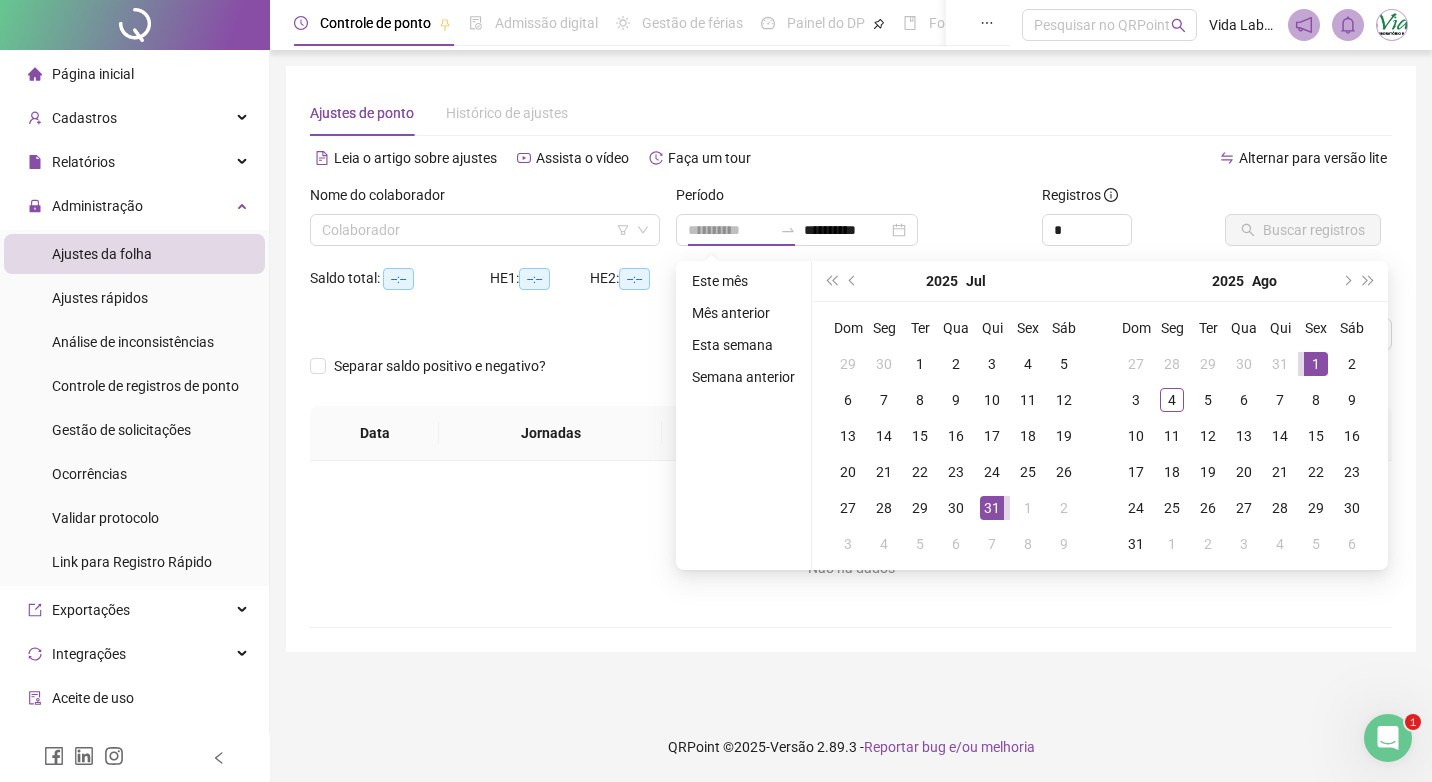 click on "1" at bounding box center (1316, 364) 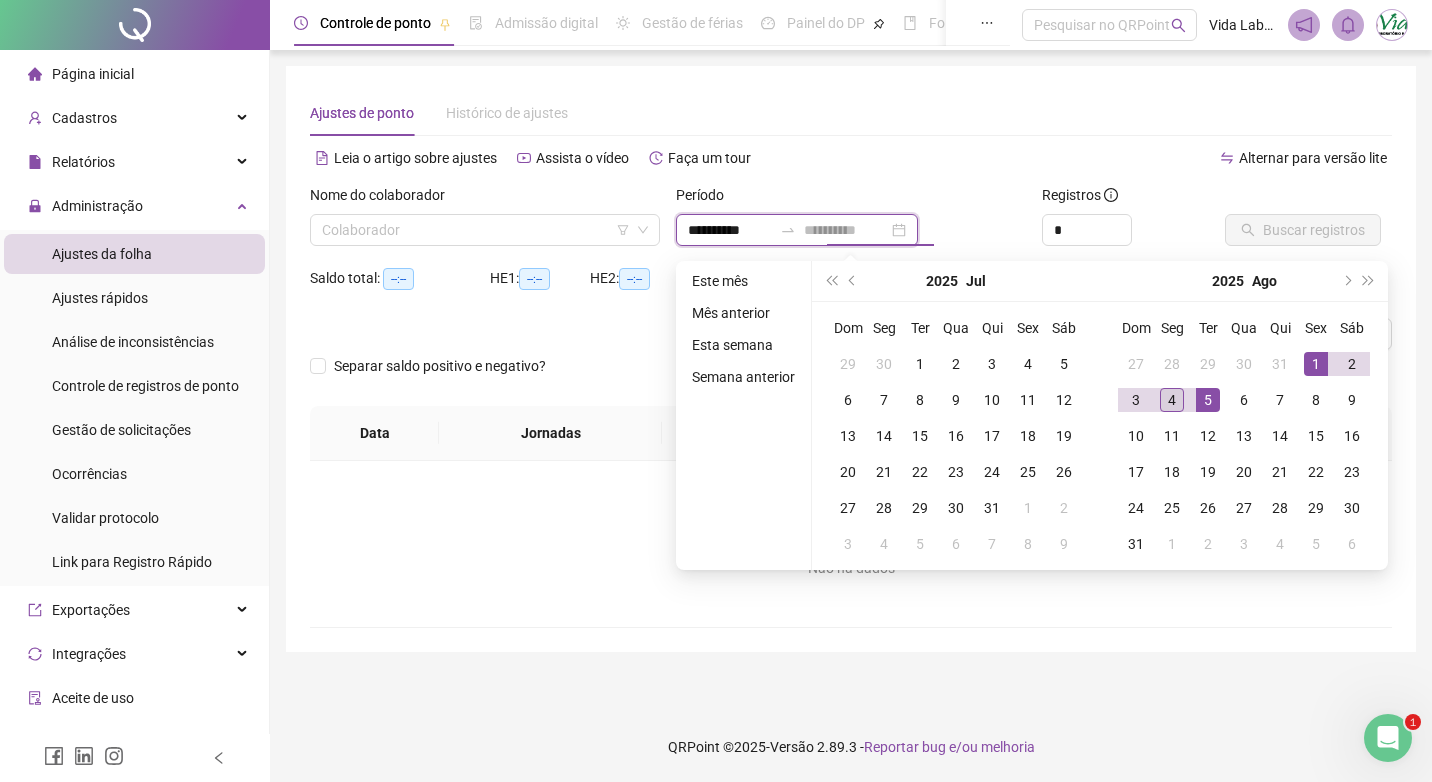 type on "**********" 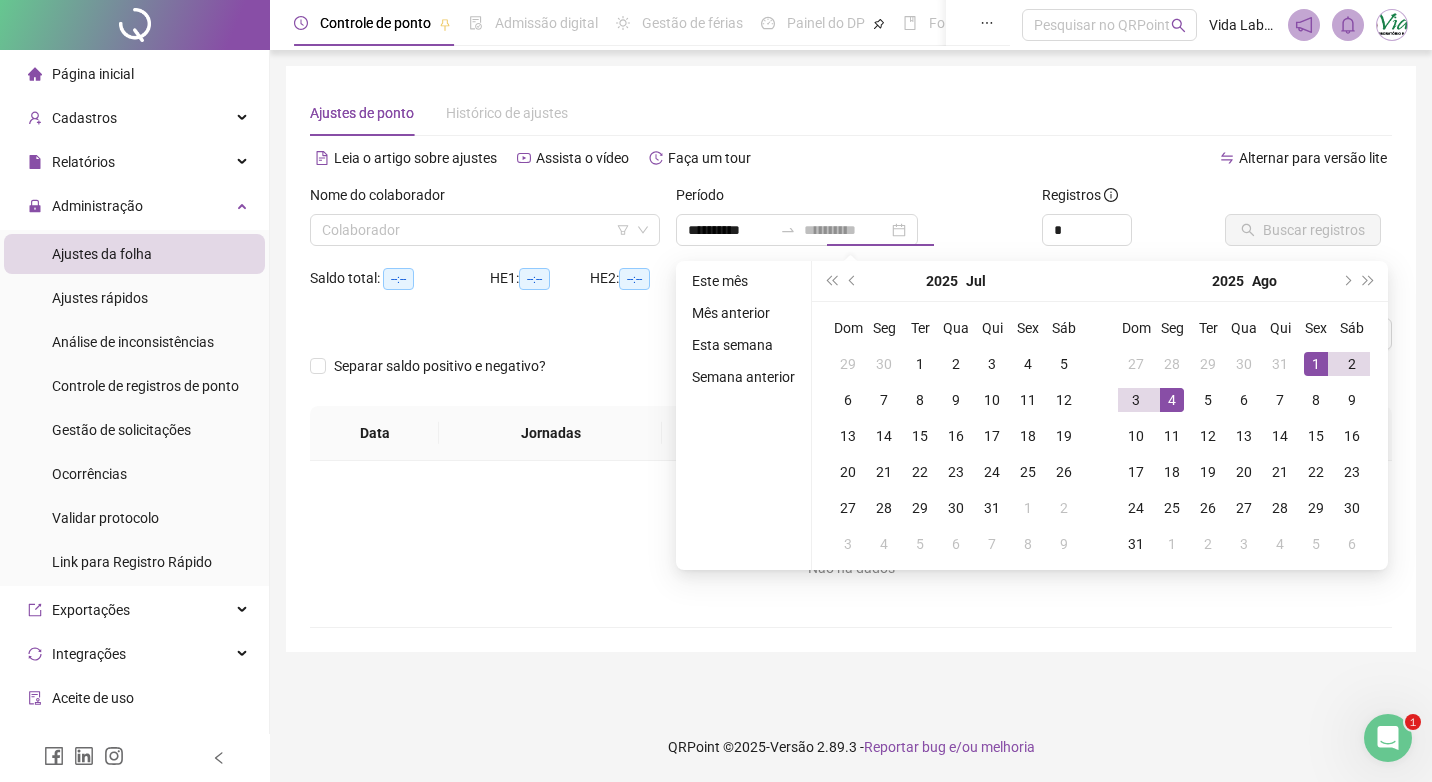 click on "4" at bounding box center (1172, 400) 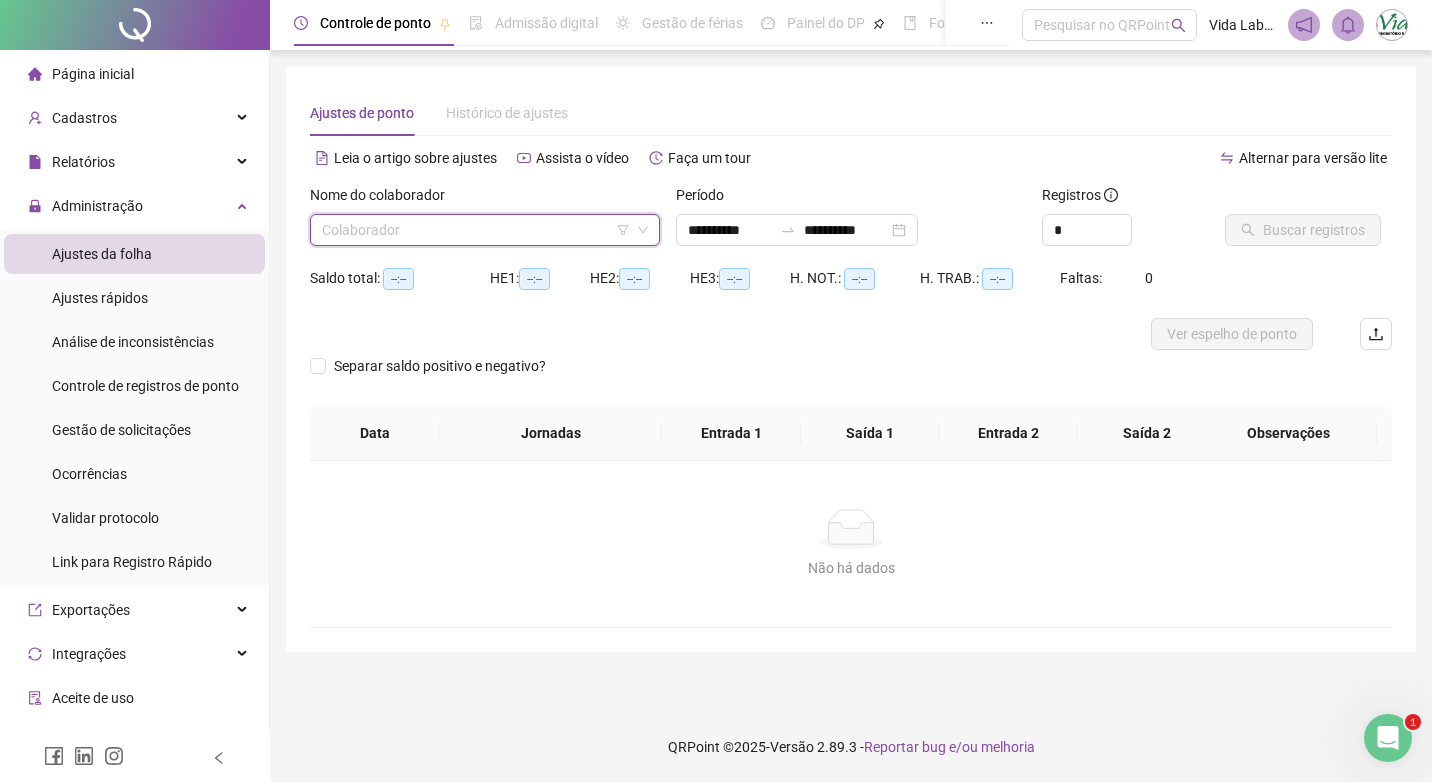 click at bounding box center [476, 230] 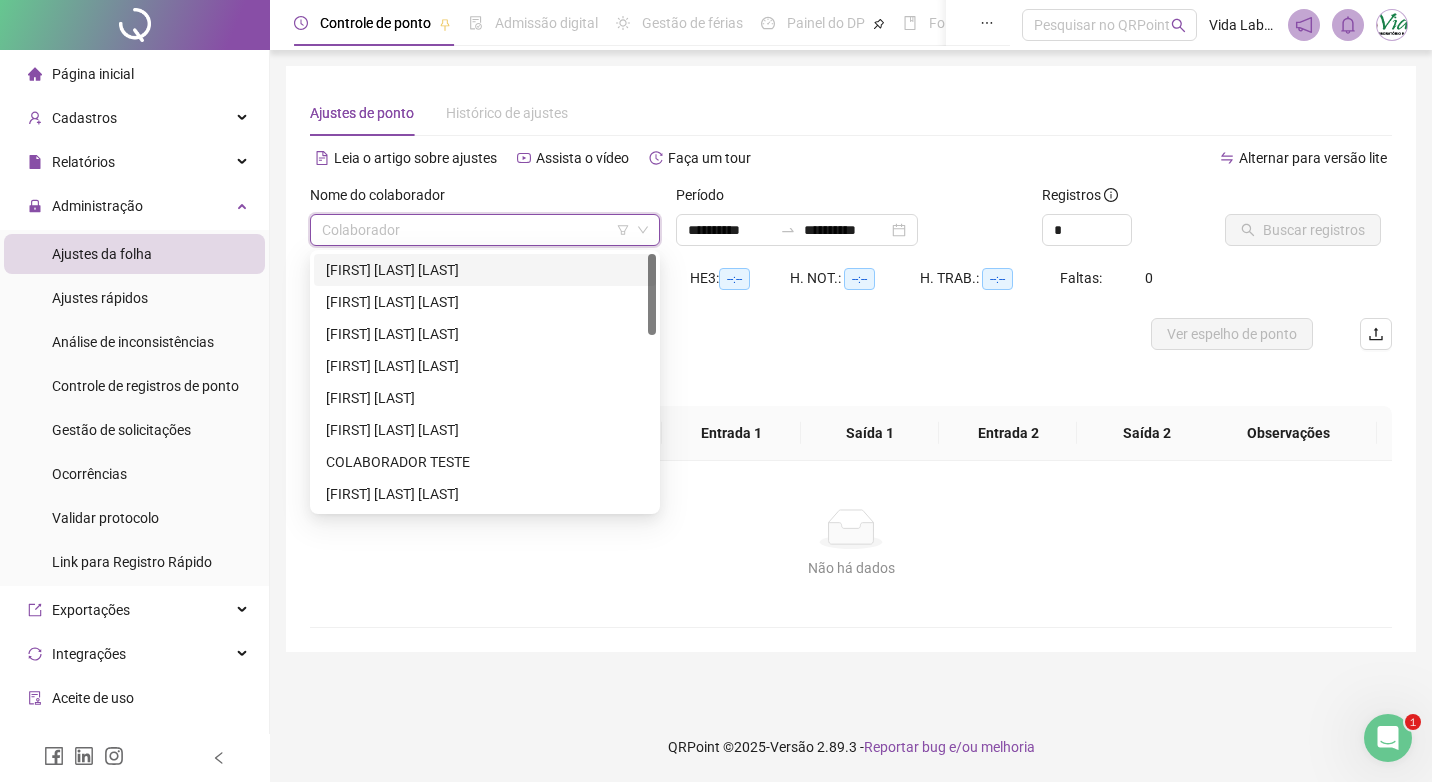 click on "[FIRST] [LAST] [LAST]" at bounding box center (485, 270) 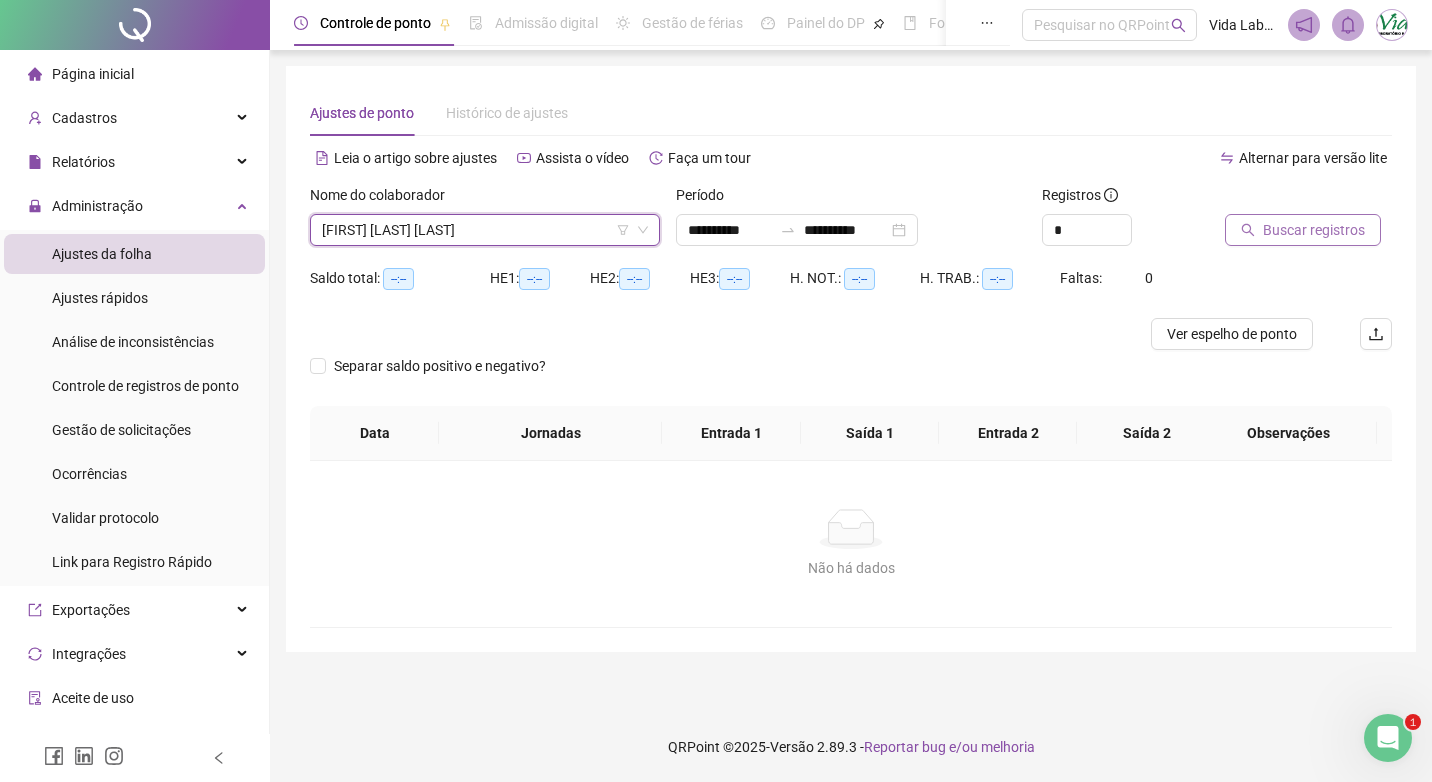 click on "Buscar registros" at bounding box center [1314, 230] 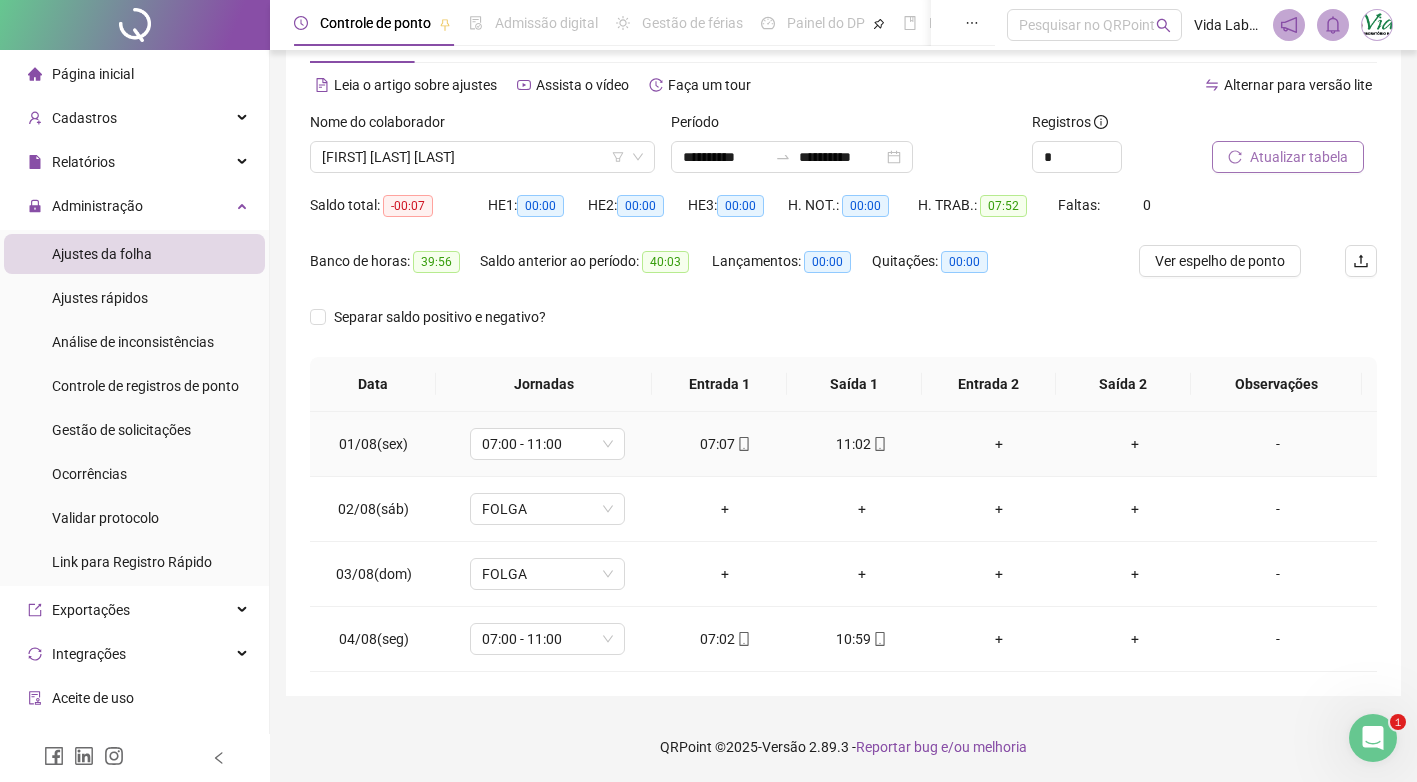 scroll, scrollTop: 0, scrollLeft: 0, axis: both 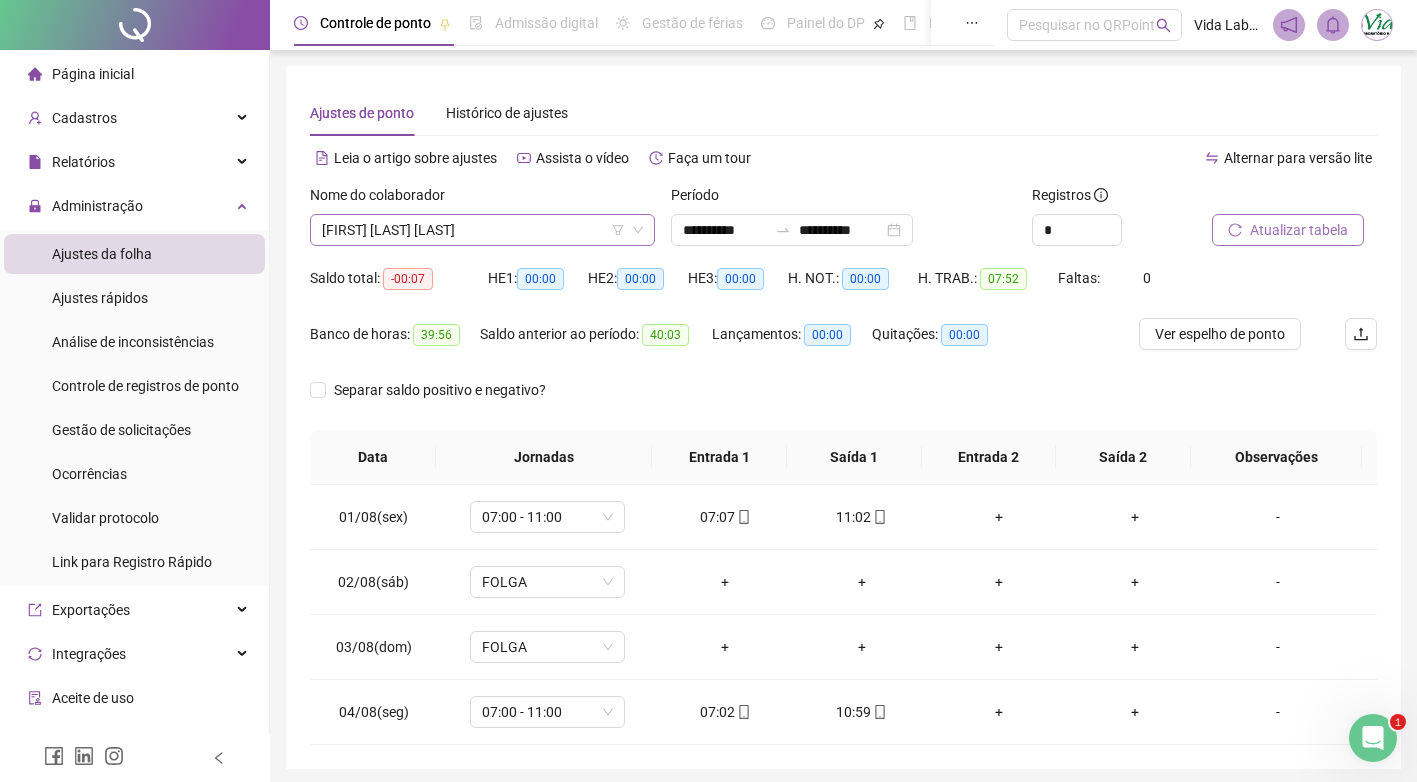 click 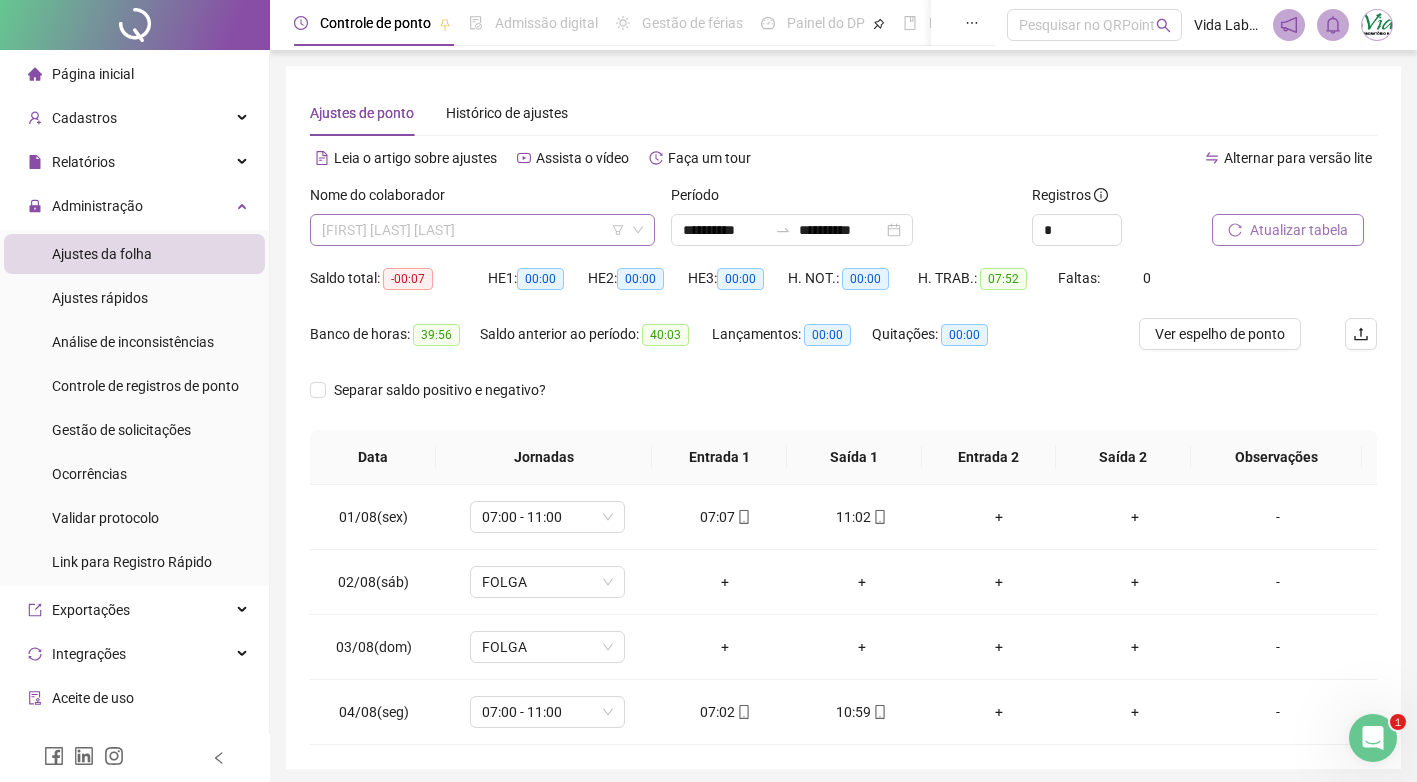 click on "[FIRST] [LAST] [LAST]" at bounding box center [482, 230] 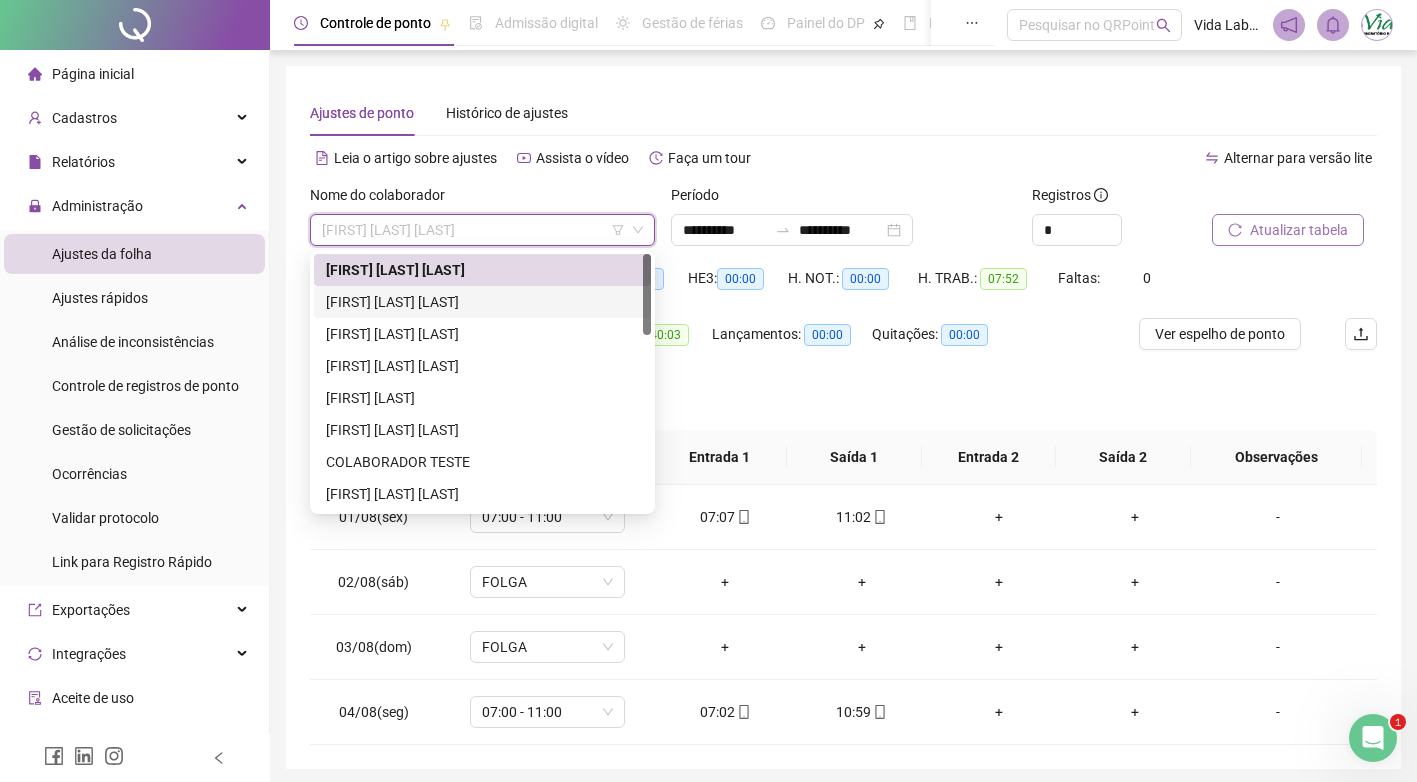 click on "[FIRST] [LAST] [LAST]" at bounding box center [482, 302] 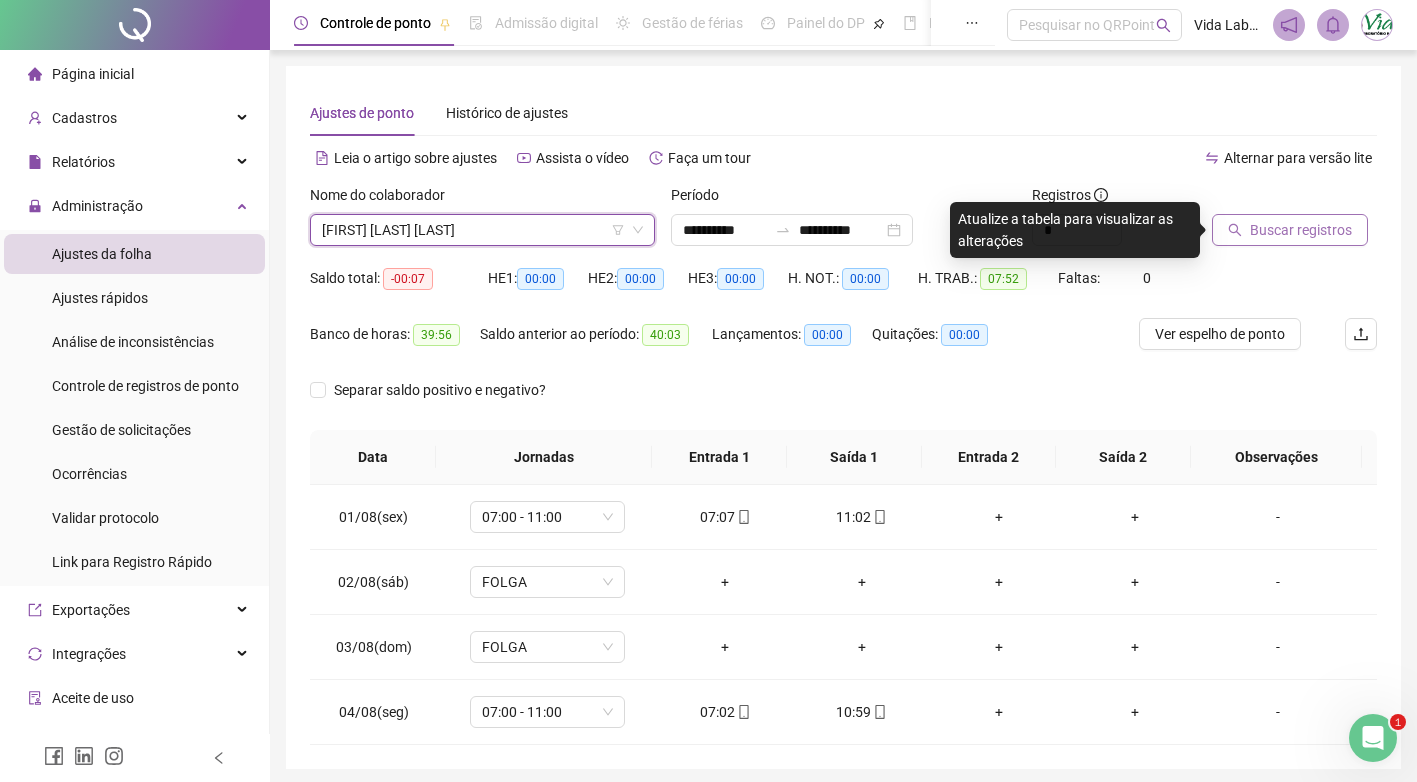 click on "Buscar registros" at bounding box center [1290, 230] 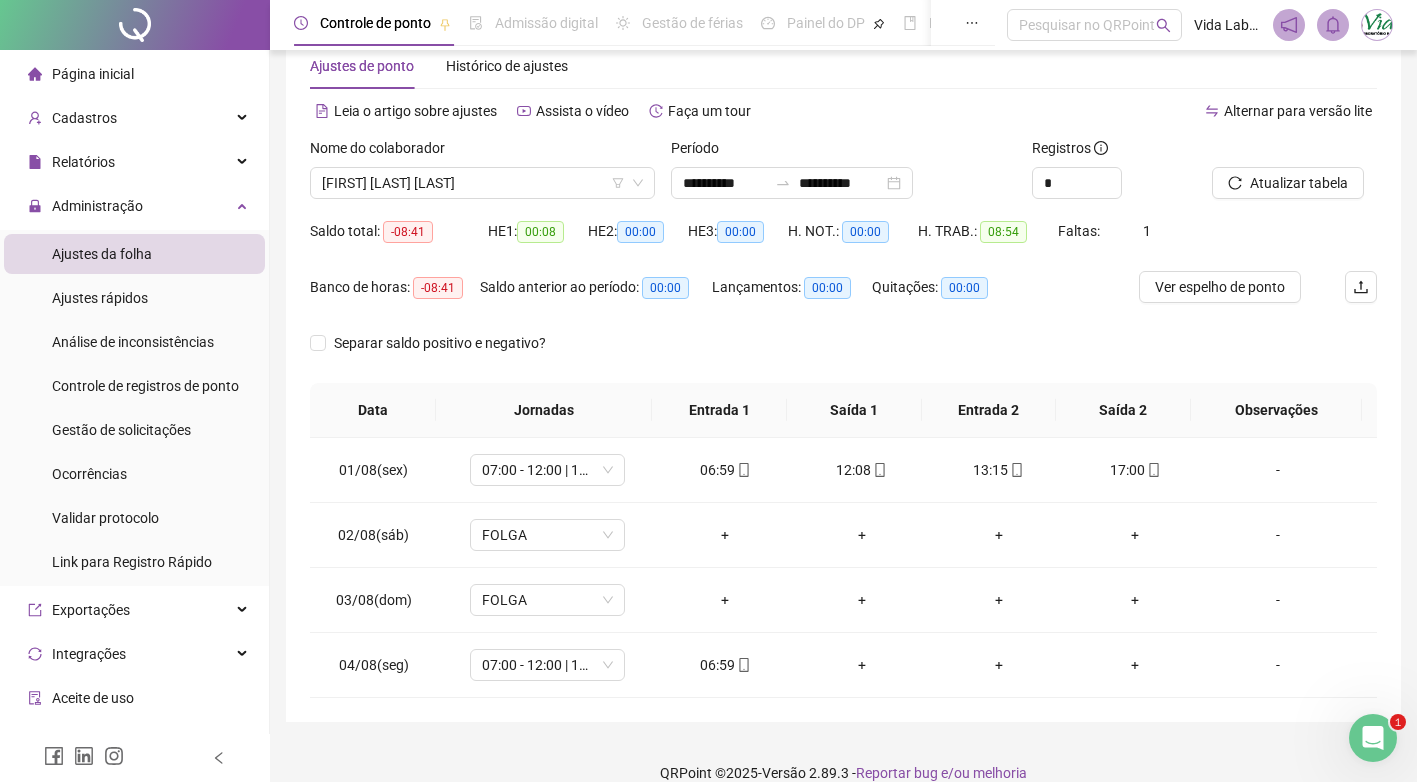 scroll, scrollTop: 73, scrollLeft: 0, axis: vertical 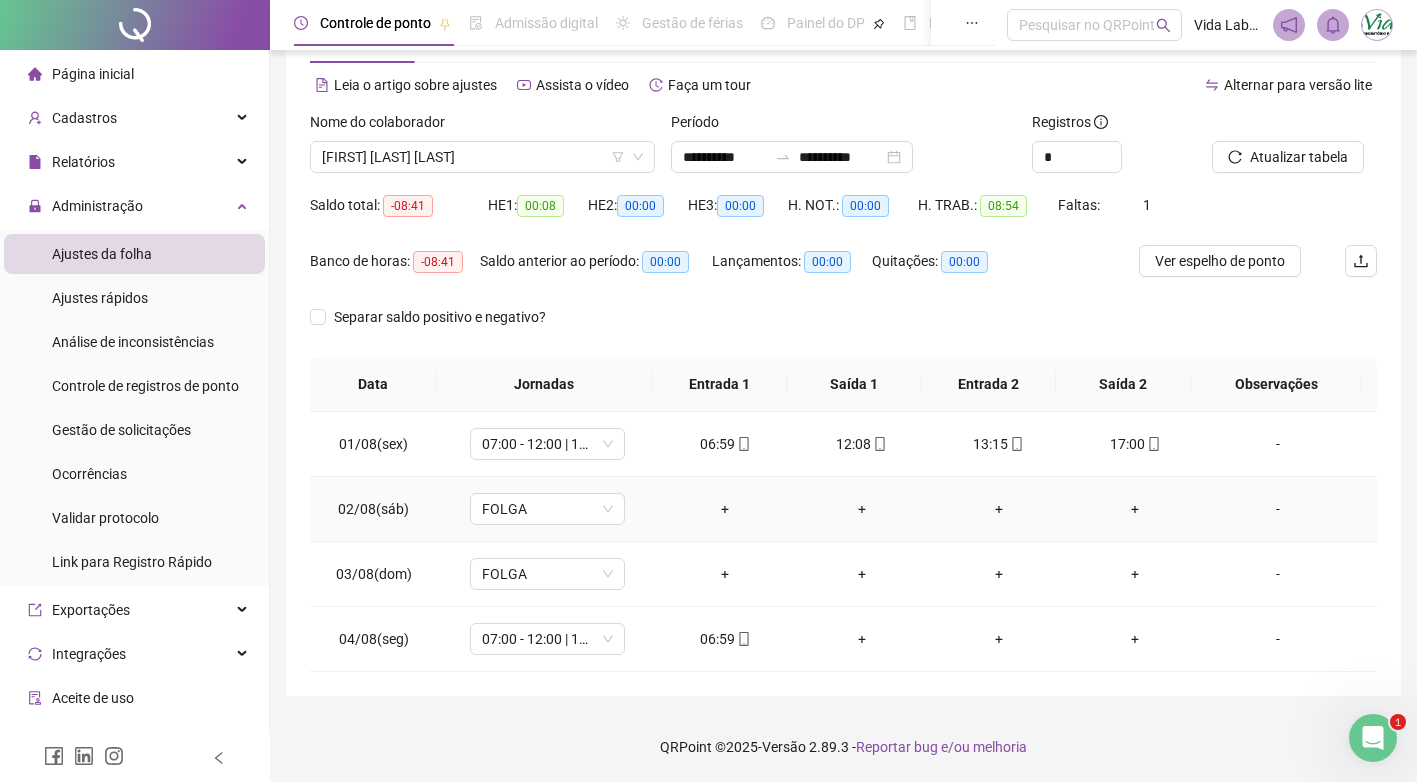 click on "-" at bounding box center [1278, 509] 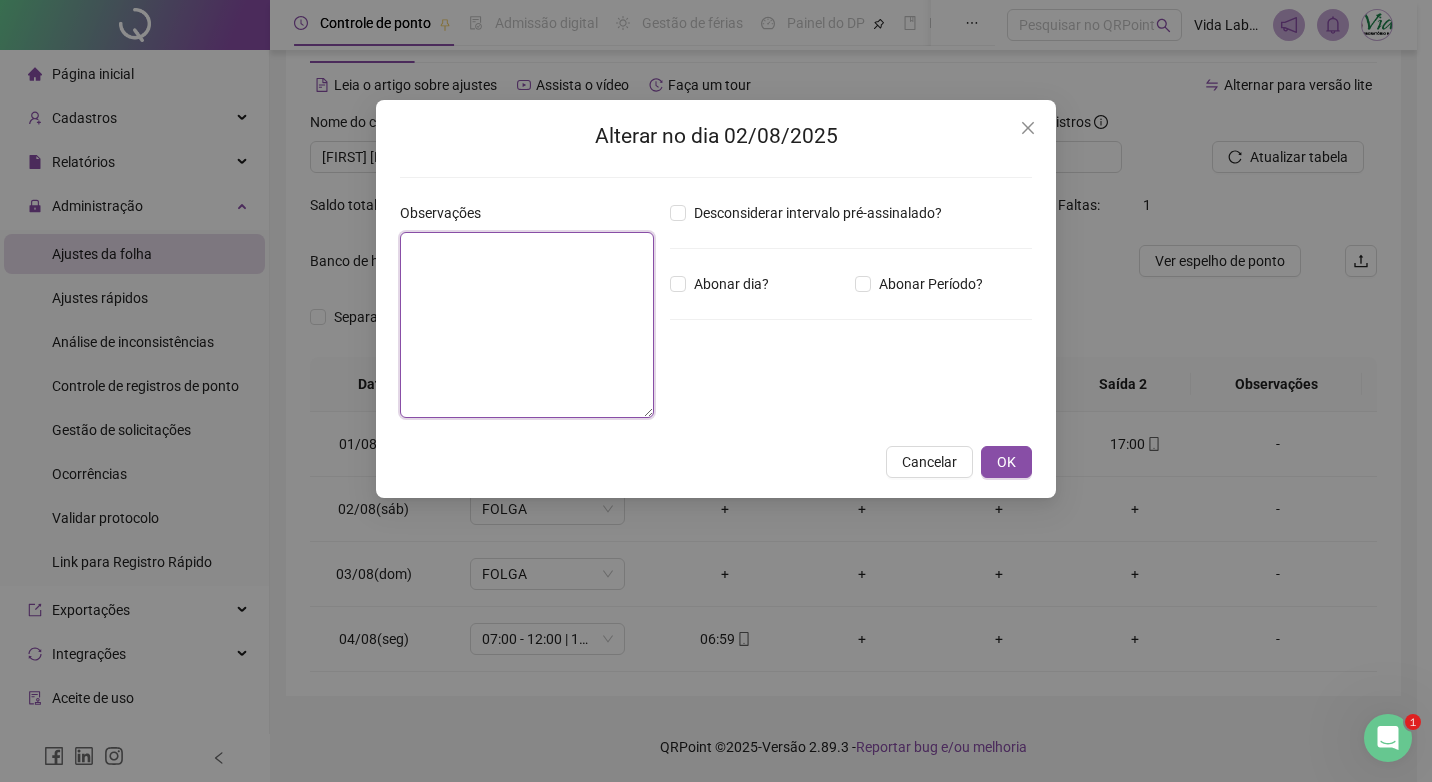 click at bounding box center [527, 325] 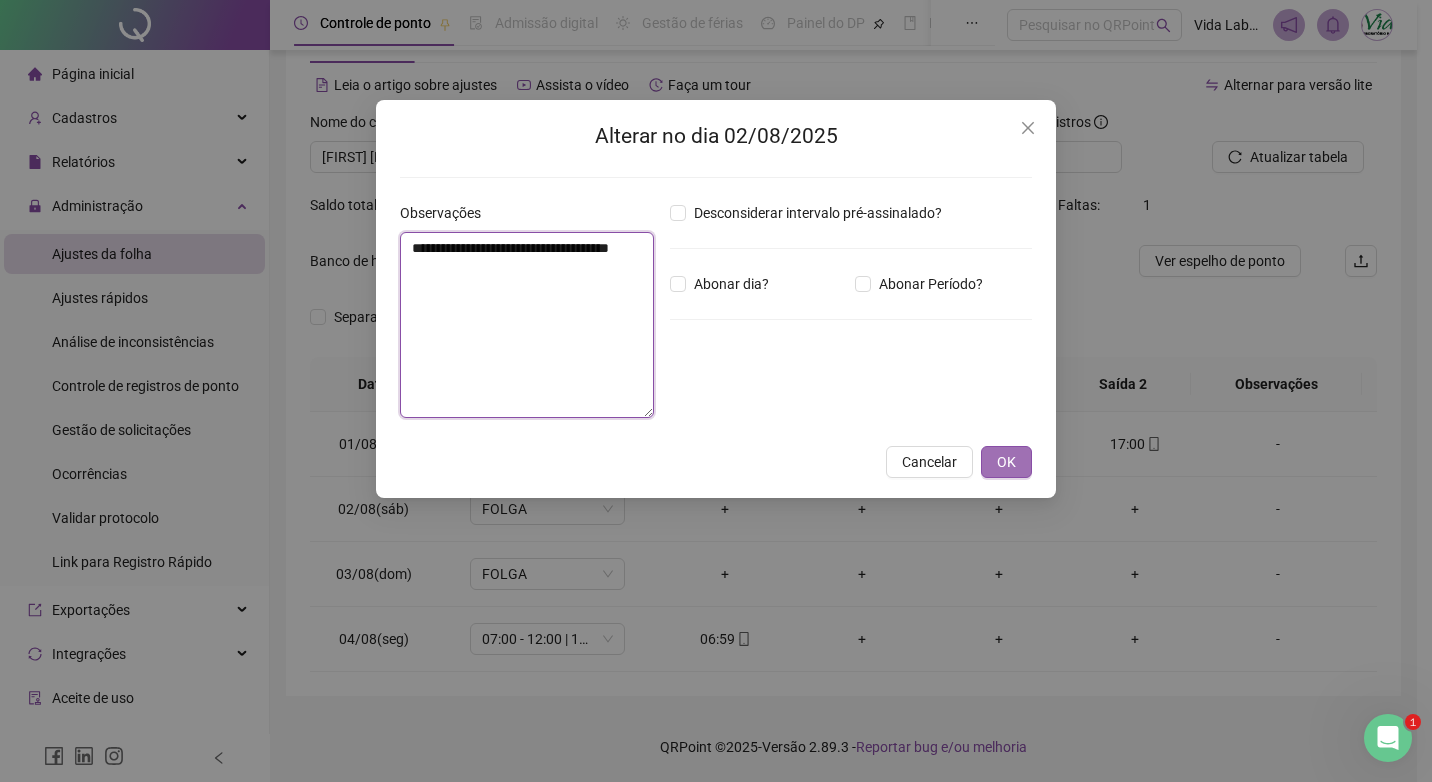 type on "**********" 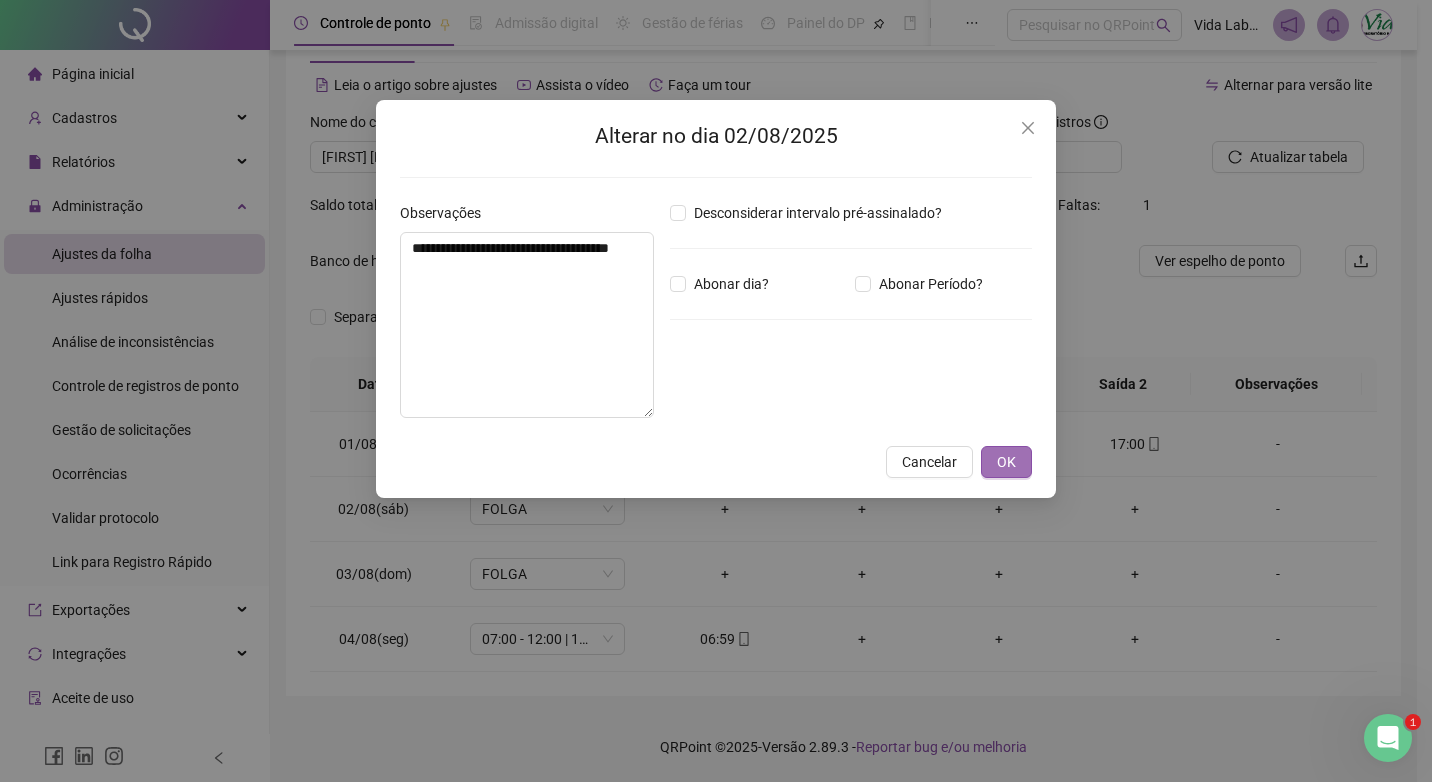 click on "OK" at bounding box center (1006, 462) 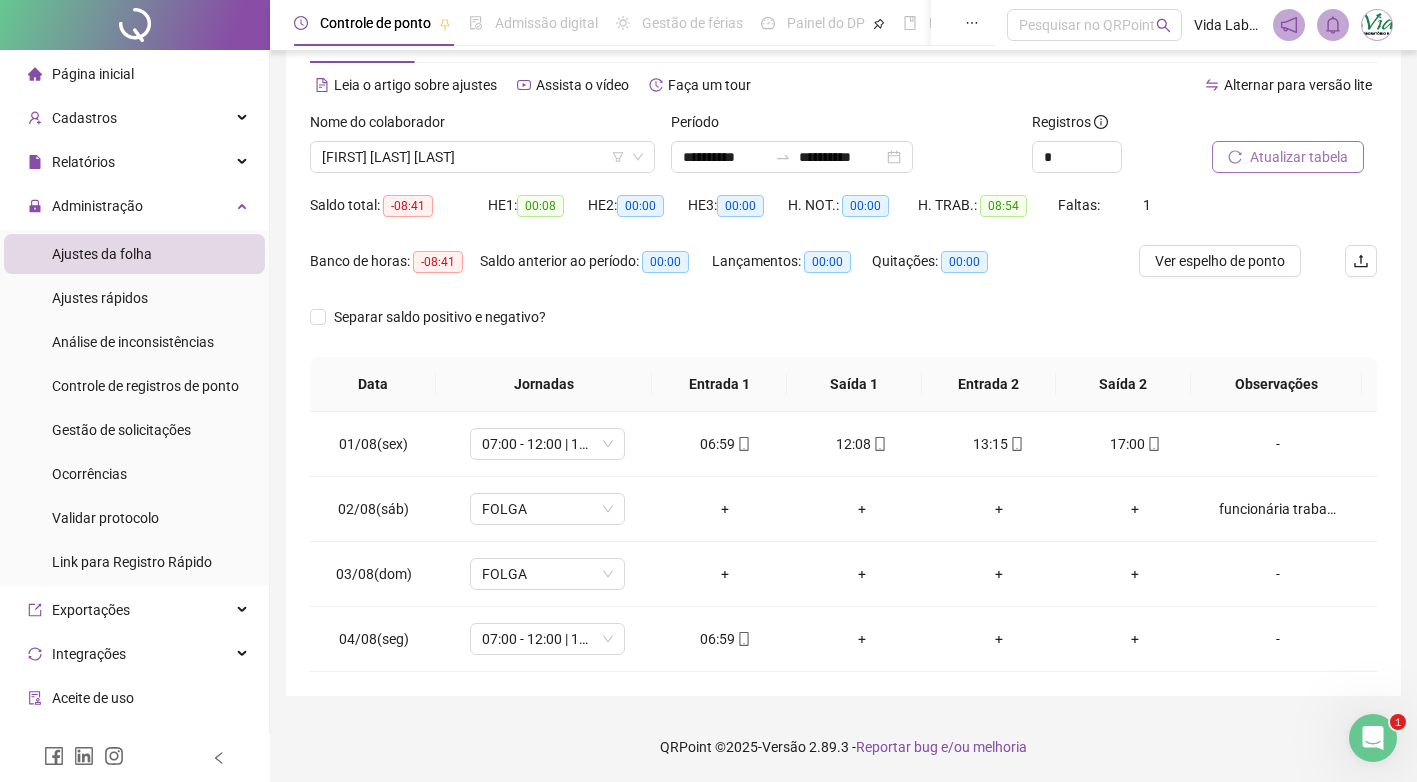 click on "Atualizar tabela" at bounding box center [1299, 157] 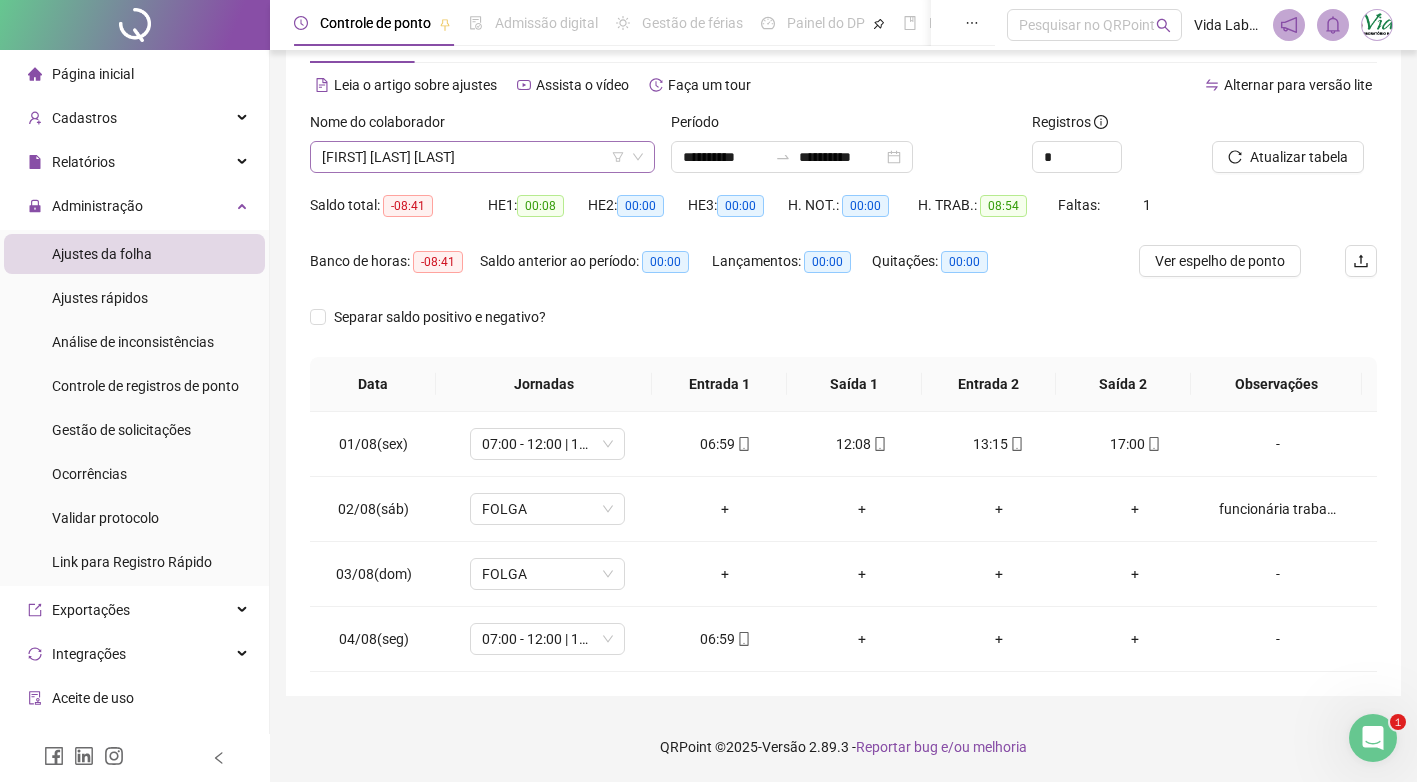 click 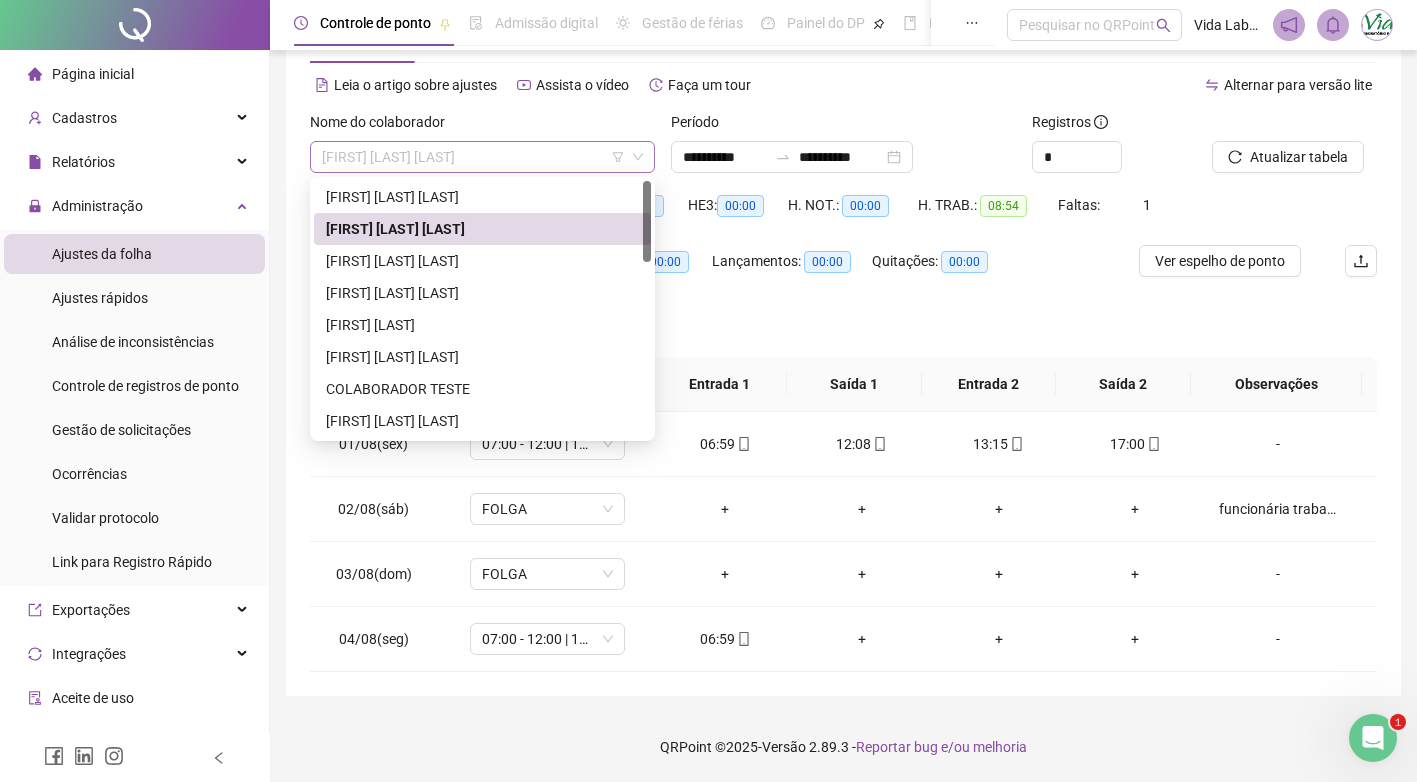 click on "[FIRST] [LAST] [LAST]" at bounding box center [482, 157] 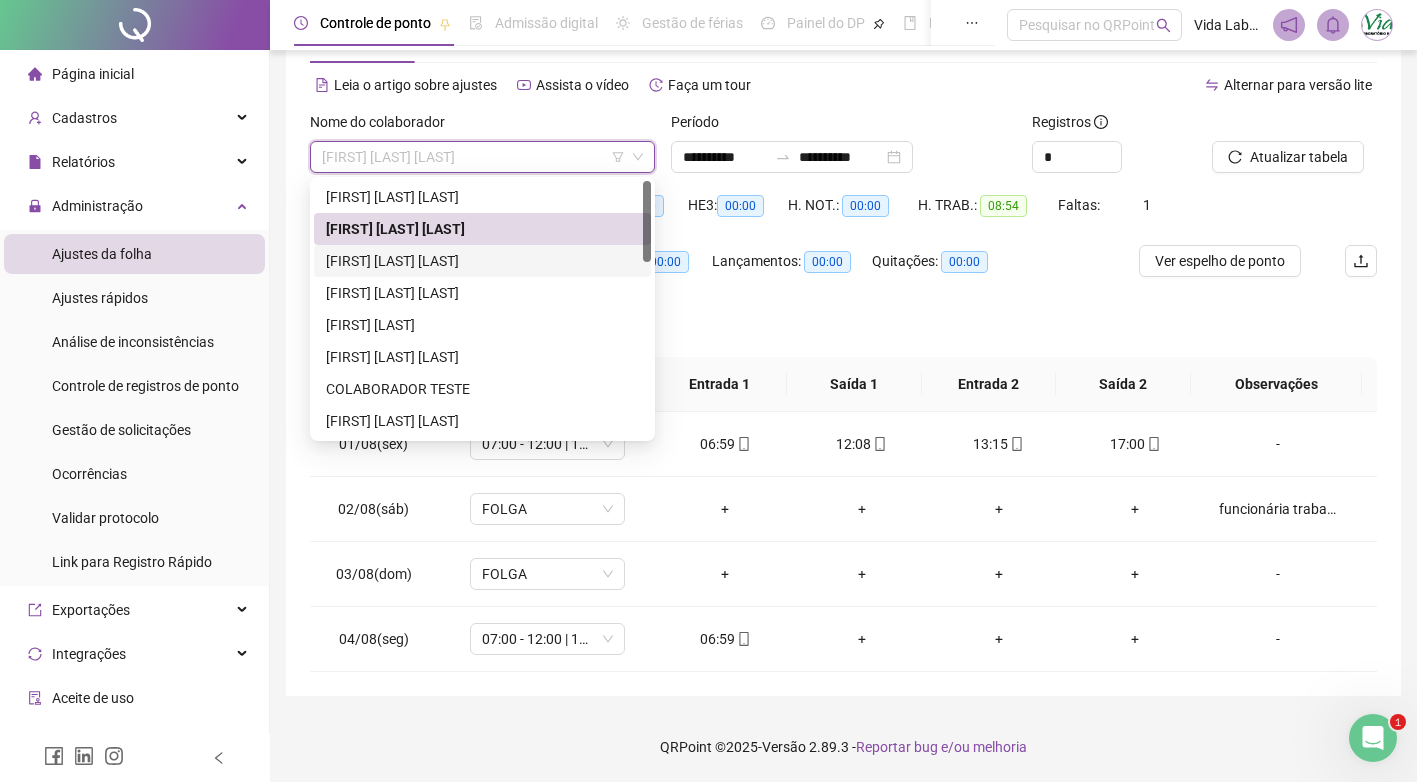 click on "[FIRST] [LAST] [LAST]" at bounding box center [482, 261] 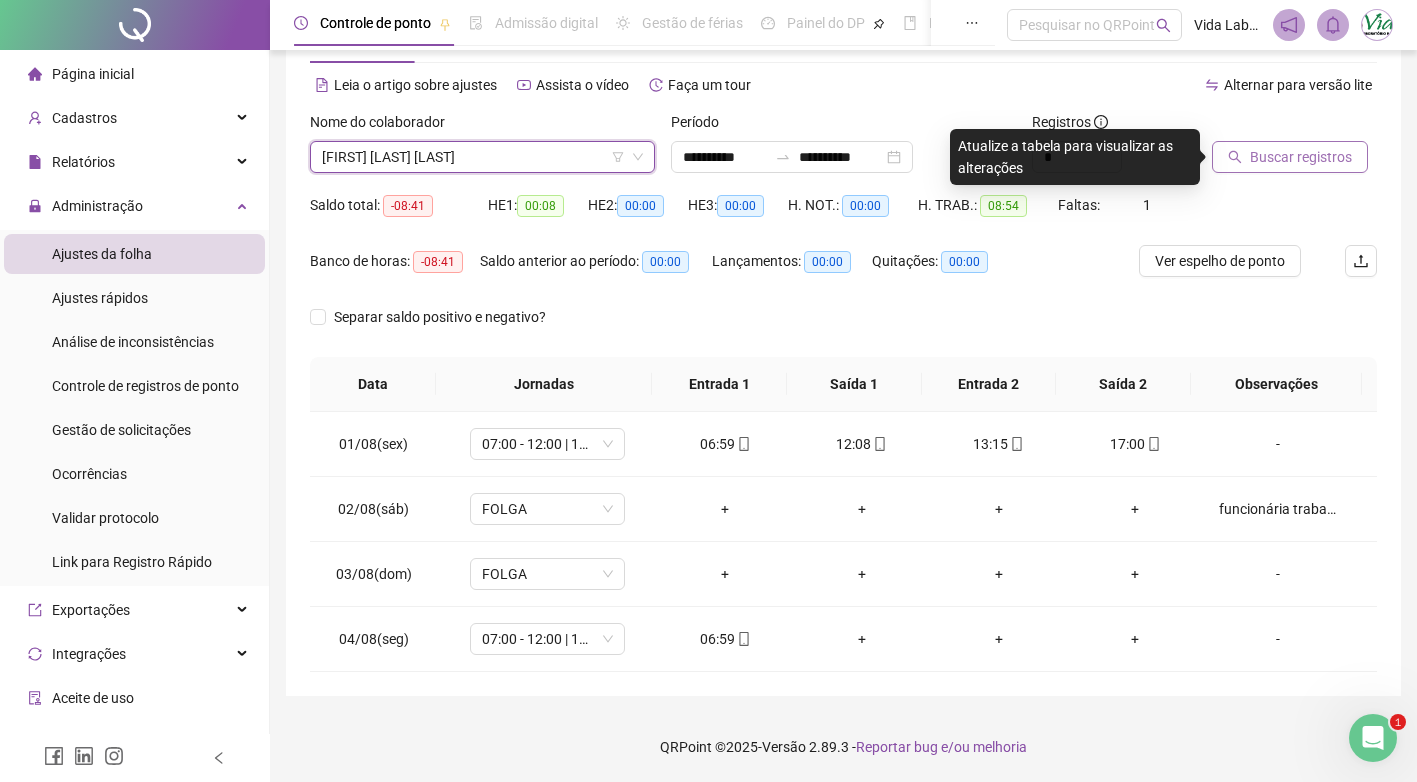click on "Buscar registros" at bounding box center [1290, 157] 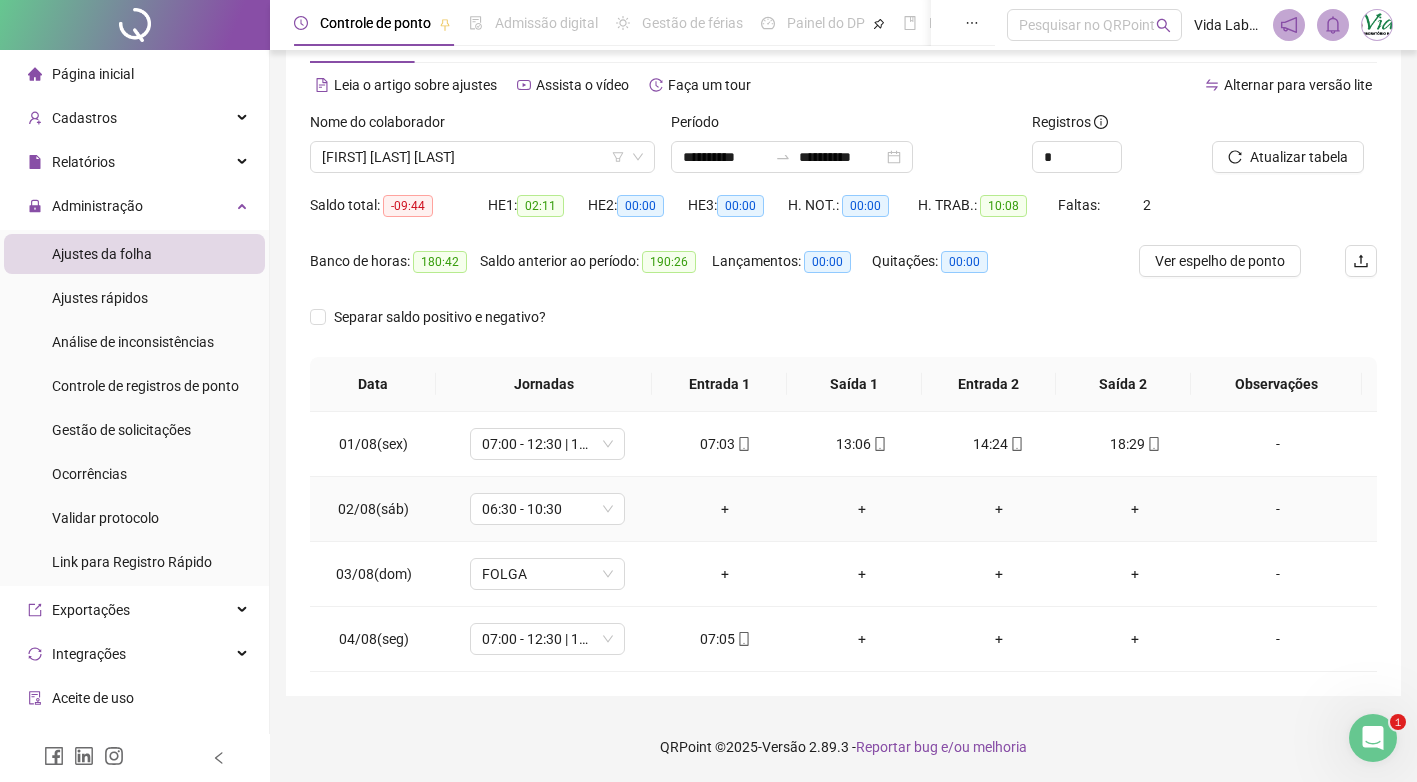 click on "-" at bounding box center [1278, 509] 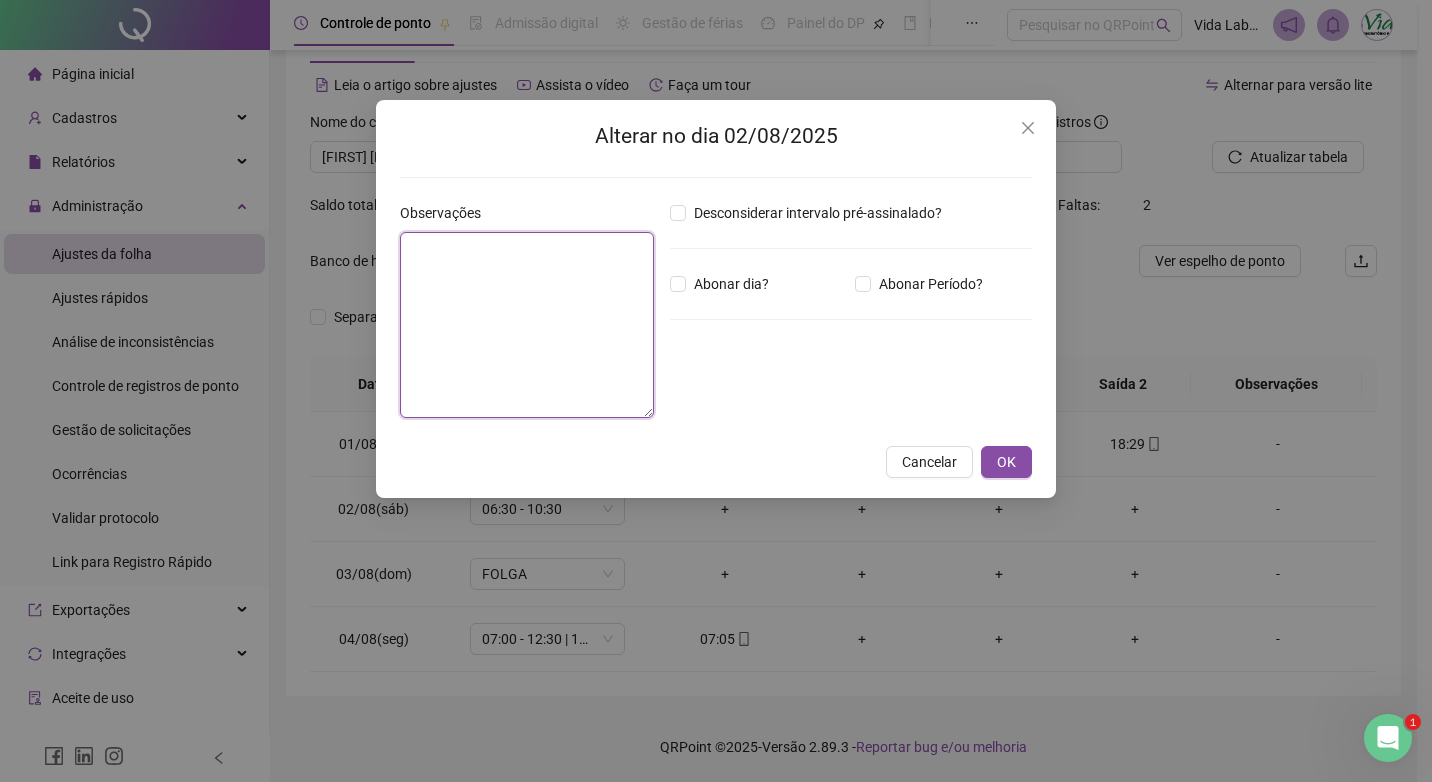 click at bounding box center [527, 325] 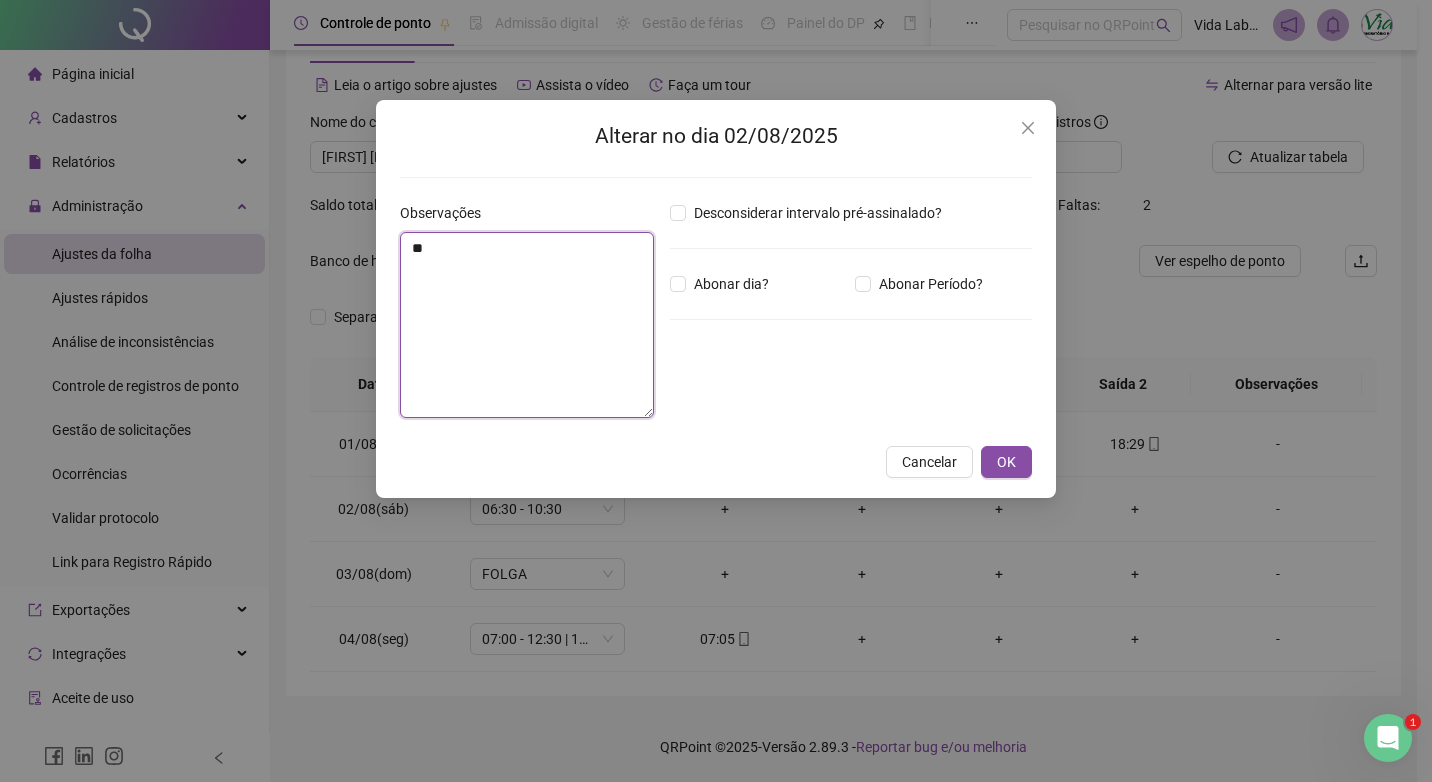type on "*" 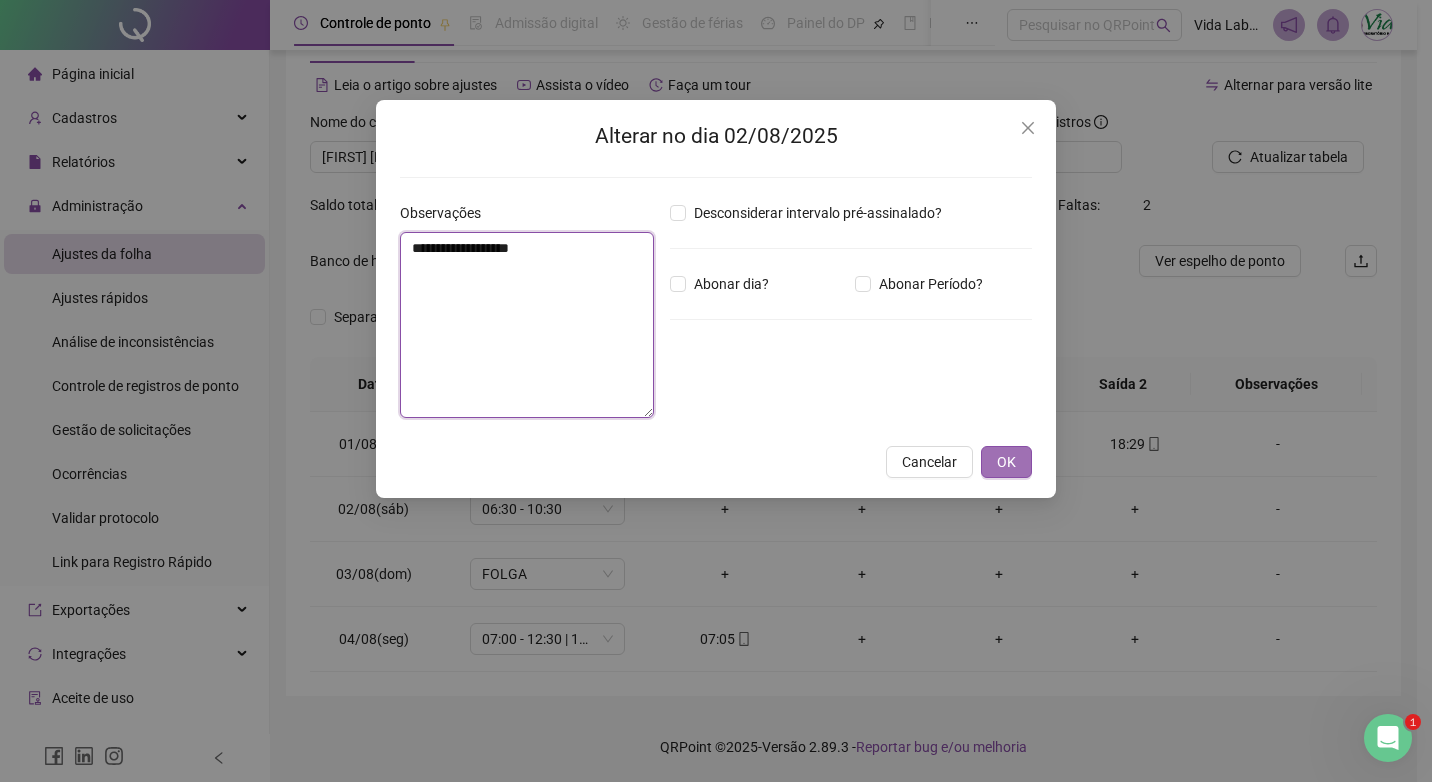 type on "**********" 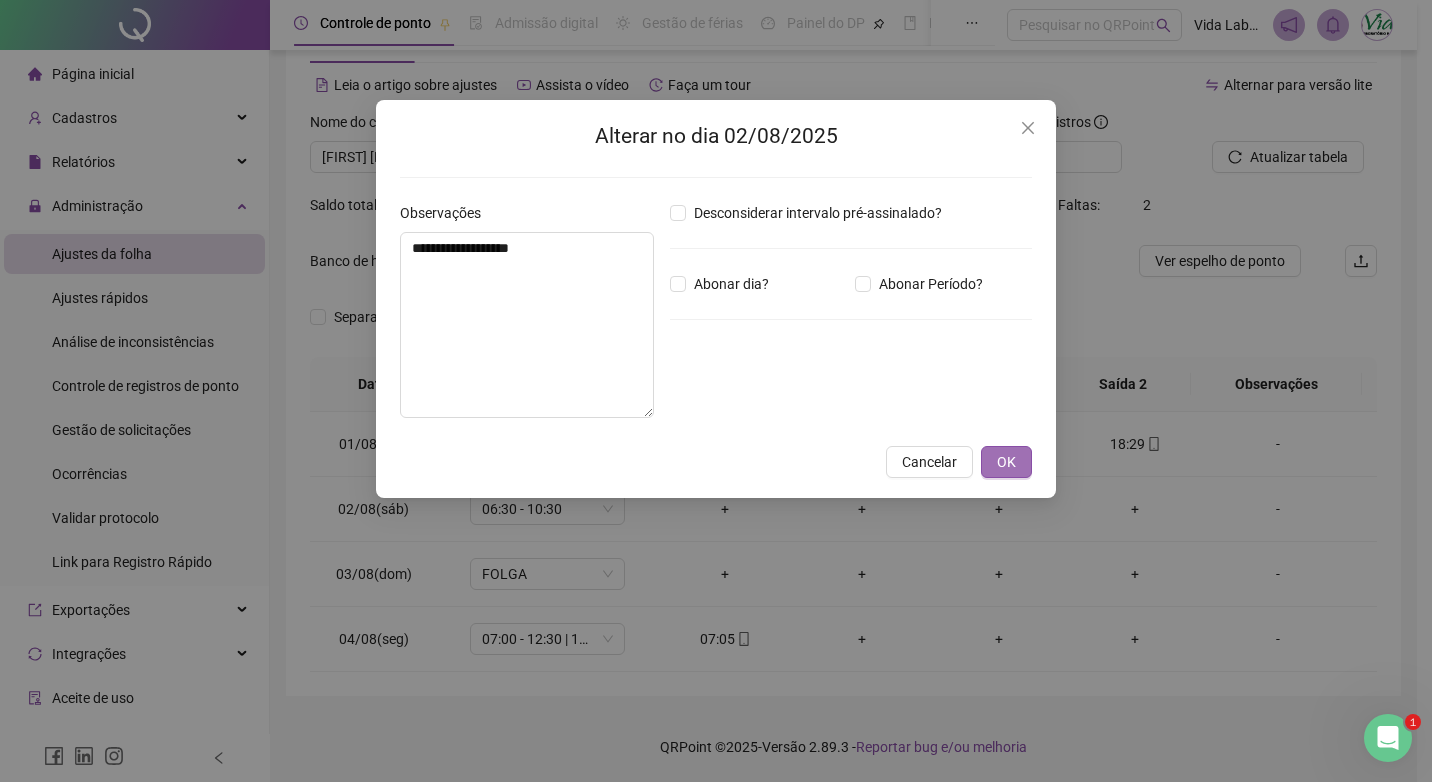 click on "OK" at bounding box center (1006, 462) 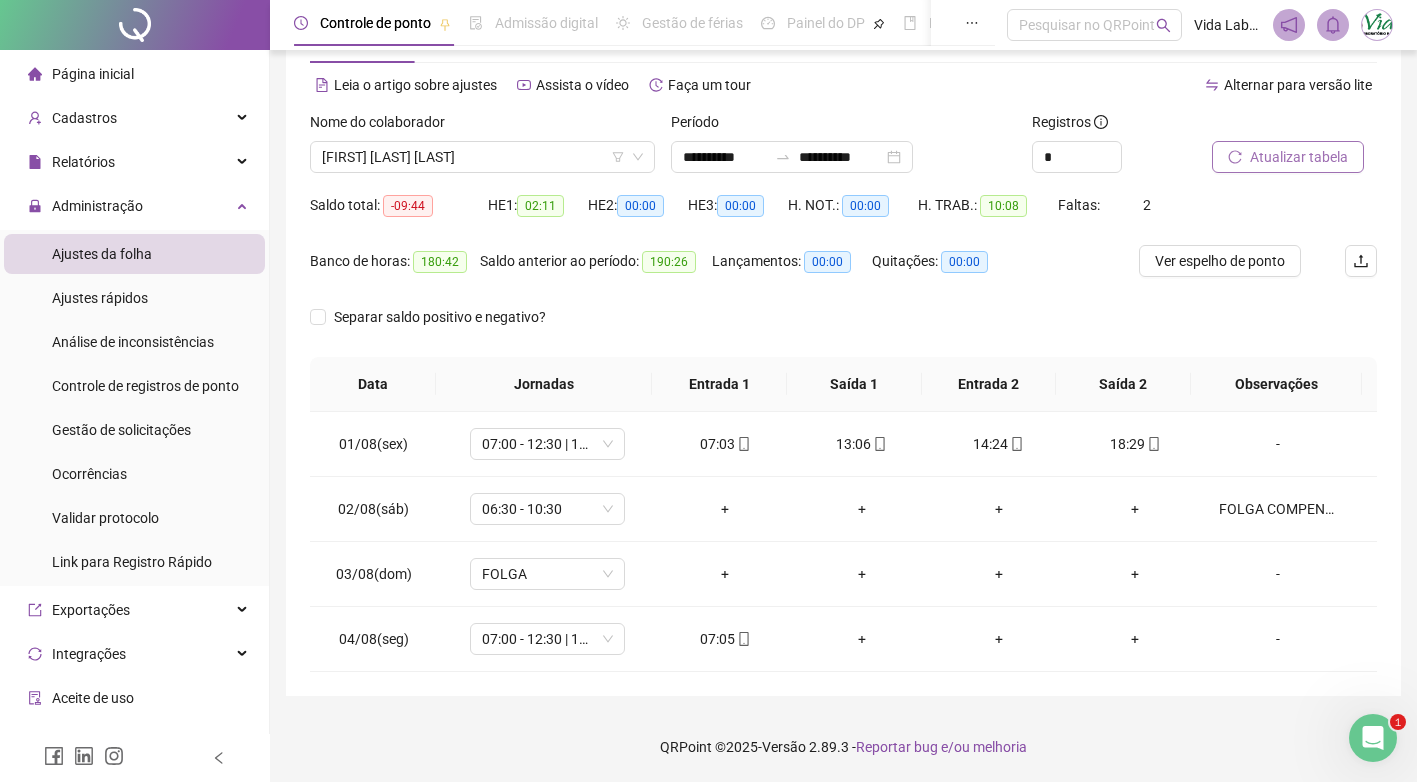 click on "Atualizar tabela" at bounding box center [1299, 157] 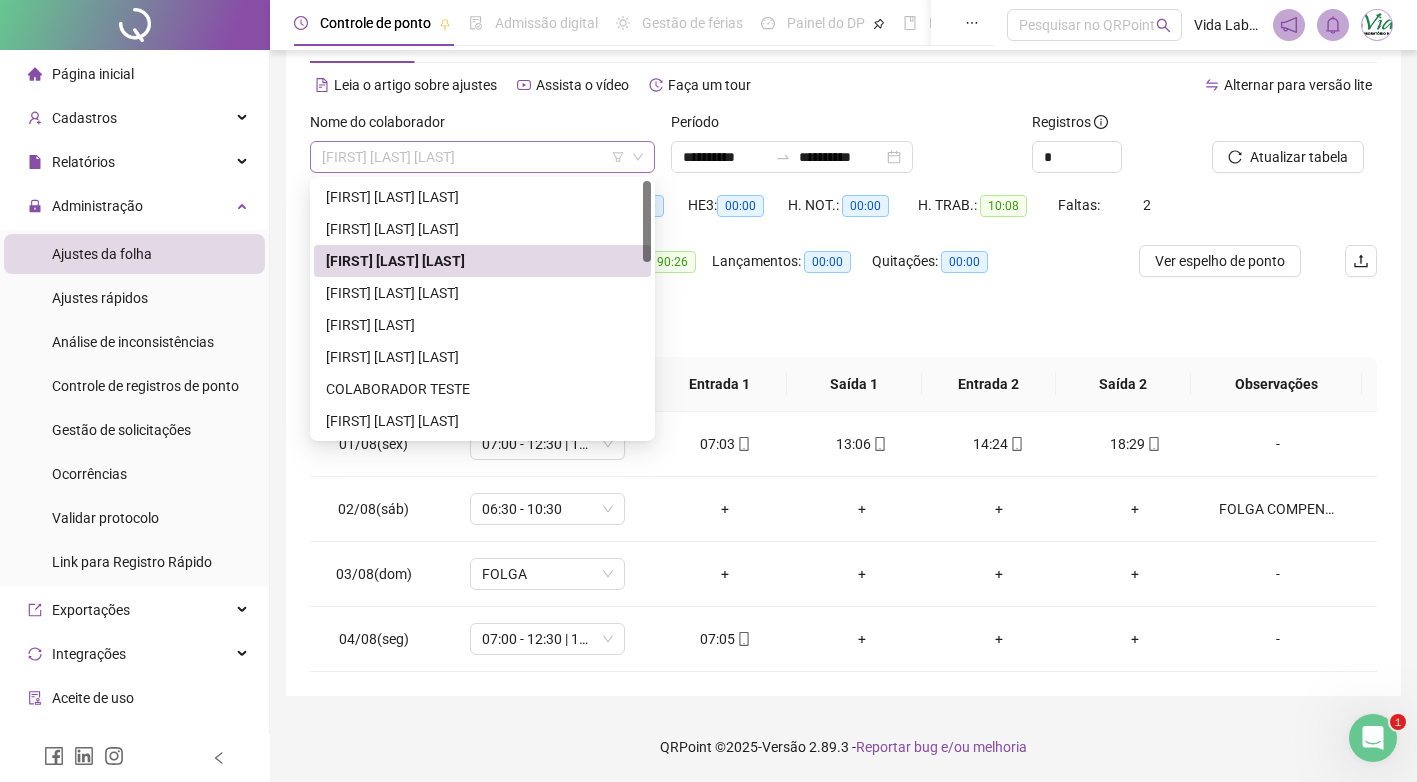 click on "[FIRST] [LAST] [LAST]" at bounding box center [482, 157] 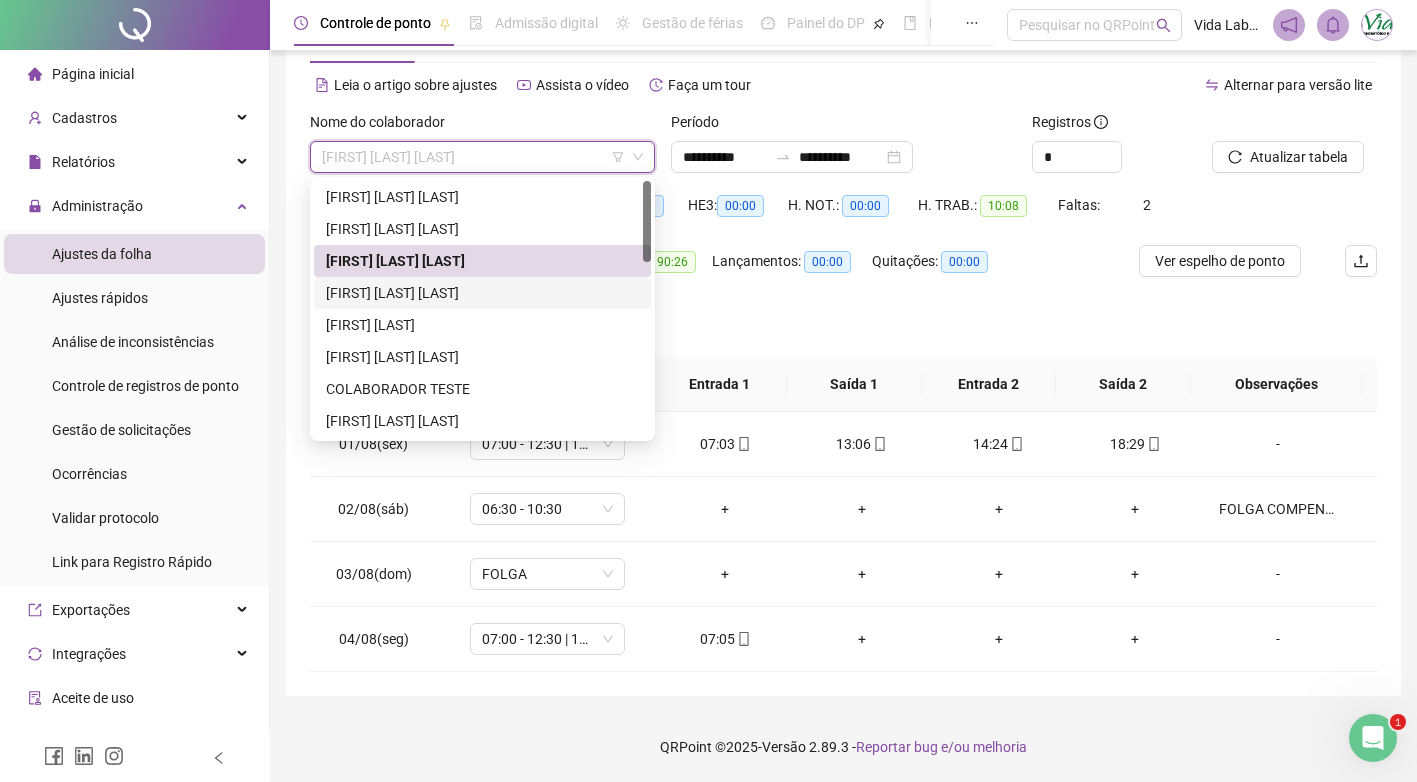 click on "[FIRST] [LAST] [LAST]" at bounding box center (482, 293) 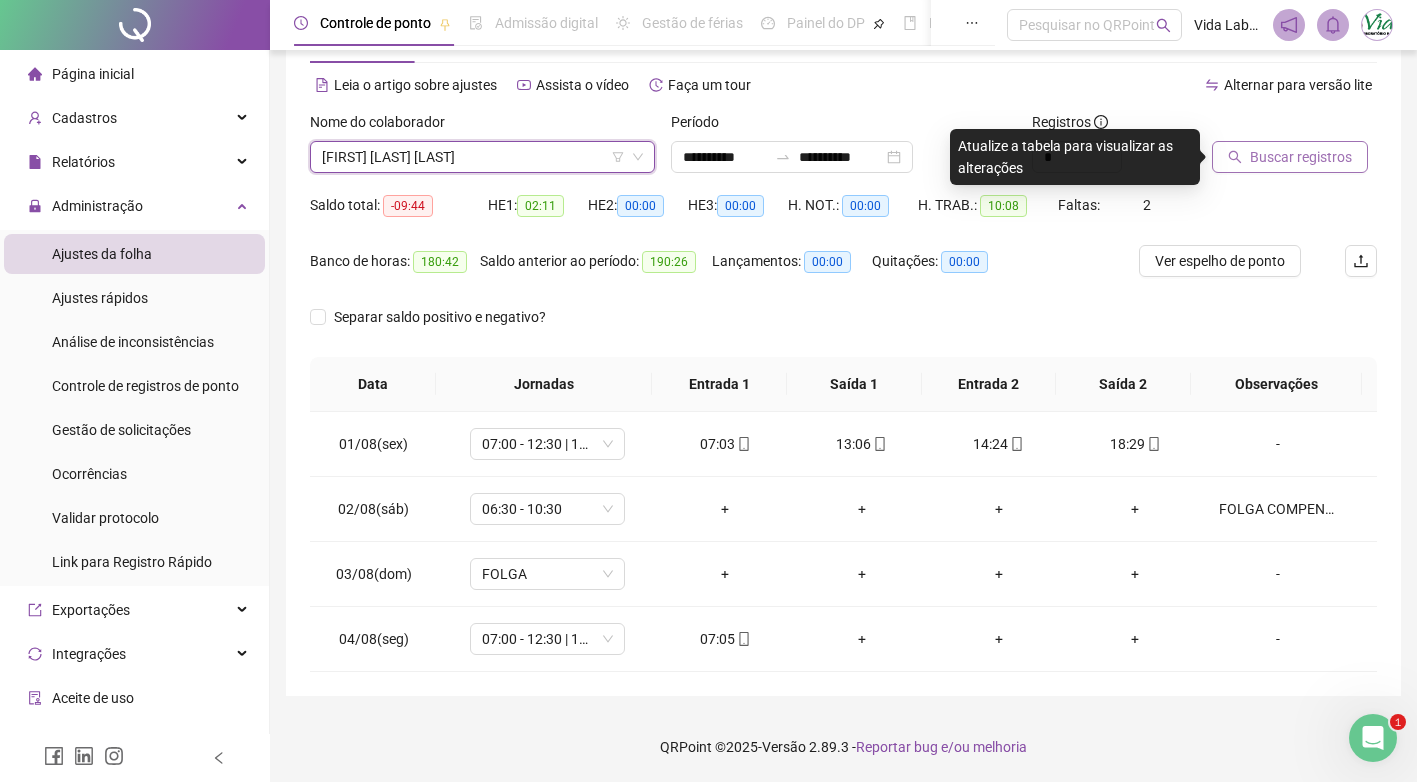 click on "Buscar registros" at bounding box center [1301, 157] 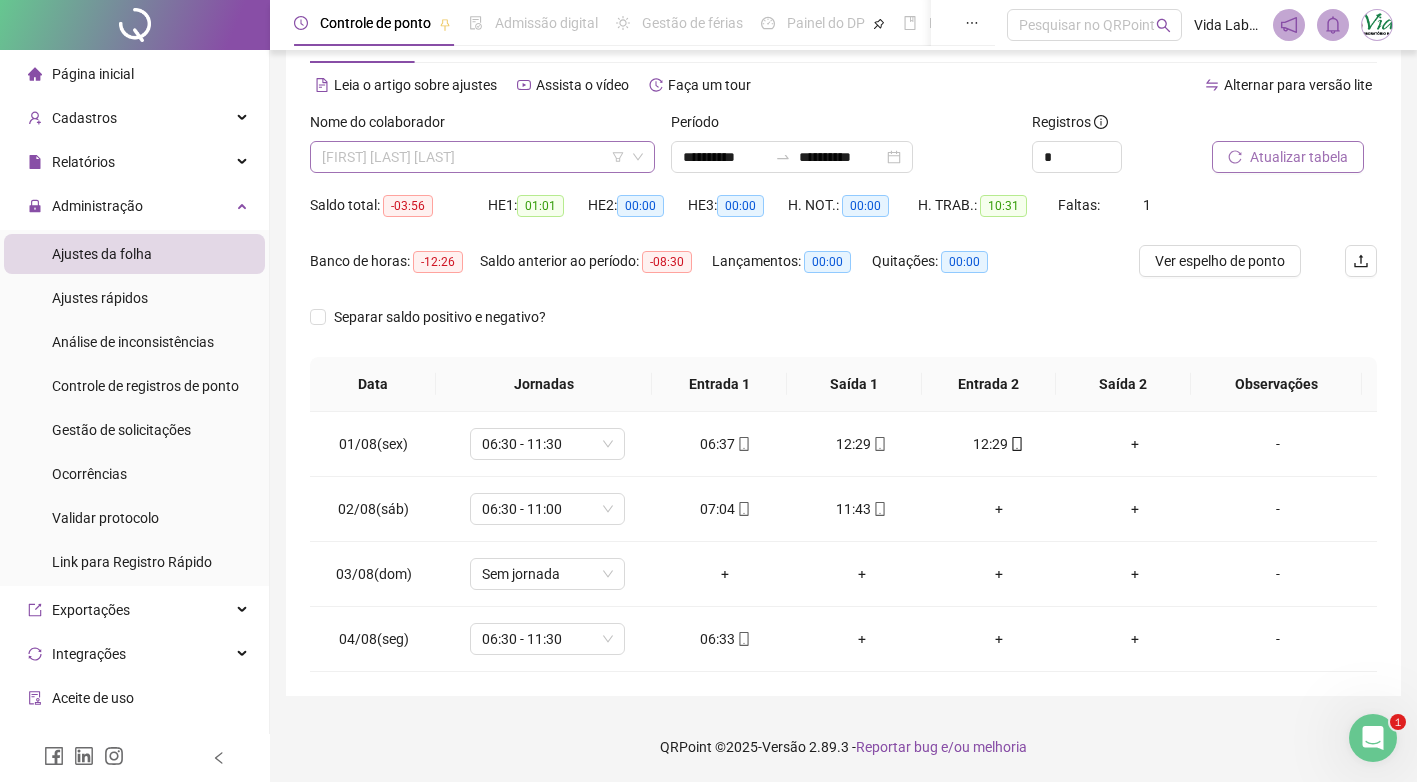 click on "[FIRST] [LAST] [LAST]" at bounding box center (482, 157) 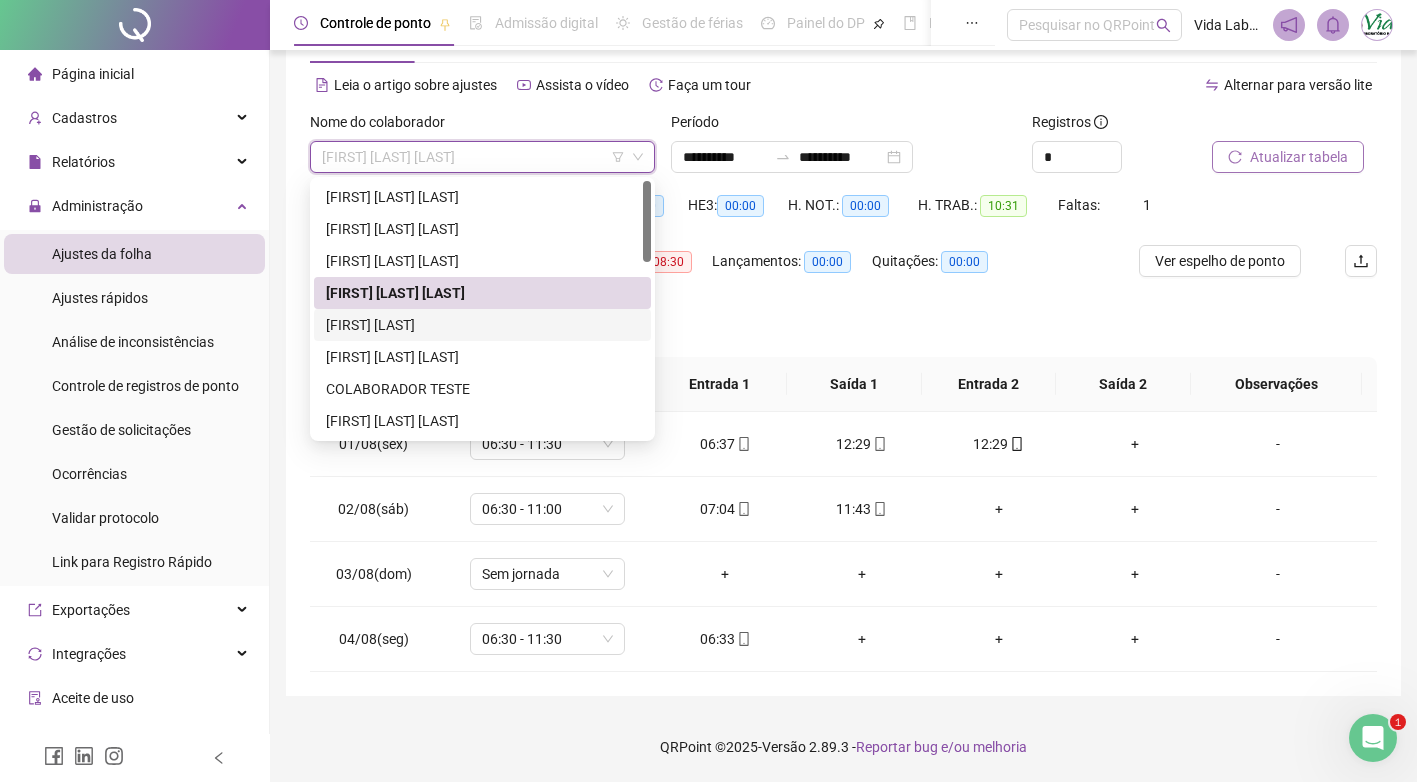 click on "[FIRST] [LAST]" at bounding box center (482, 325) 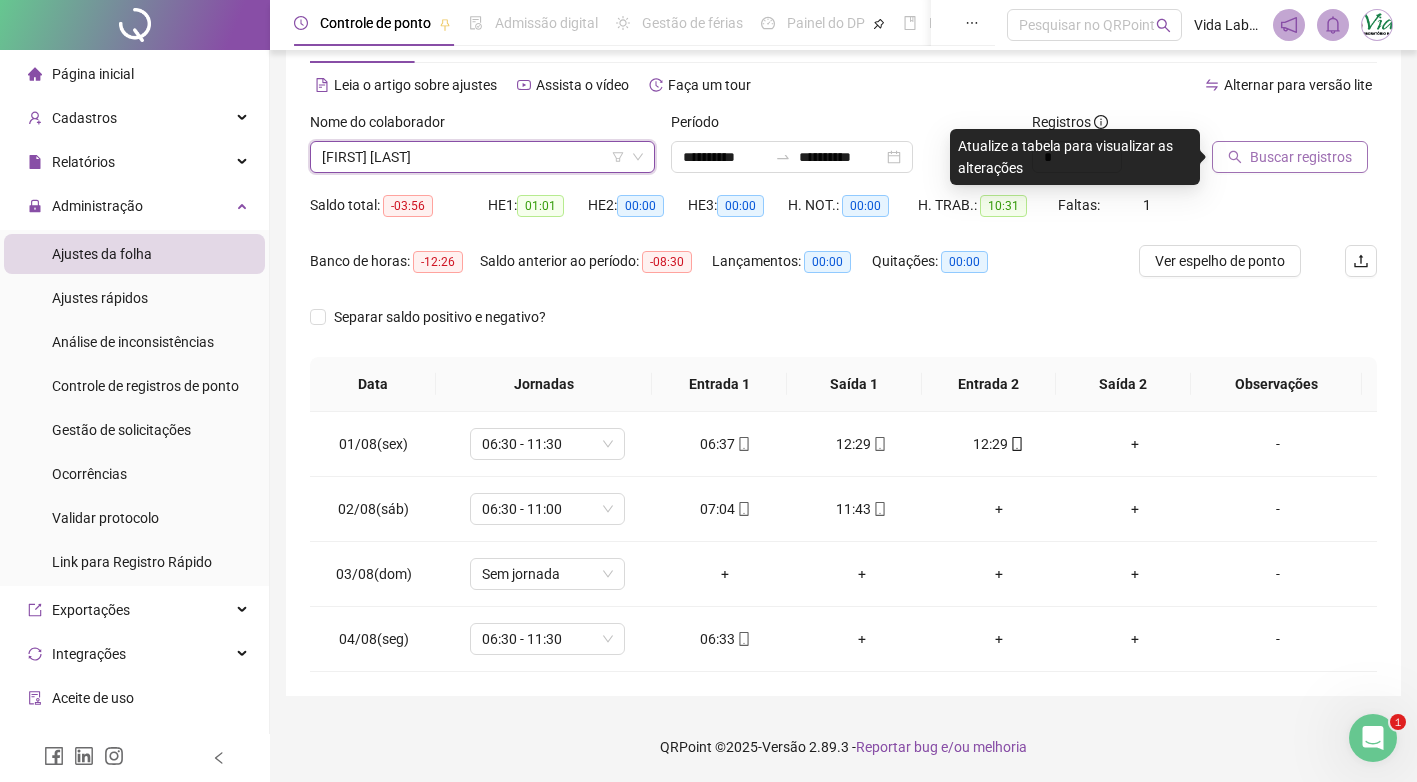 click on "Buscar registros" at bounding box center [1301, 157] 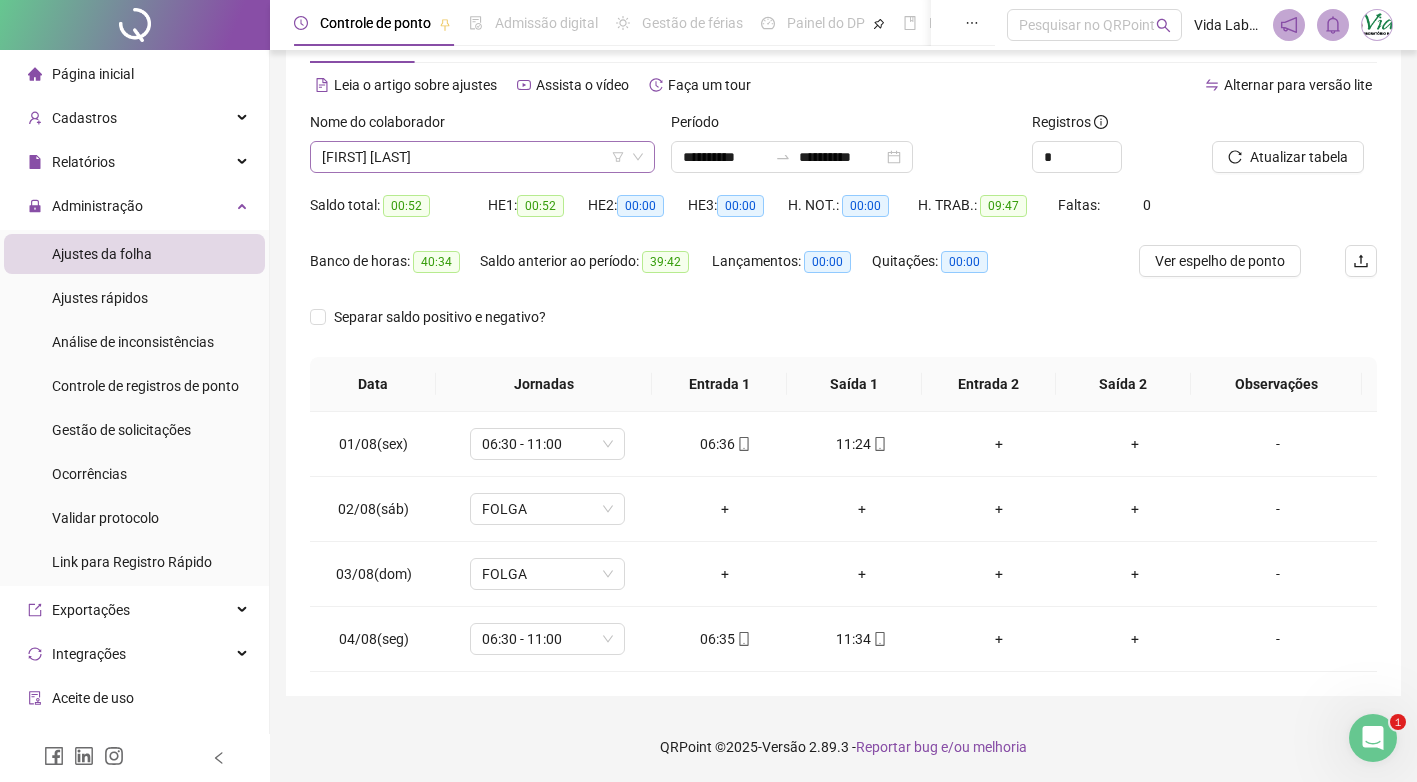 click on "[FIRST] [LAST]" at bounding box center [482, 157] 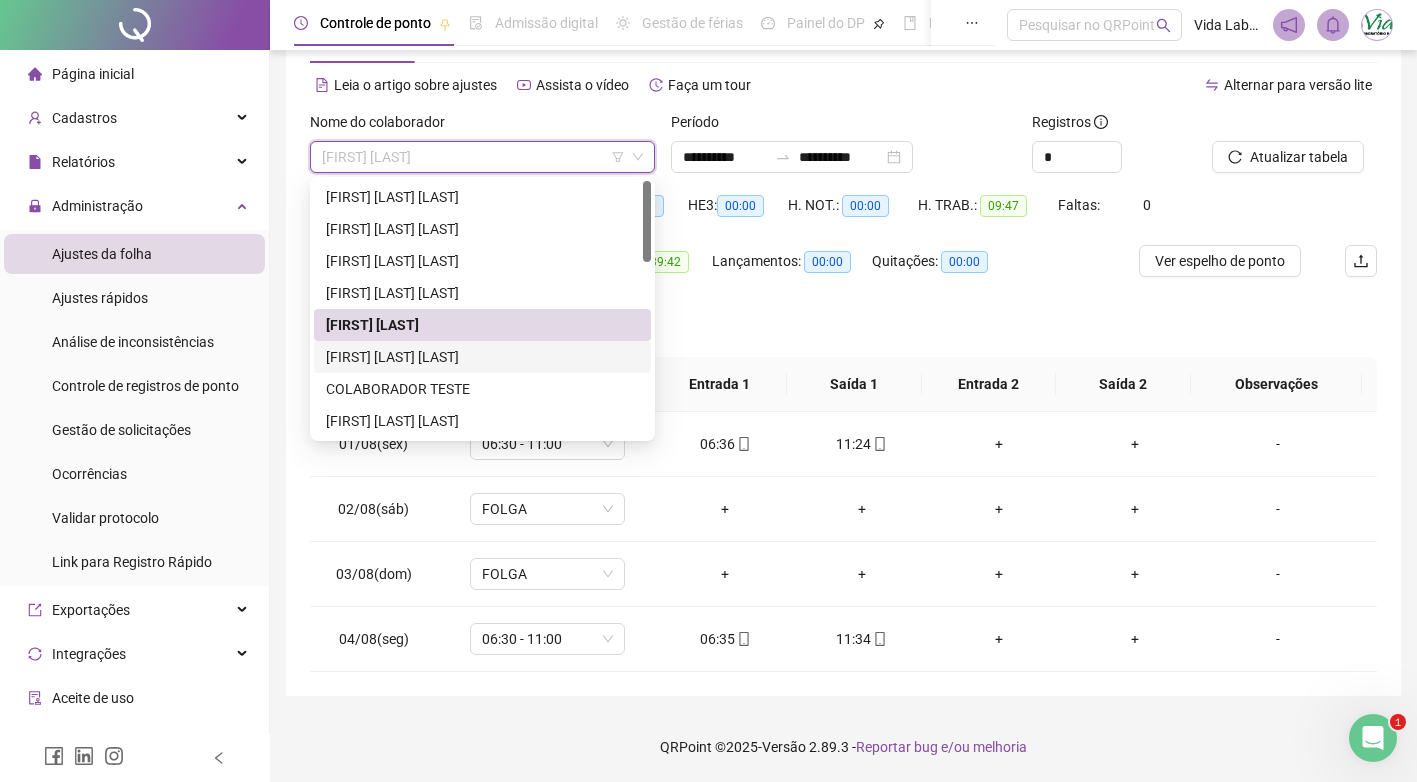 click on "[FIRST] [LAST] [LAST]" at bounding box center [482, 357] 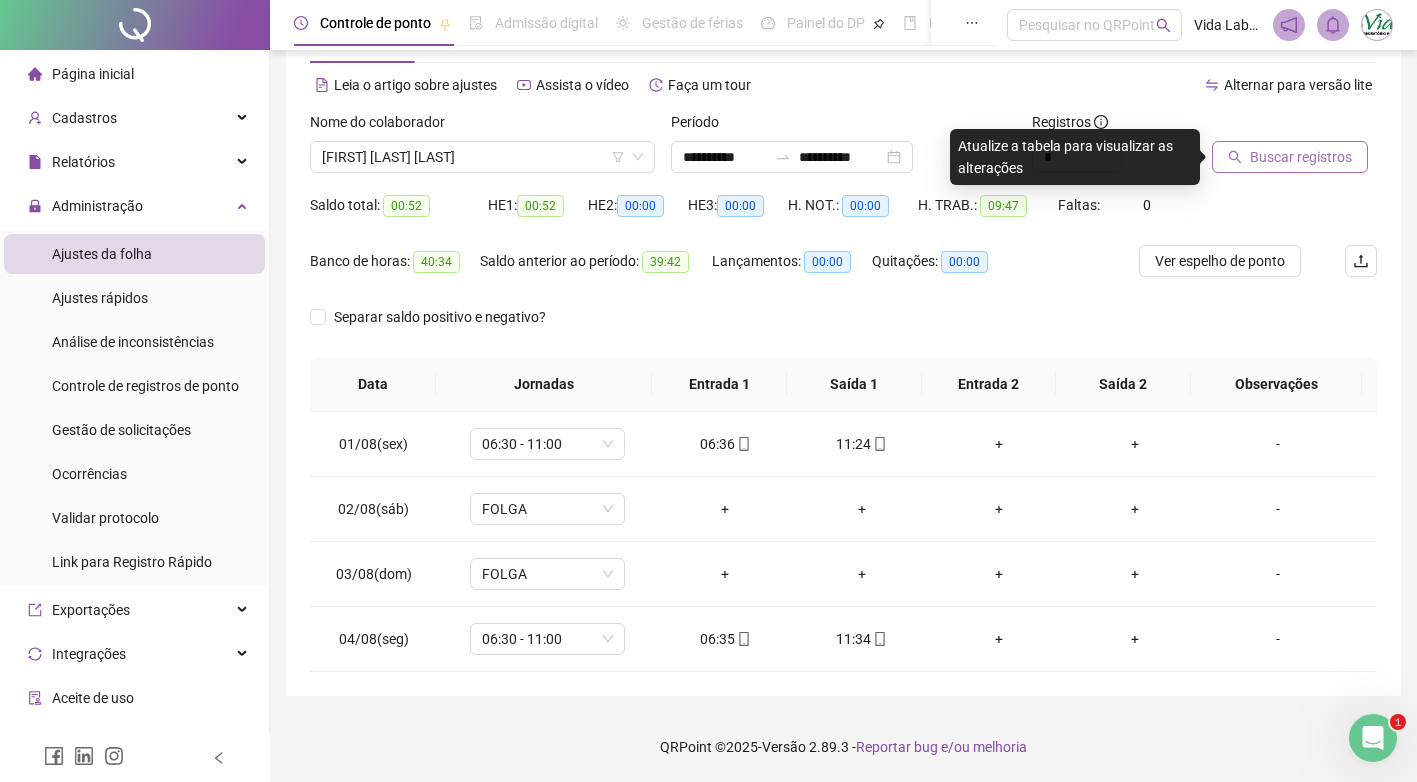 click on "Buscar registros" at bounding box center (1301, 157) 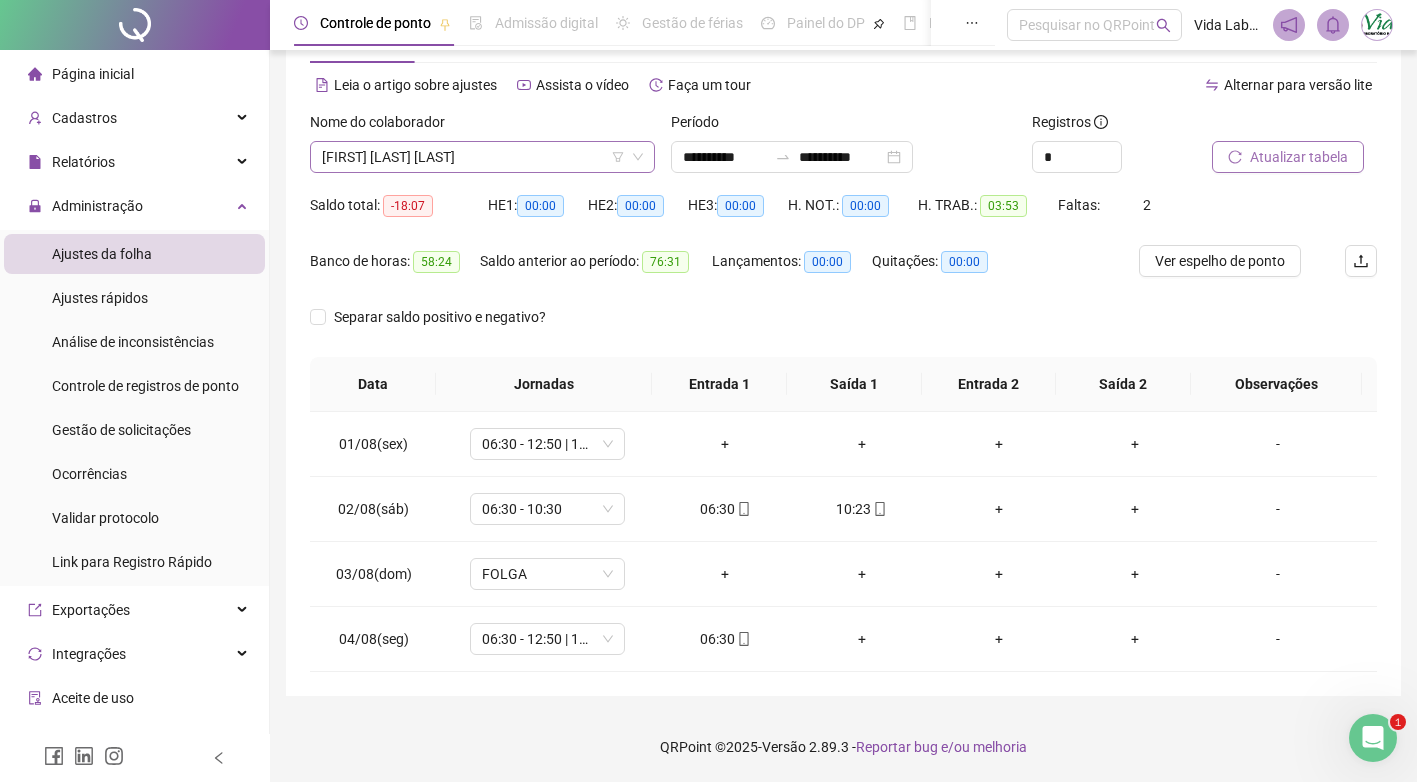 click on "[FIRST] [LAST] [LAST]" at bounding box center (482, 157) 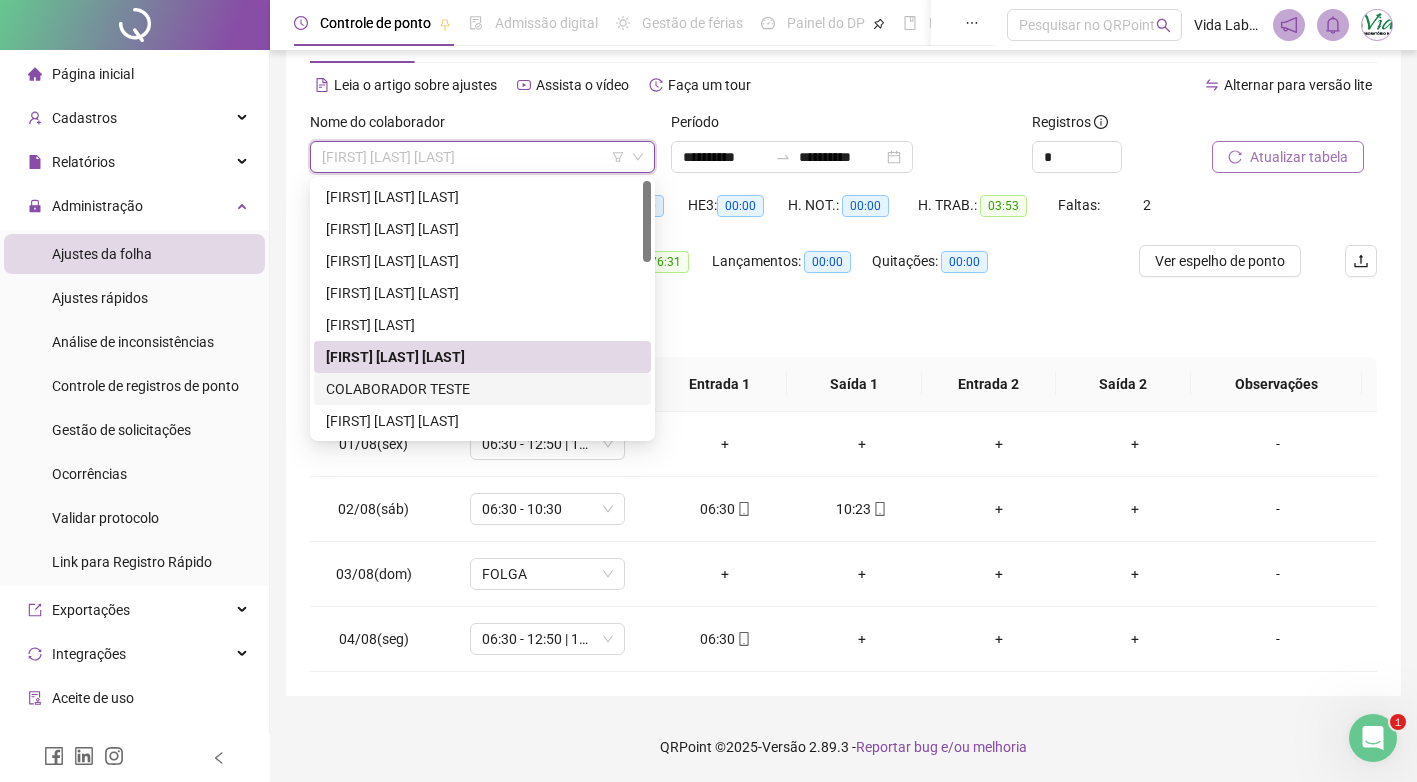 click on "COLABORADOR TESTE" at bounding box center (482, 389) 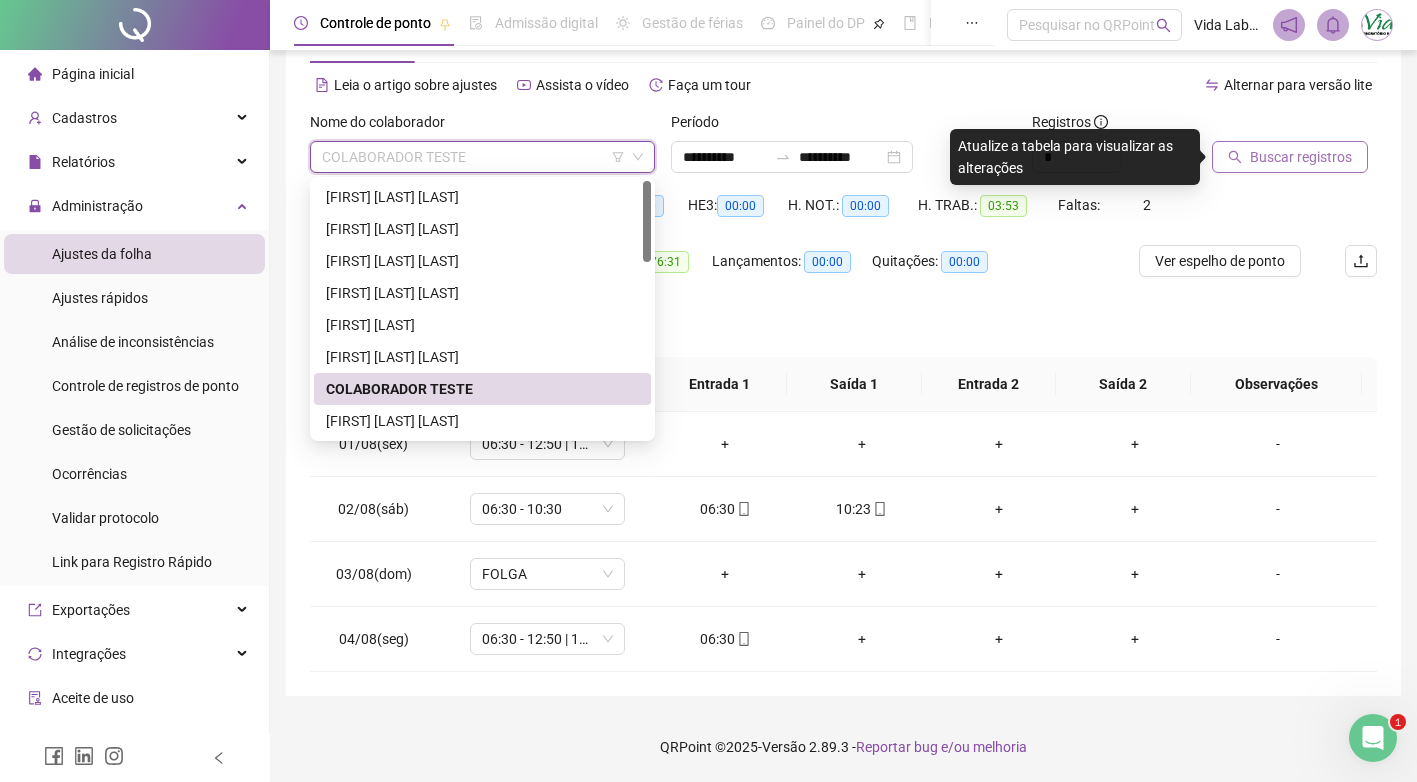 click on "COLABORADOR TESTE" at bounding box center [482, 157] 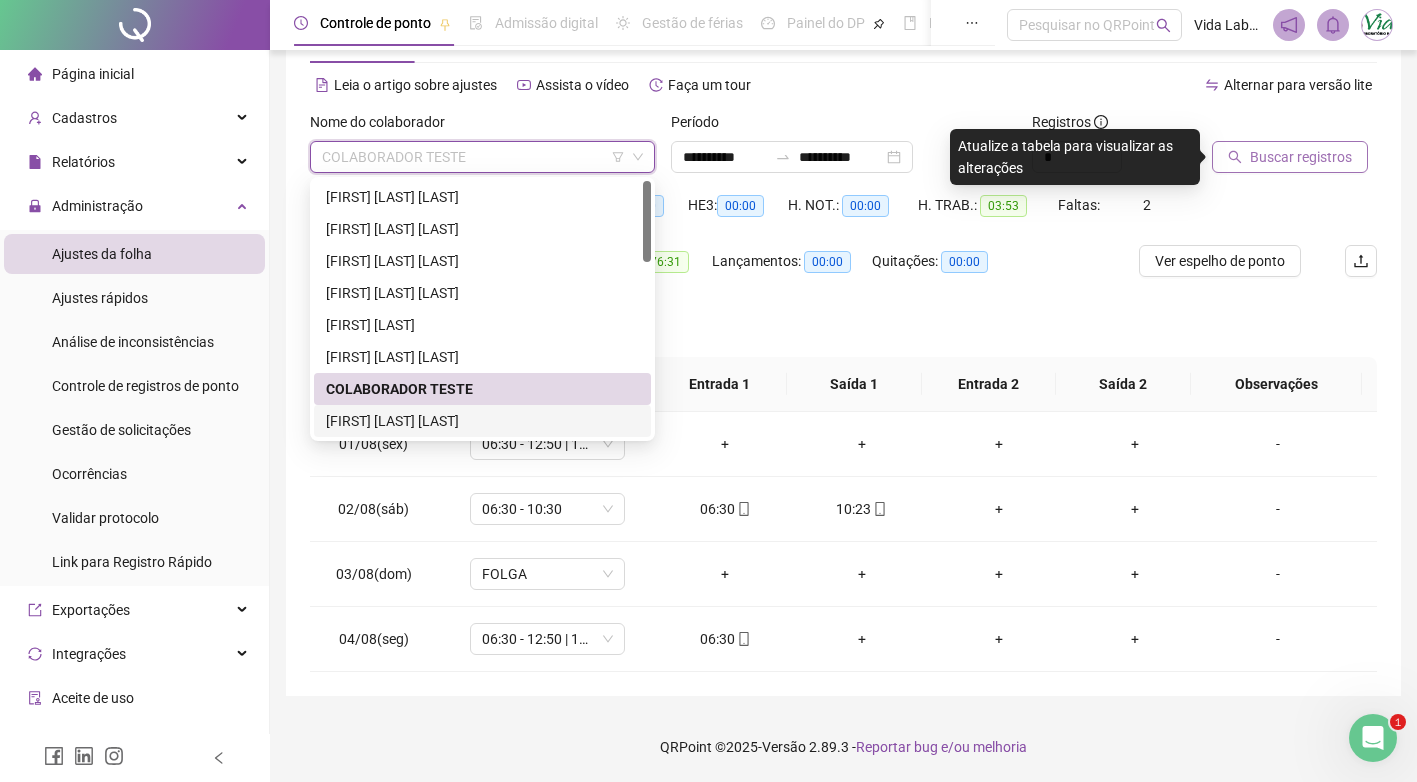 click on "[FIRST] [LAST] [LAST]" at bounding box center [482, 421] 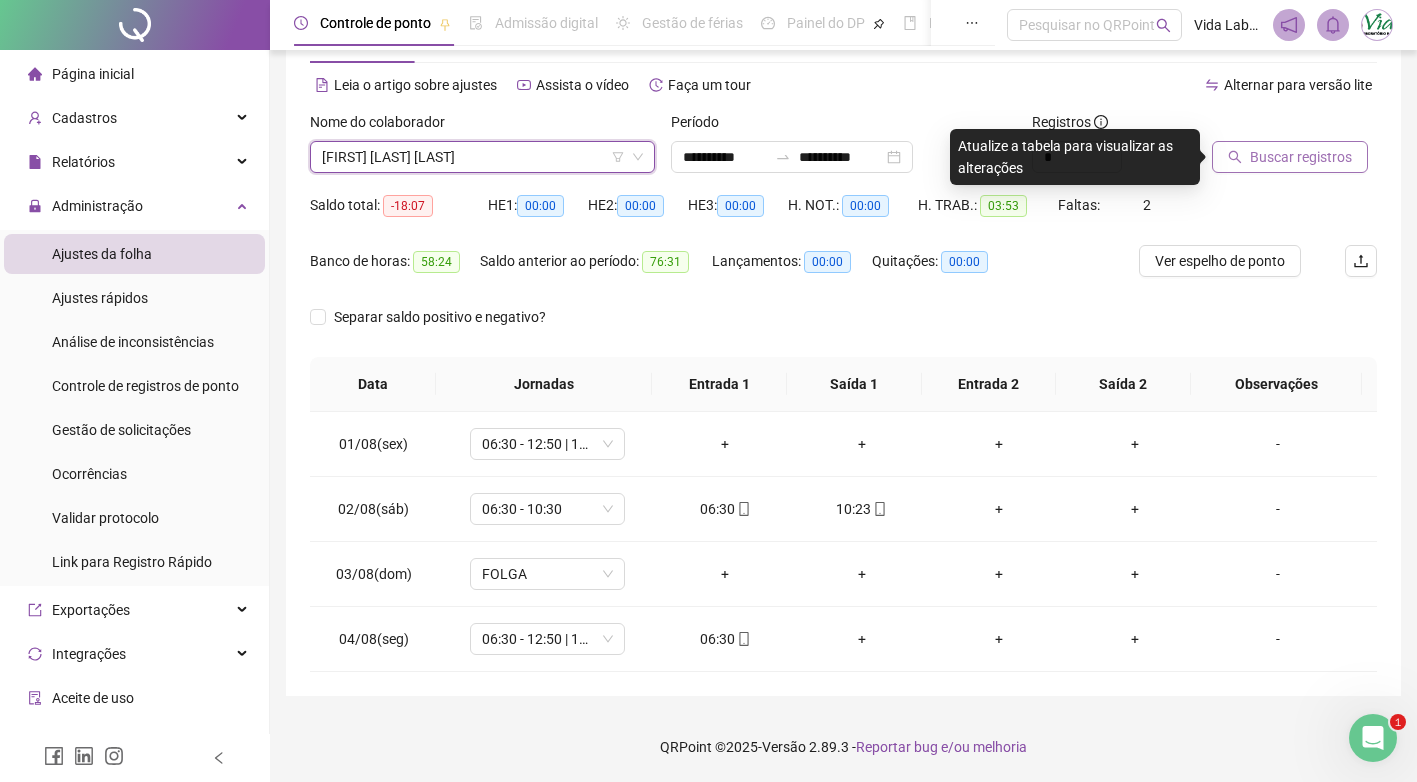 click on "Buscar registros" at bounding box center [1301, 157] 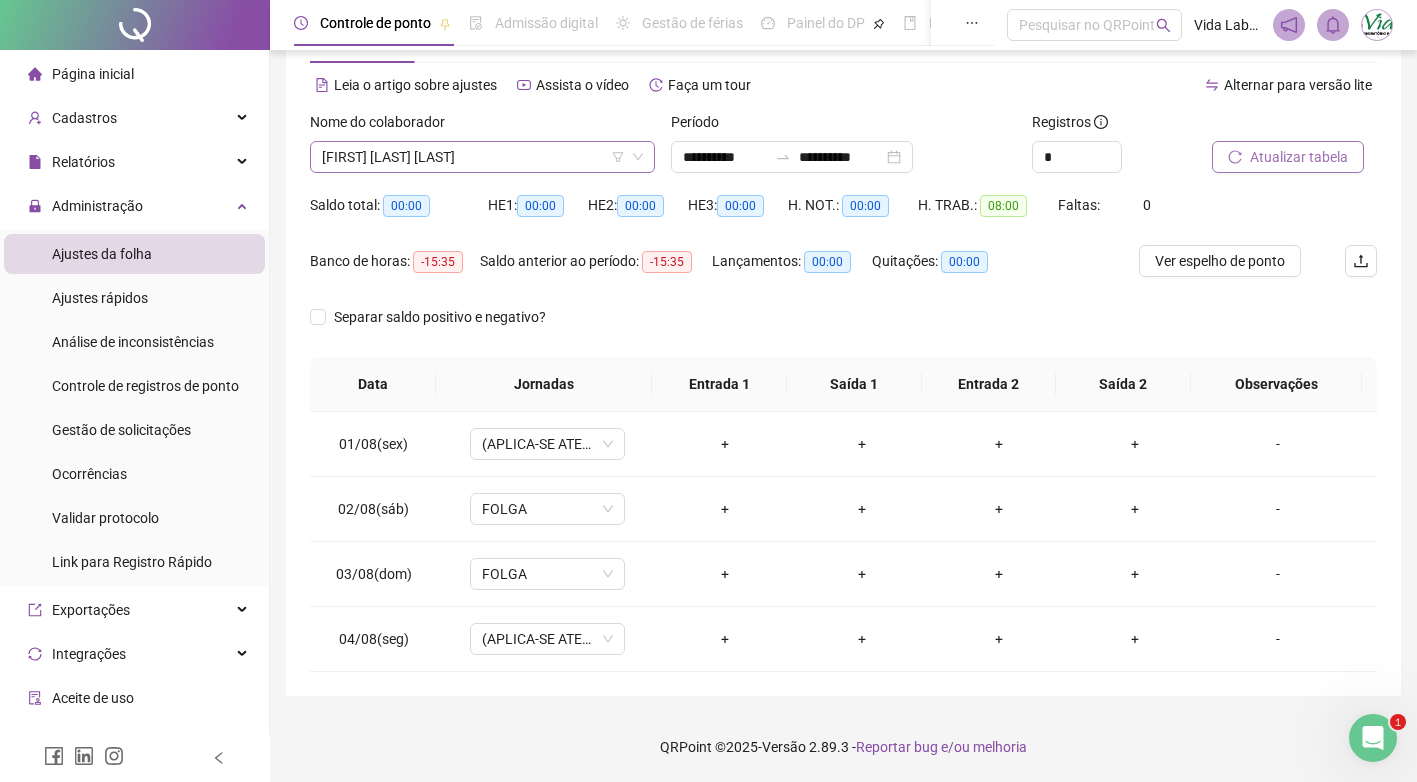 click on "[FIRST] [LAST] [LAST]" at bounding box center [482, 157] 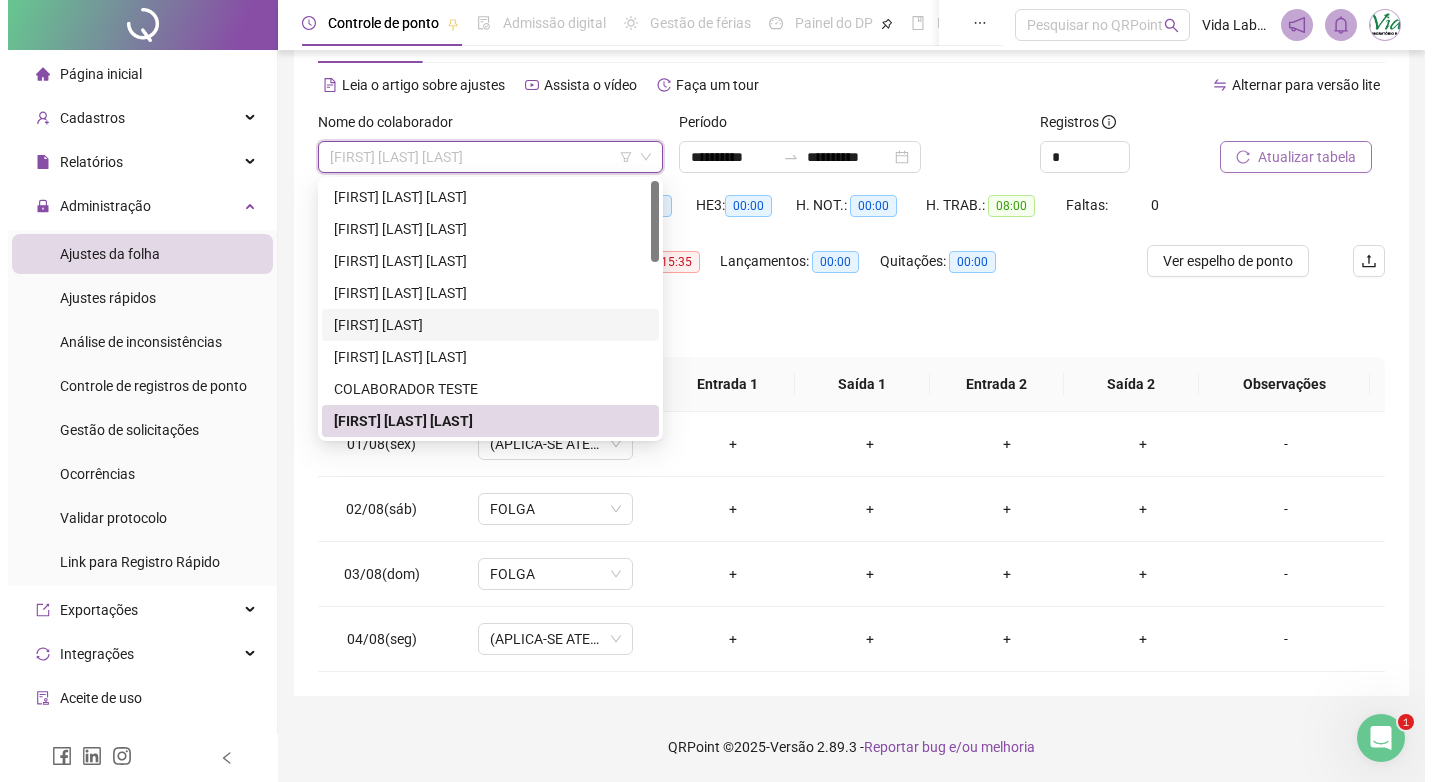 scroll, scrollTop: 100, scrollLeft: 0, axis: vertical 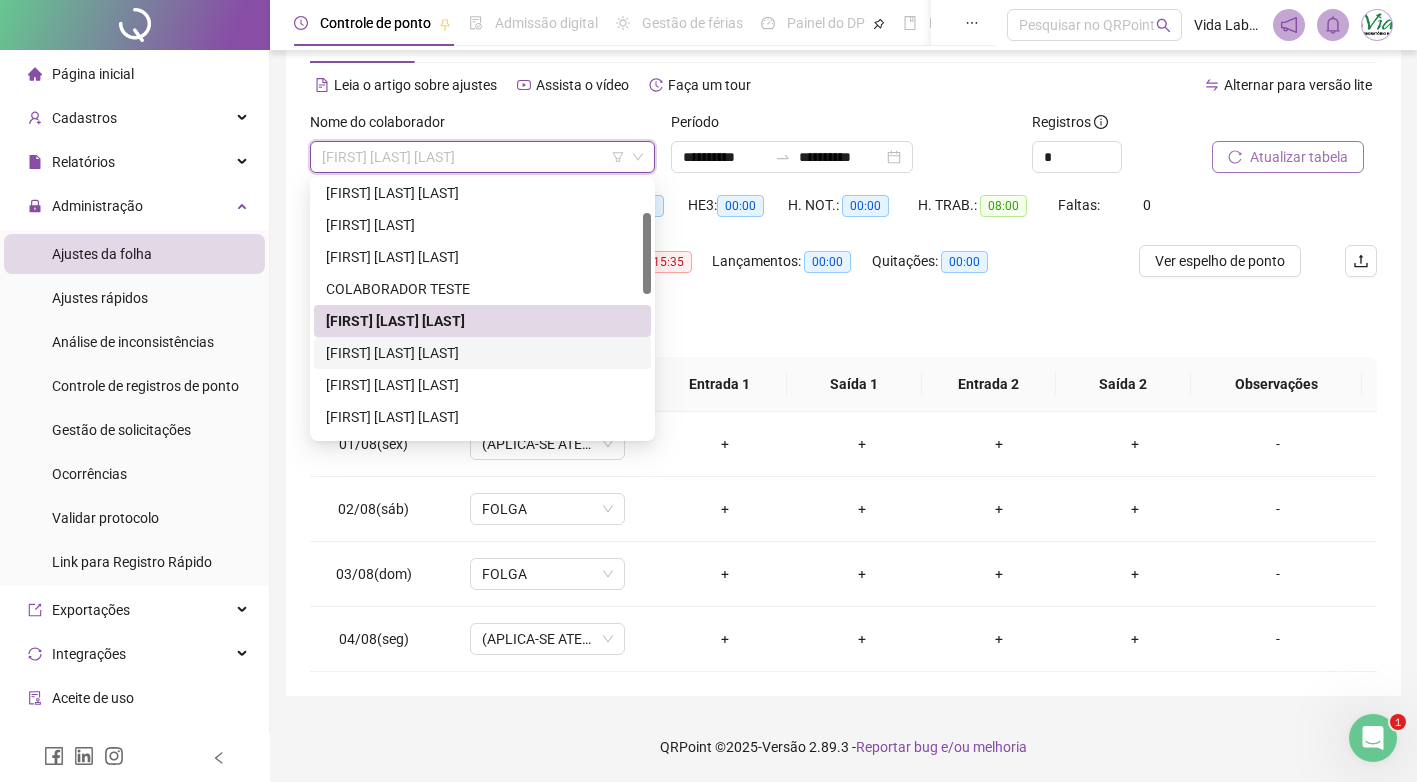 click on "[FIRST] [LAST] [LAST]" at bounding box center (482, 353) 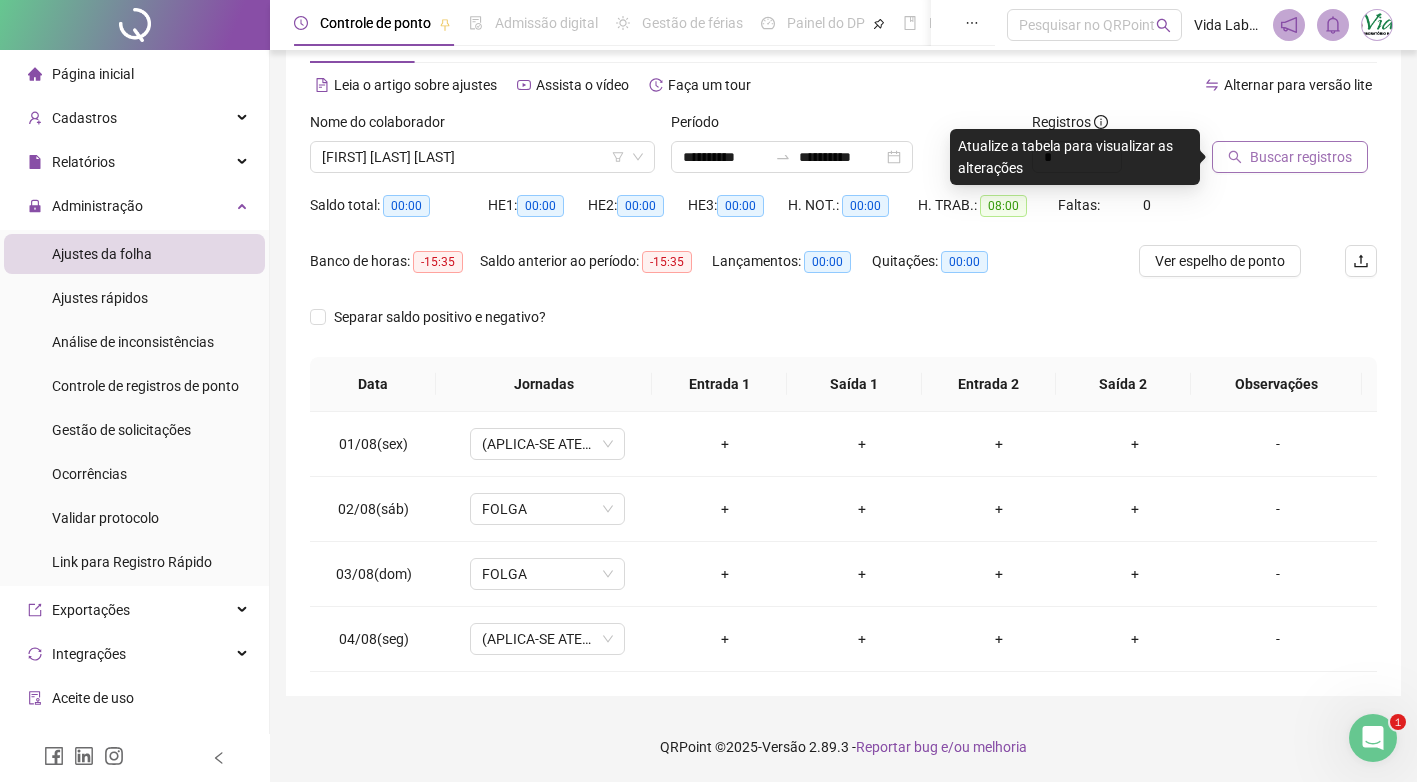 click on "Buscar registros" at bounding box center (1301, 157) 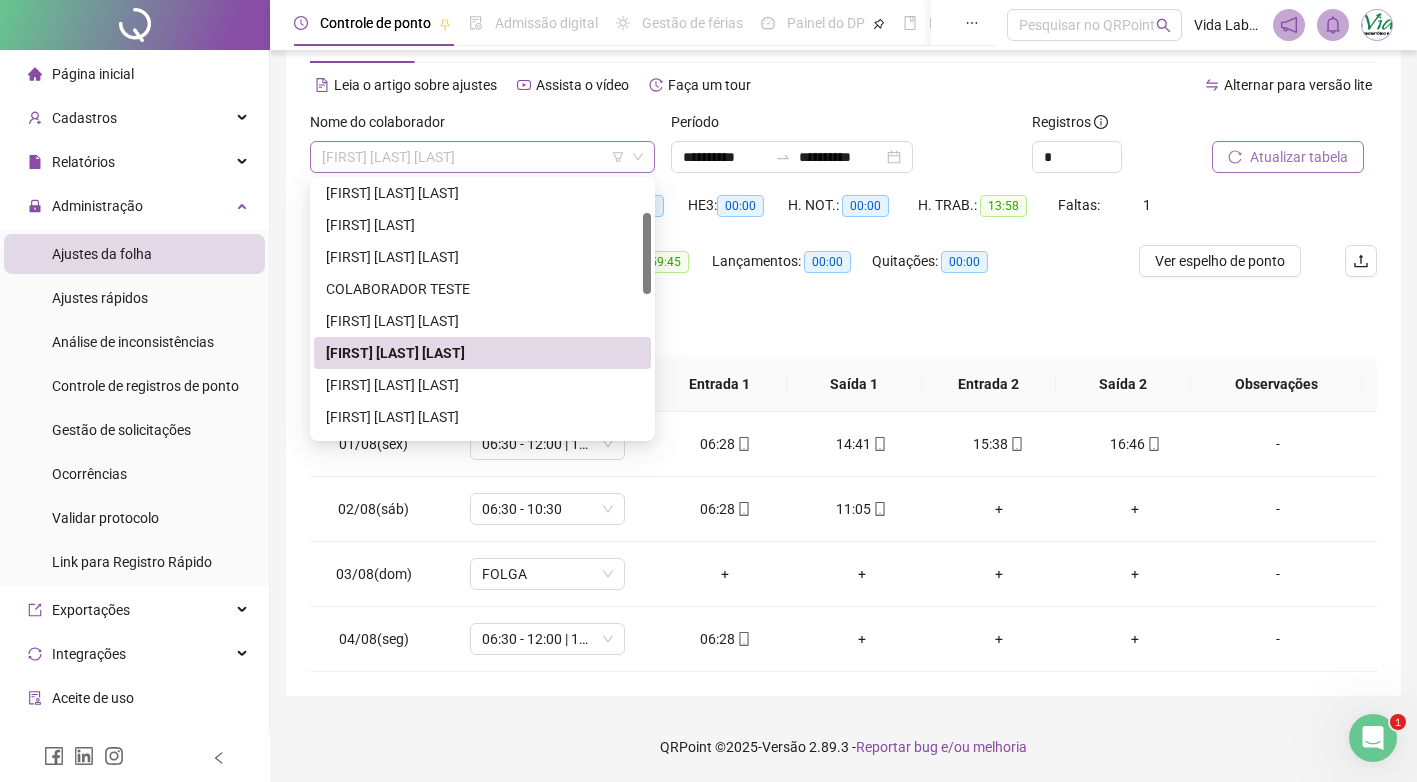 click on "[FIRST] [LAST] [LAST]" at bounding box center [482, 157] 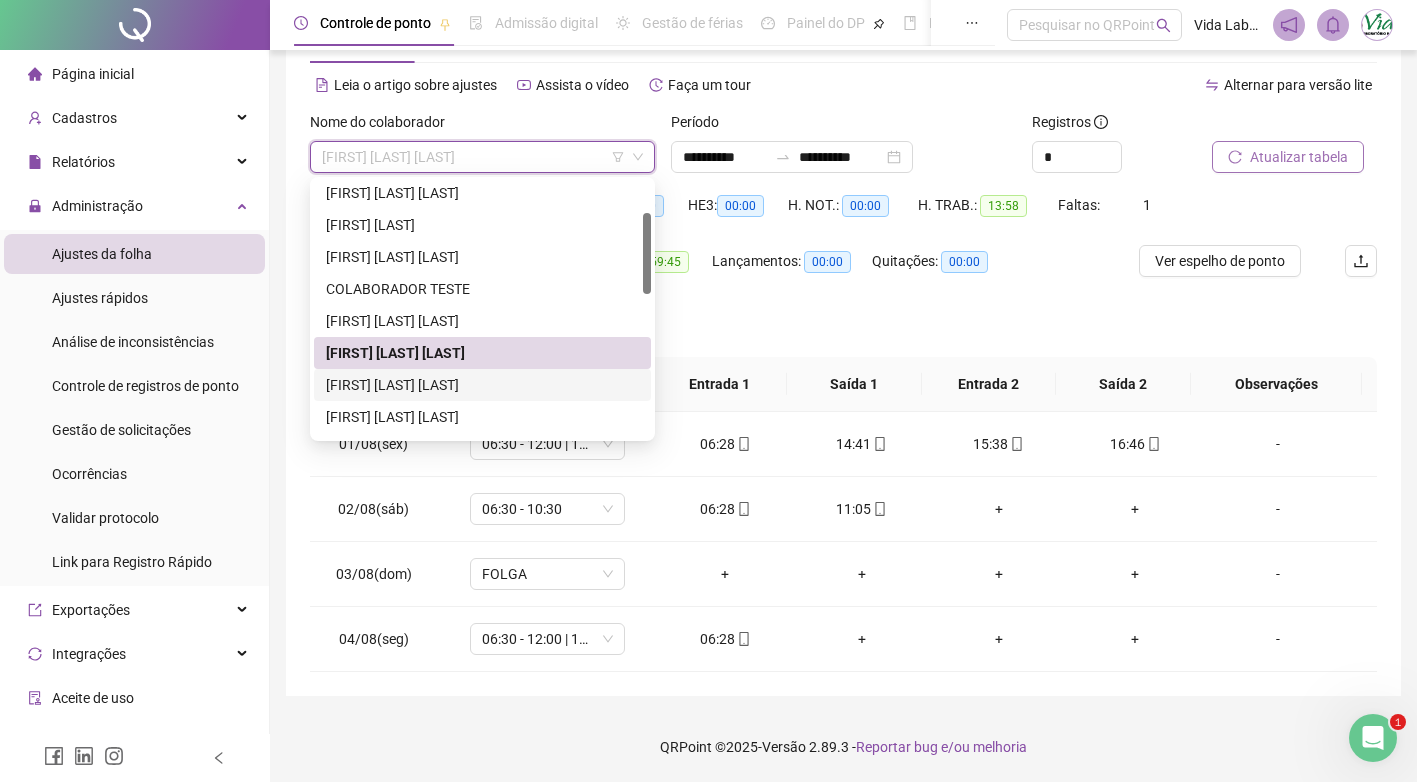 click on "[FIRST] [LAST] [LAST]" at bounding box center [482, 385] 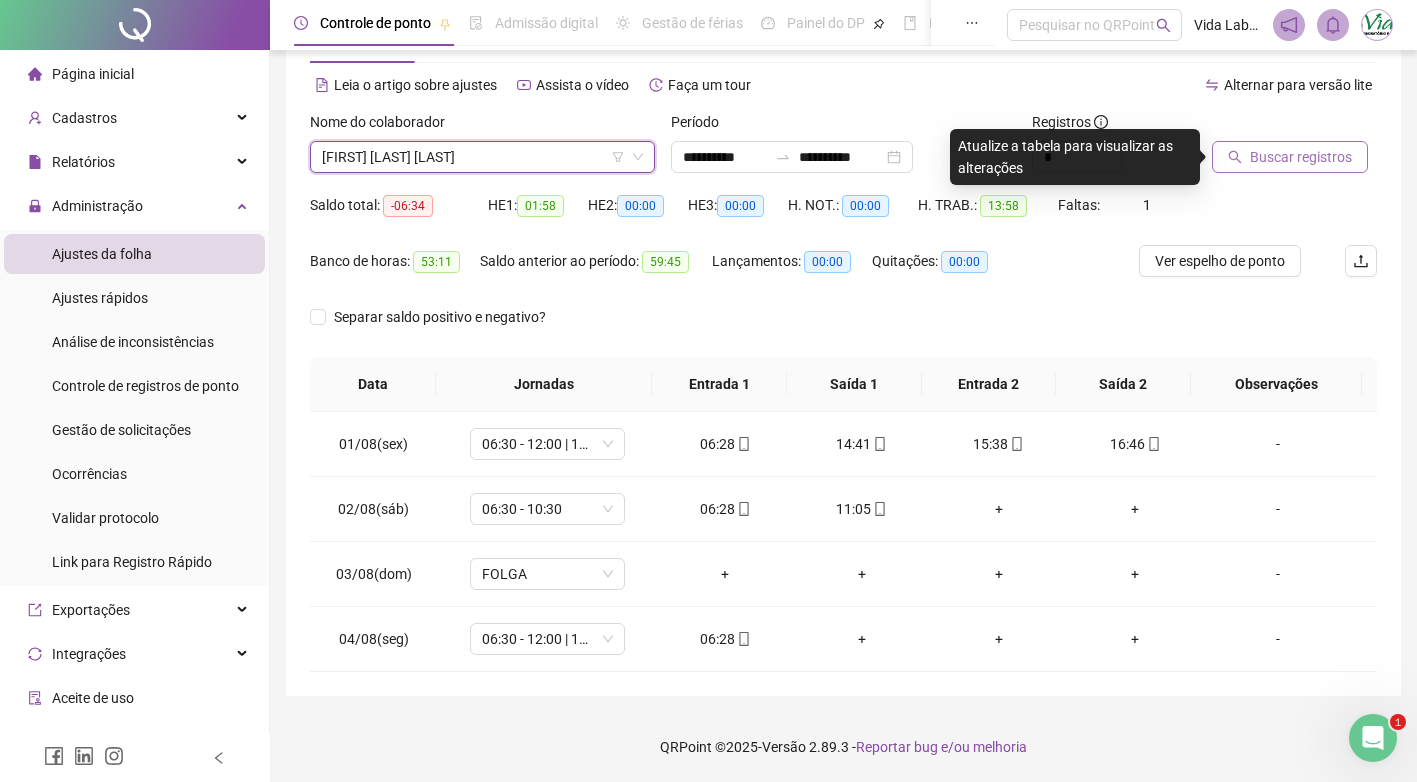 click on "Buscar registros" at bounding box center [1290, 157] 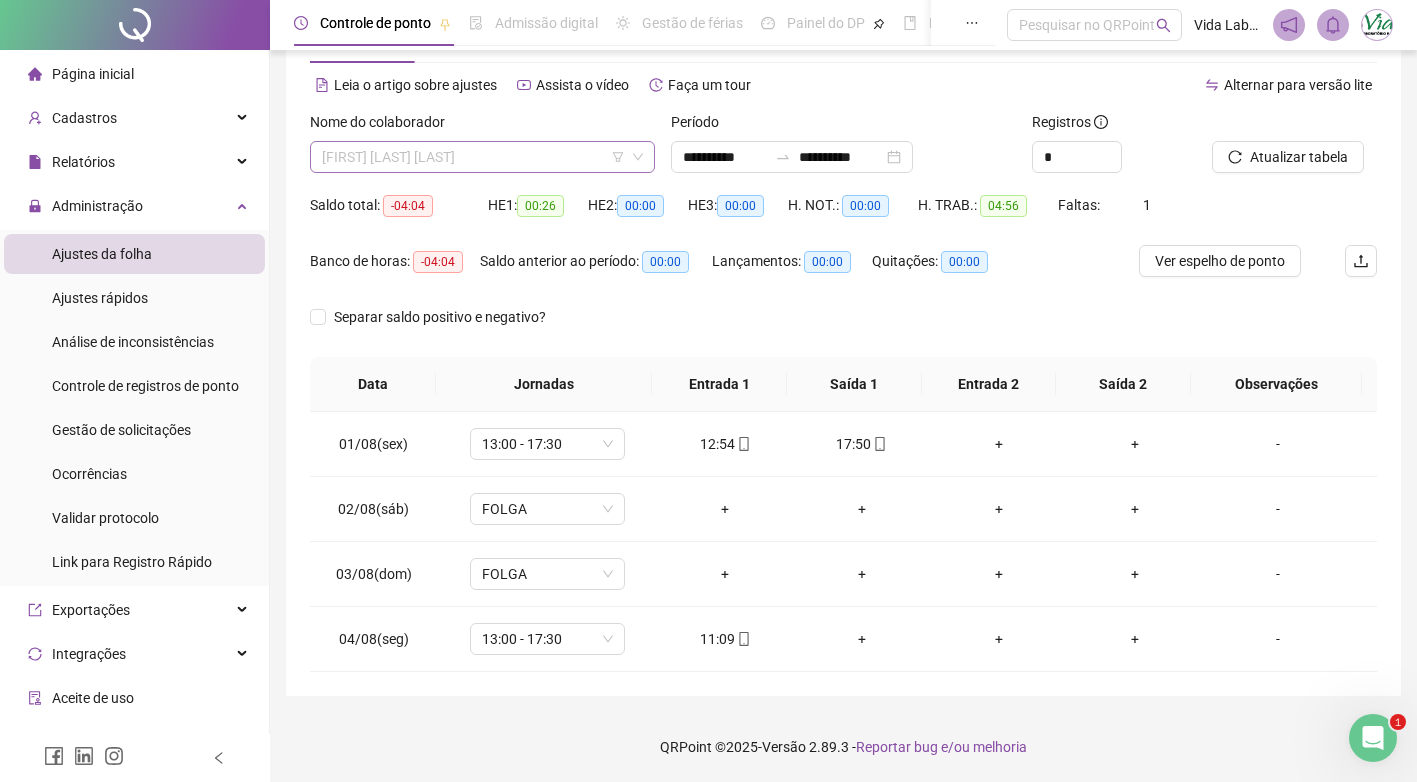 click on "[FIRST] [LAST] [LAST]" at bounding box center (482, 157) 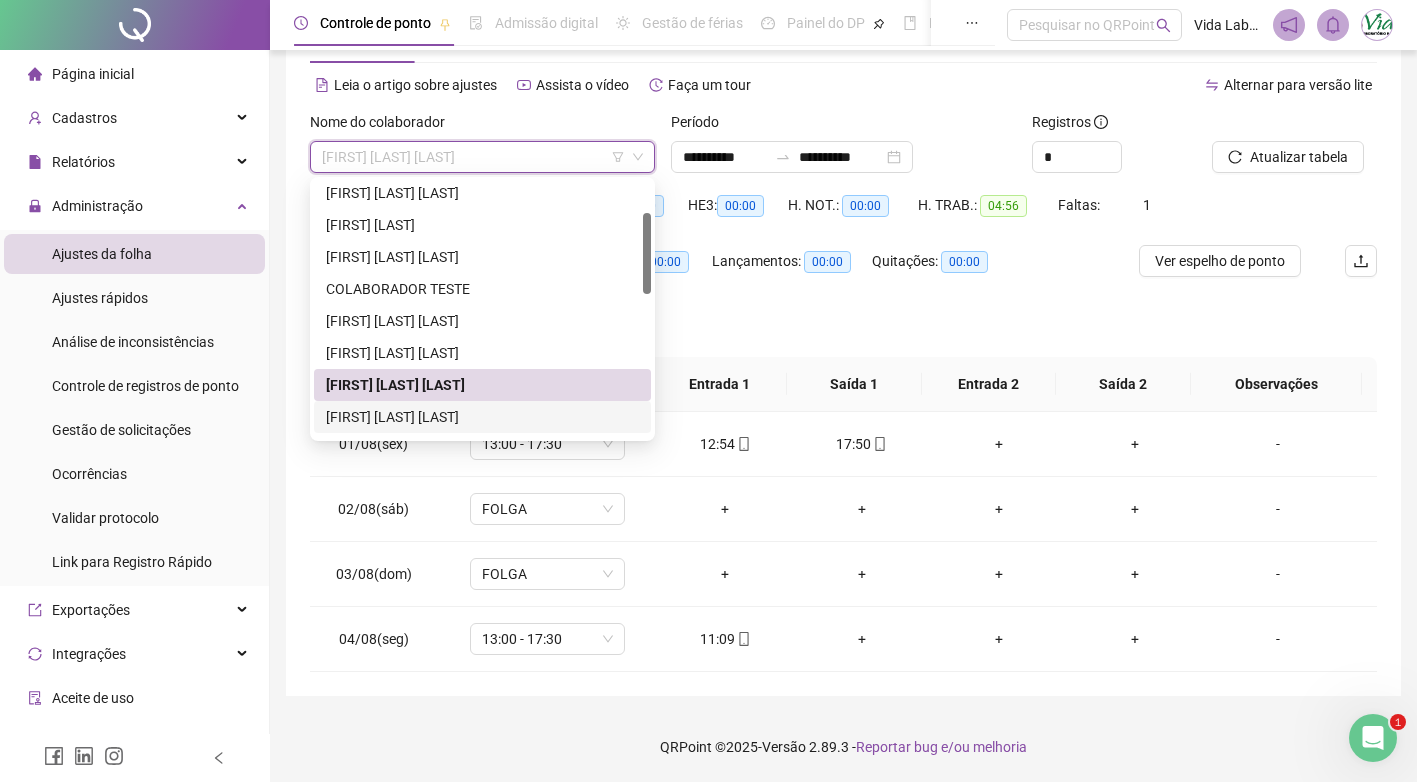 click on "[FIRST] [LAST] [LAST]" at bounding box center (482, 417) 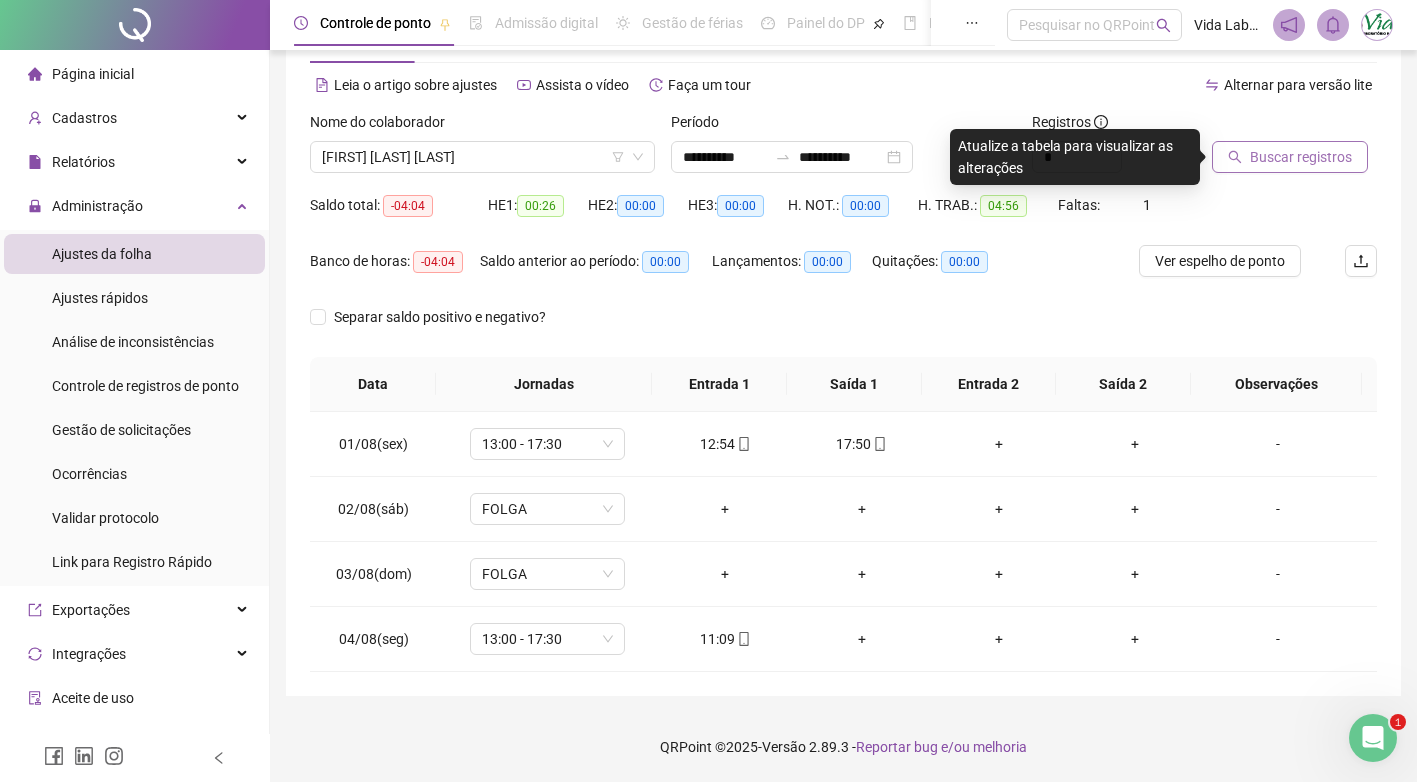click on "Buscar registros" at bounding box center (1301, 157) 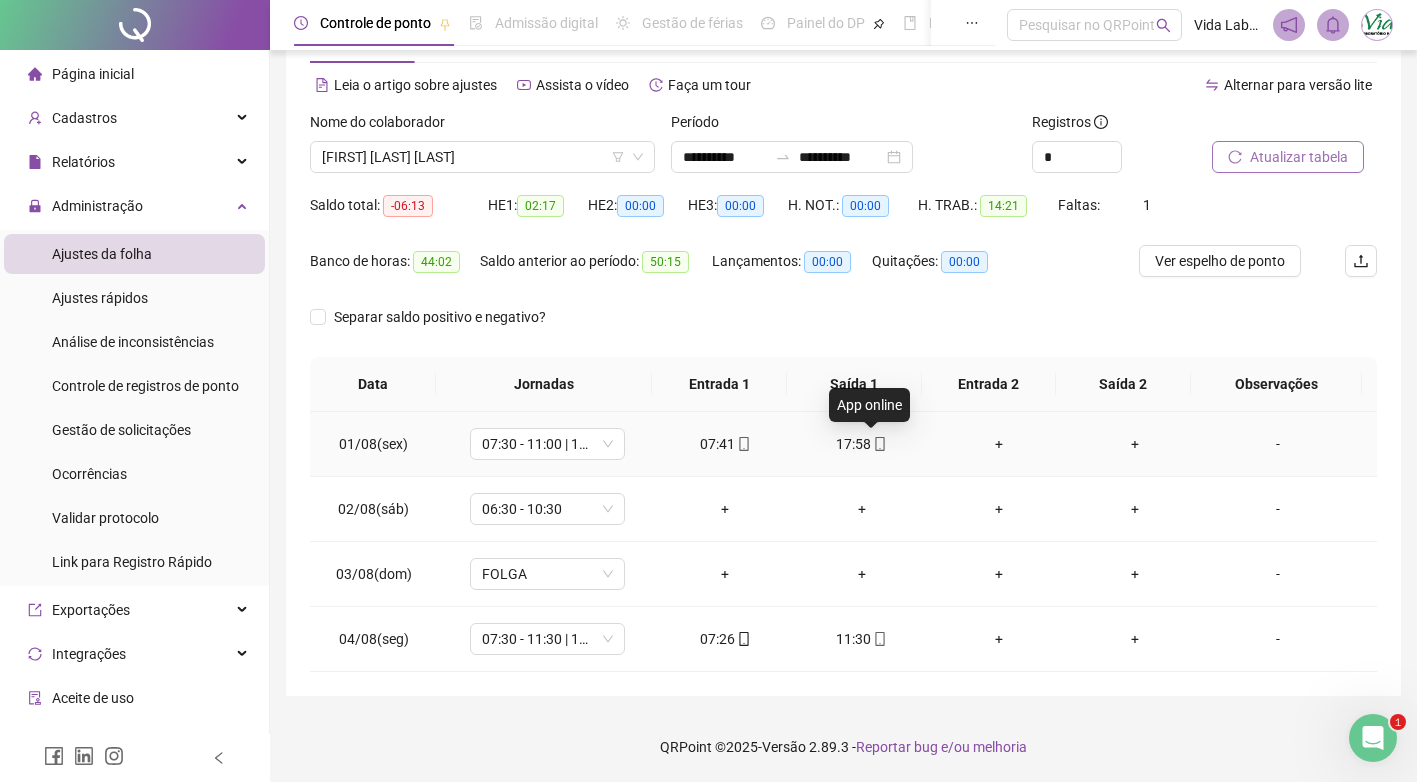 click at bounding box center [879, 444] 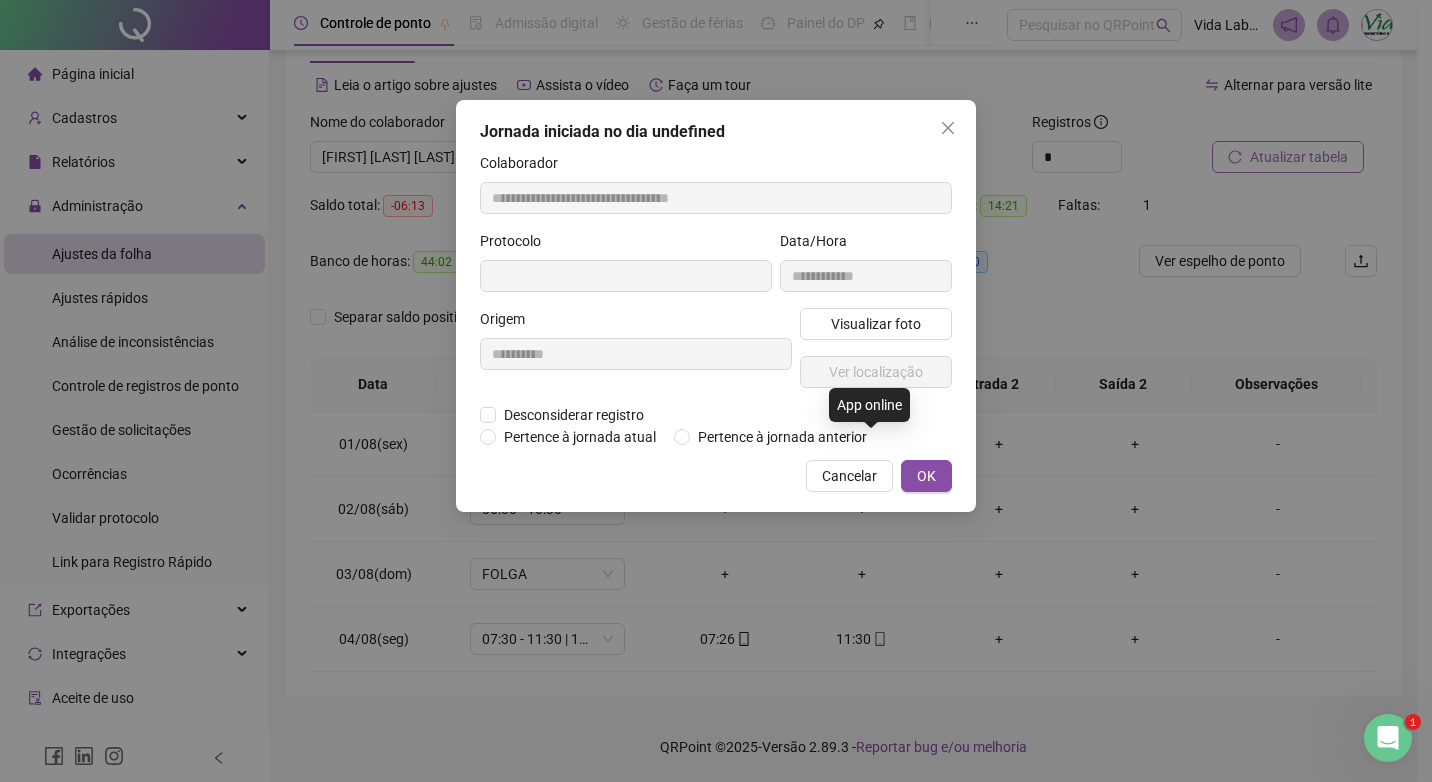 type on "**********" 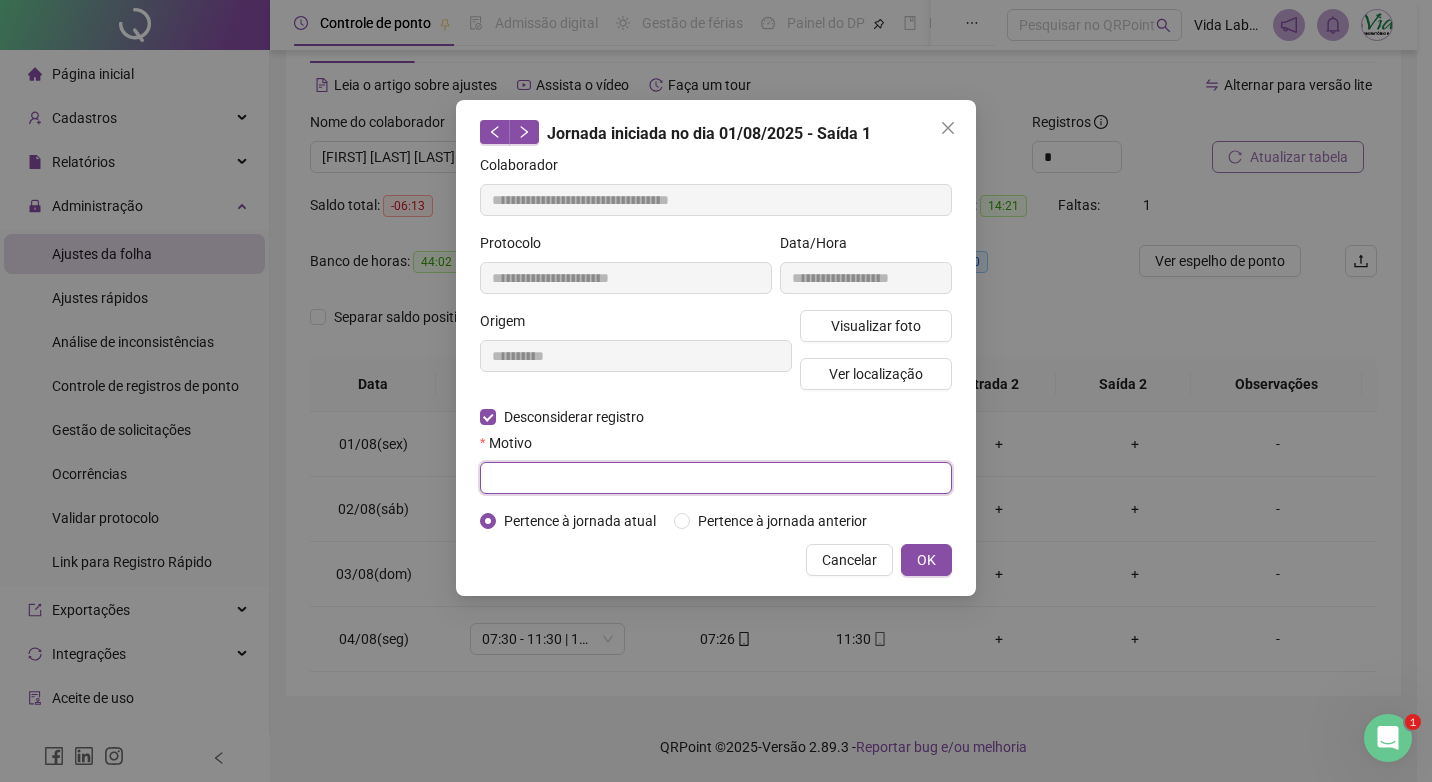 click at bounding box center [716, 478] 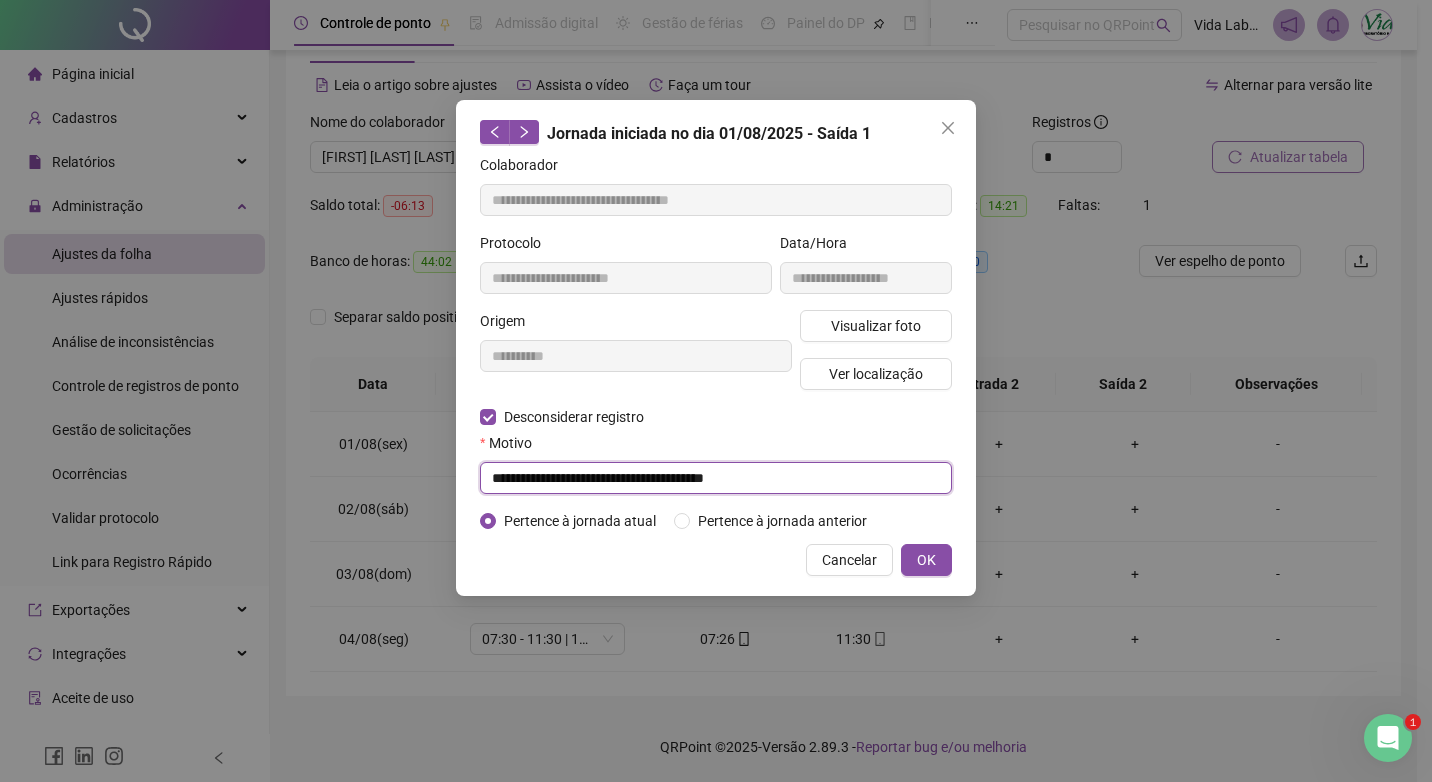 click on "**********" at bounding box center (716, 478) 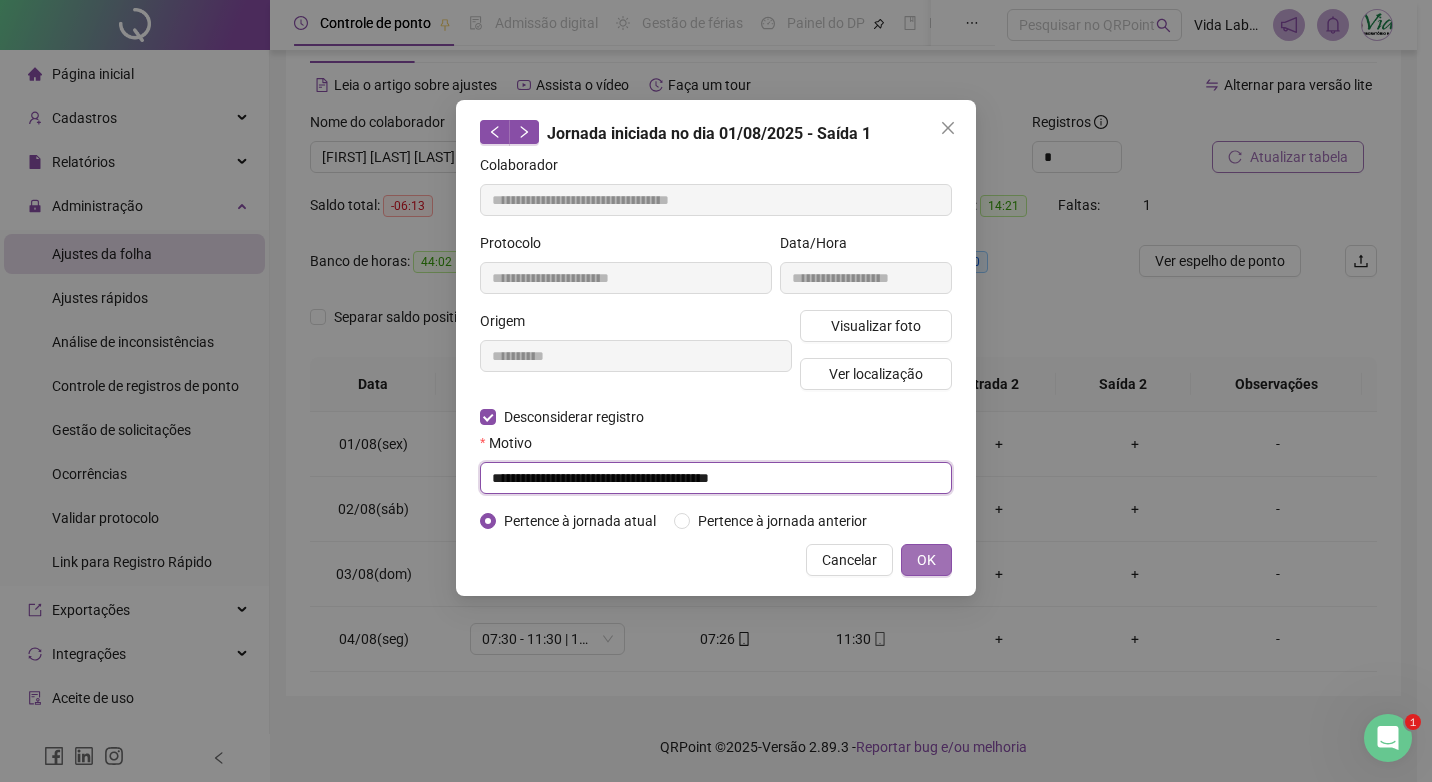 type on "**********" 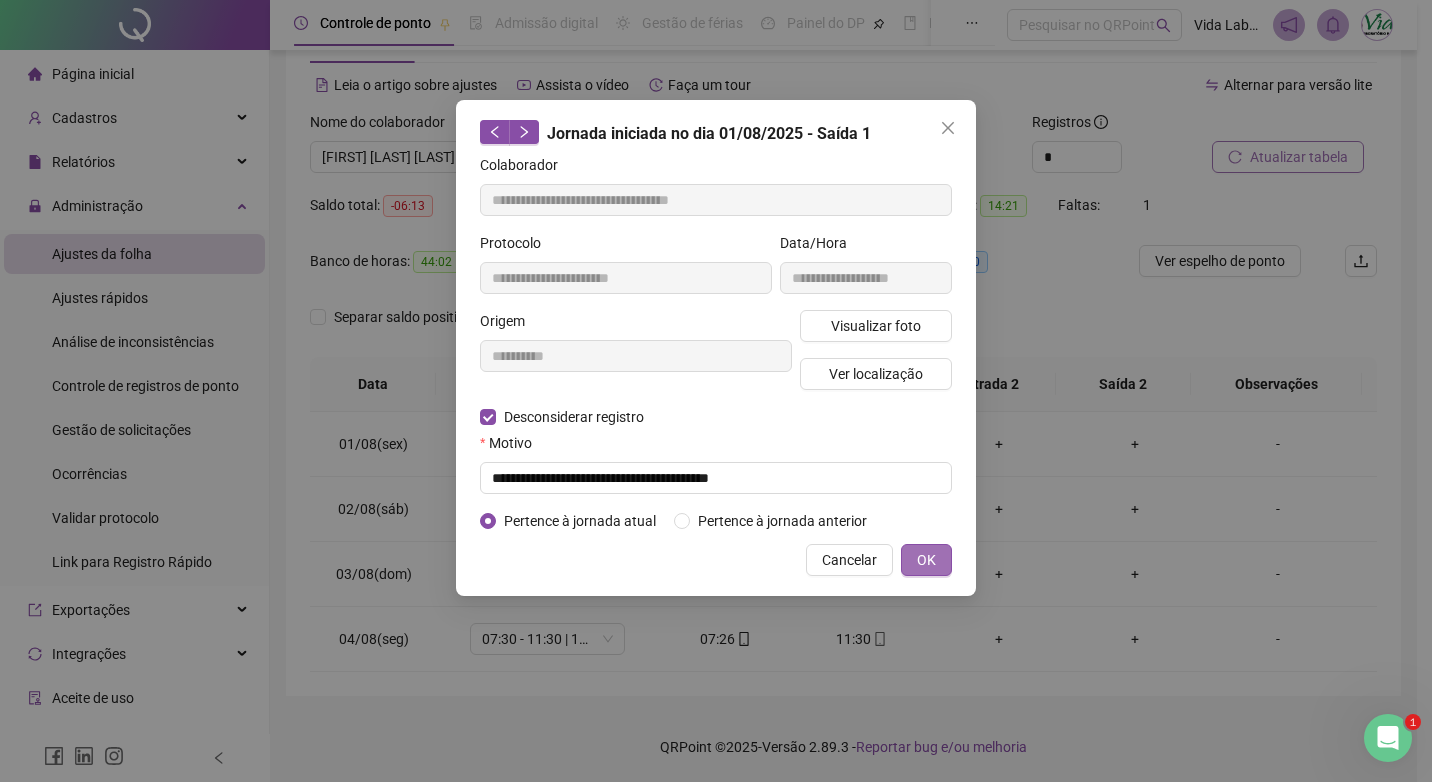 click on "OK" at bounding box center (926, 560) 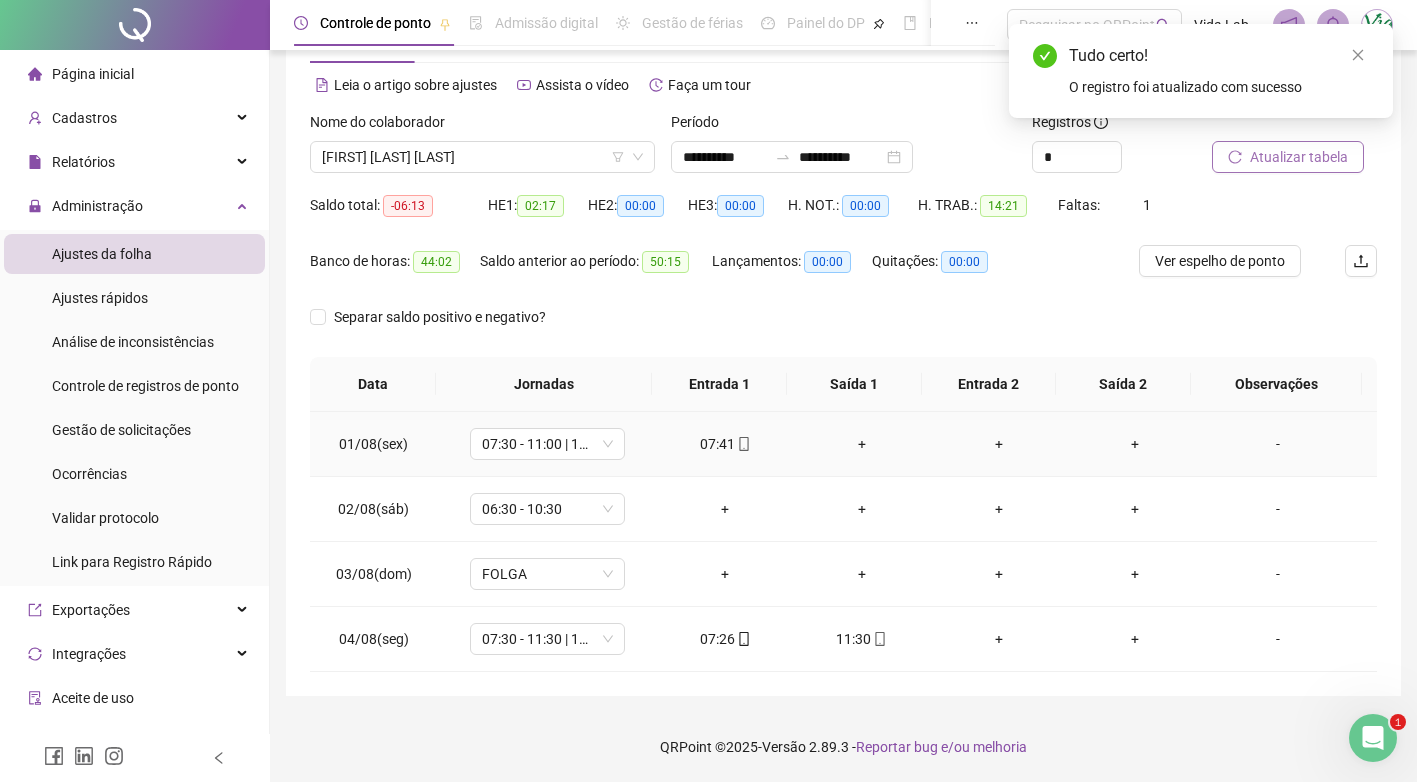 click on "+" at bounding box center [862, 444] 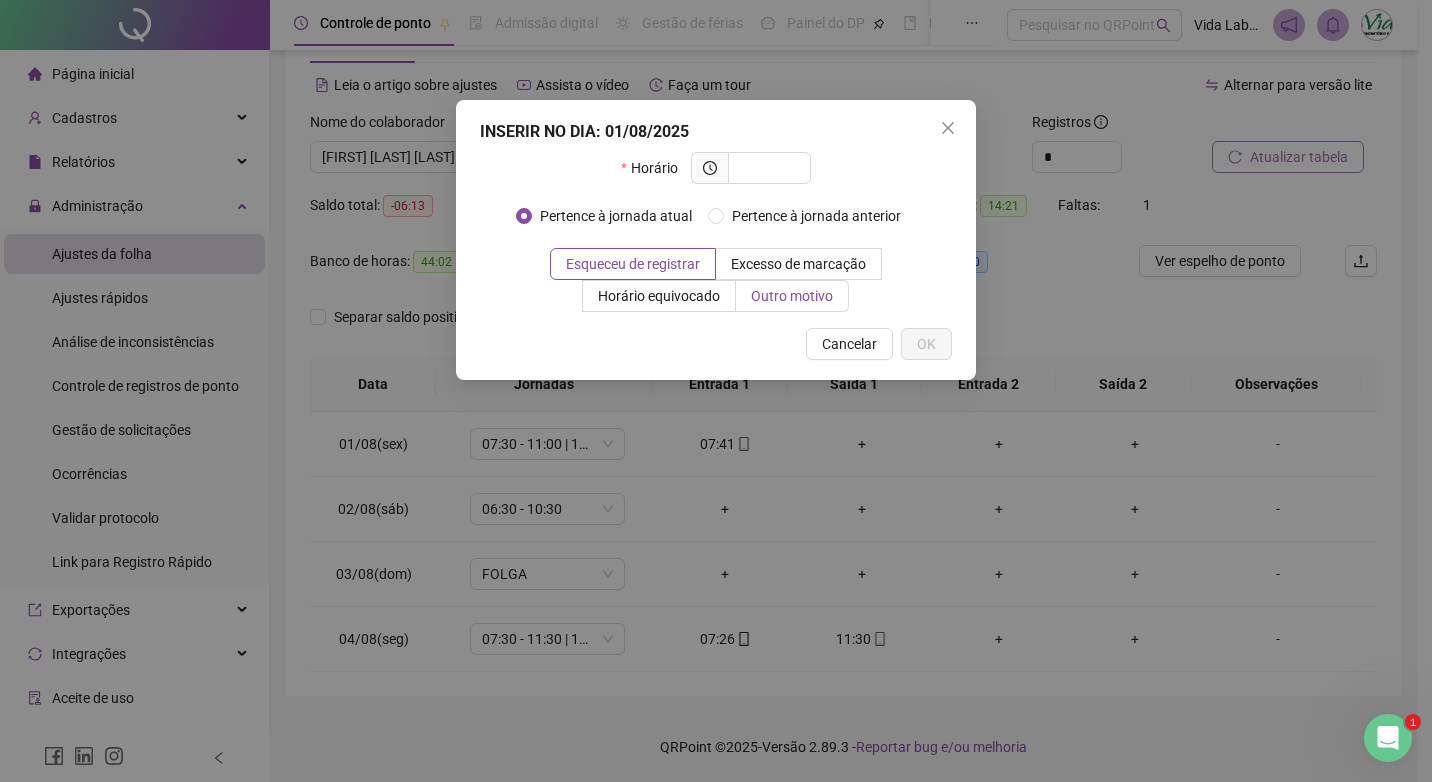 click on "Outro motivo" at bounding box center [792, 296] 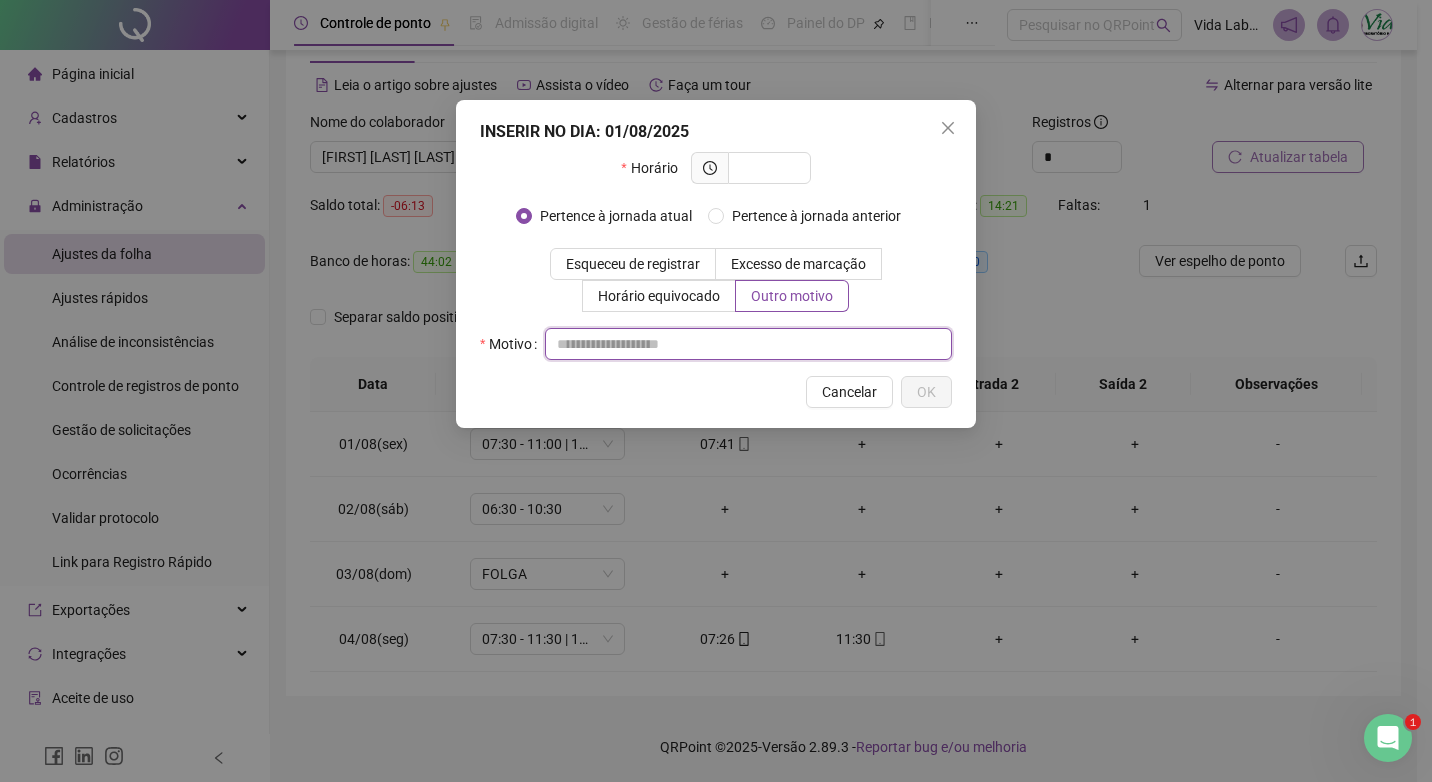 click at bounding box center [748, 344] 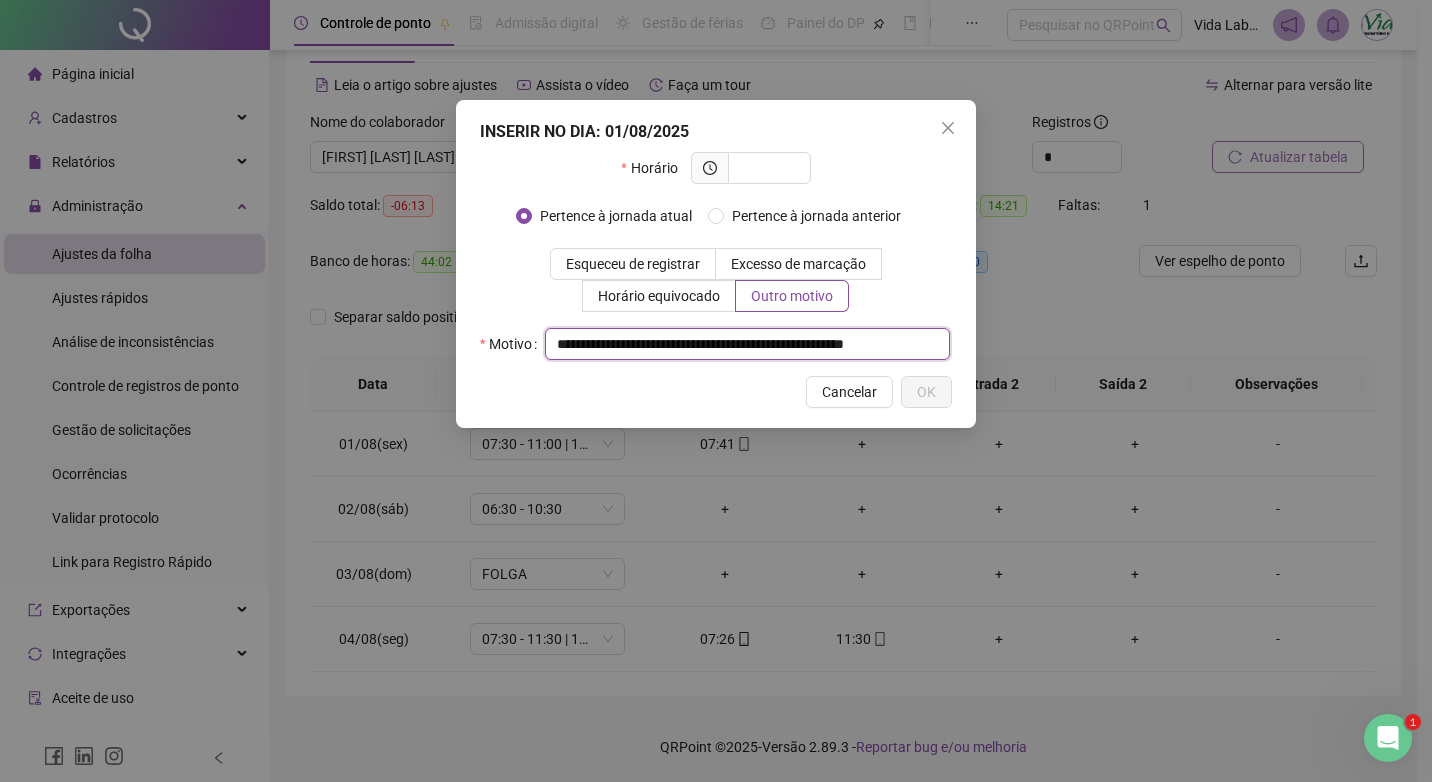 scroll, scrollTop: 0, scrollLeft: 63, axis: horizontal 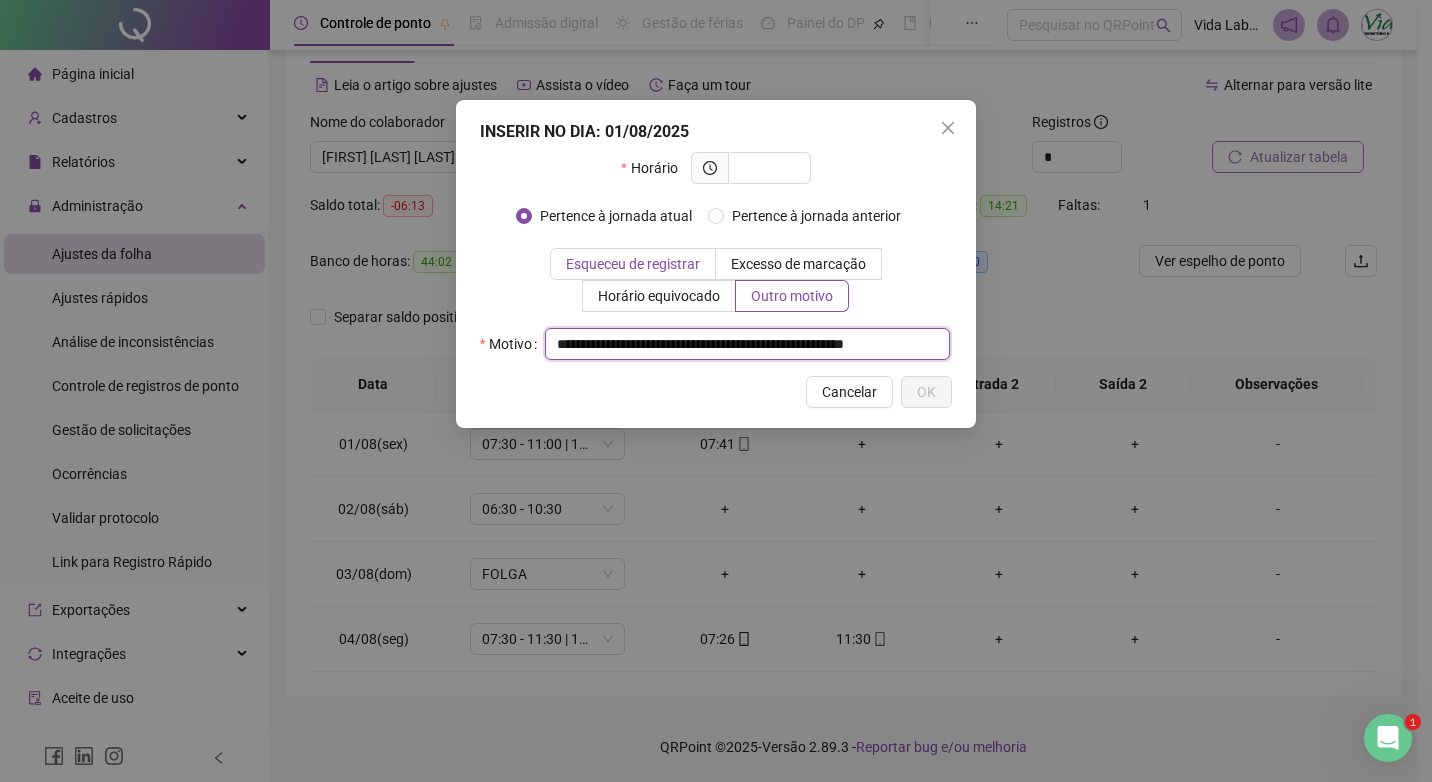 type on "**********" 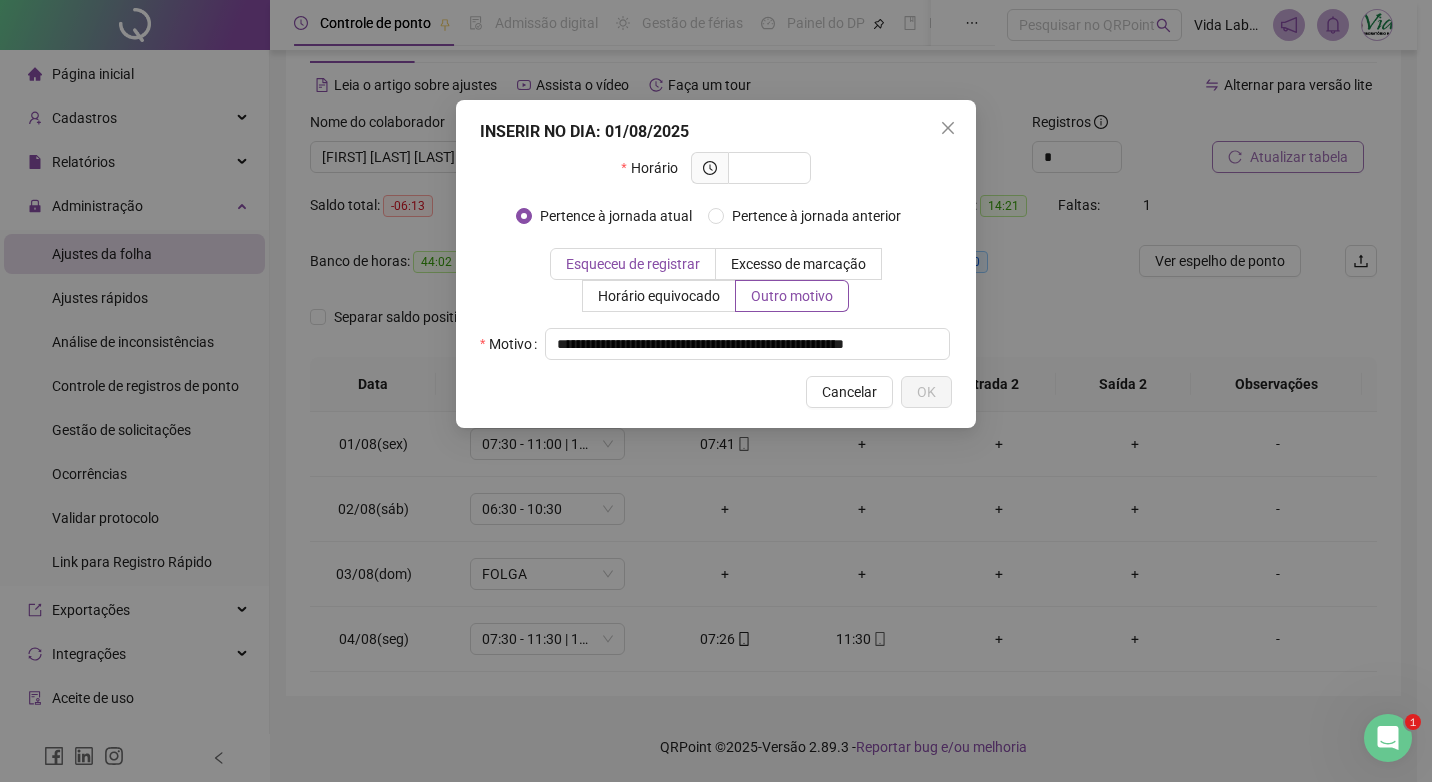 click on "Esqueceu de registrar" at bounding box center [633, 264] 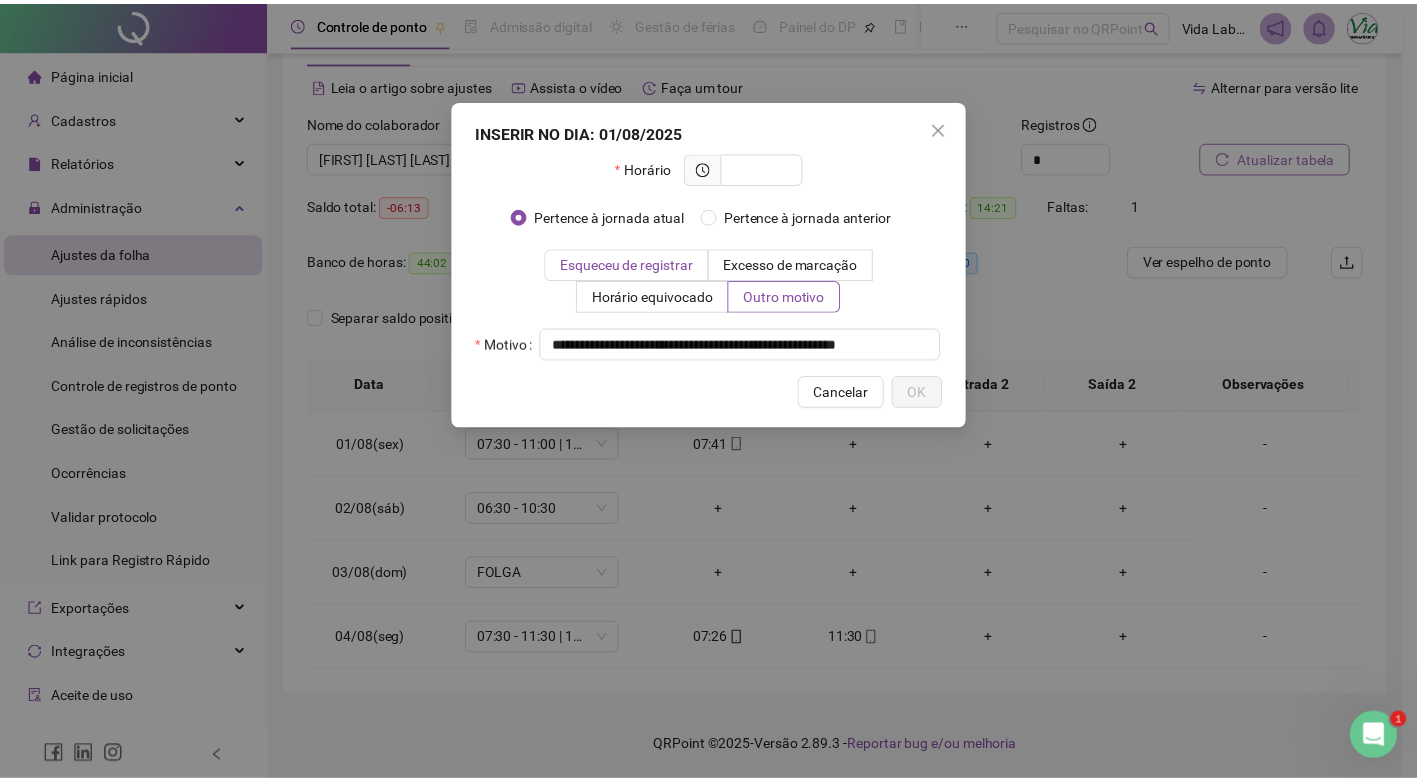 scroll, scrollTop: 0, scrollLeft: 0, axis: both 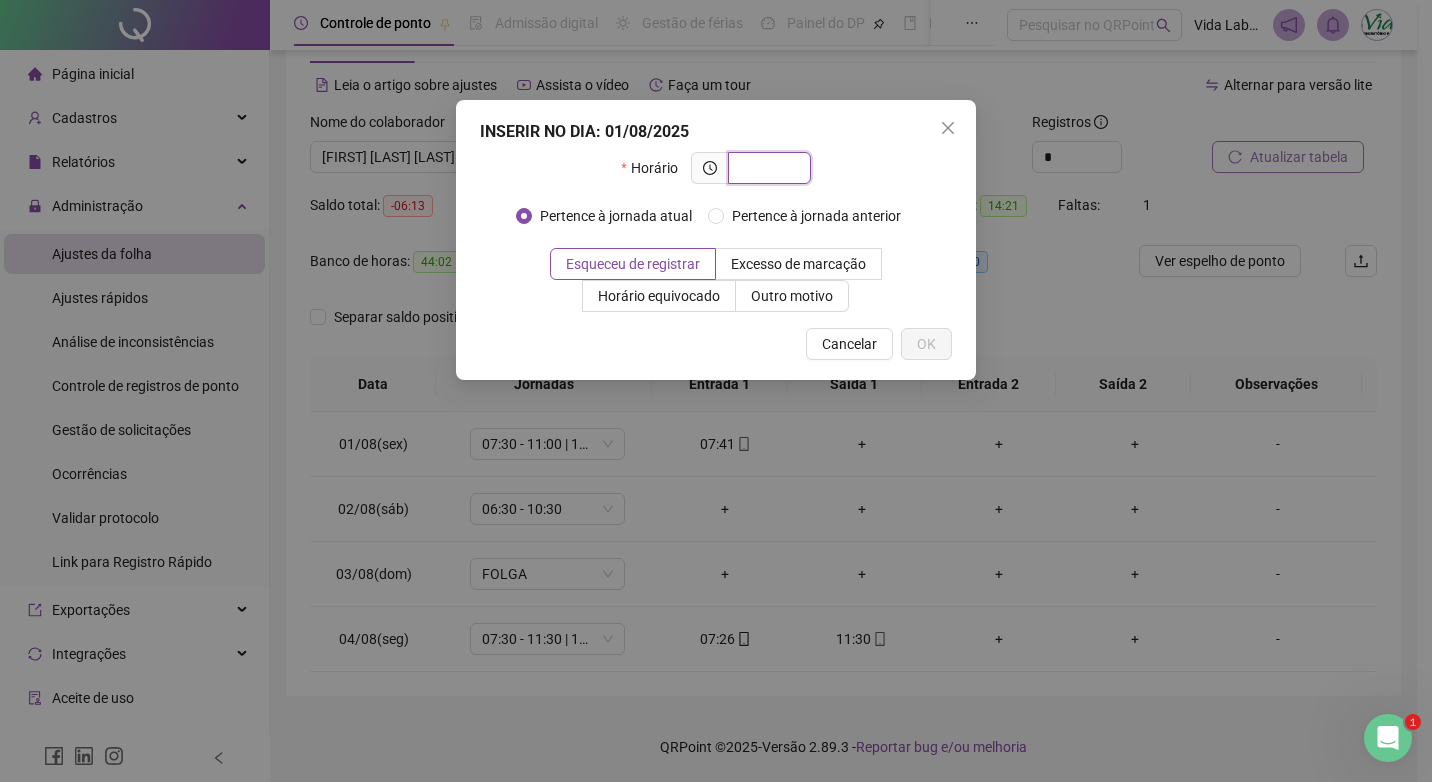 click at bounding box center [767, 168] 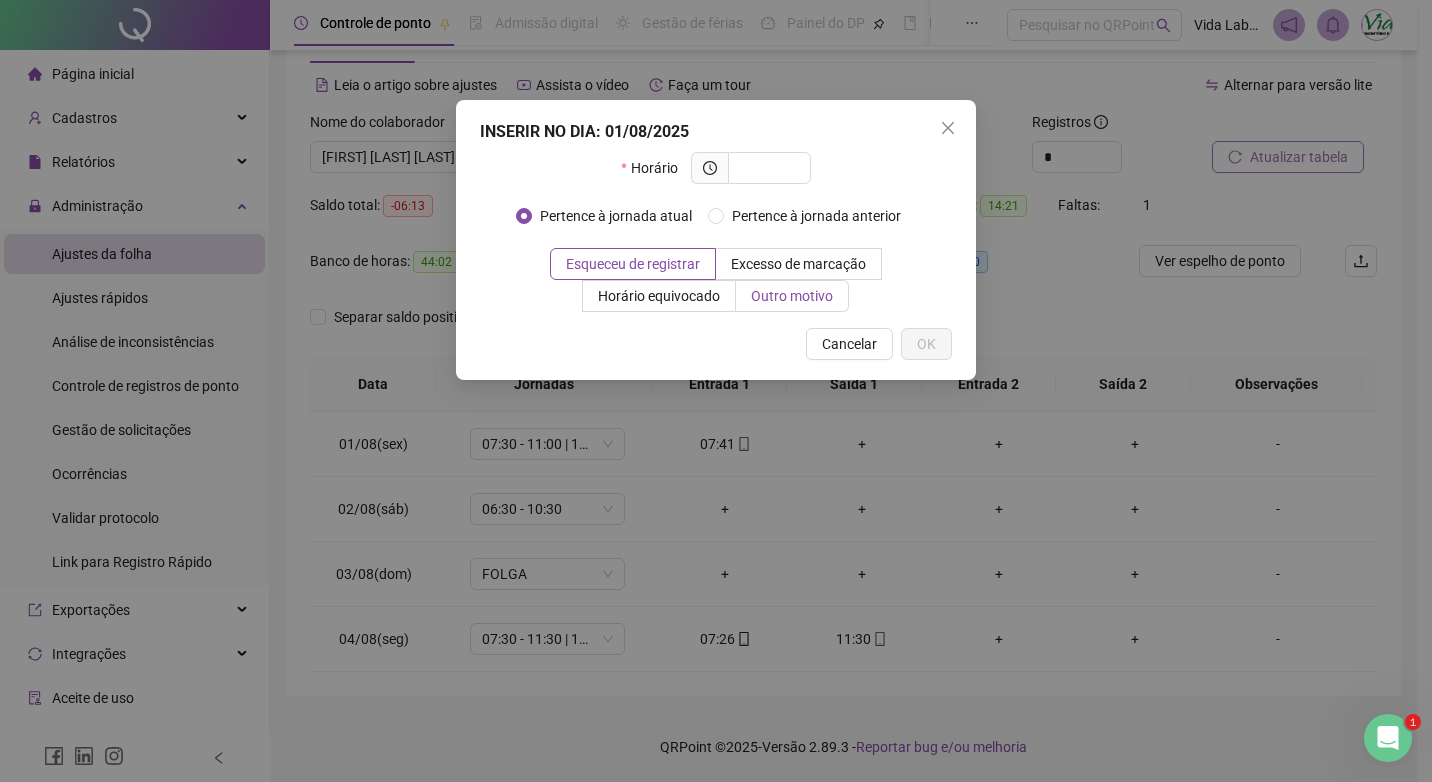 click on "Outro motivo" at bounding box center (792, 296) 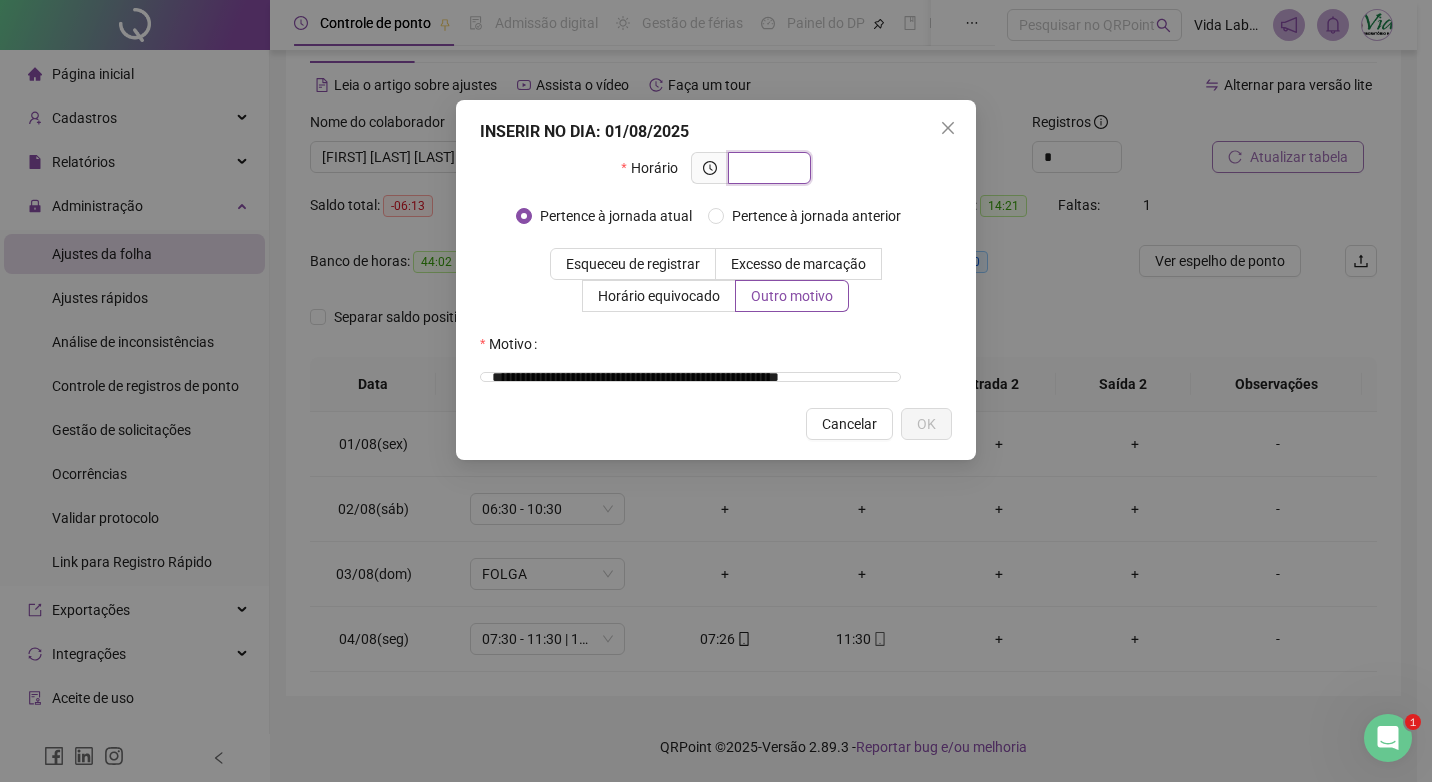 click at bounding box center [767, 168] 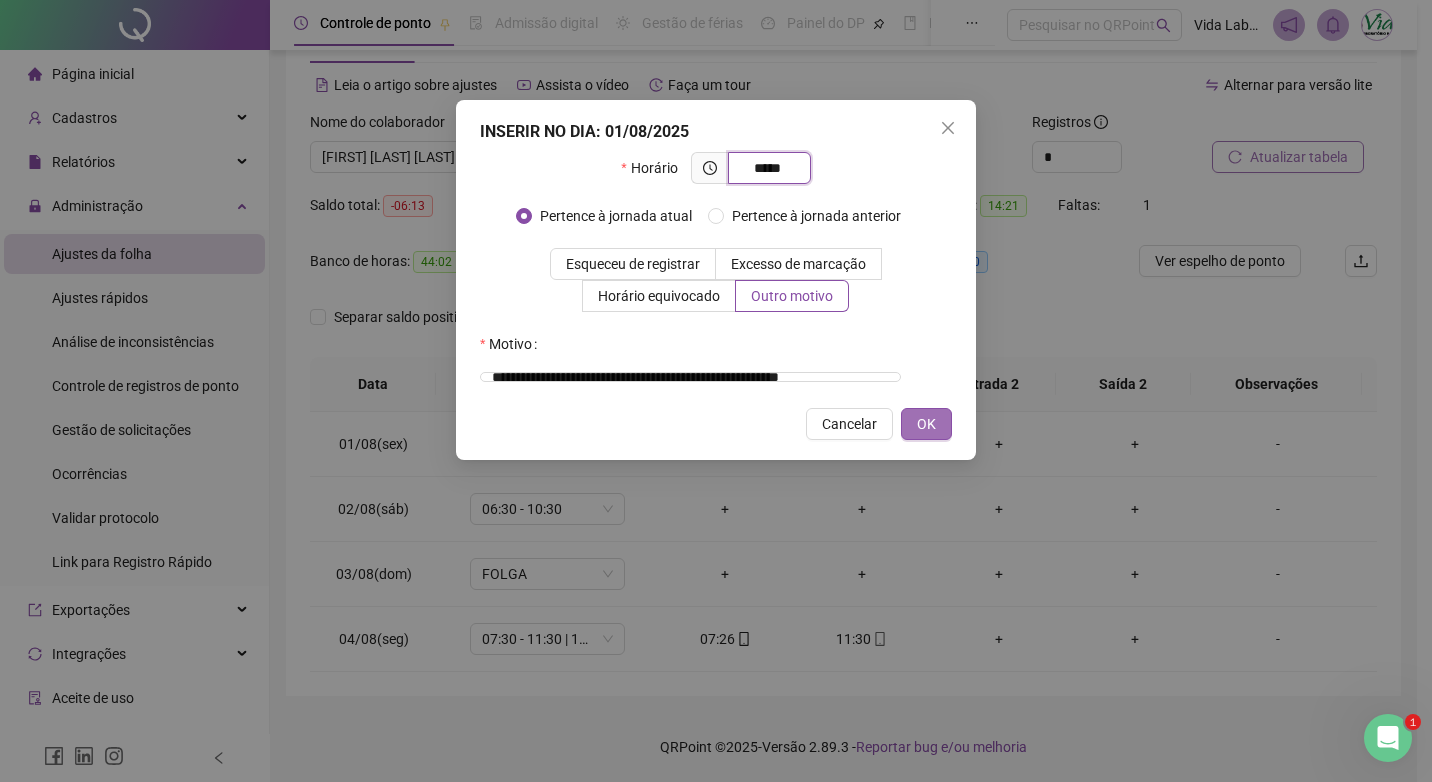 type on "*****" 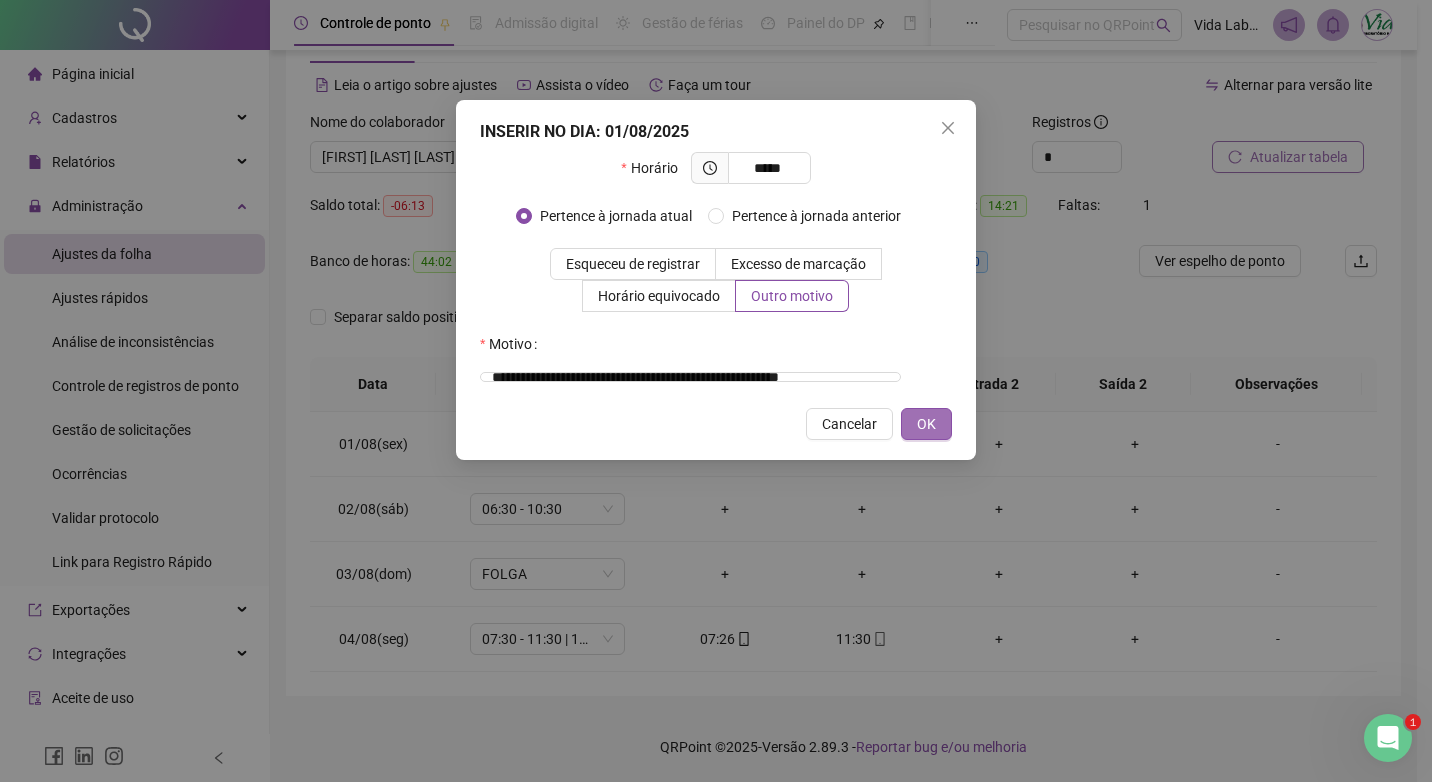 click on "OK" at bounding box center [926, 424] 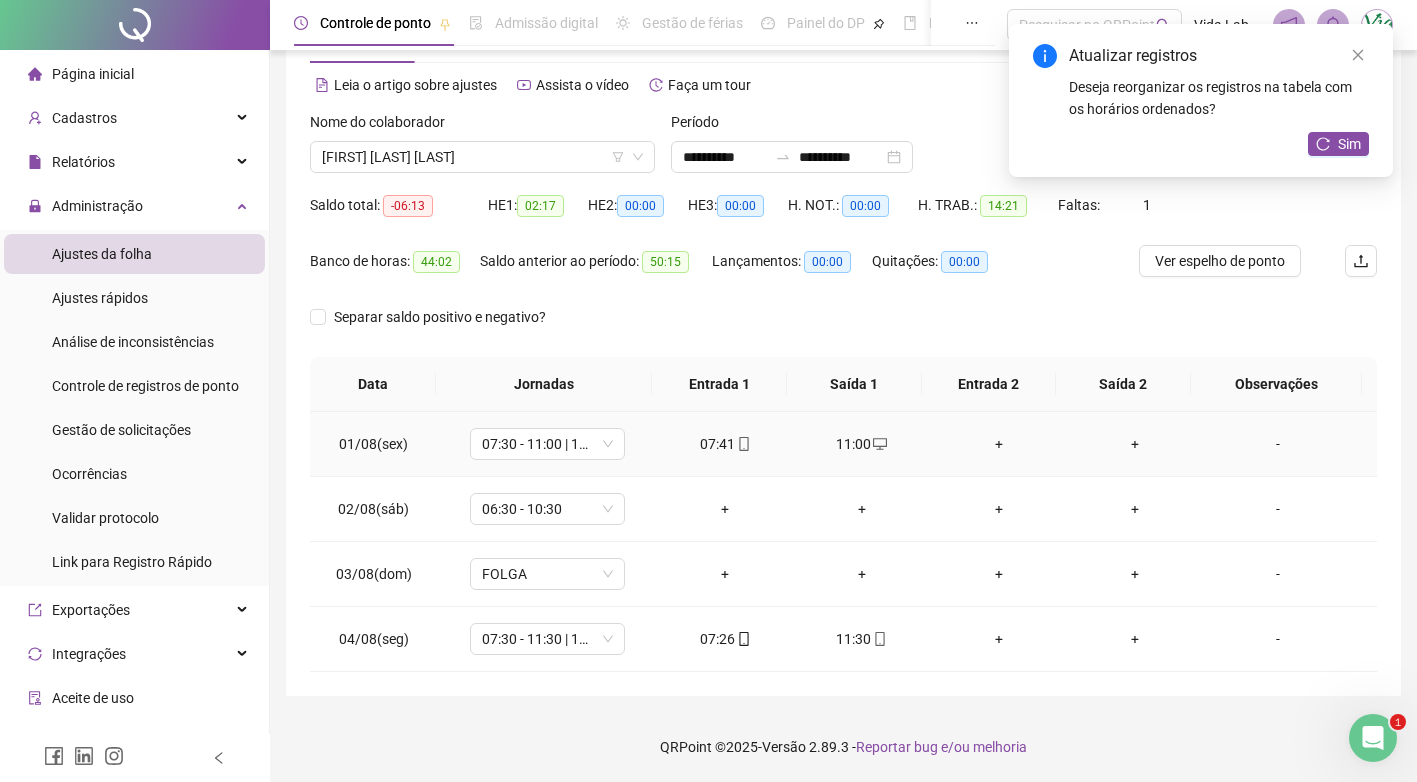 click on "+" at bounding box center (998, 444) 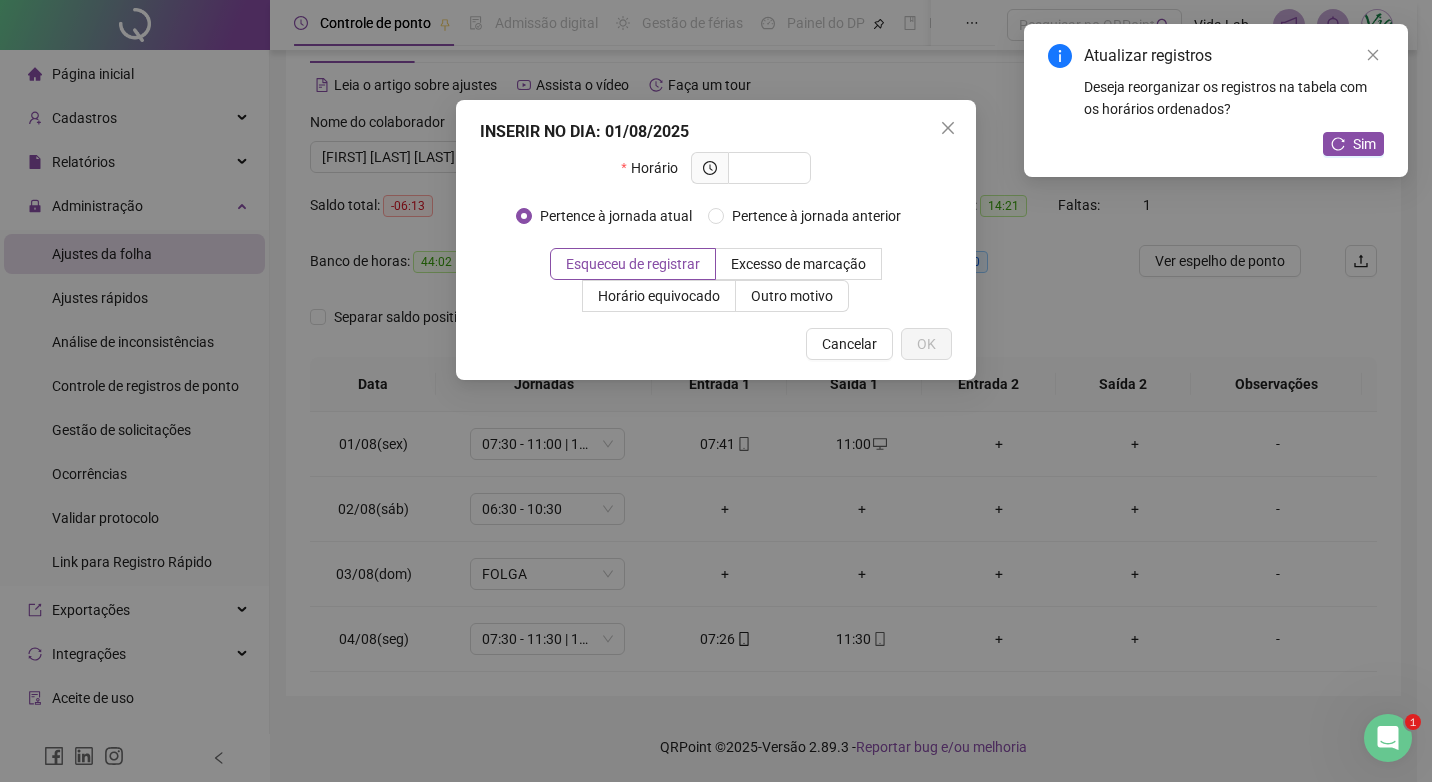 click at bounding box center (948, 128) 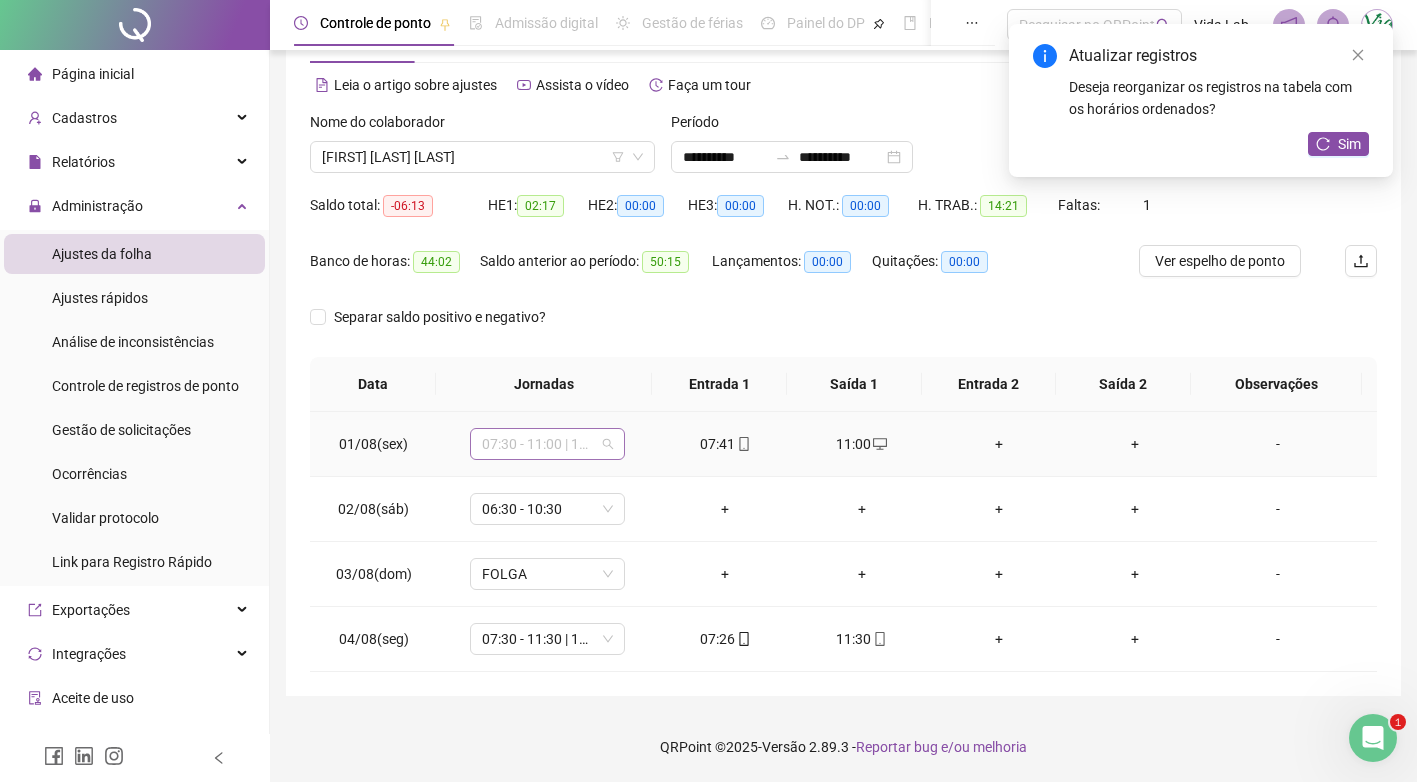click on "07:30 - 11:00 | 13:00 - 17:30" at bounding box center [547, 444] 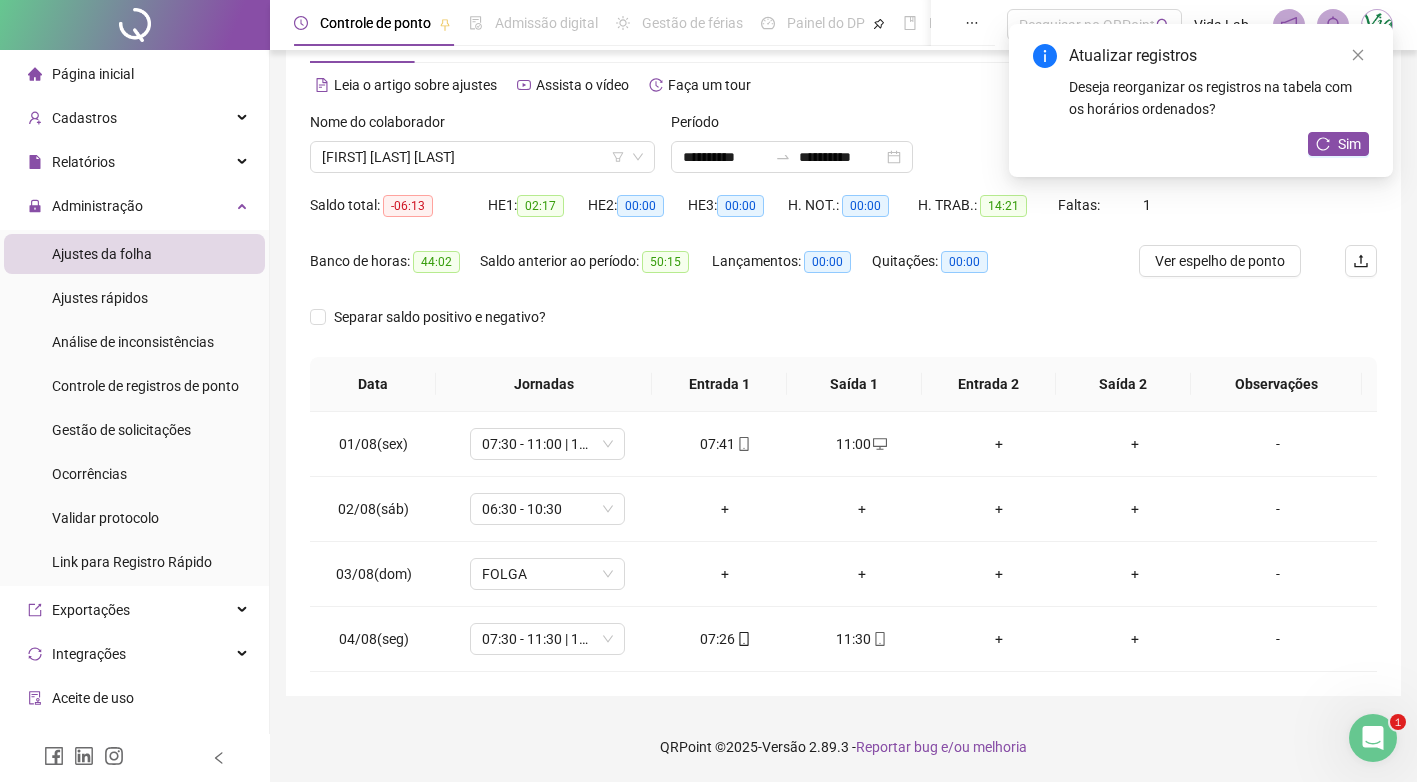 click on "Jornadas" at bounding box center [544, 384] 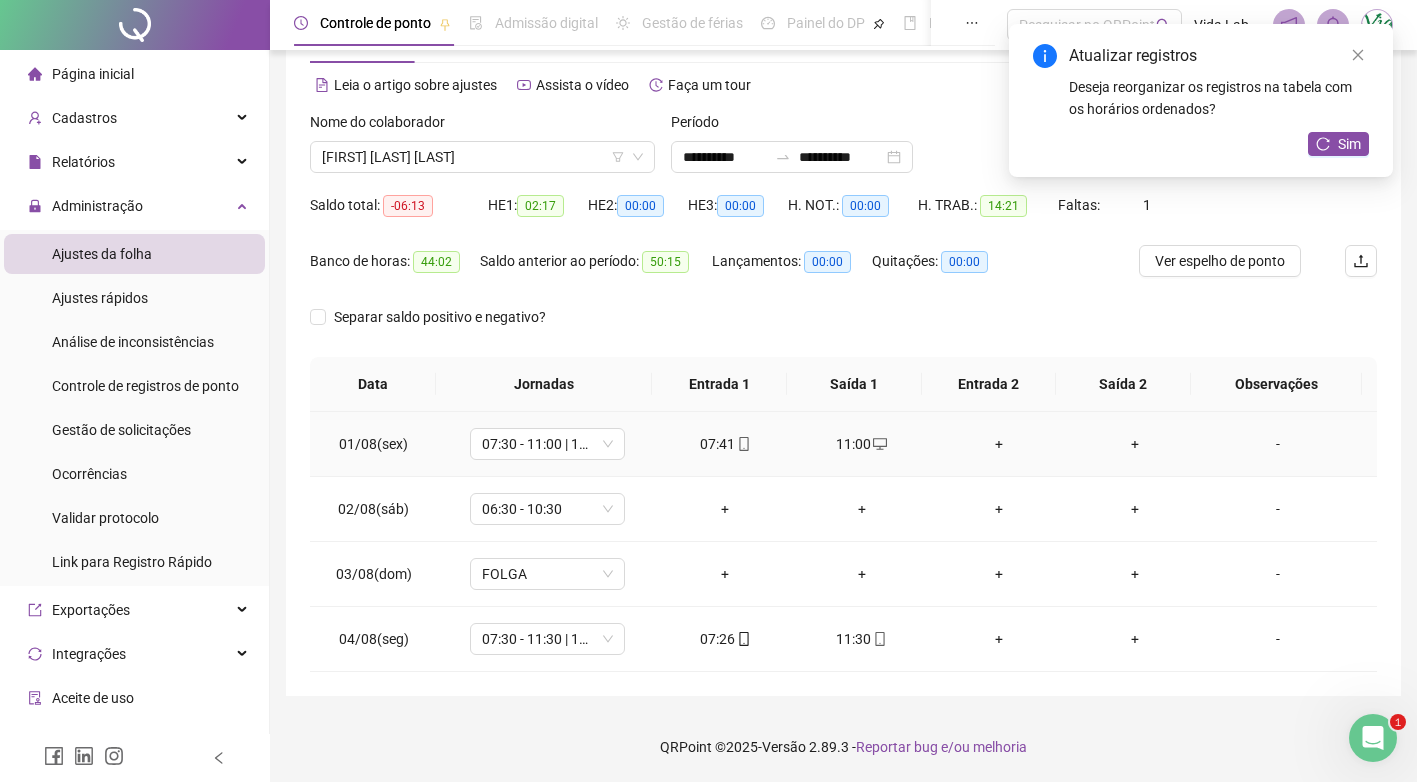 click on "+" at bounding box center (998, 444) 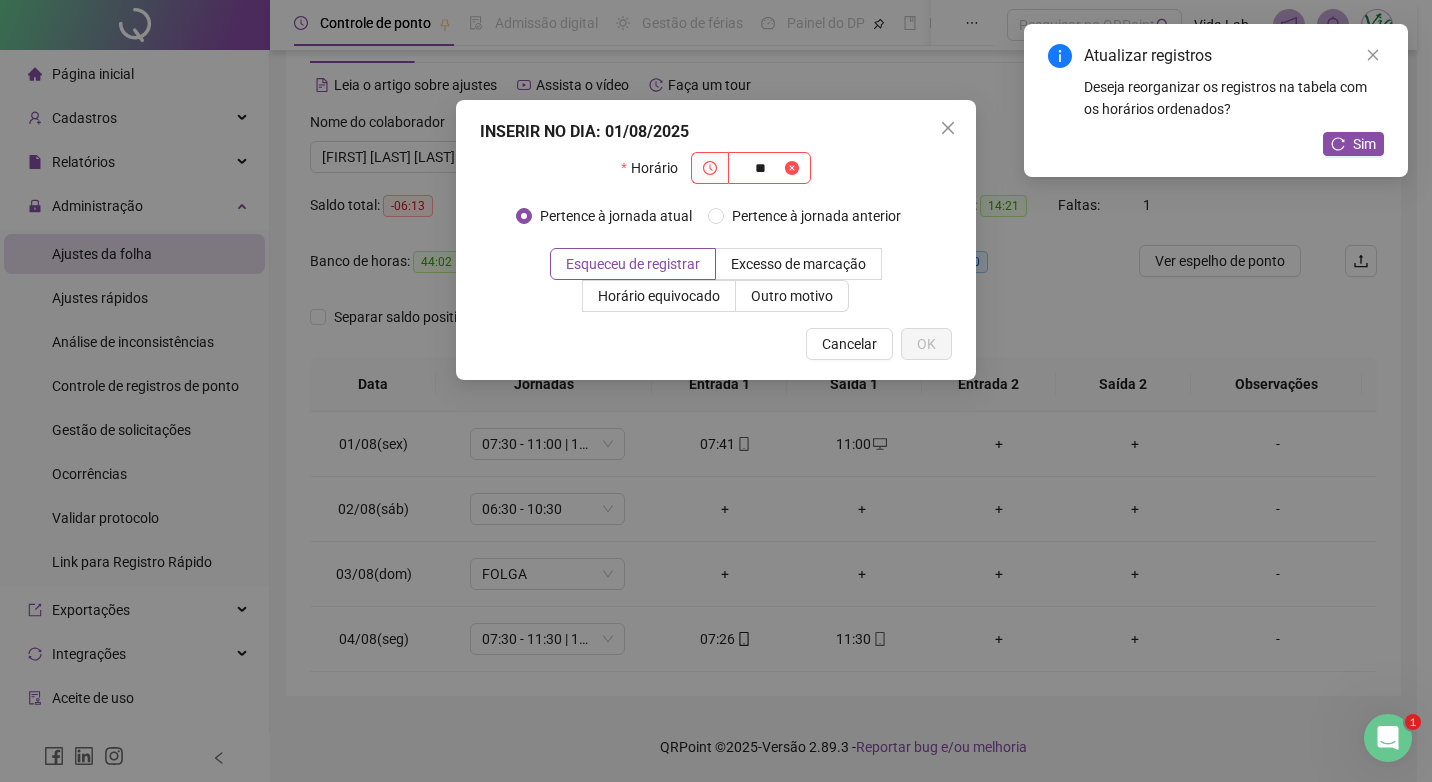 type on "*" 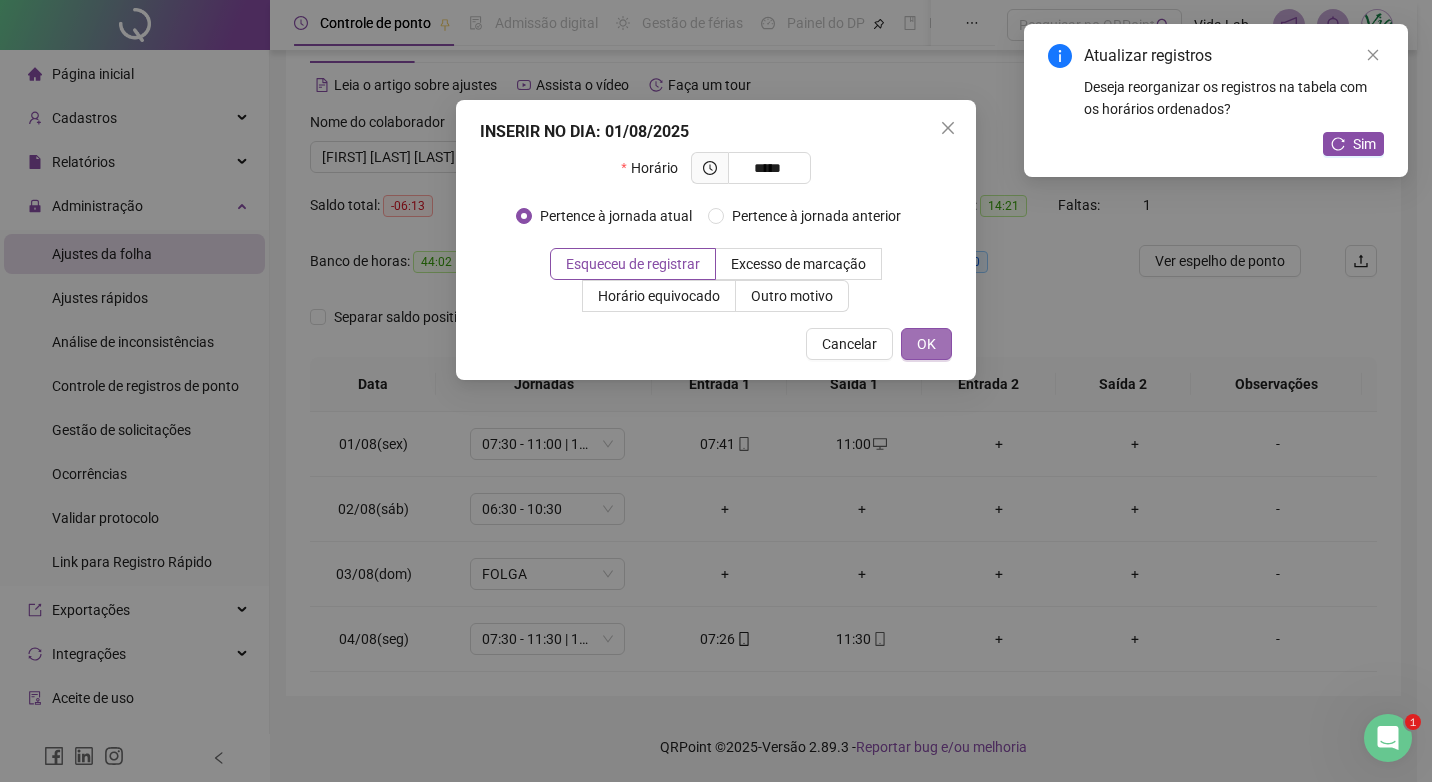type on "*****" 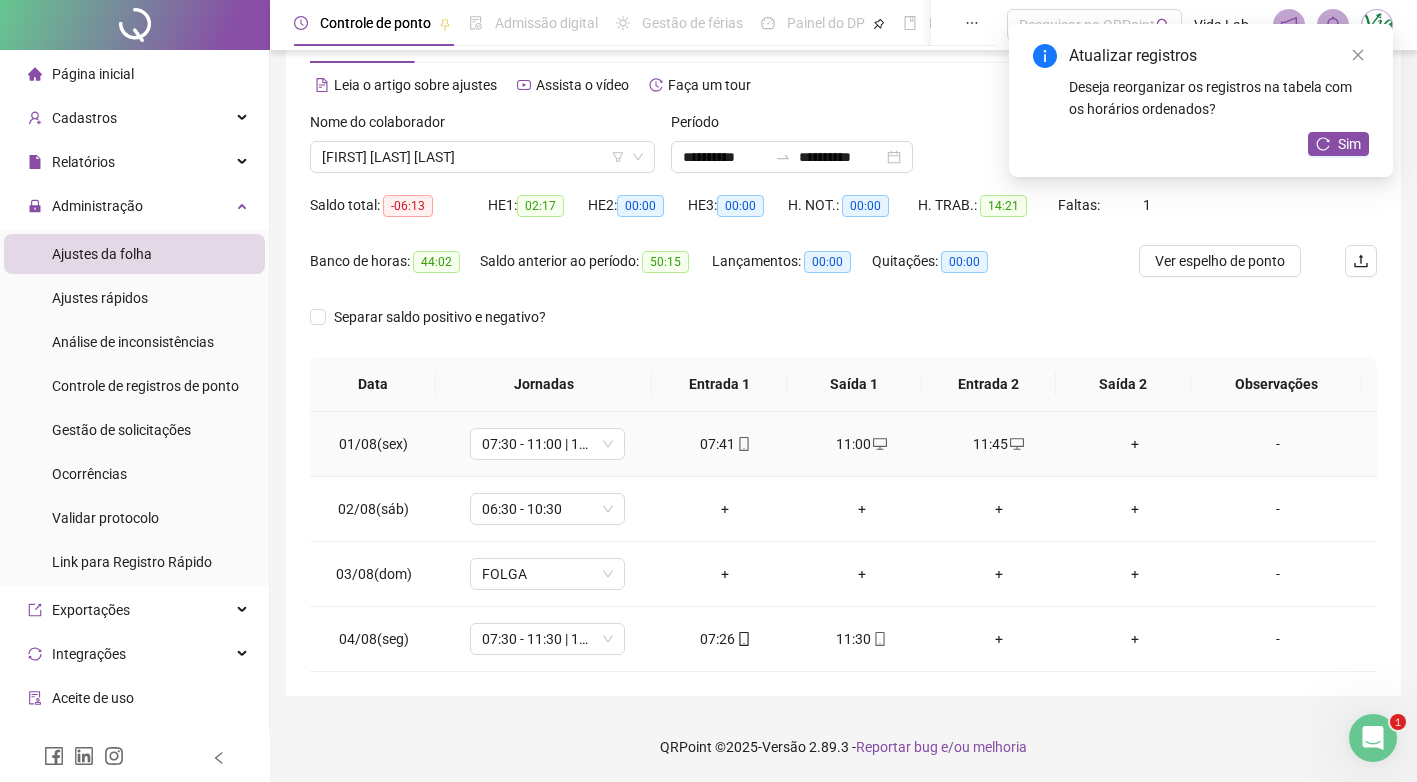 click on "+" at bounding box center [1135, 444] 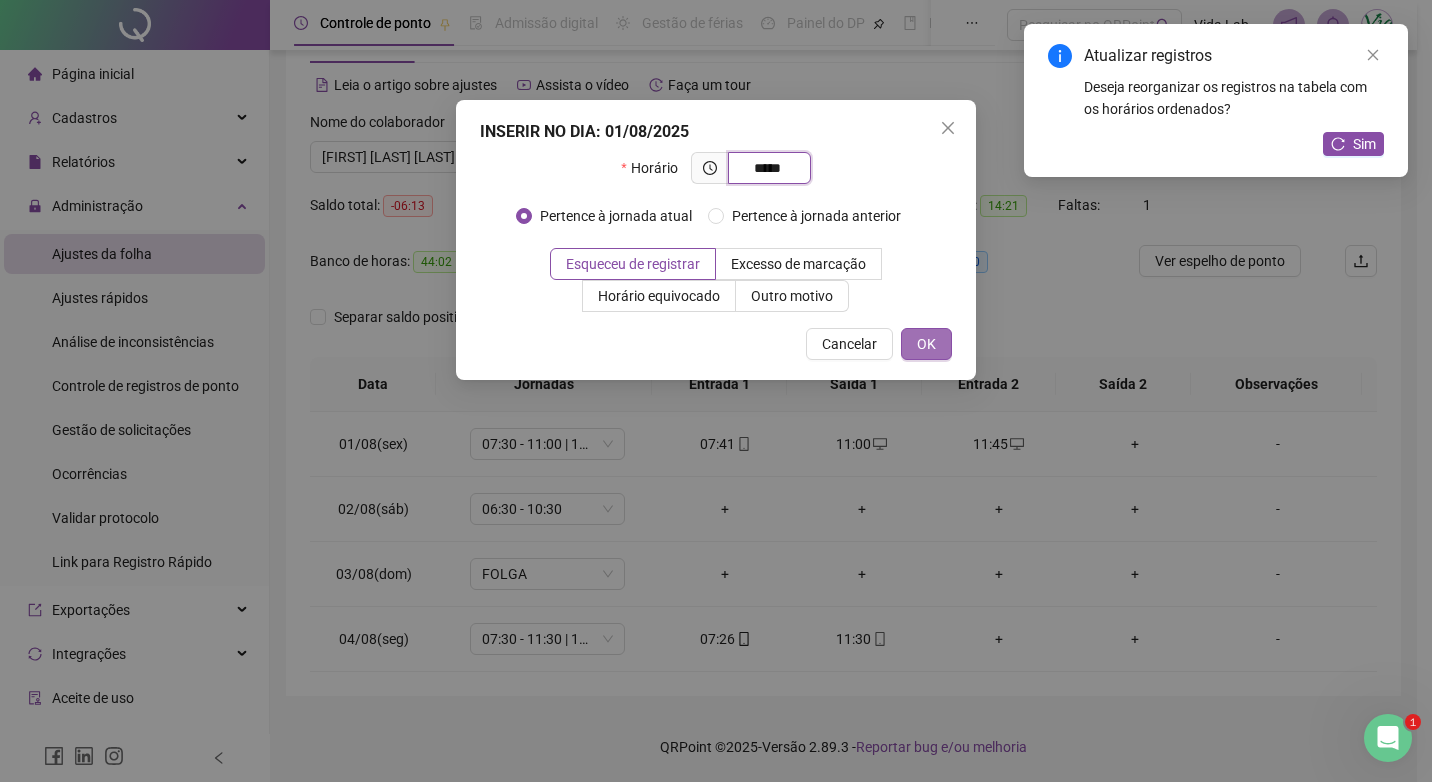 type on "*****" 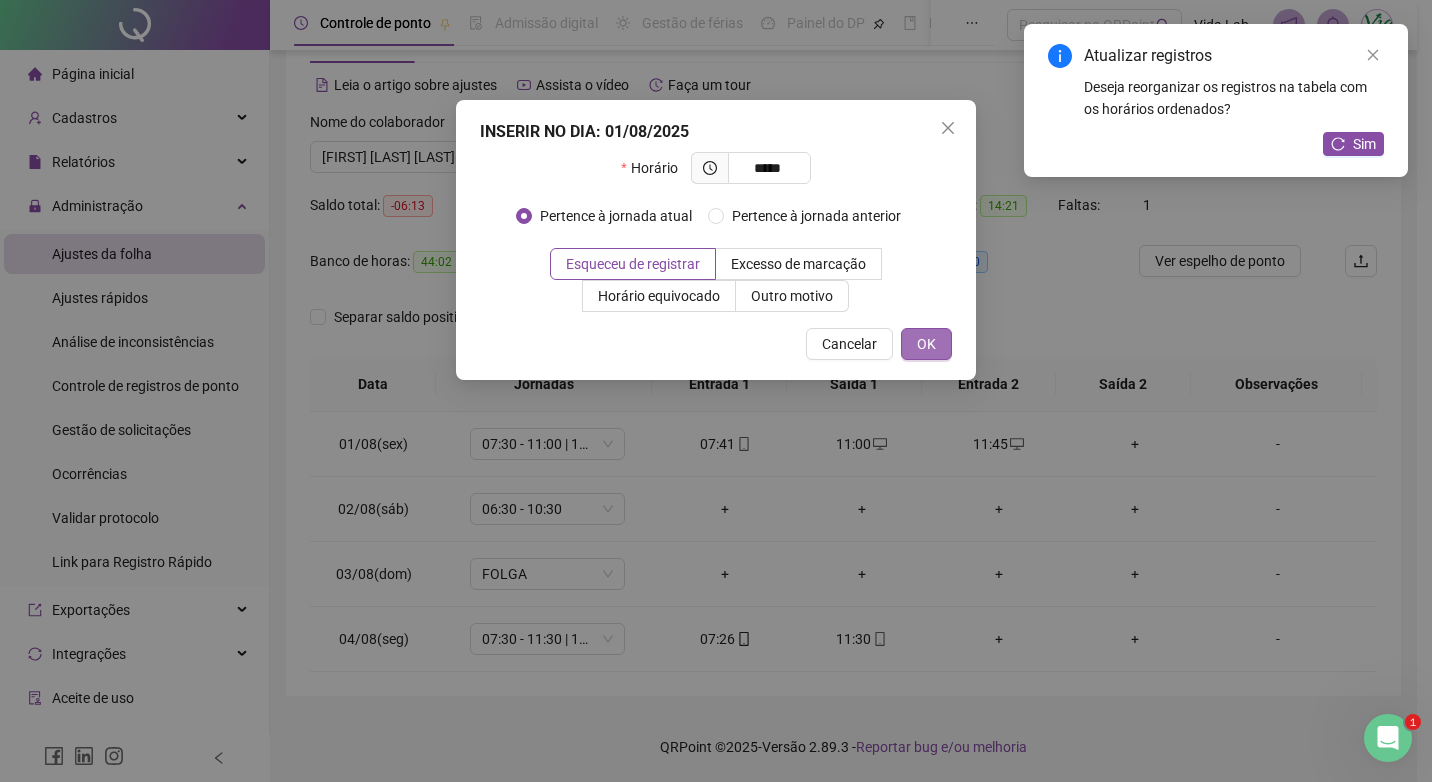 click on "OK" at bounding box center (926, 344) 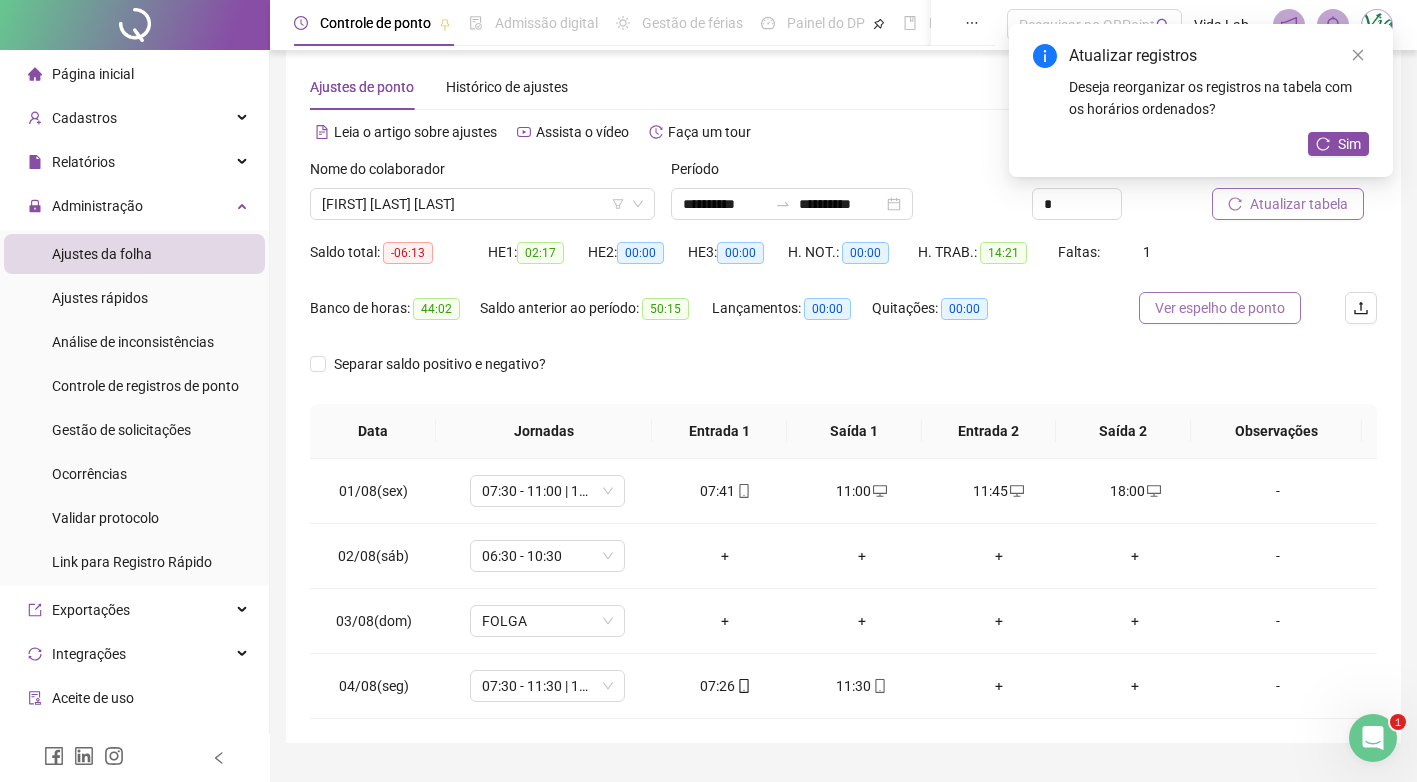 scroll, scrollTop: 0, scrollLeft: 0, axis: both 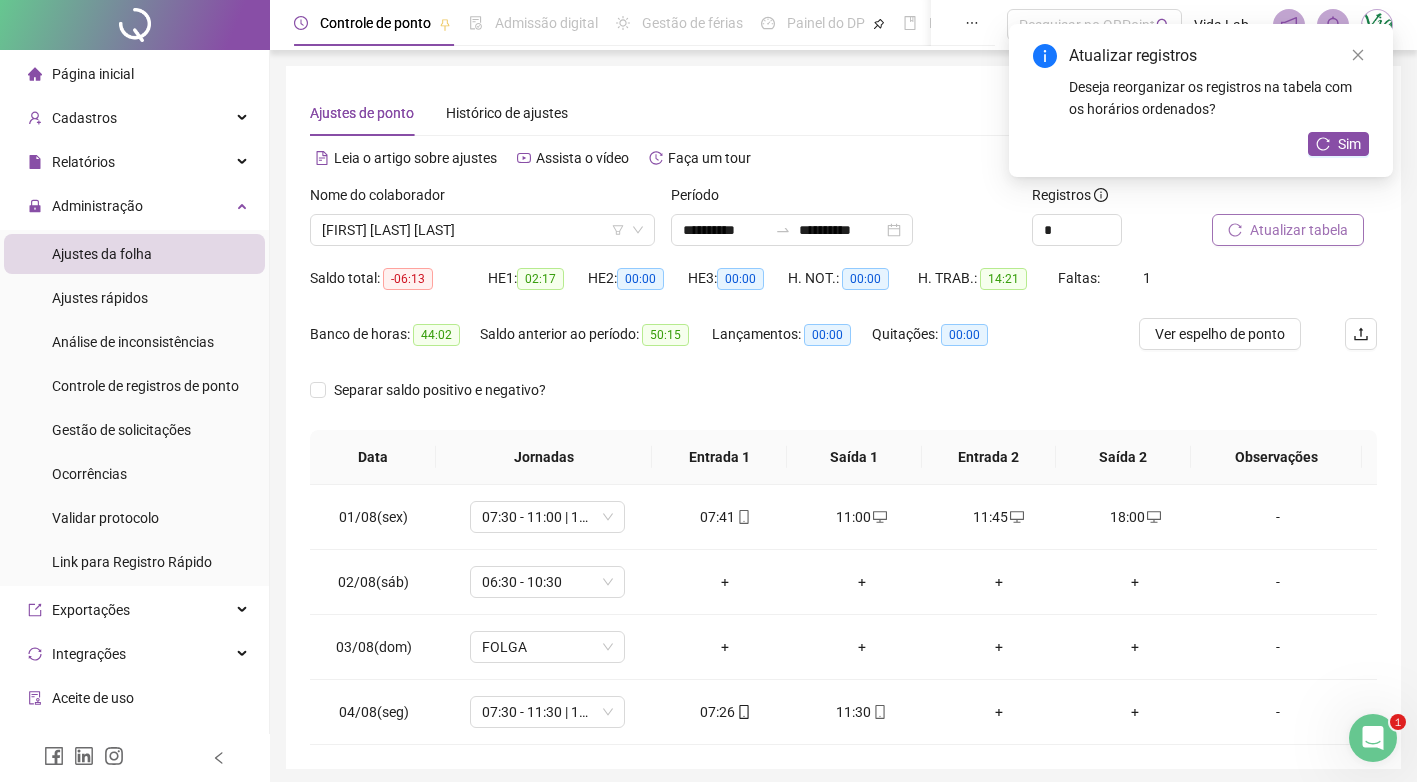 click on "Atualizar tabela" at bounding box center [1299, 230] 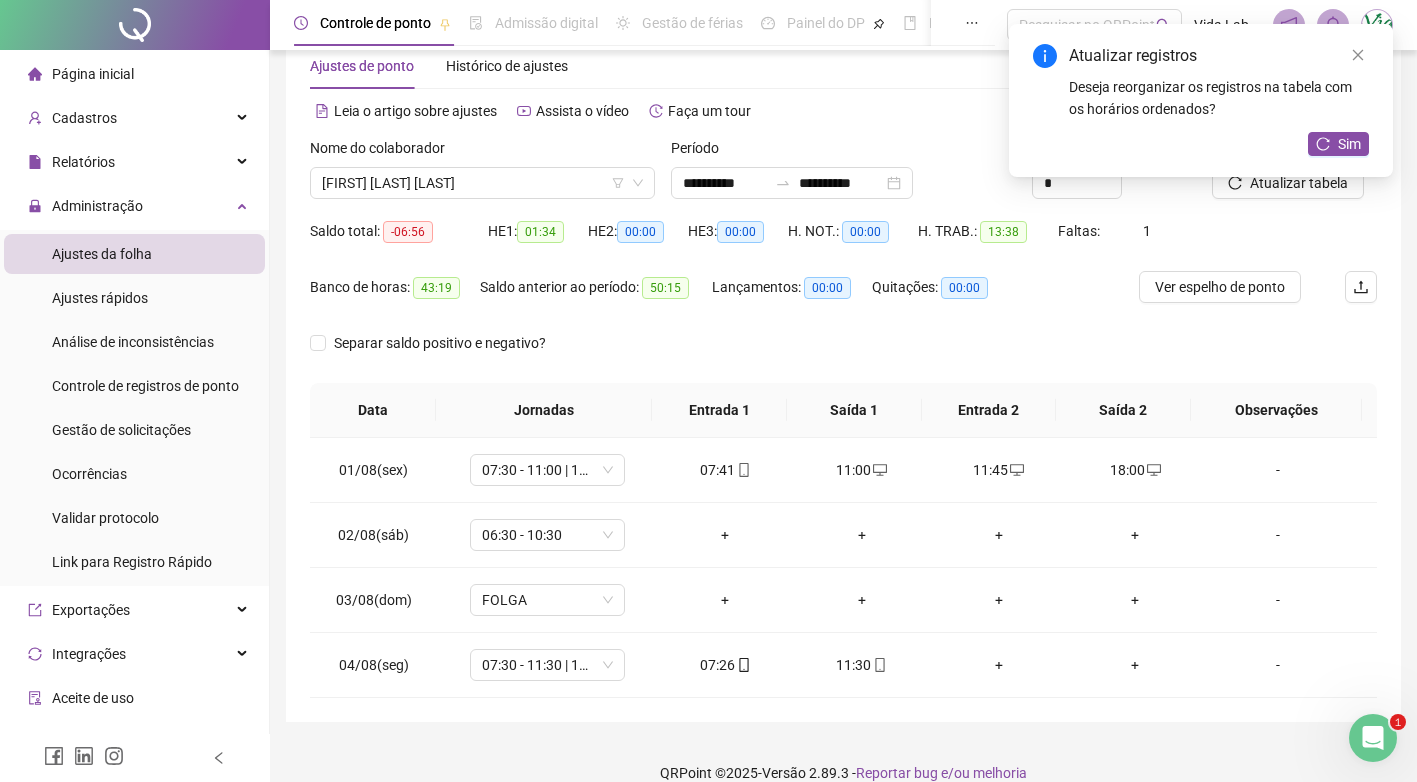 scroll, scrollTop: 73, scrollLeft: 0, axis: vertical 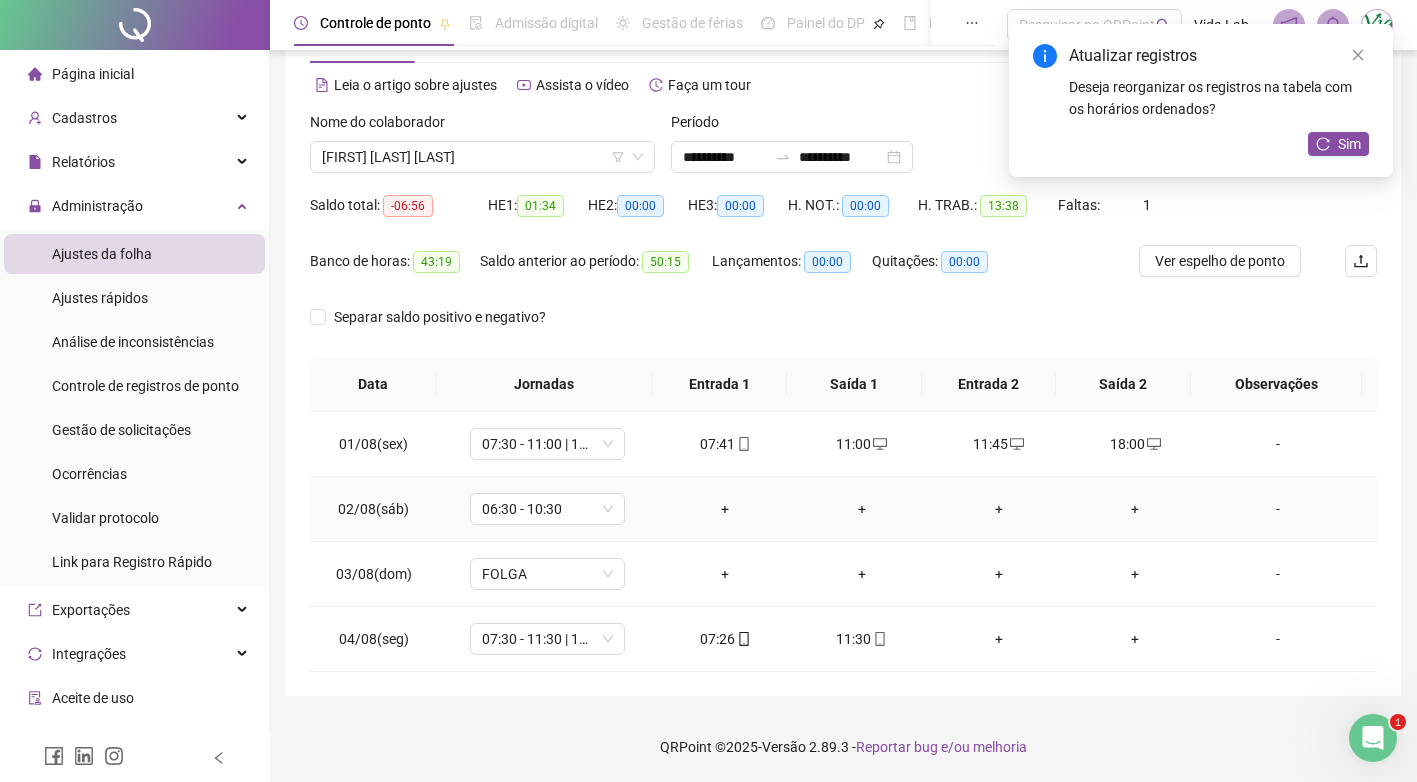 click on "-" at bounding box center (1278, 509) 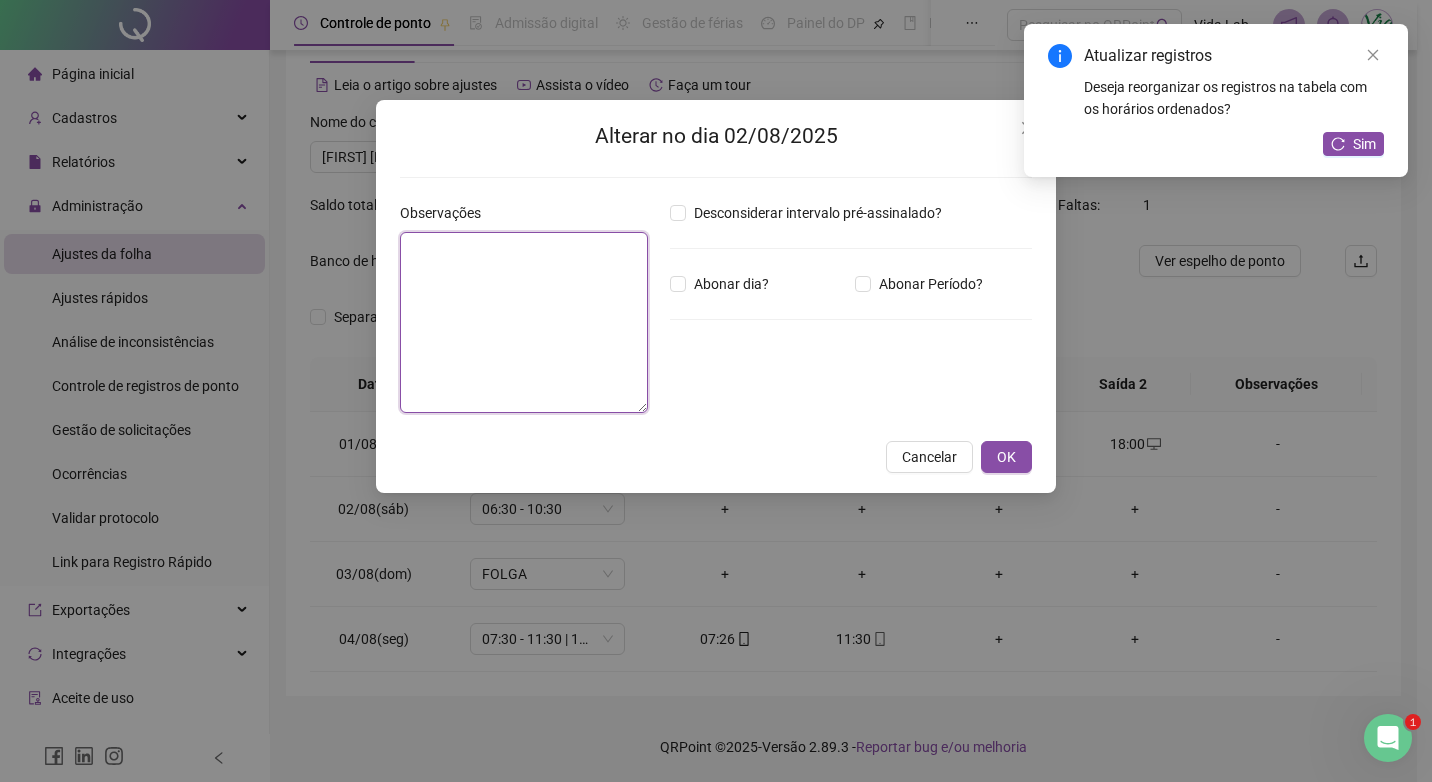 click at bounding box center [524, 322] 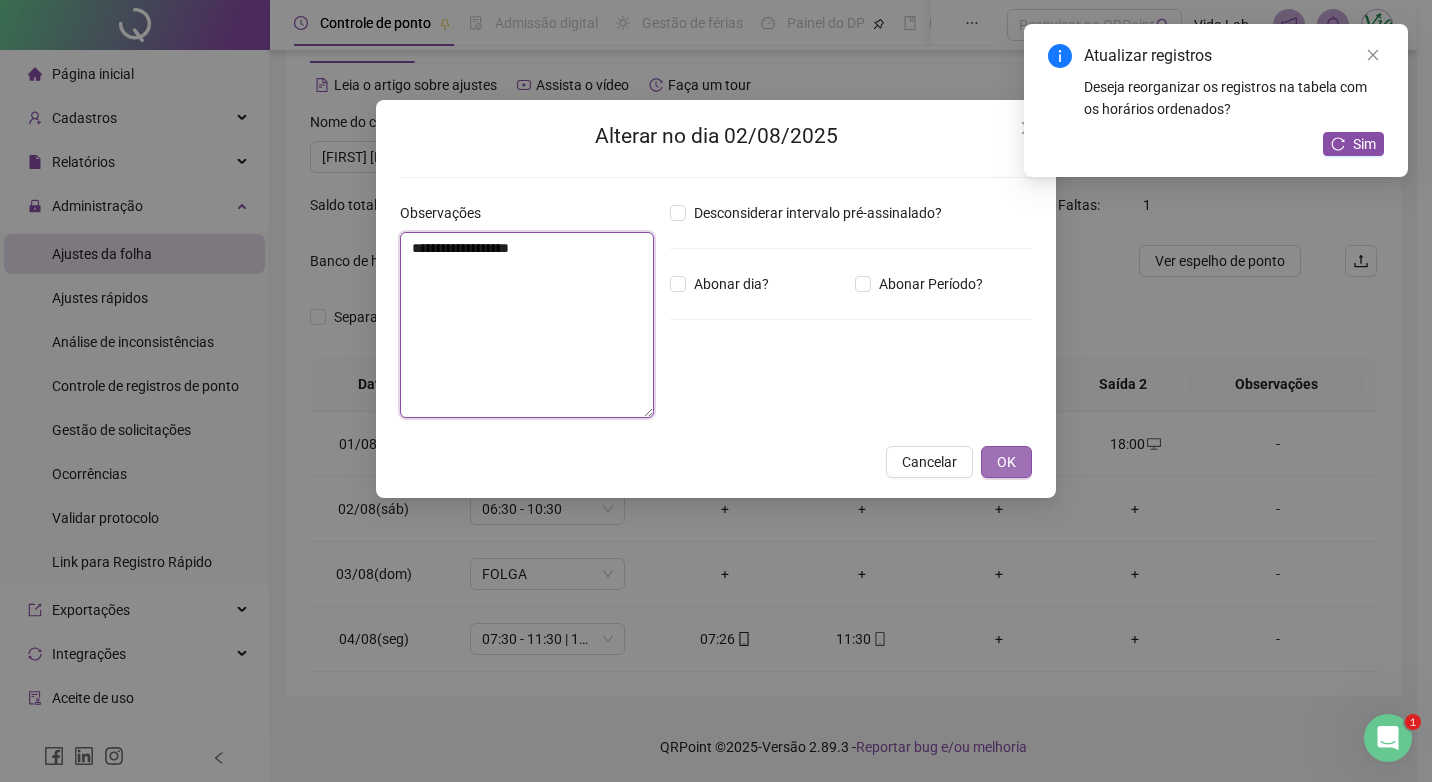 type on "**********" 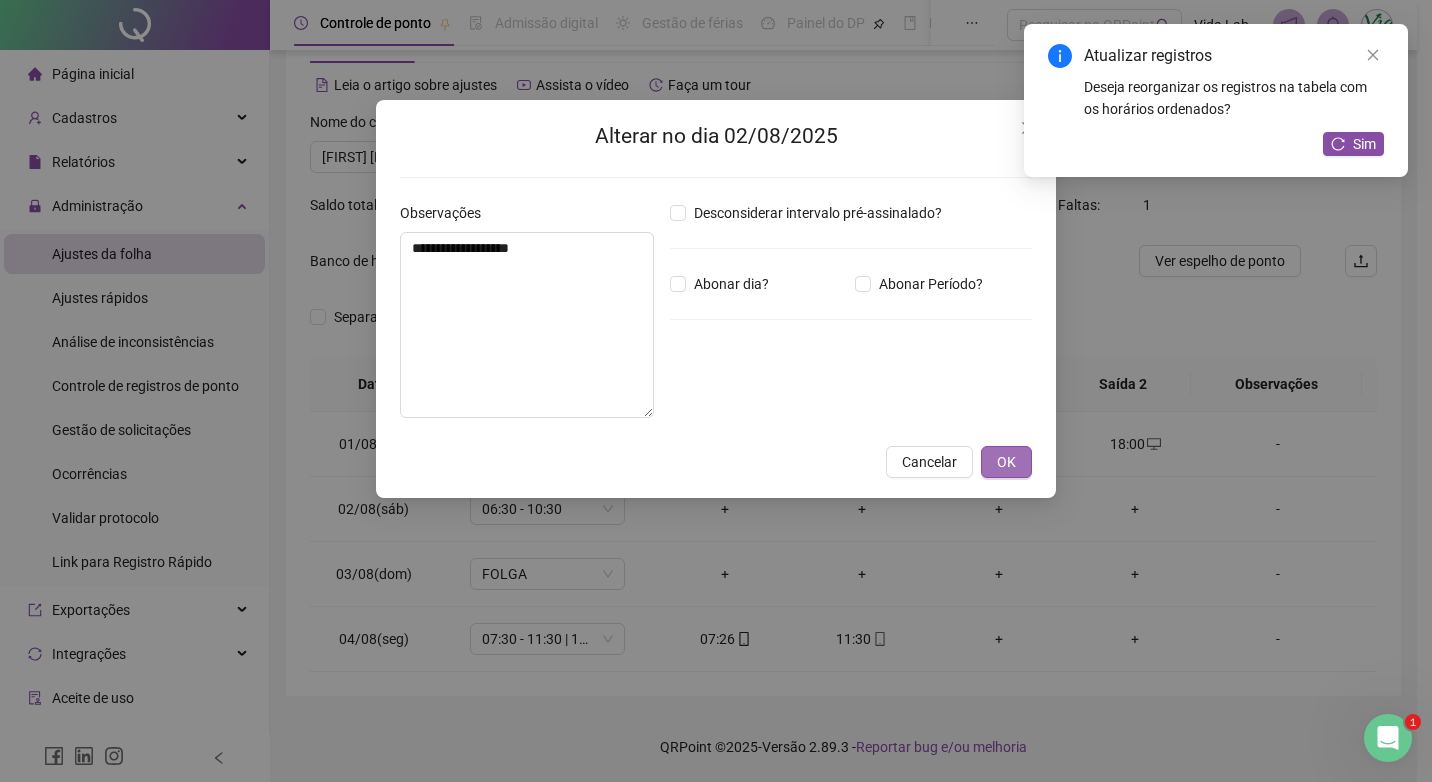 click on "OK" at bounding box center (1006, 462) 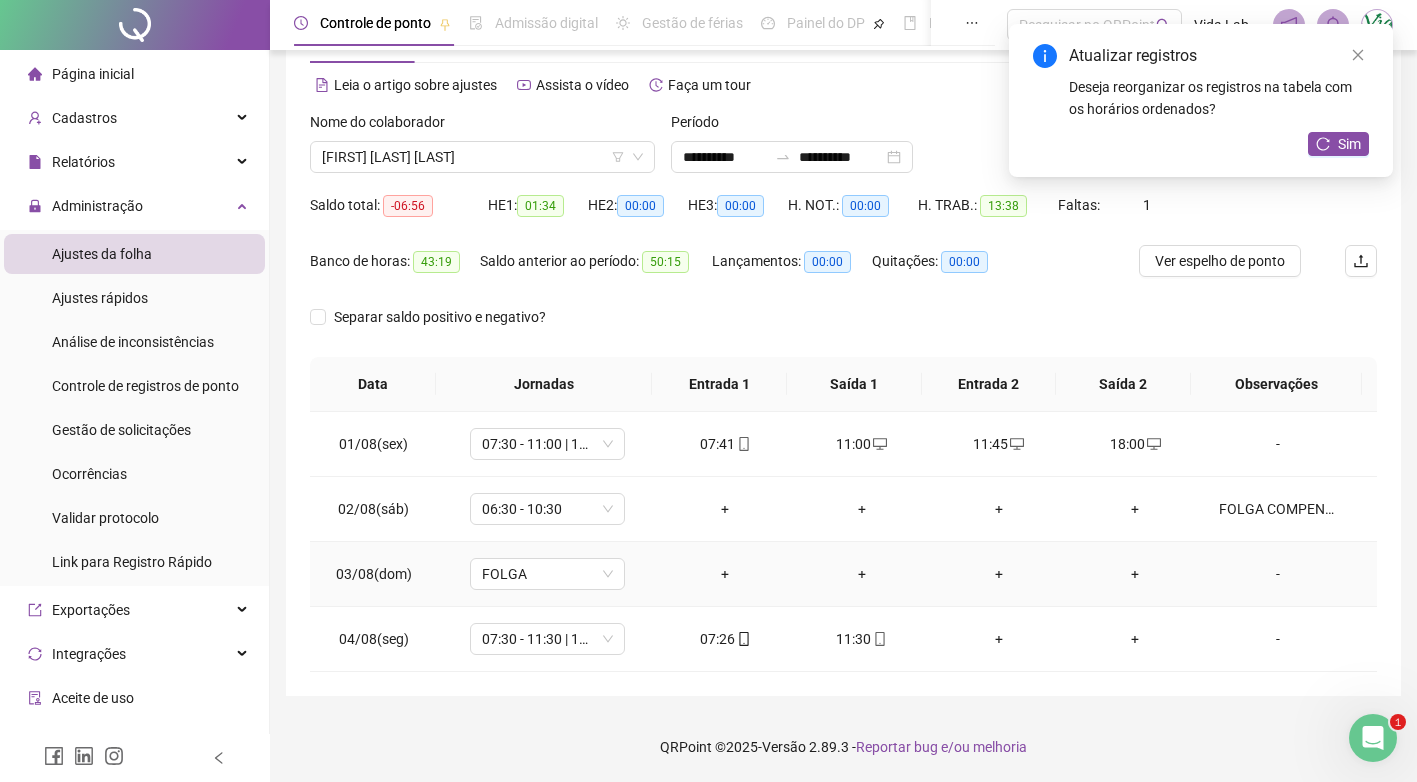 scroll, scrollTop: 0, scrollLeft: 0, axis: both 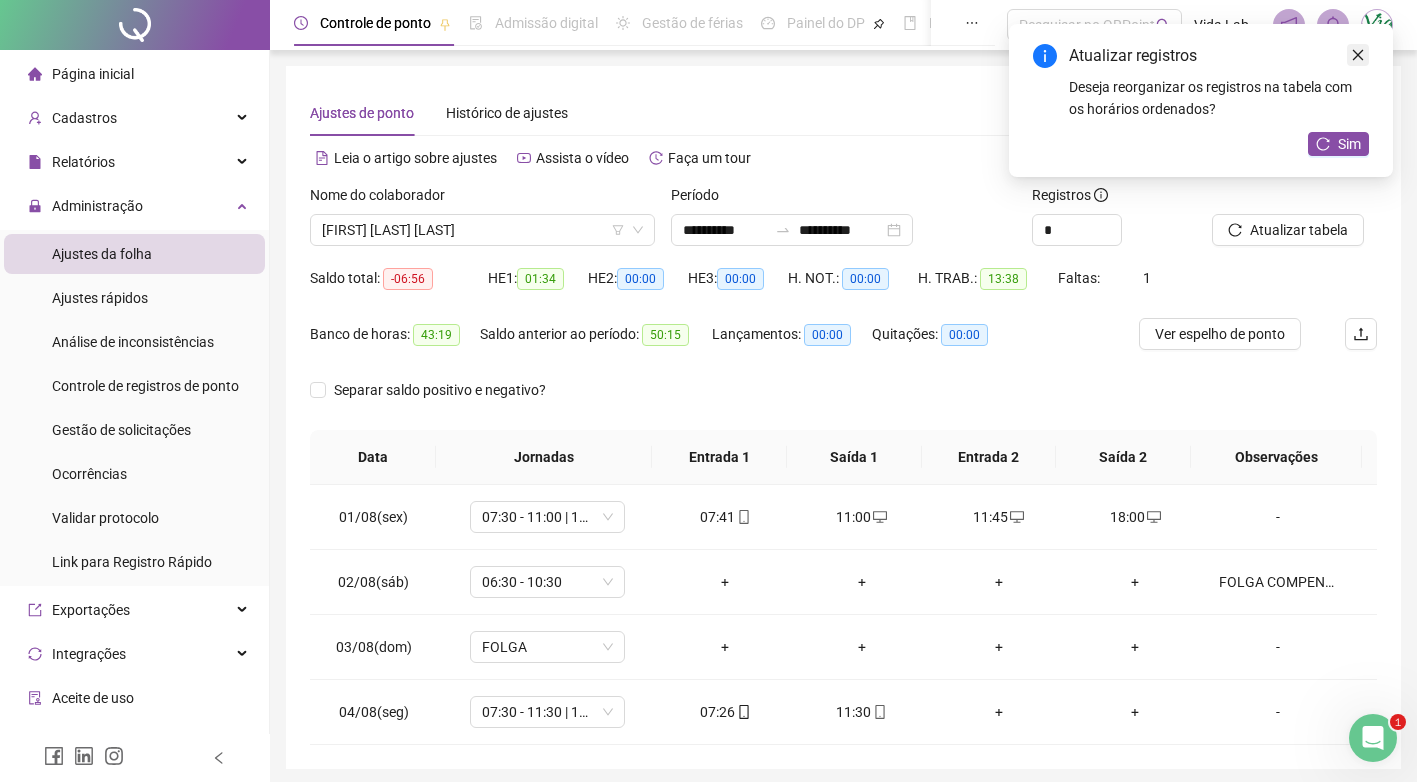 click 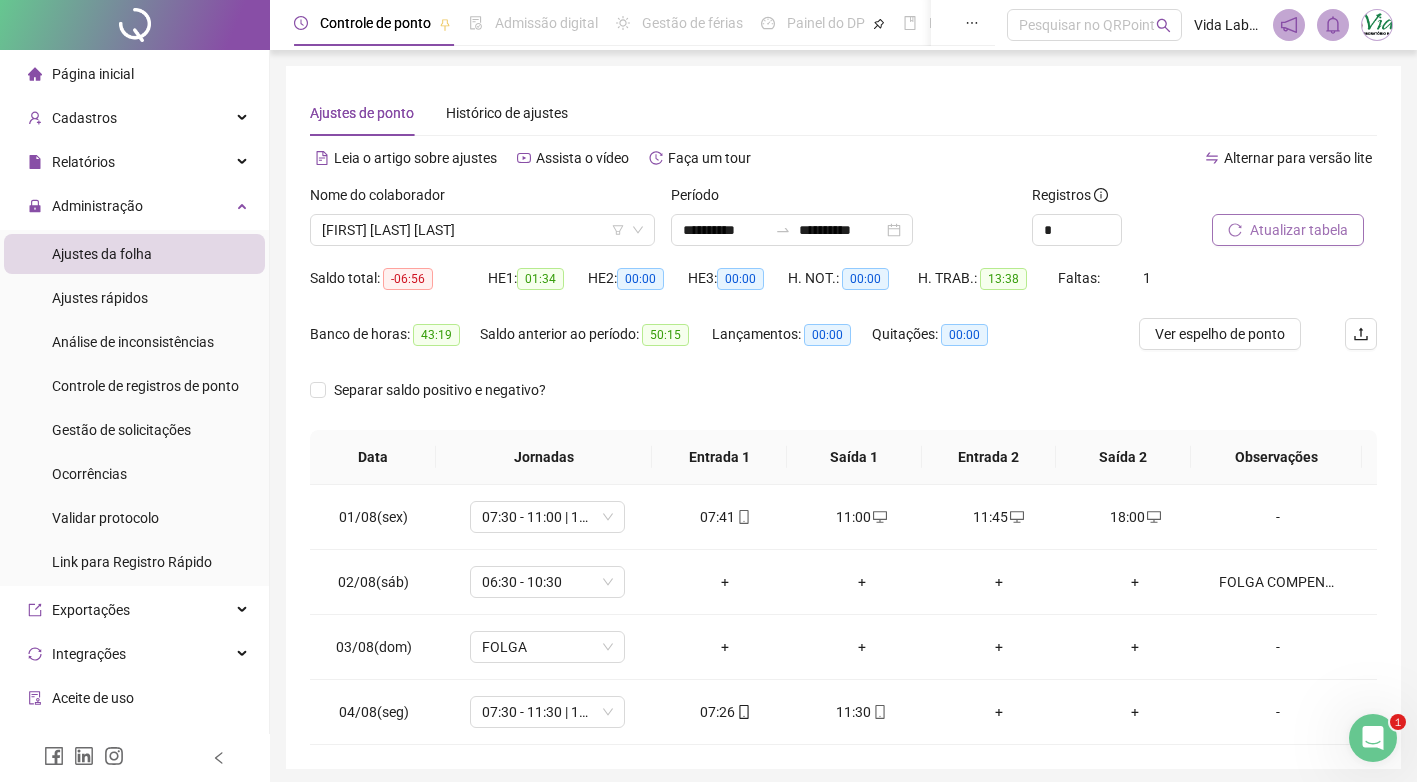 click on "Atualizar tabela" at bounding box center [1299, 230] 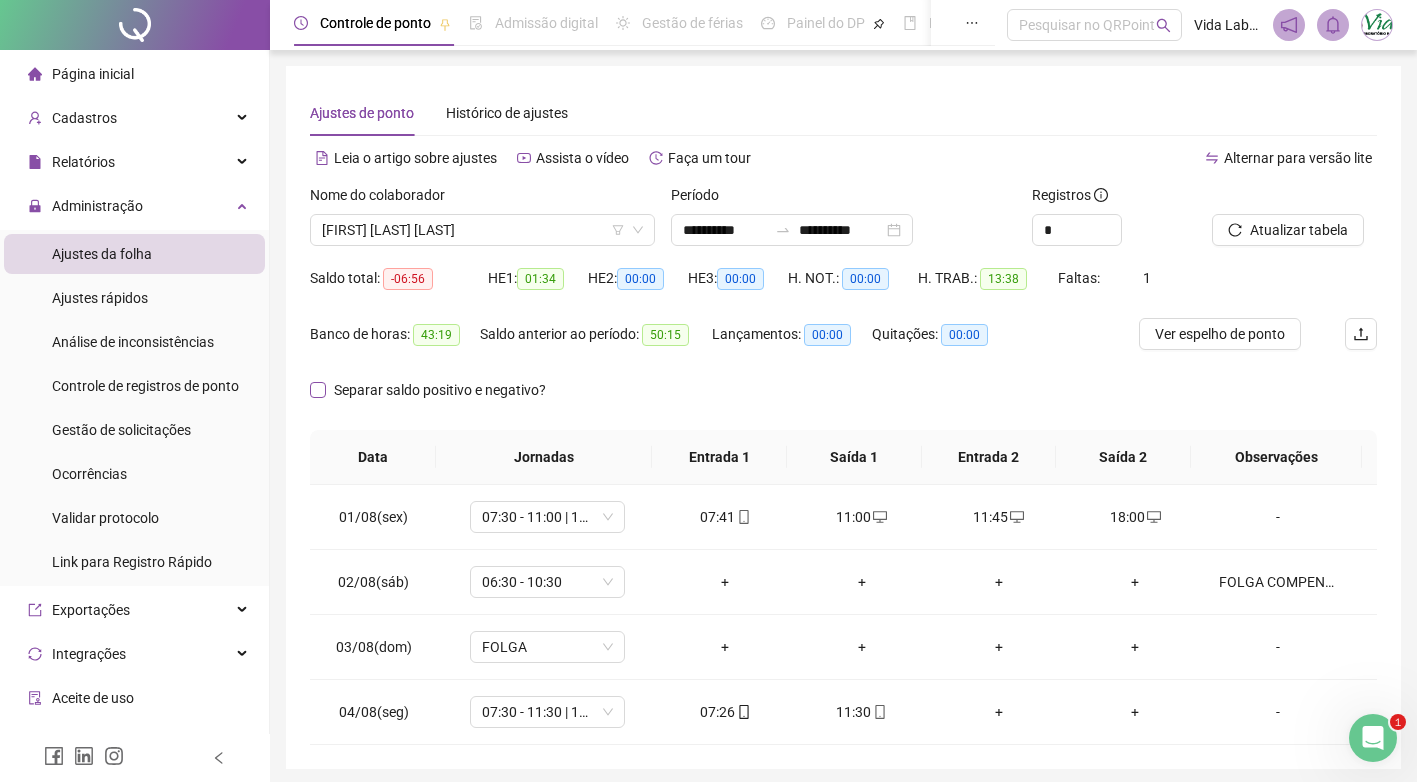 scroll, scrollTop: 73, scrollLeft: 0, axis: vertical 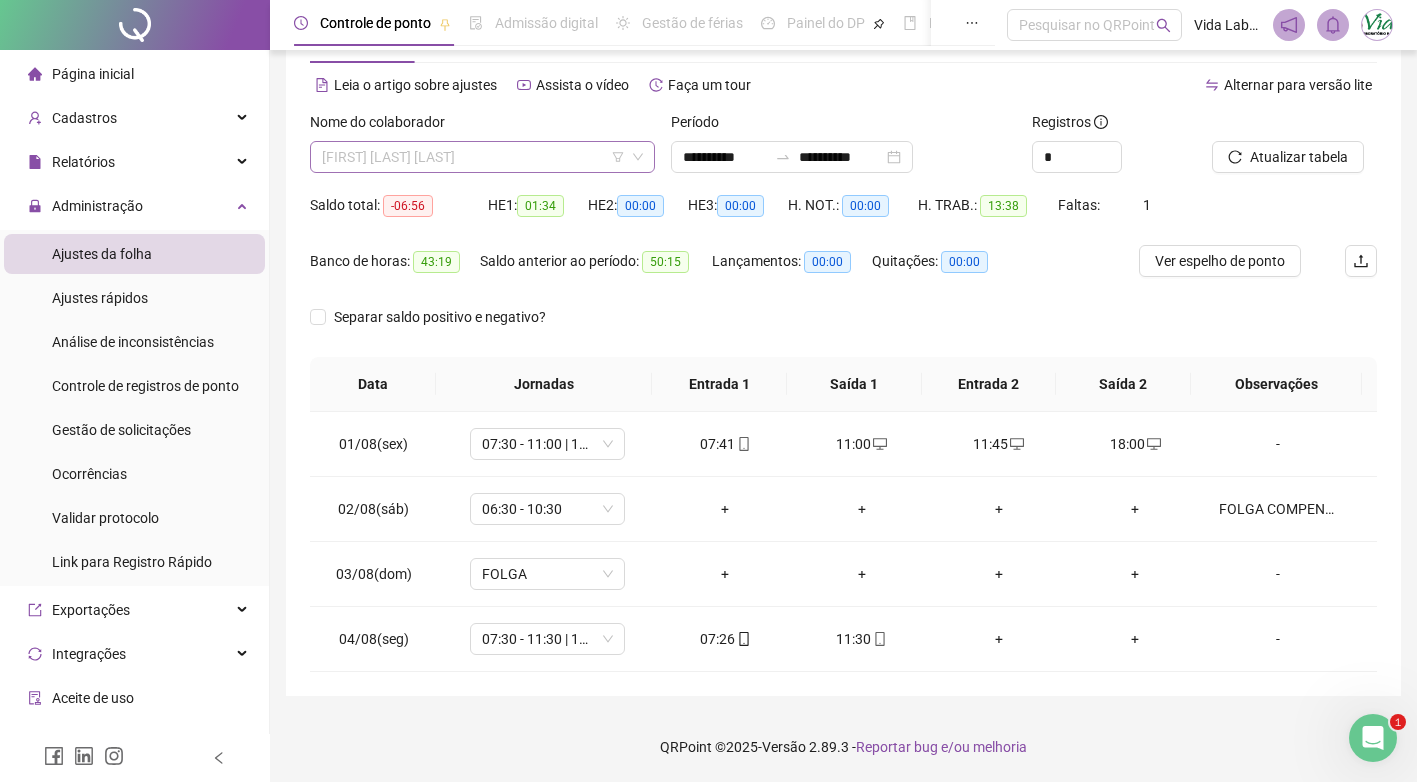 click on "[FIRST] [LAST] [LAST]" at bounding box center (482, 157) 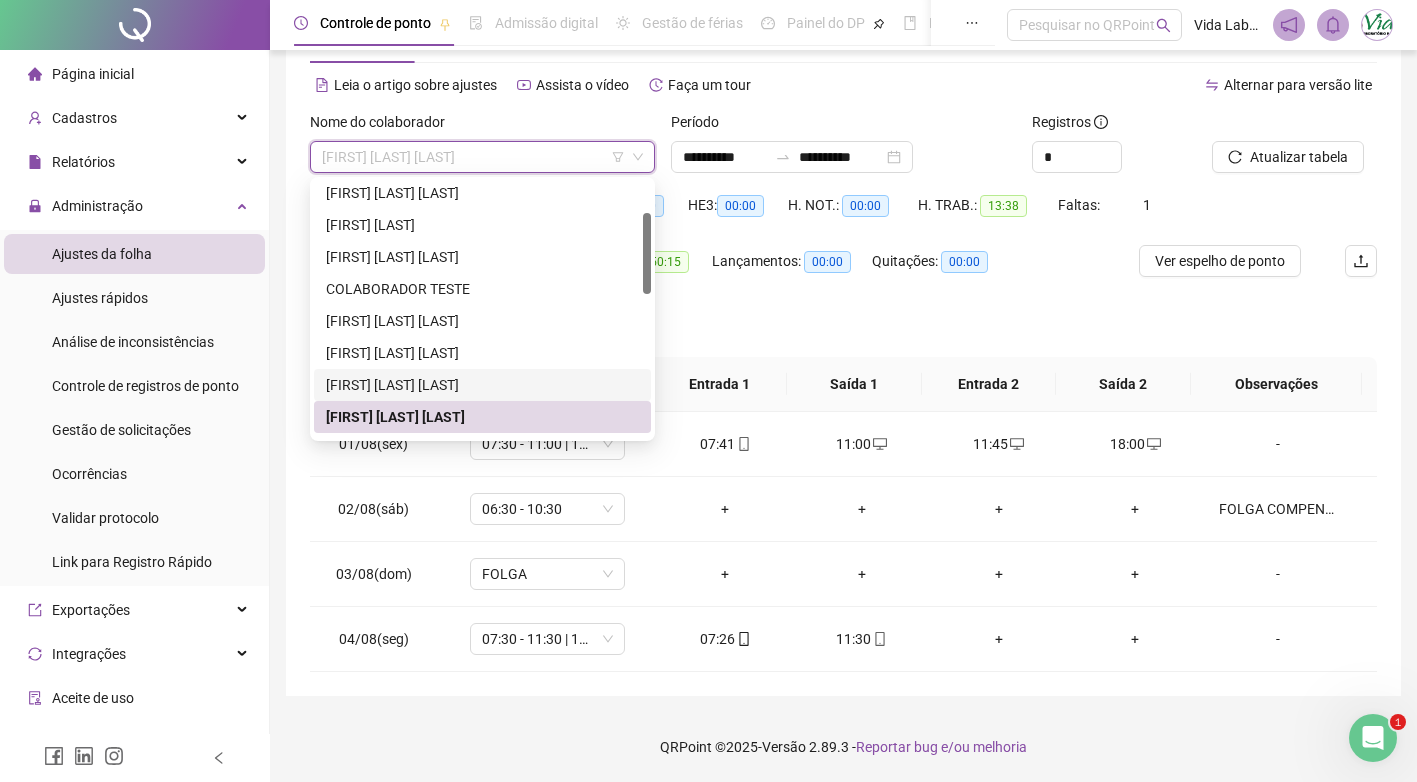 scroll, scrollTop: 200, scrollLeft: 0, axis: vertical 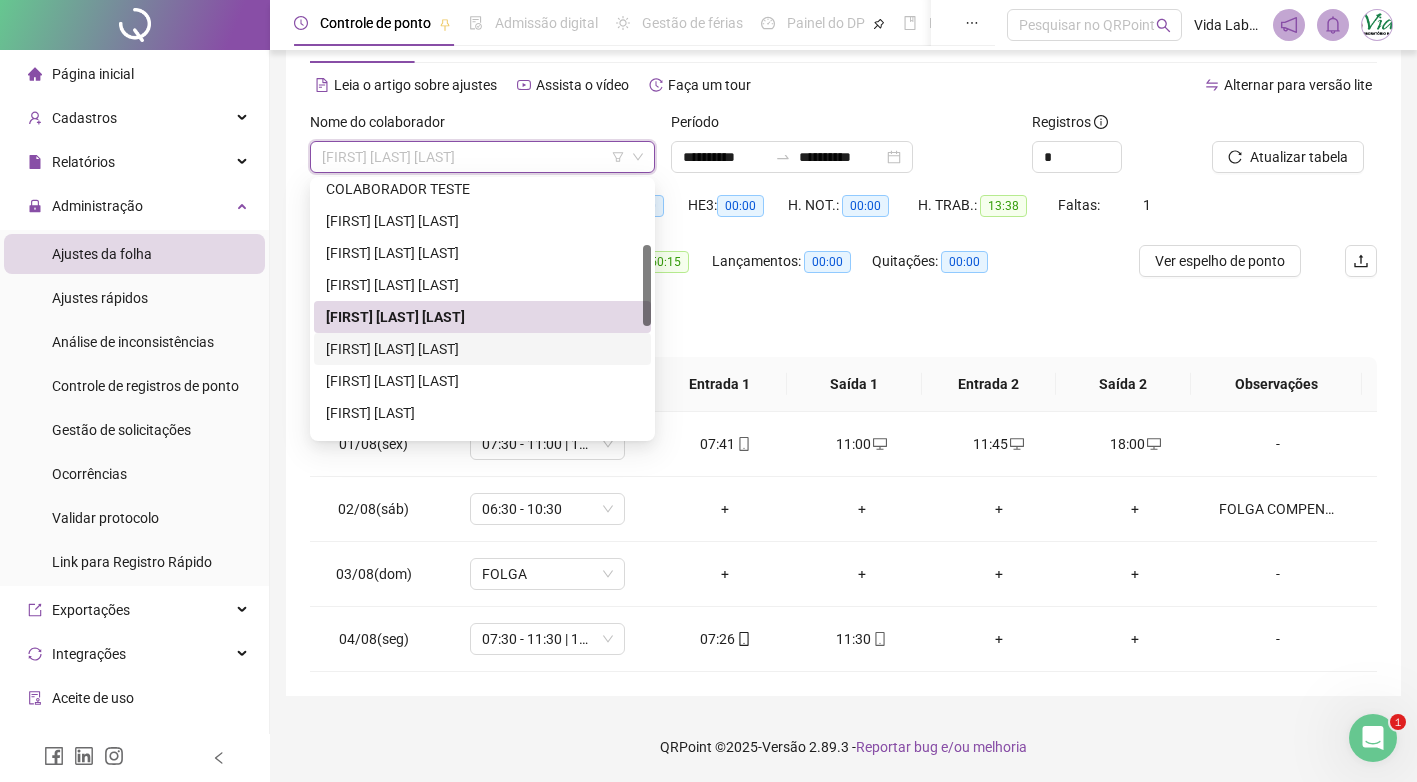 click on "[FIRST] [LAST] [LAST]" at bounding box center (482, 349) 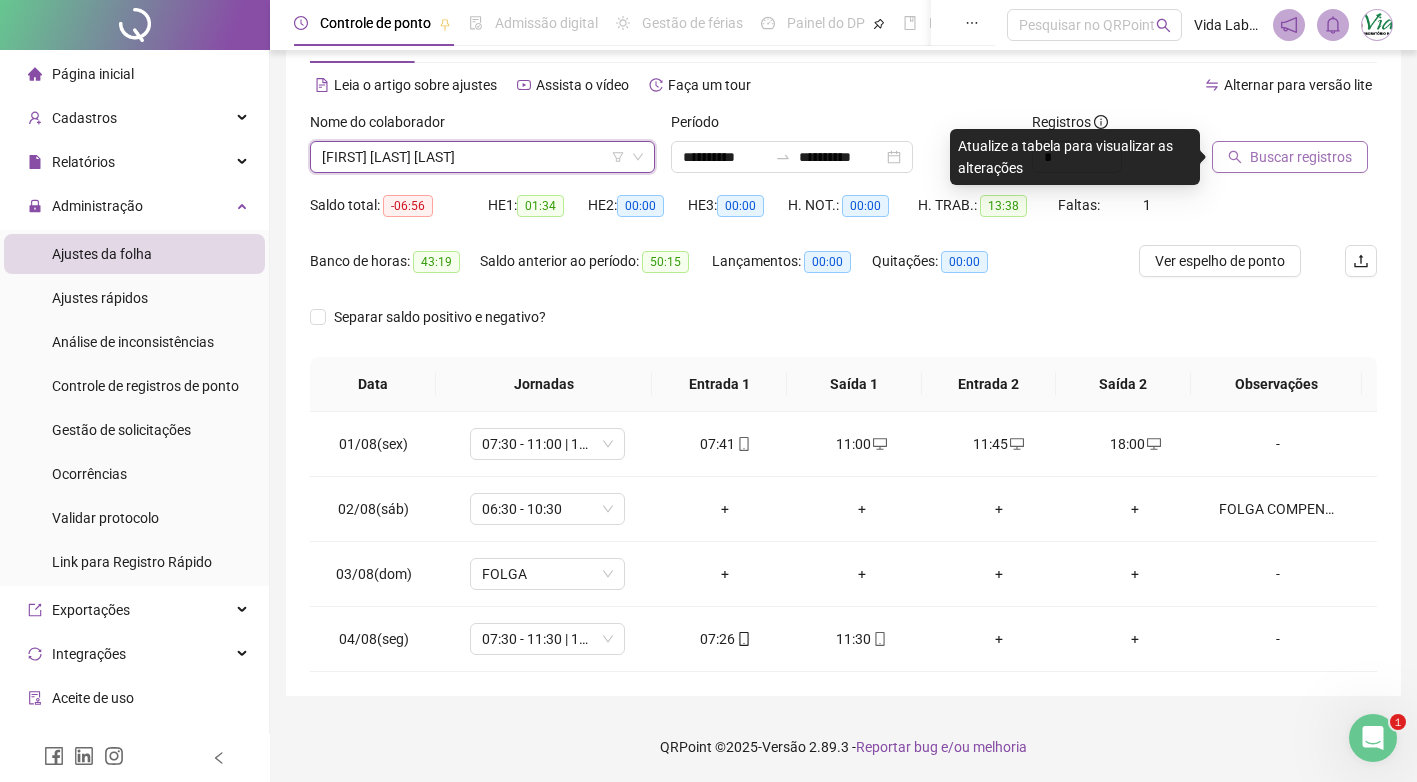 click on "Buscar registros" at bounding box center (1301, 157) 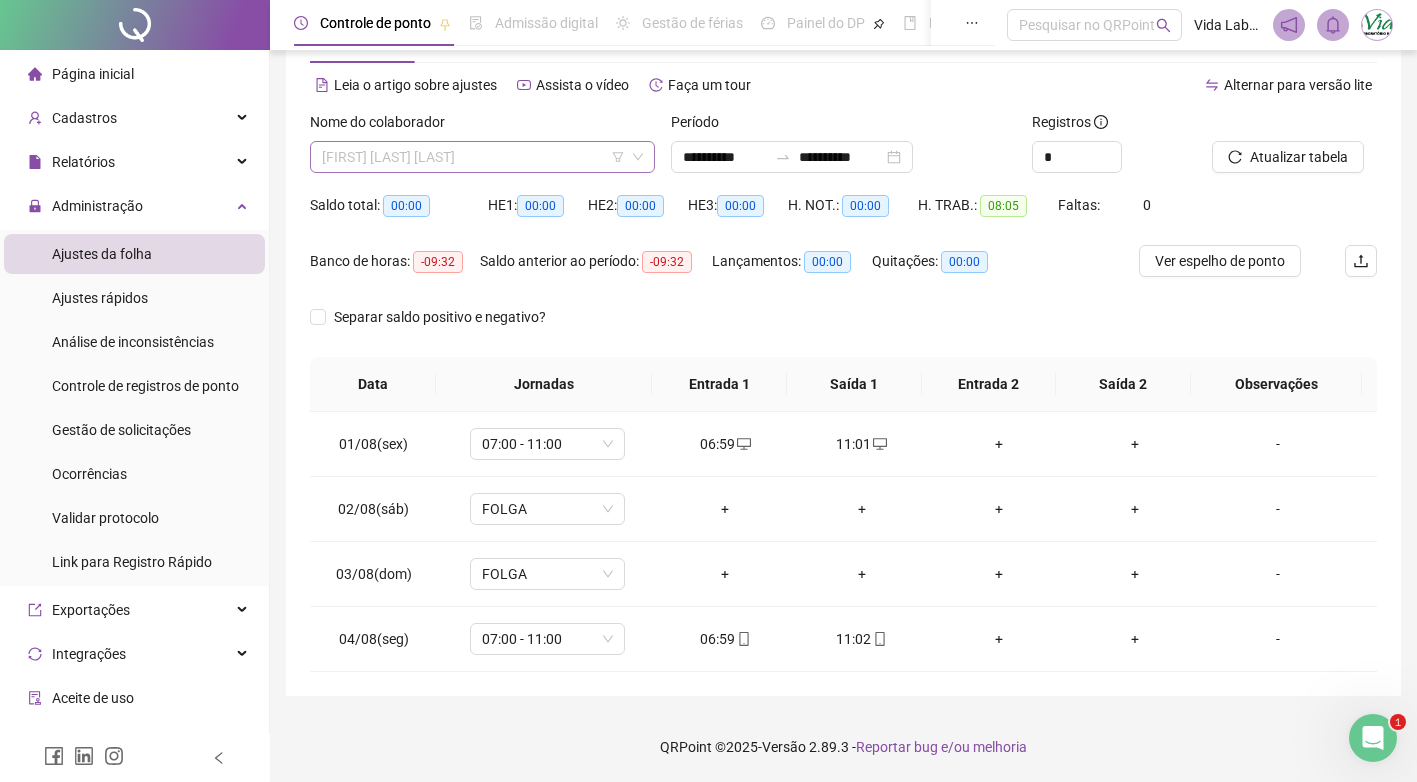 click on "[FIRST] [LAST] [LAST]" at bounding box center [482, 157] 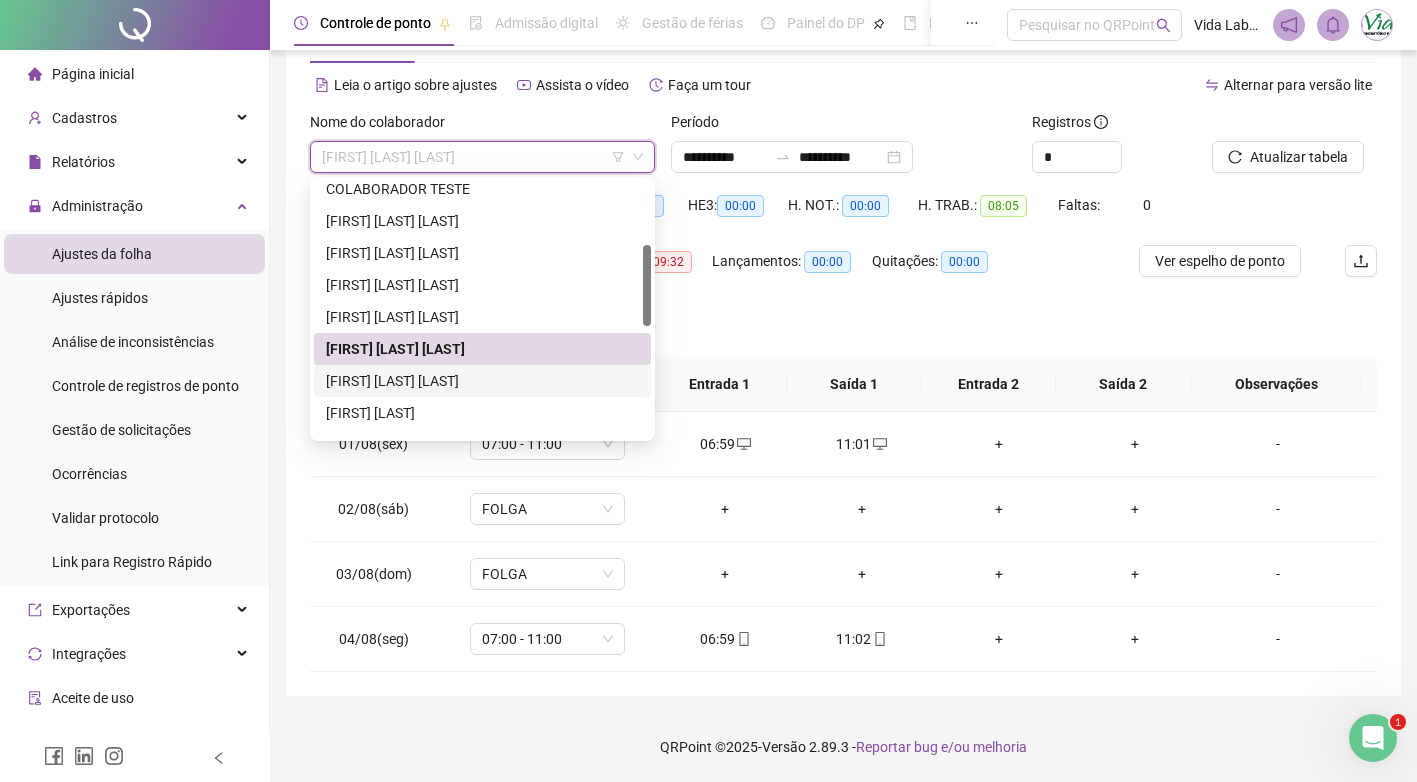 click on "[FIRST] [LAST] [LAST]" at bounding box center [482, 381] 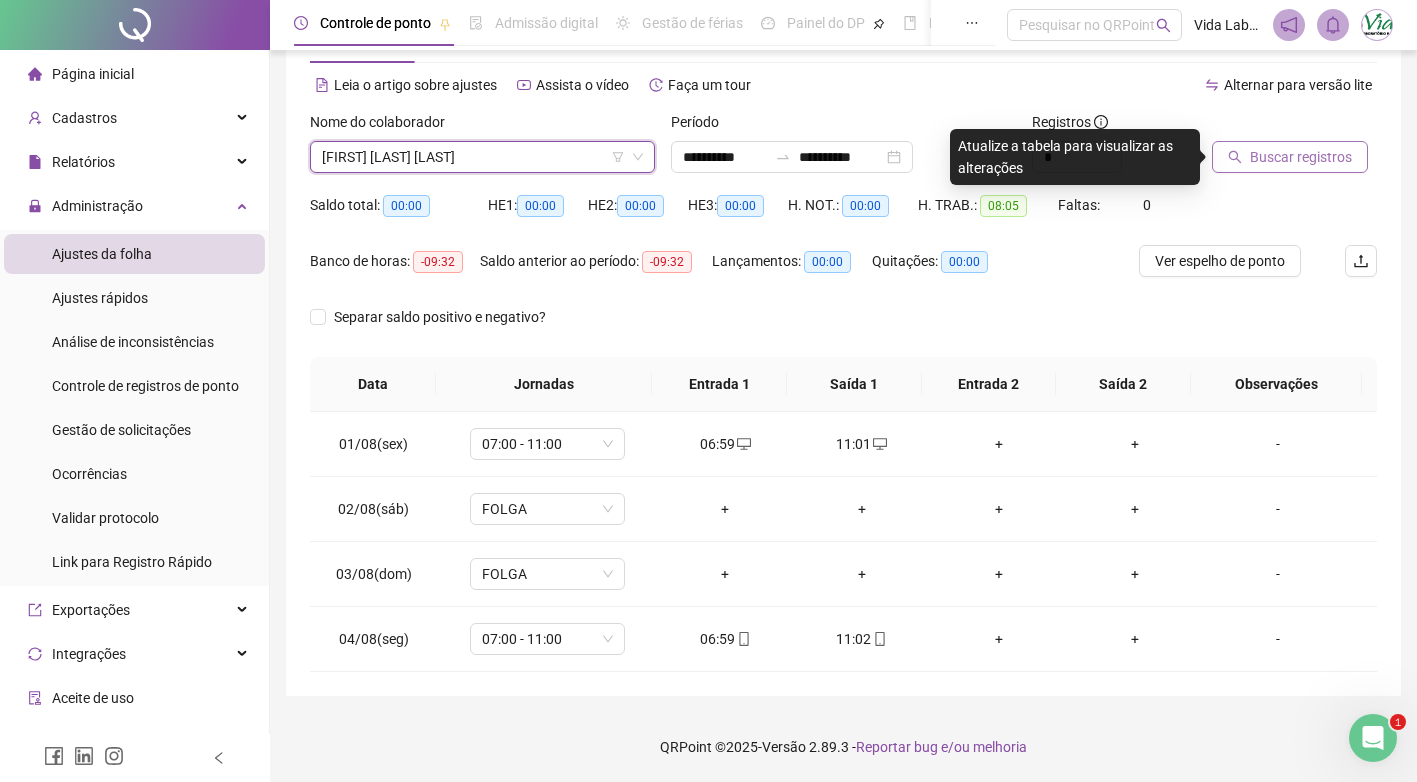 click on "Buscar registros" at bounding box center (1301, 157) 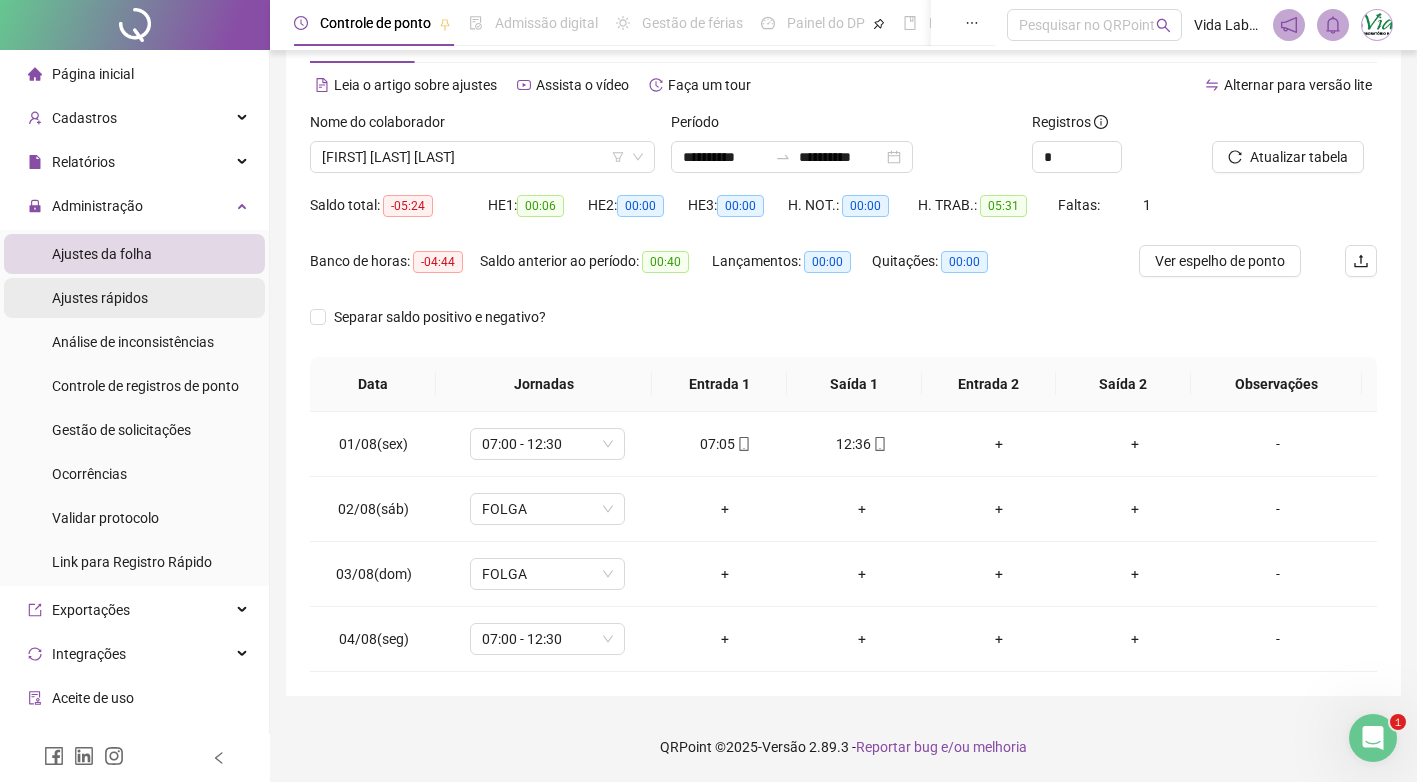 click on "Ajustes rápidos" at bounding box center (100, 298) 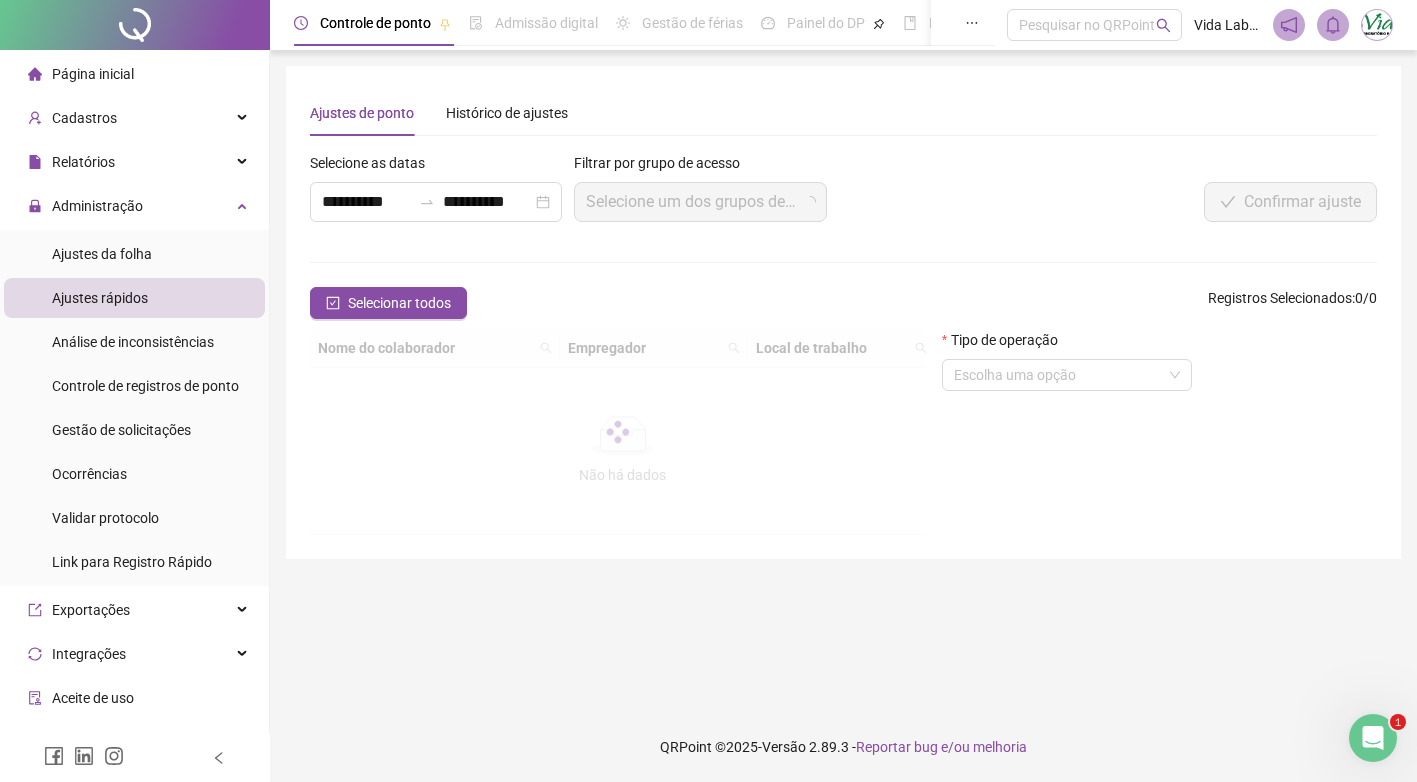 scroll, scrollTop: 0, scrollLeft: 0, axis: both 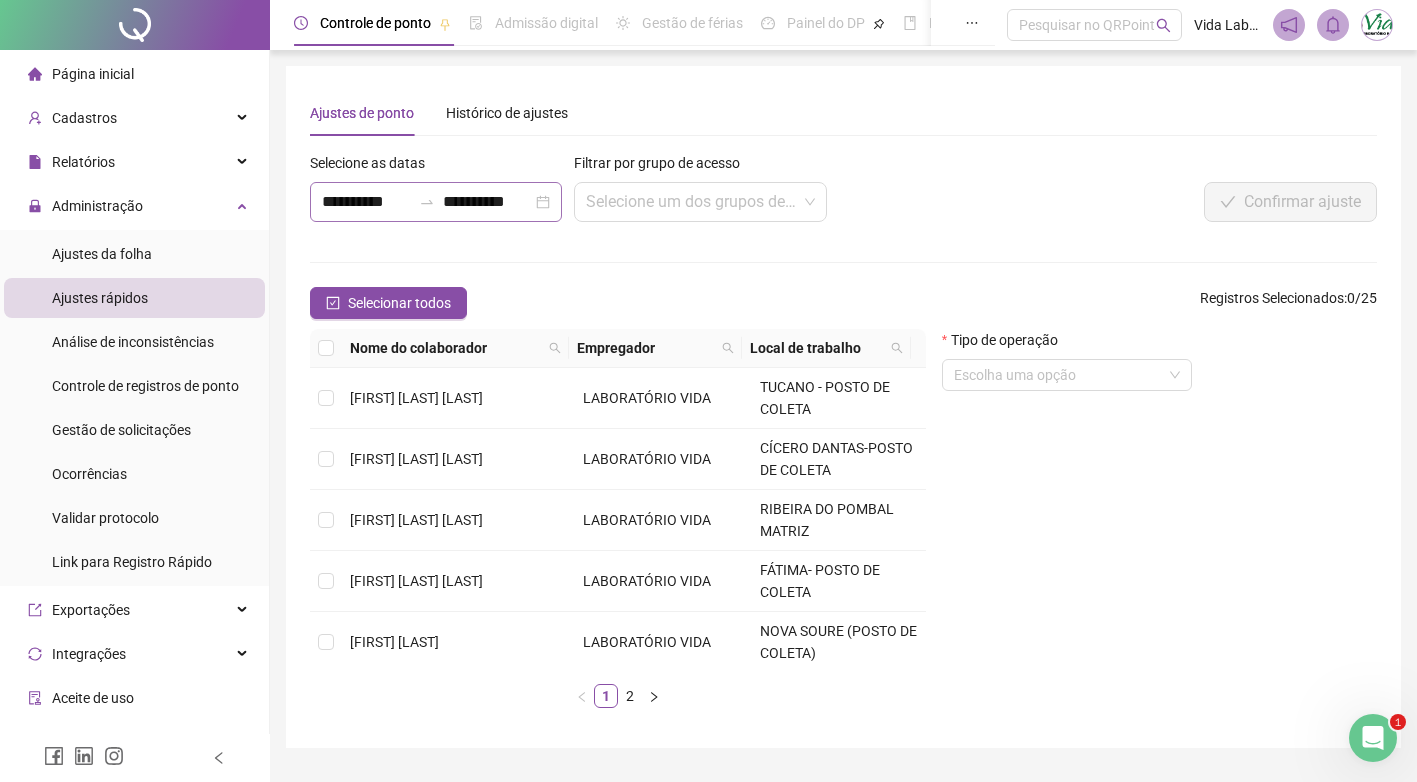 click on "**********" at bounding box center (436, 202) 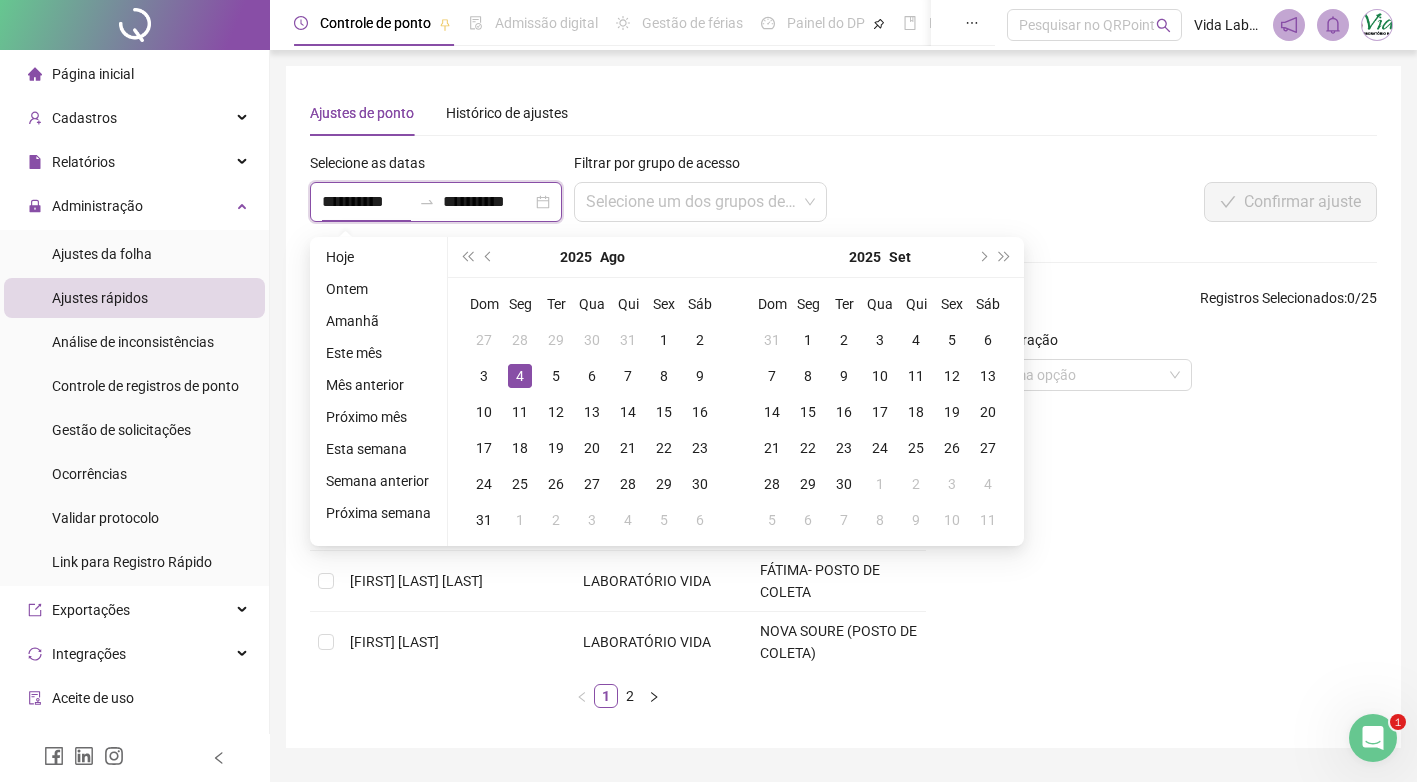 click on "**********" at bounding box center [436, 202] 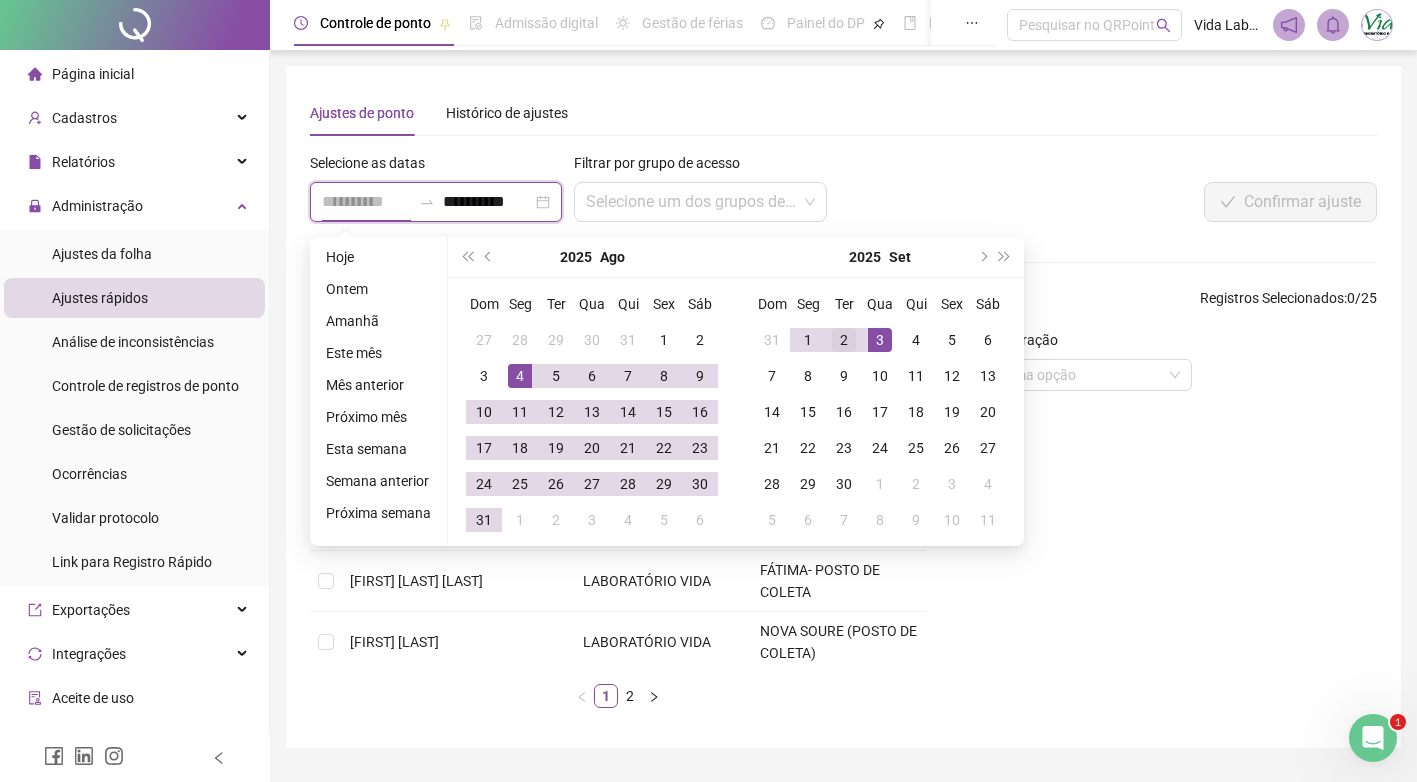 type on "**********" 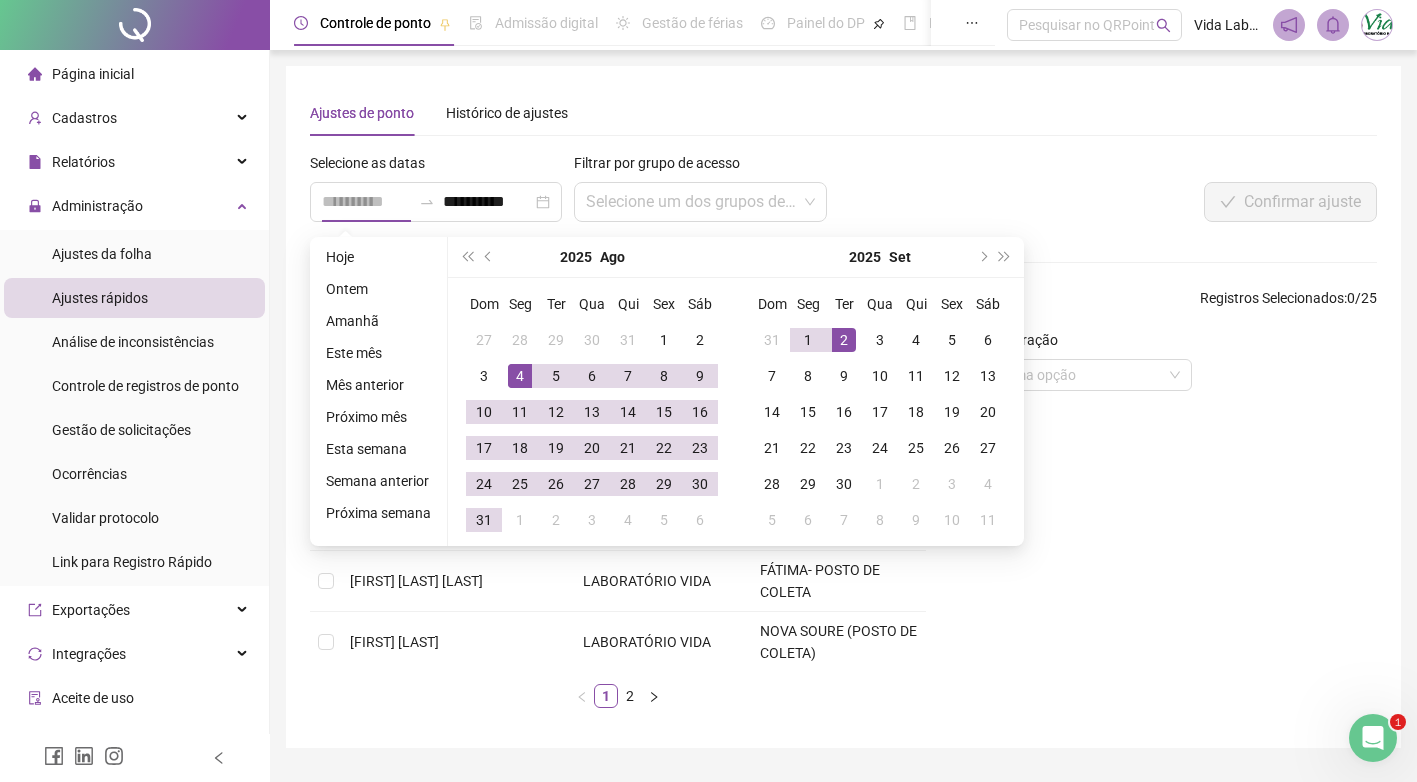 click on "2" at bounding box center [844, 340] 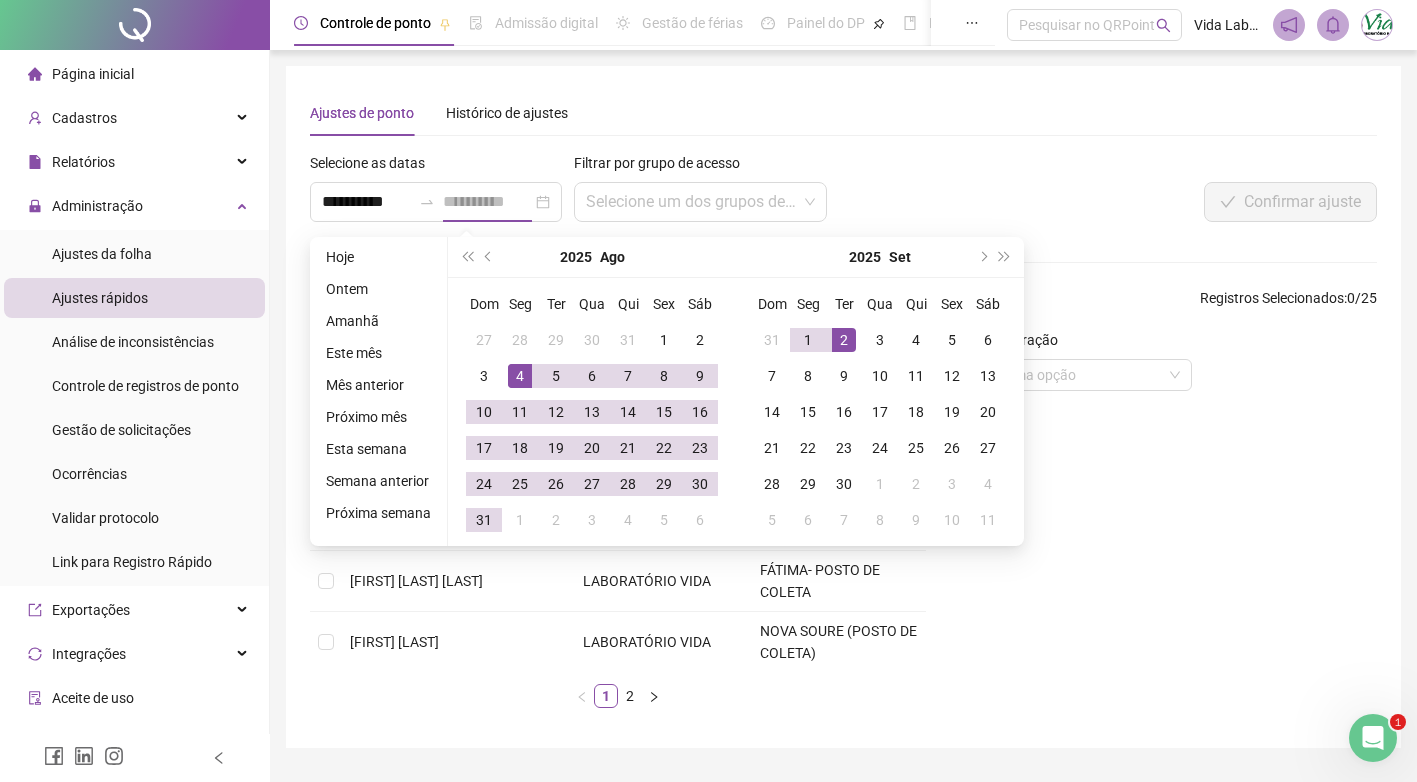 click on "2" at bounding box center [844, 340] 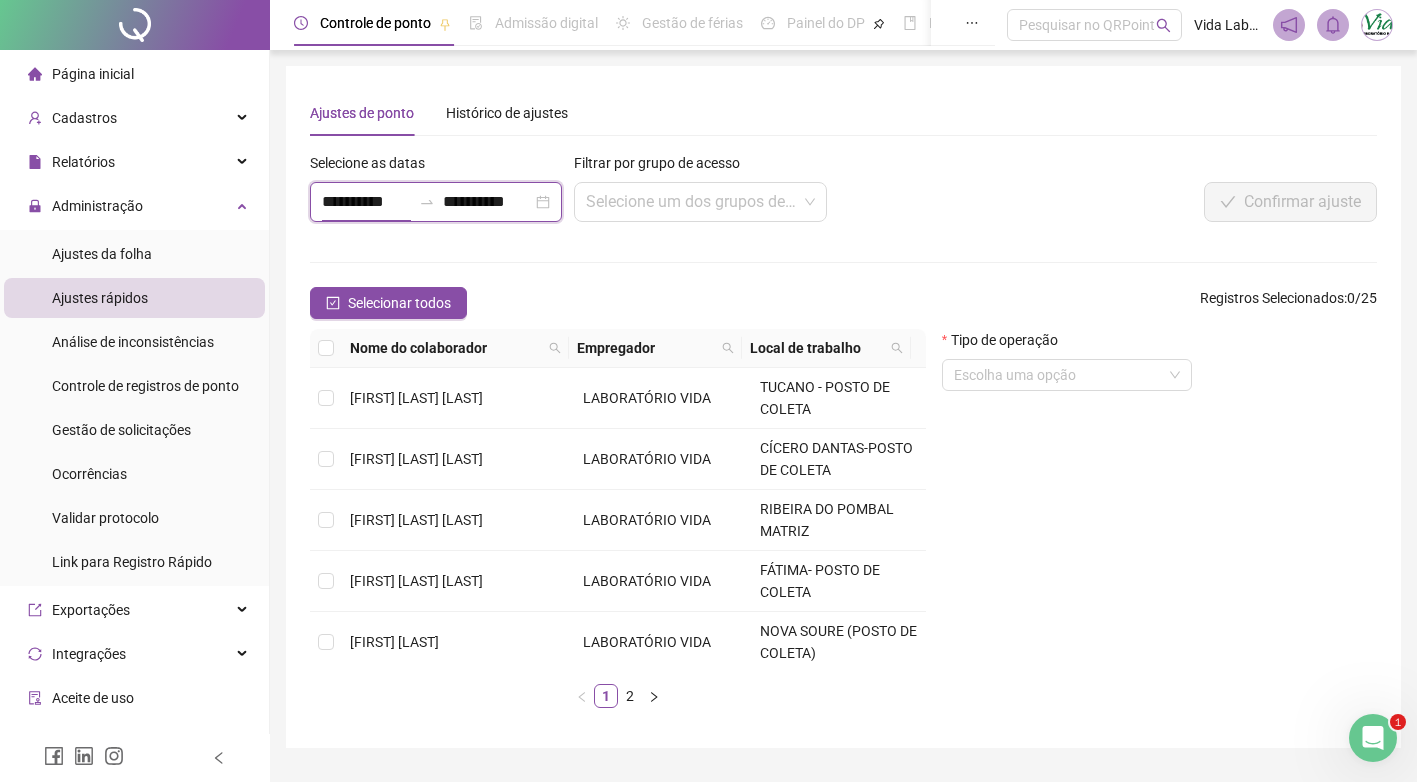 click on "**********" at bounding box center [366, 202] 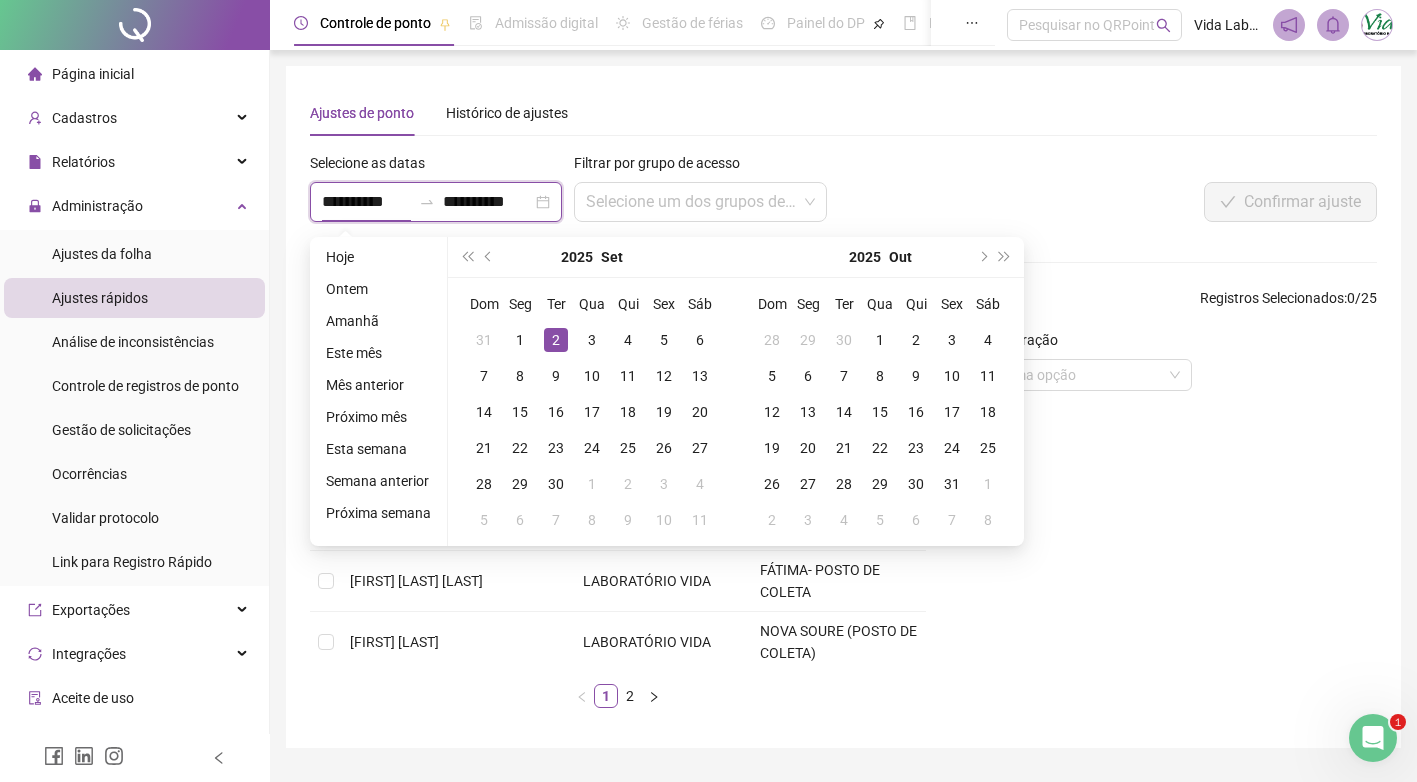 type on "**********" 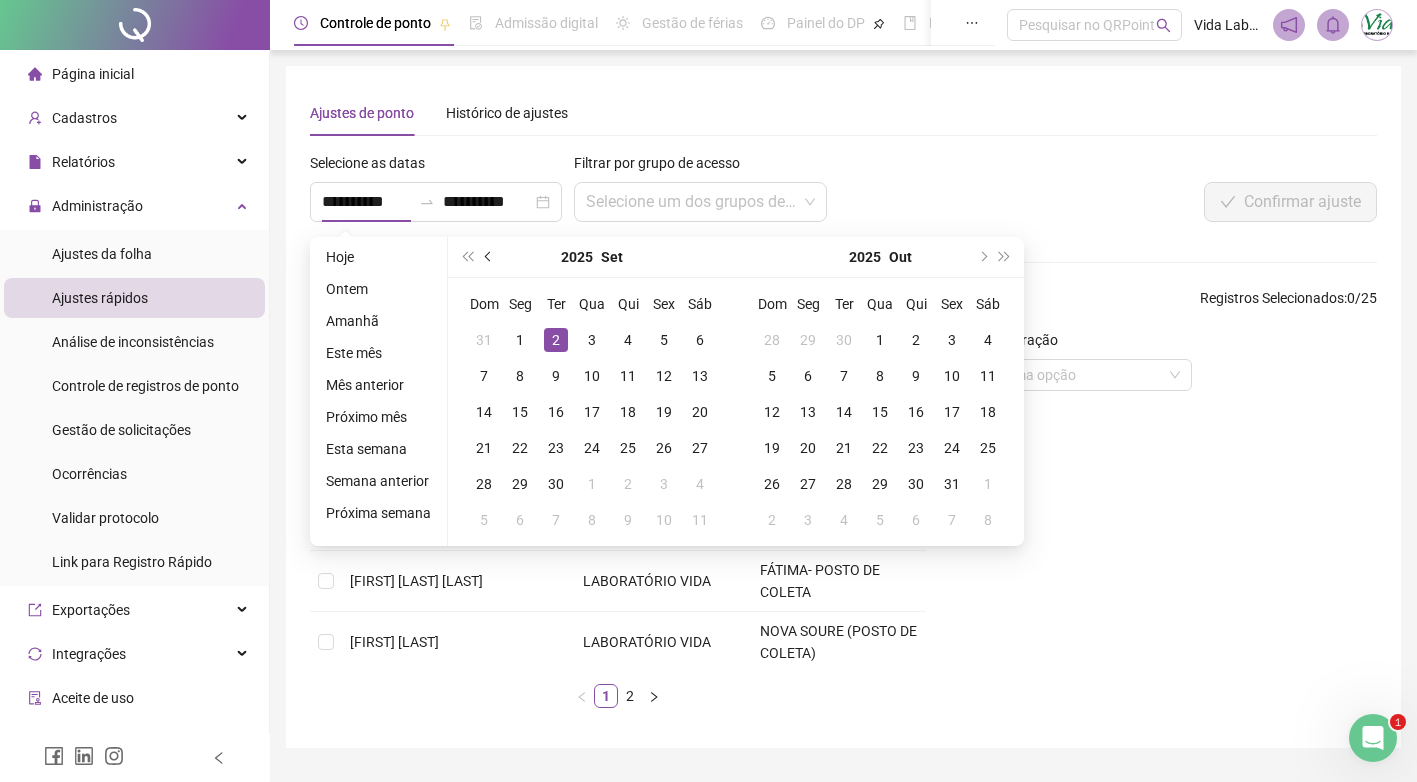 click at bounding box center (489, 257) 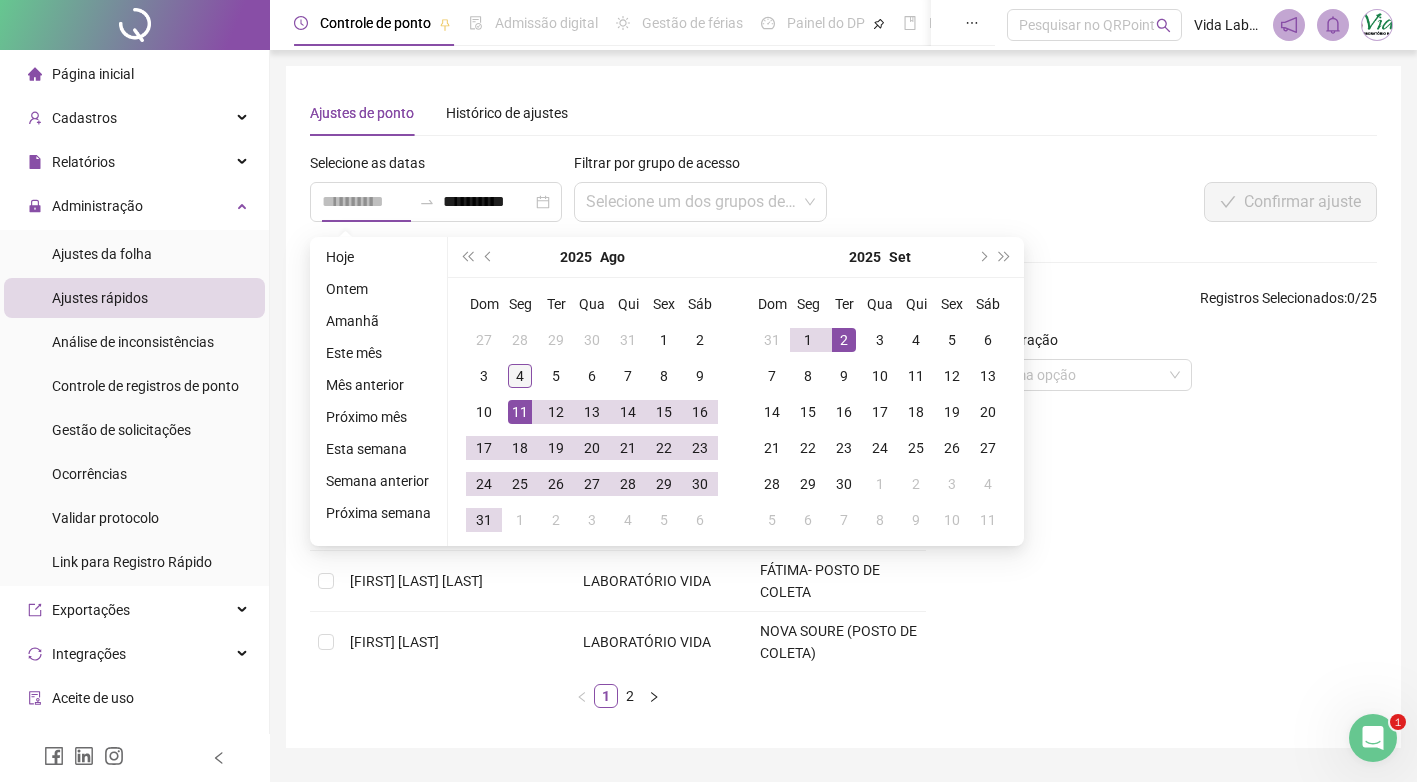 type on "**********" 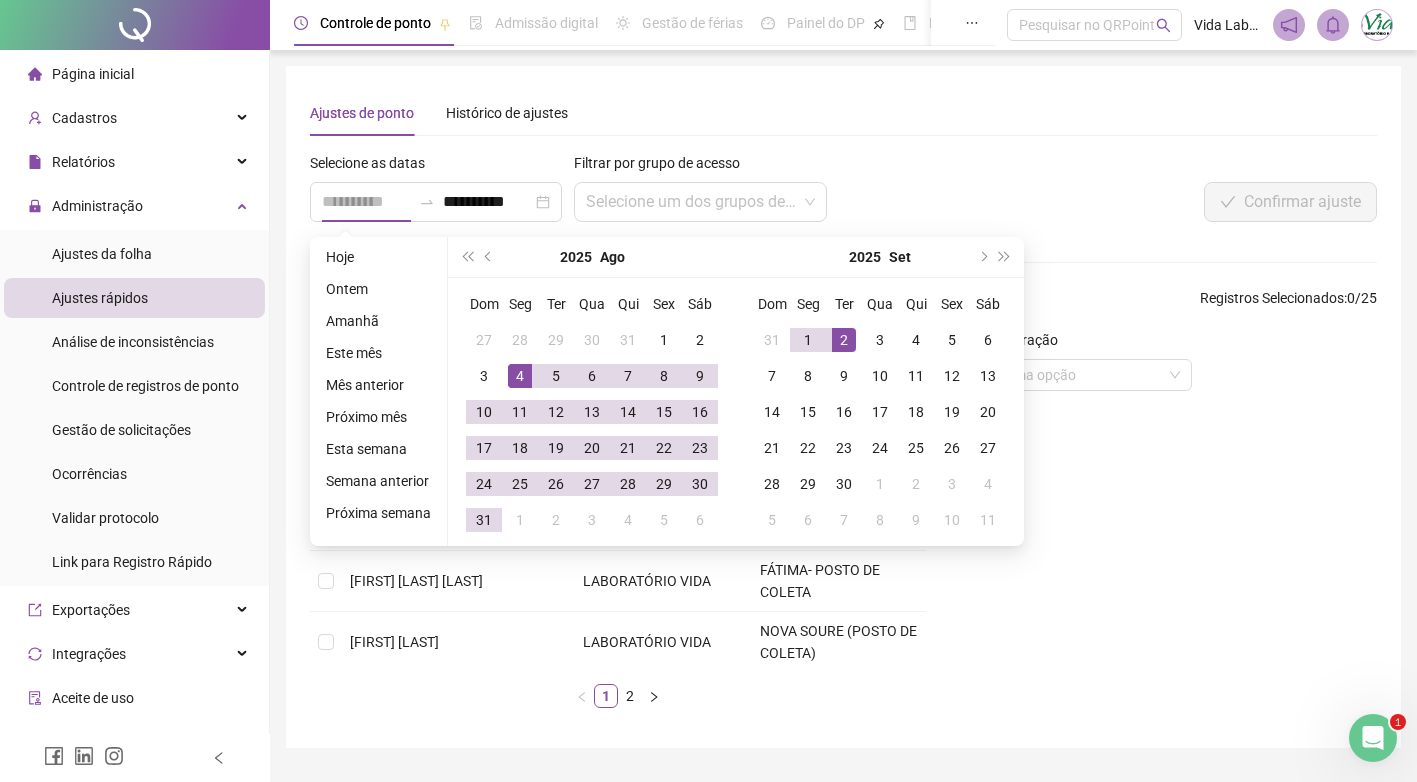 click on "4" at bounding box center (520, 376) 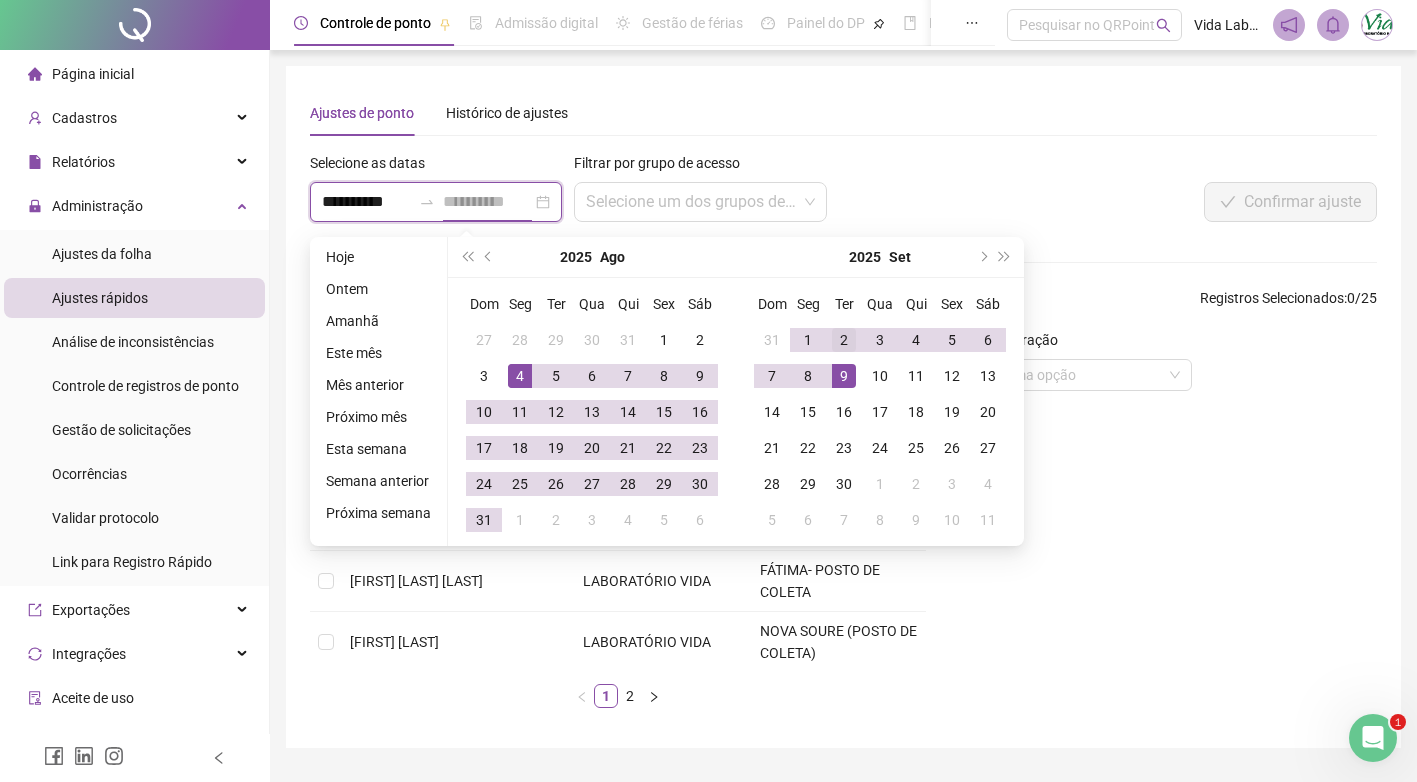 type on "**********" 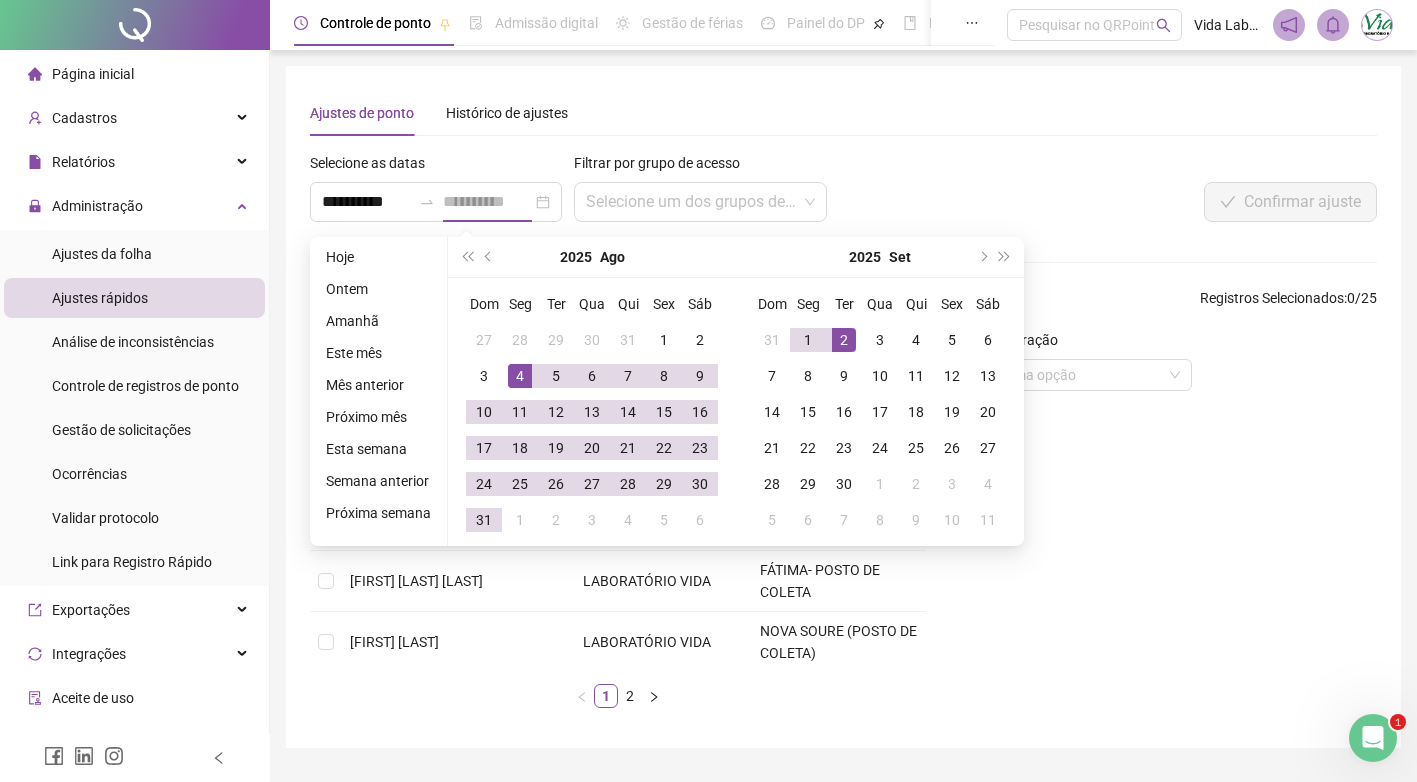 click on "2" at bounding box center (844, 340) 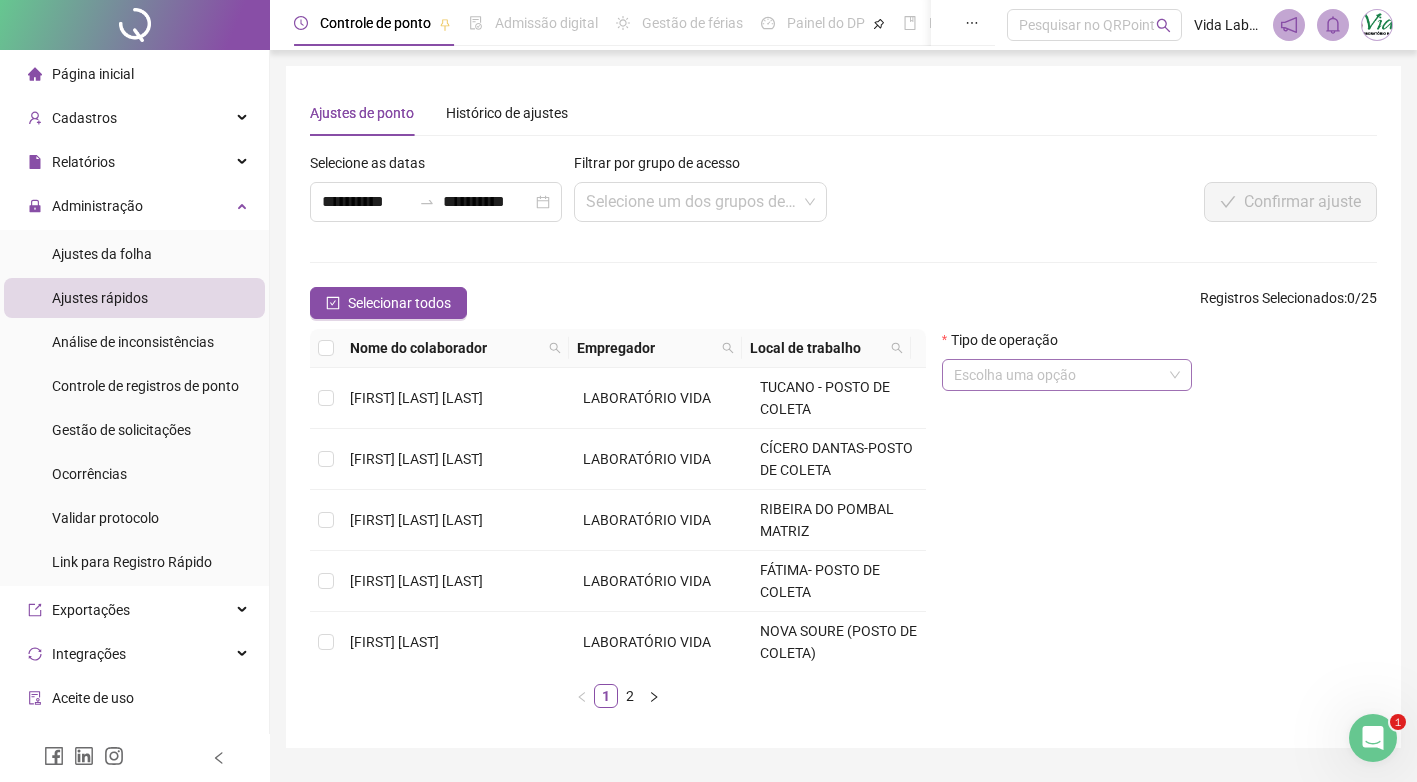 click at bounding box center [1058, 375] 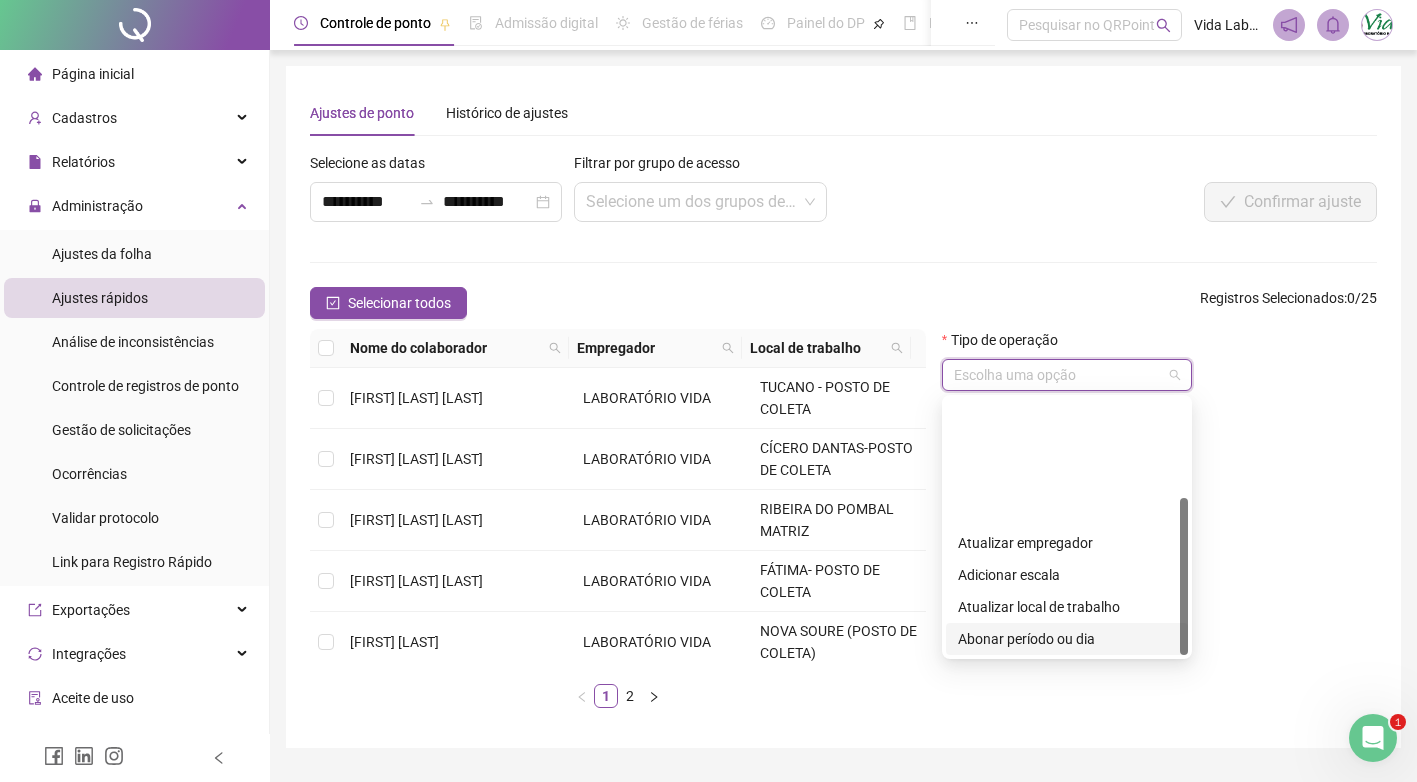 scroll, scrollTop: 160, scrollLeft: 0, axis: vertical 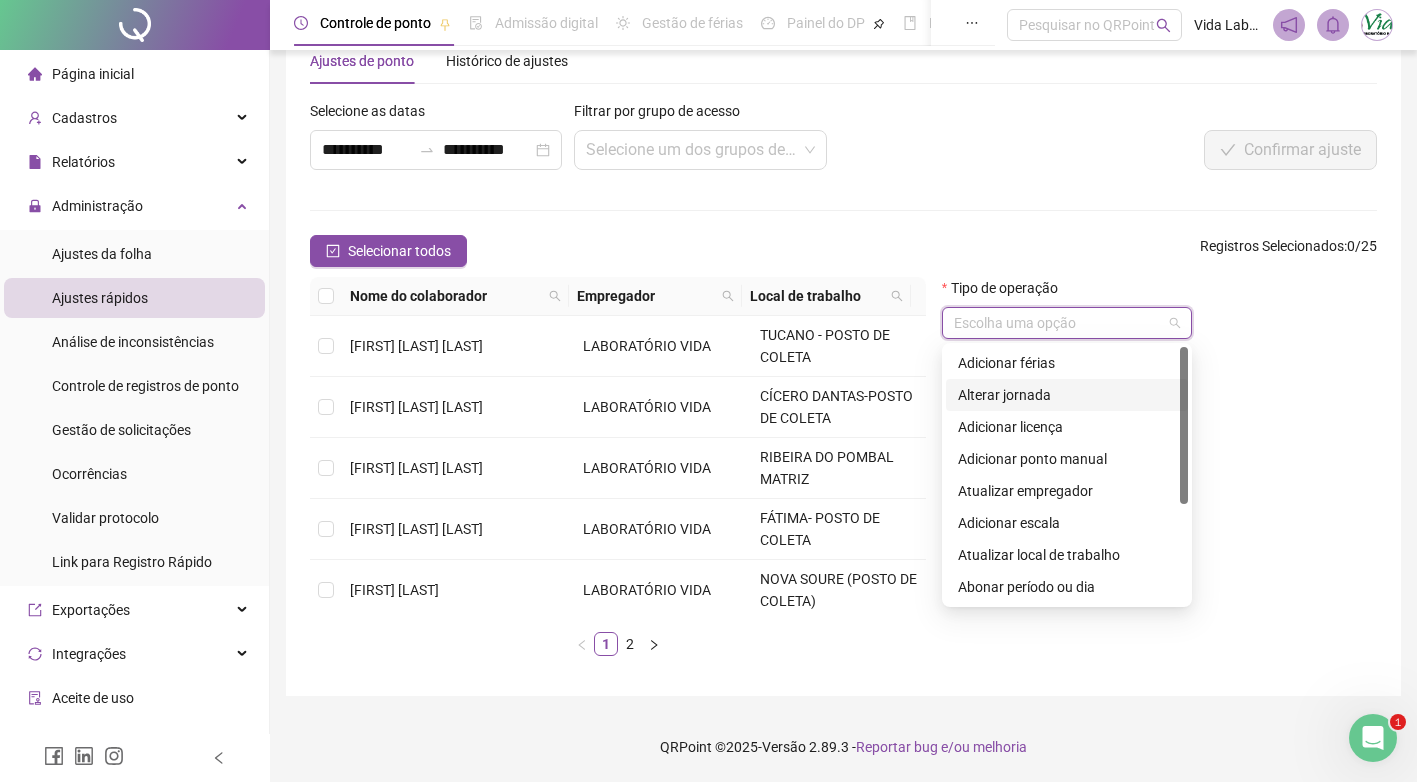 click on "Alterar jornada" at bounding box center (1067, 395) 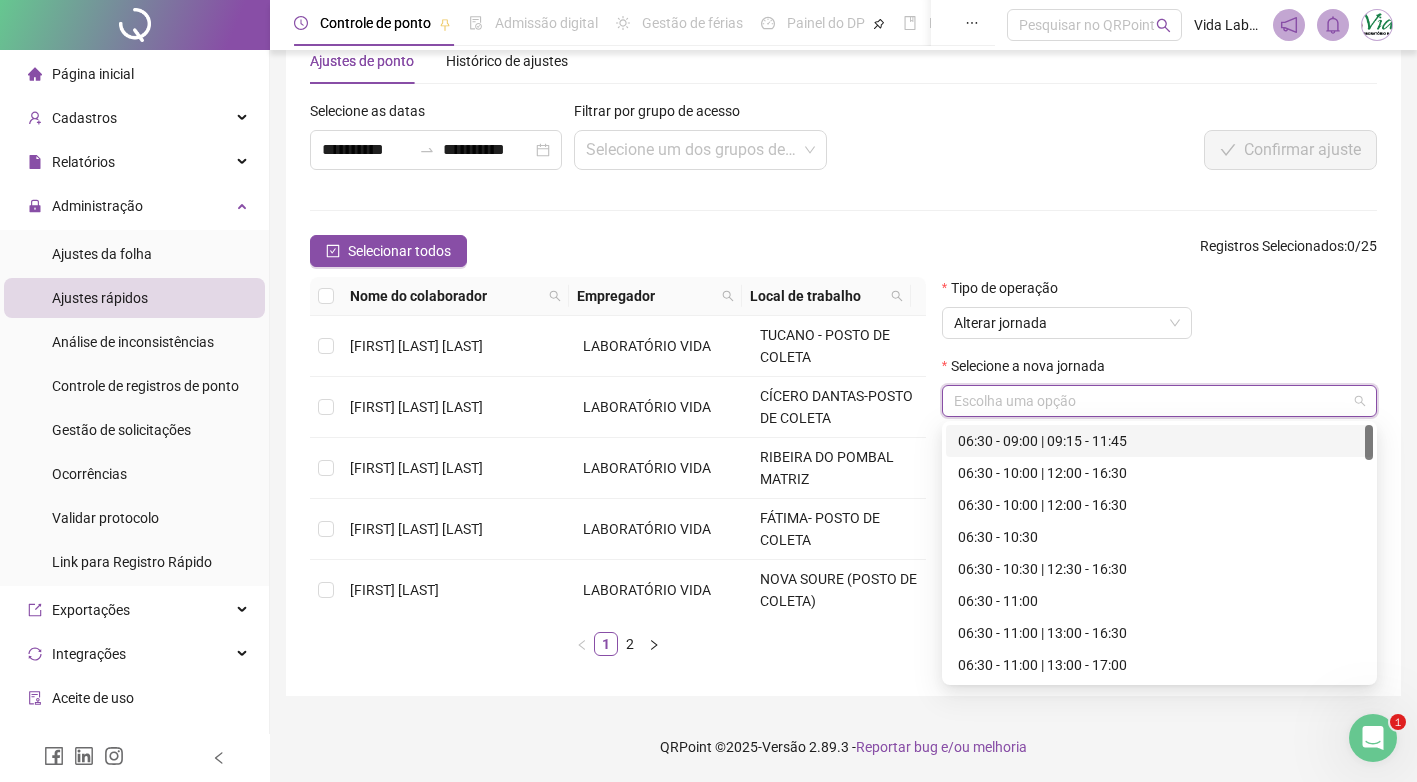 click at bounding box center (1150, 401) 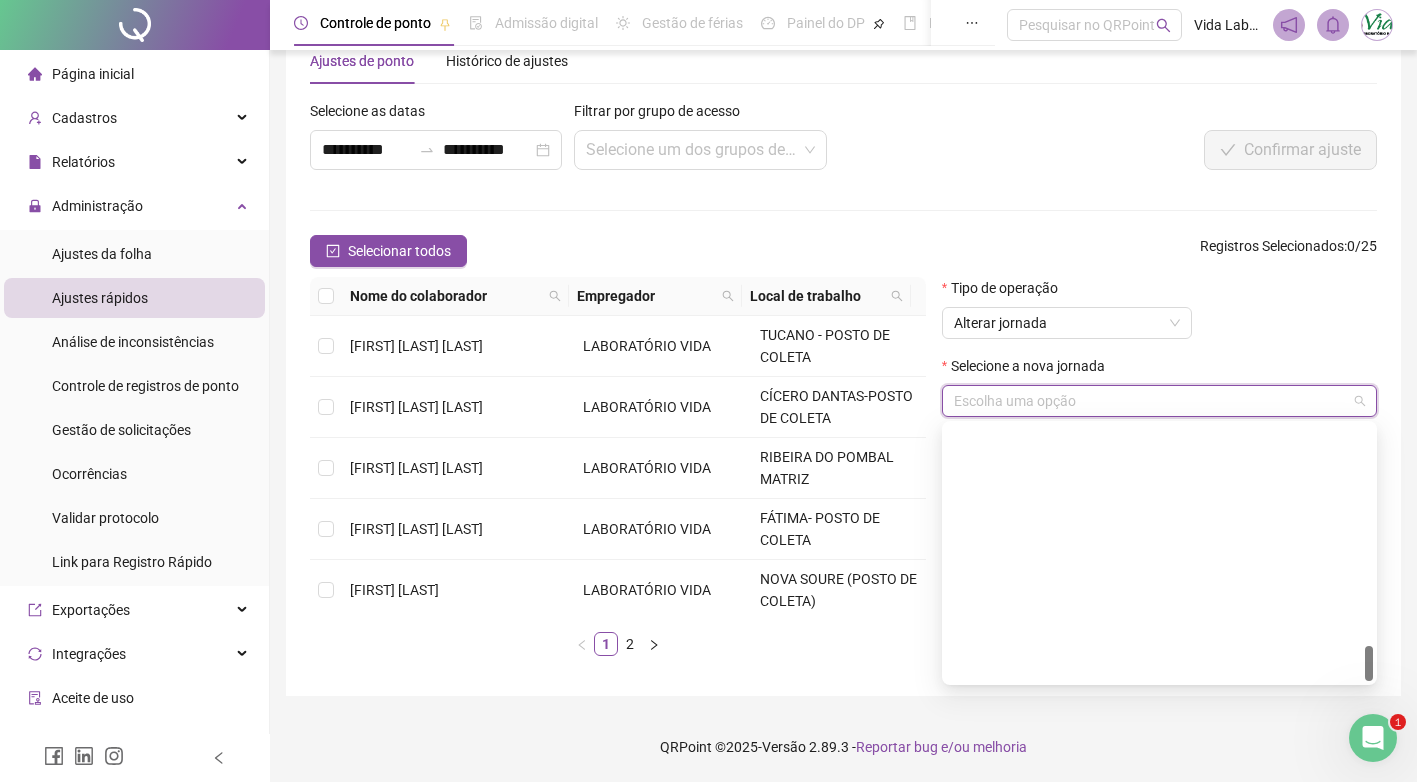 scroll, scrollTop: 1568, scrollLeft: 0, axis: vertical 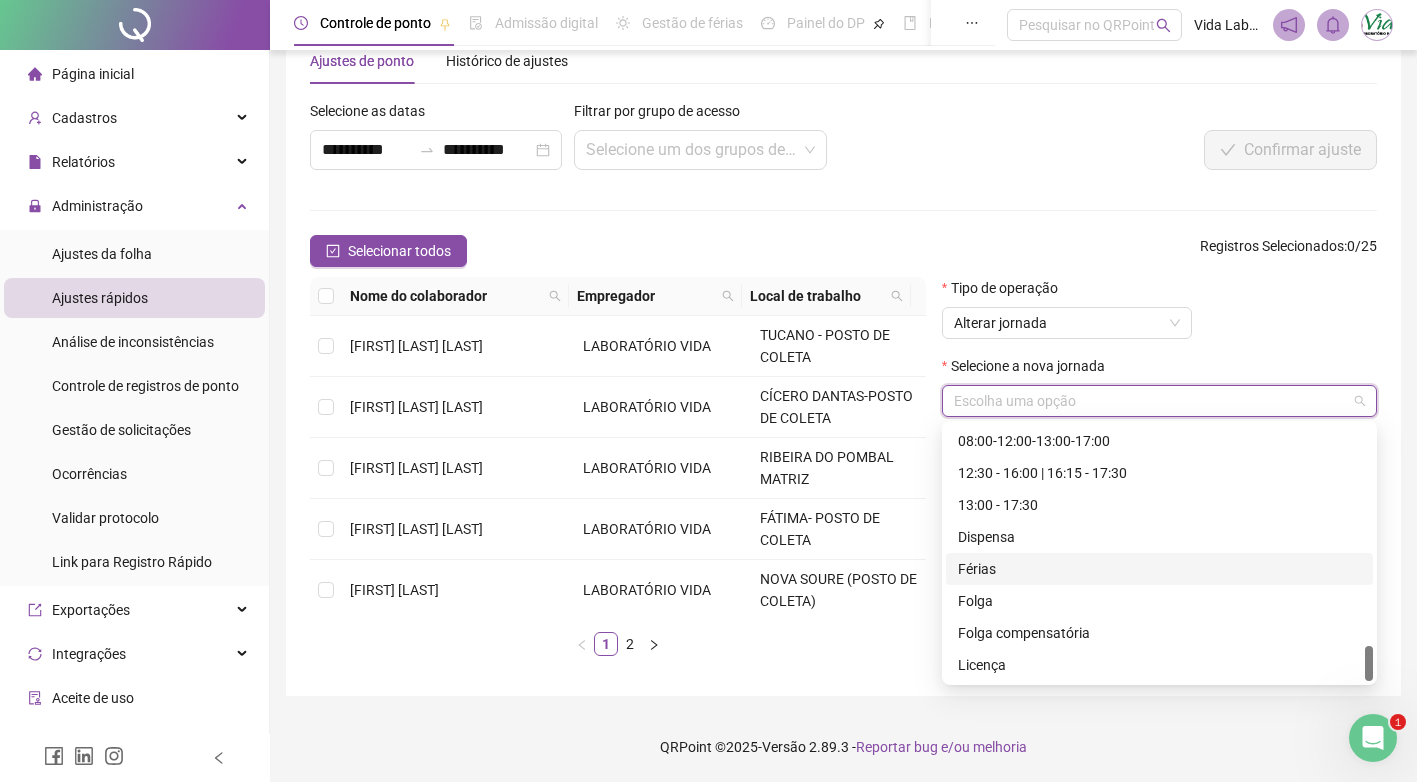 click on "Férias" at bounding box center (1159, 569) 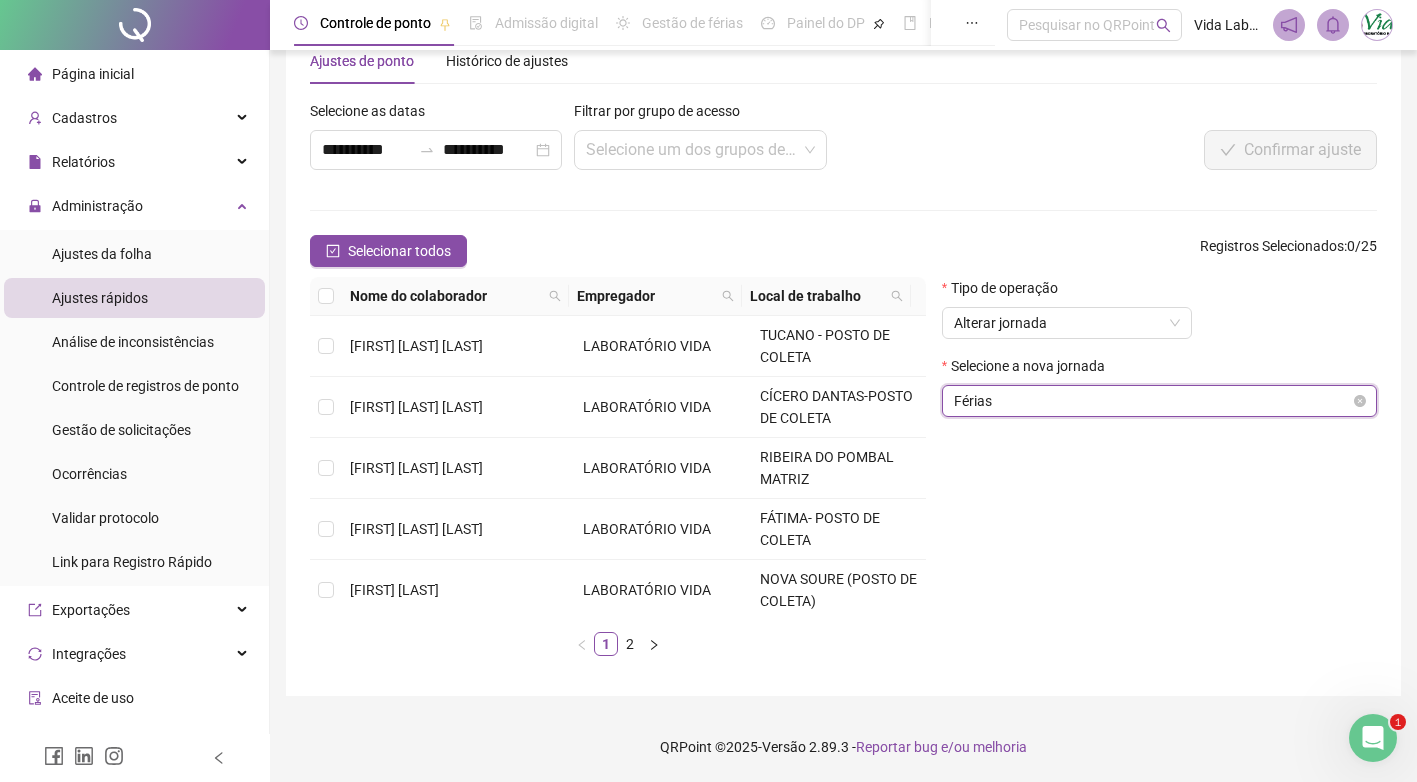 click on "Férias" at bounding box center (1159, 401) 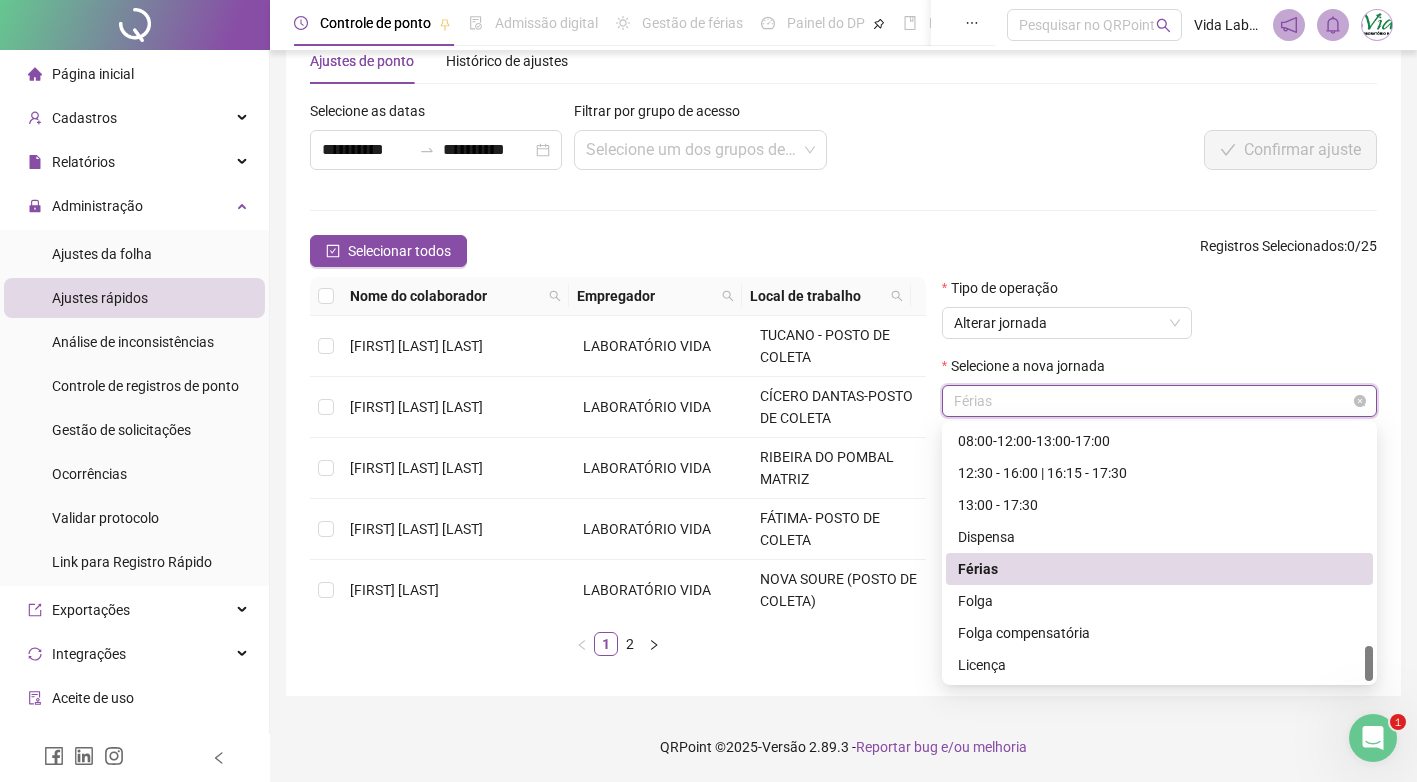 click on "Férias" at bounding box center [1159, 401] 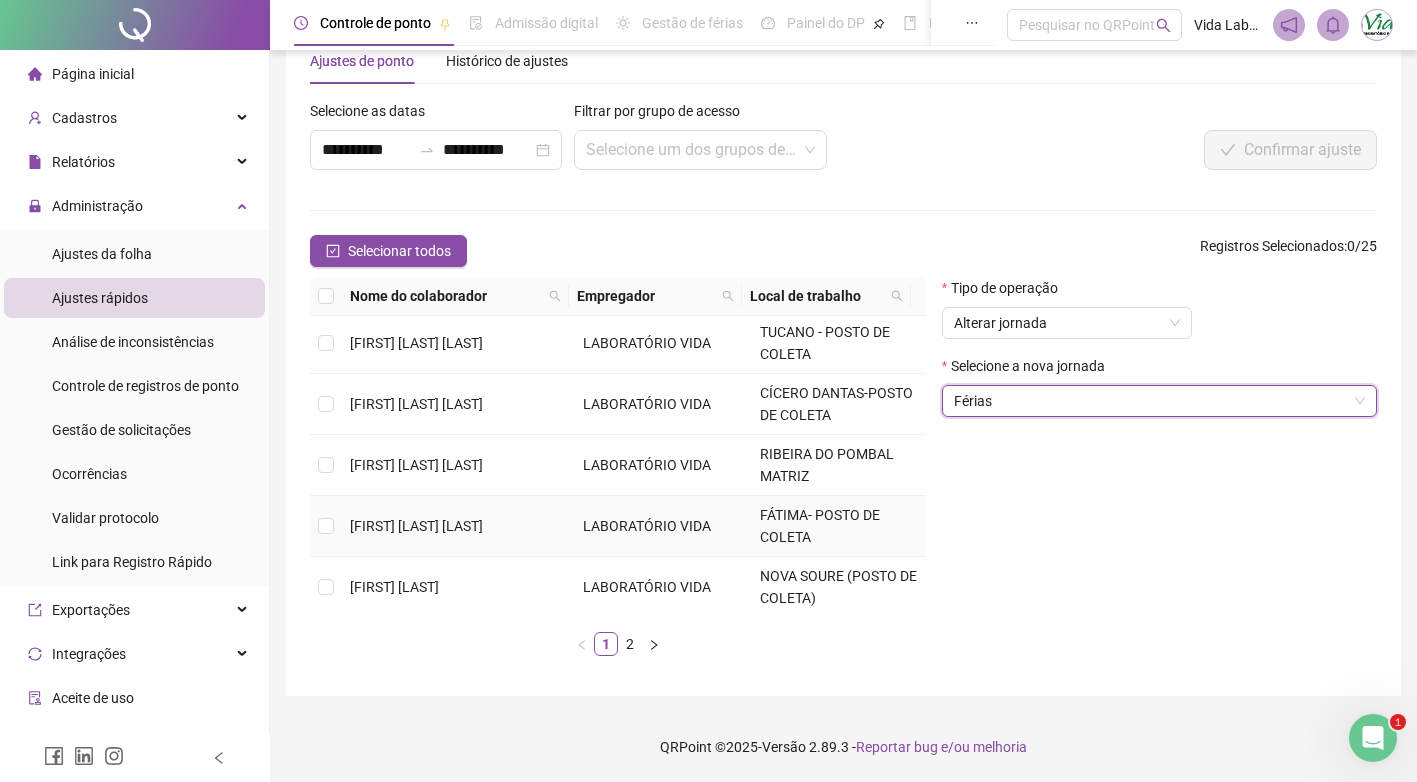scroll, scrollTop: 0, scrollLeft: 0, axis: both 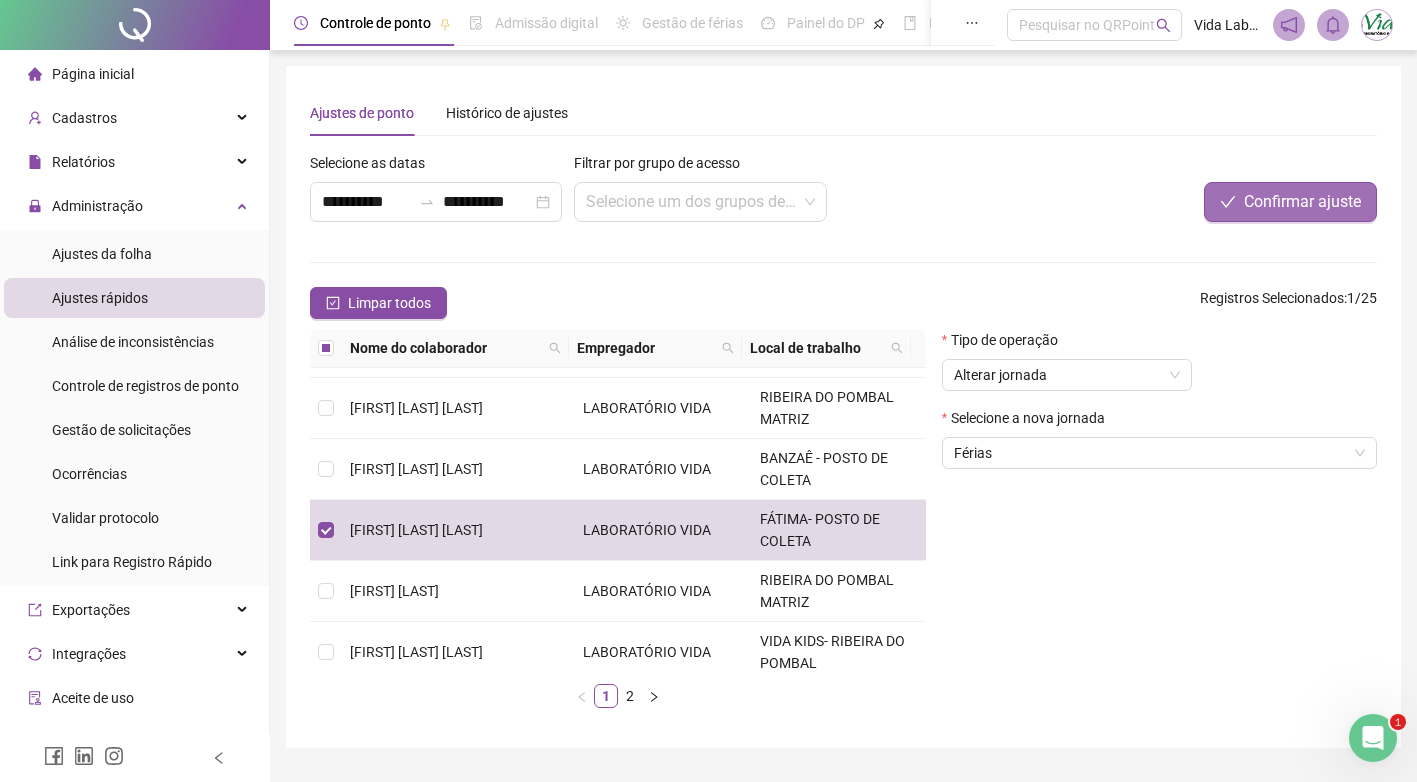 click on "Confirmar ajuste" at bounding box center (1302, 202) 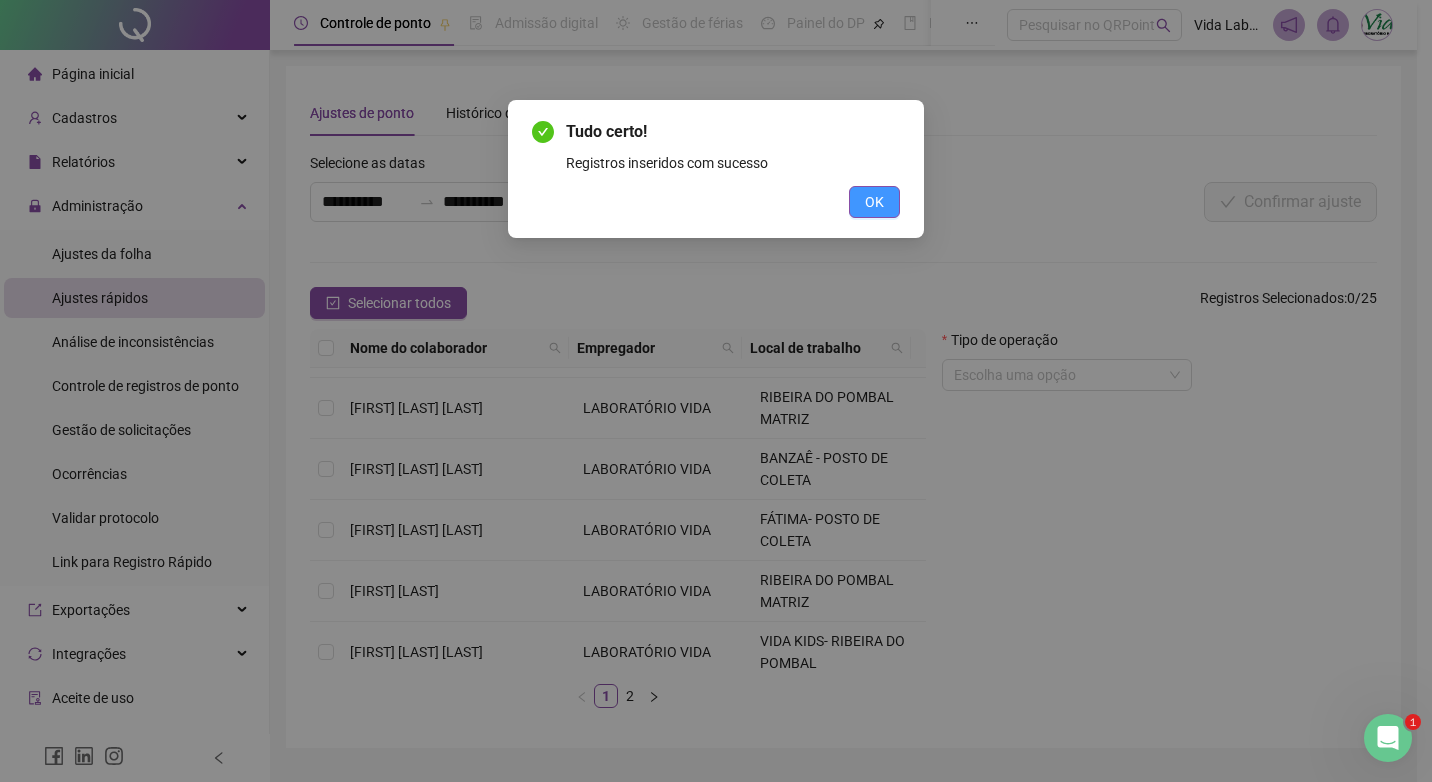 click on "OK" at bounding box center (874, 202) 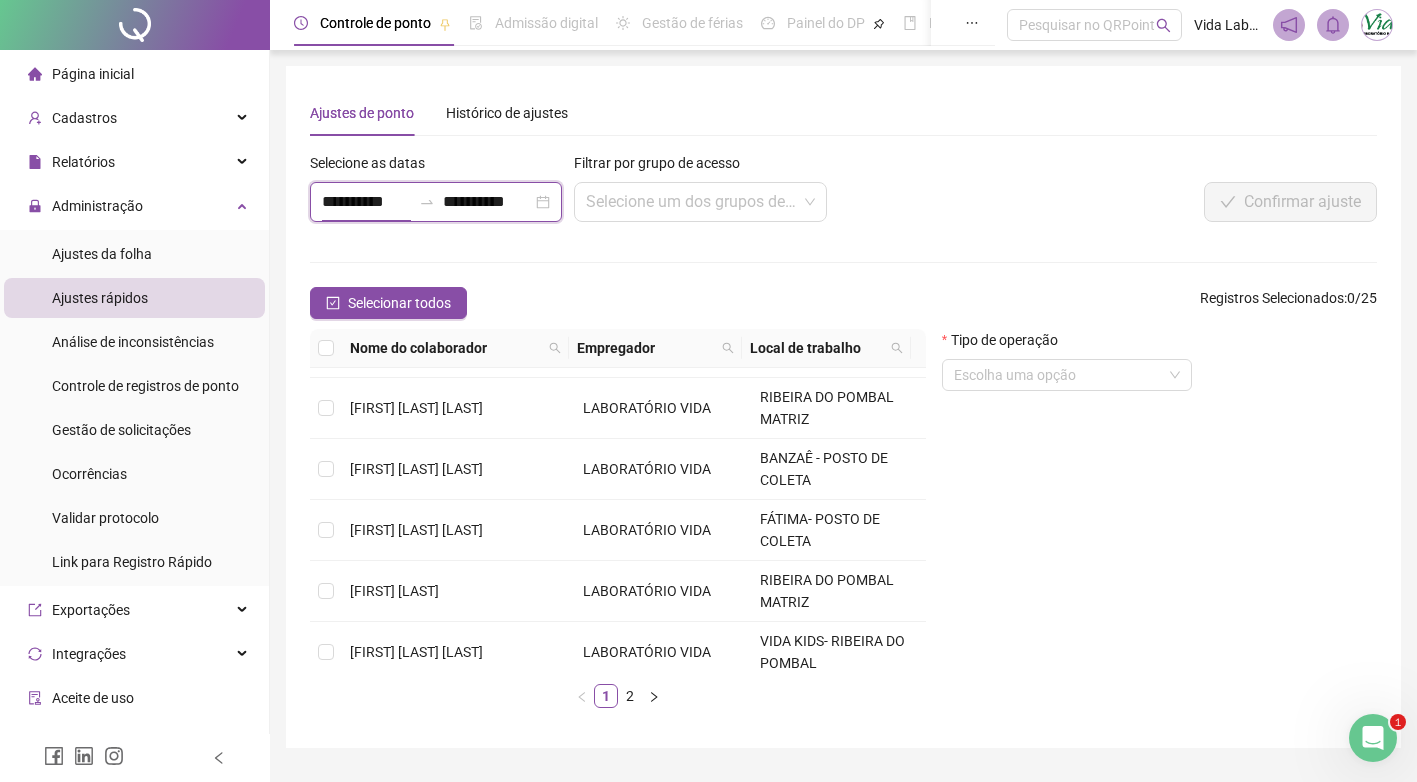 click on "**********" at bounding box center [366, 202] 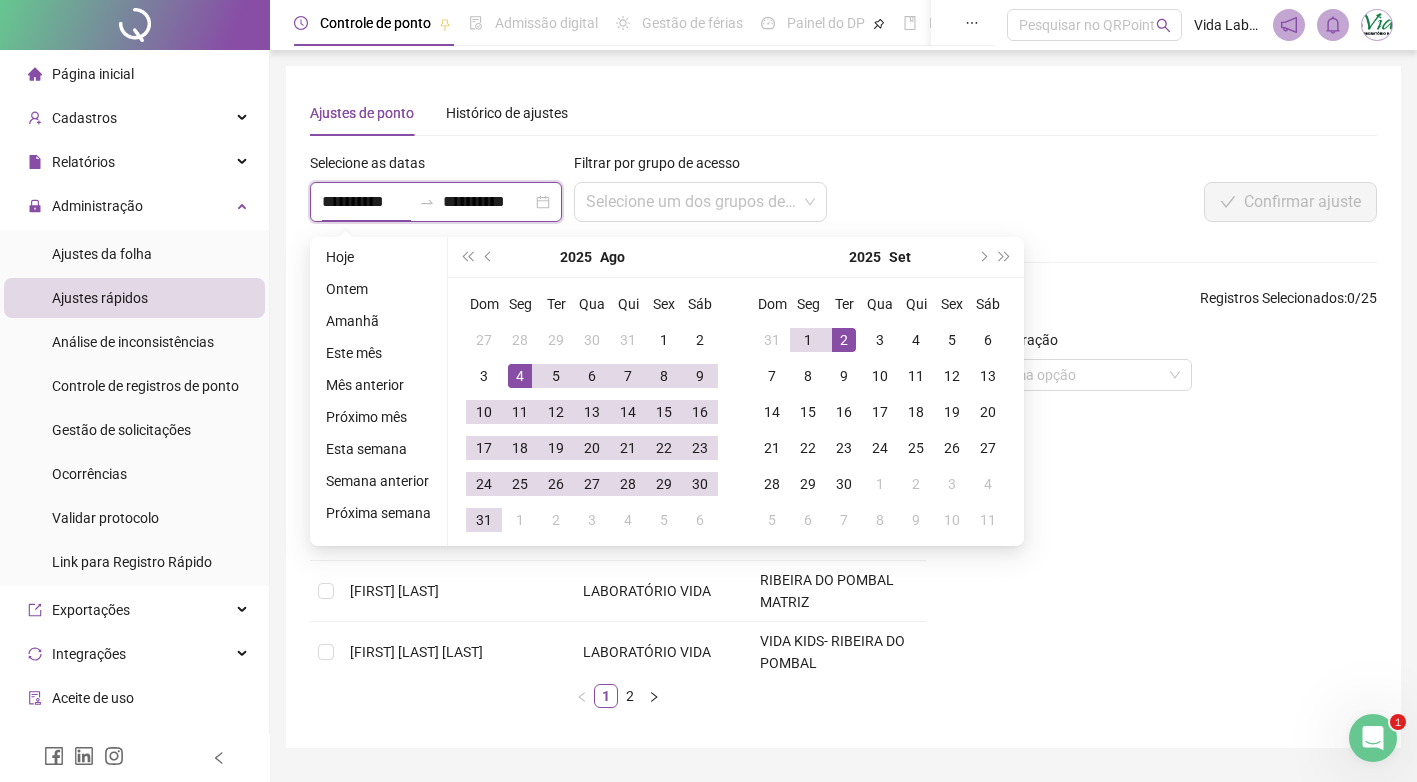 click on "**********" at bounding box center [436, 202] 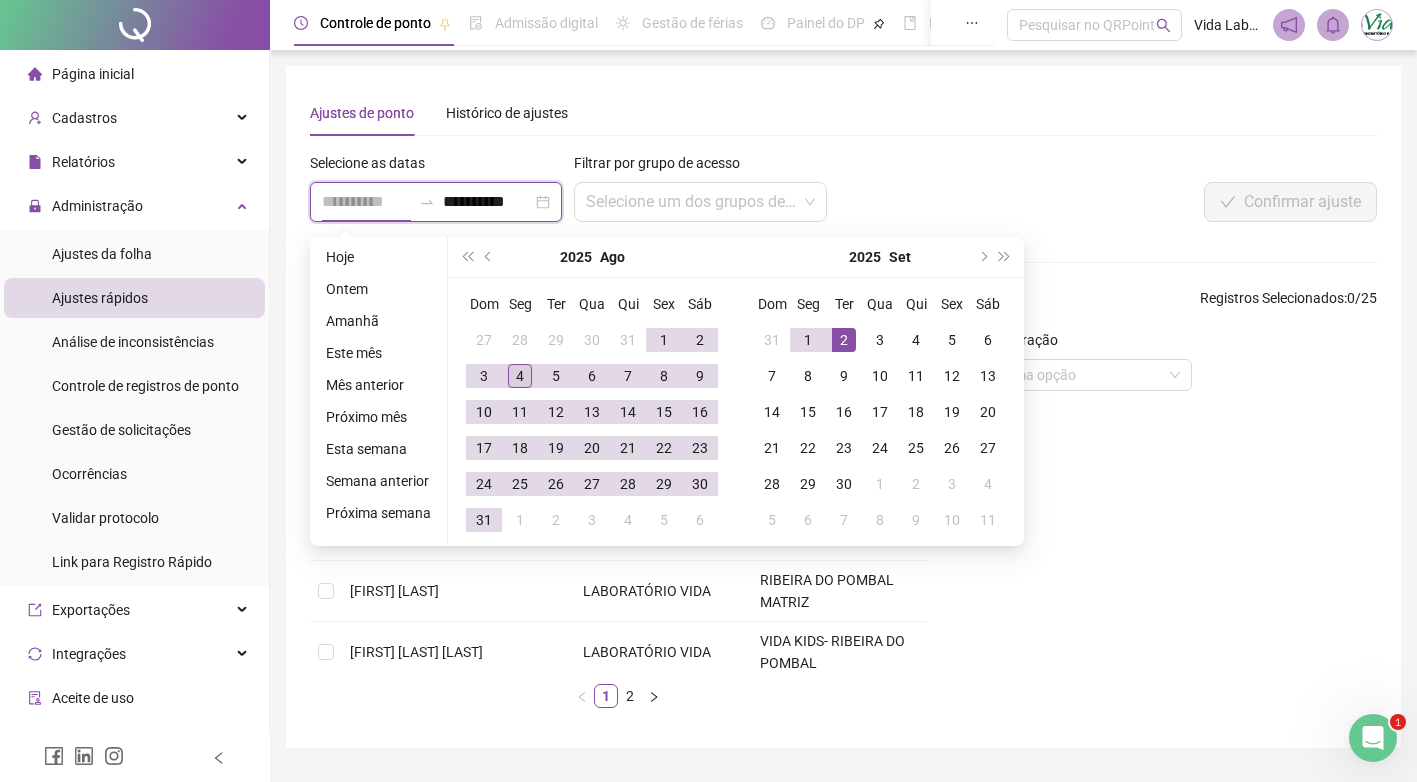 type on "**********" 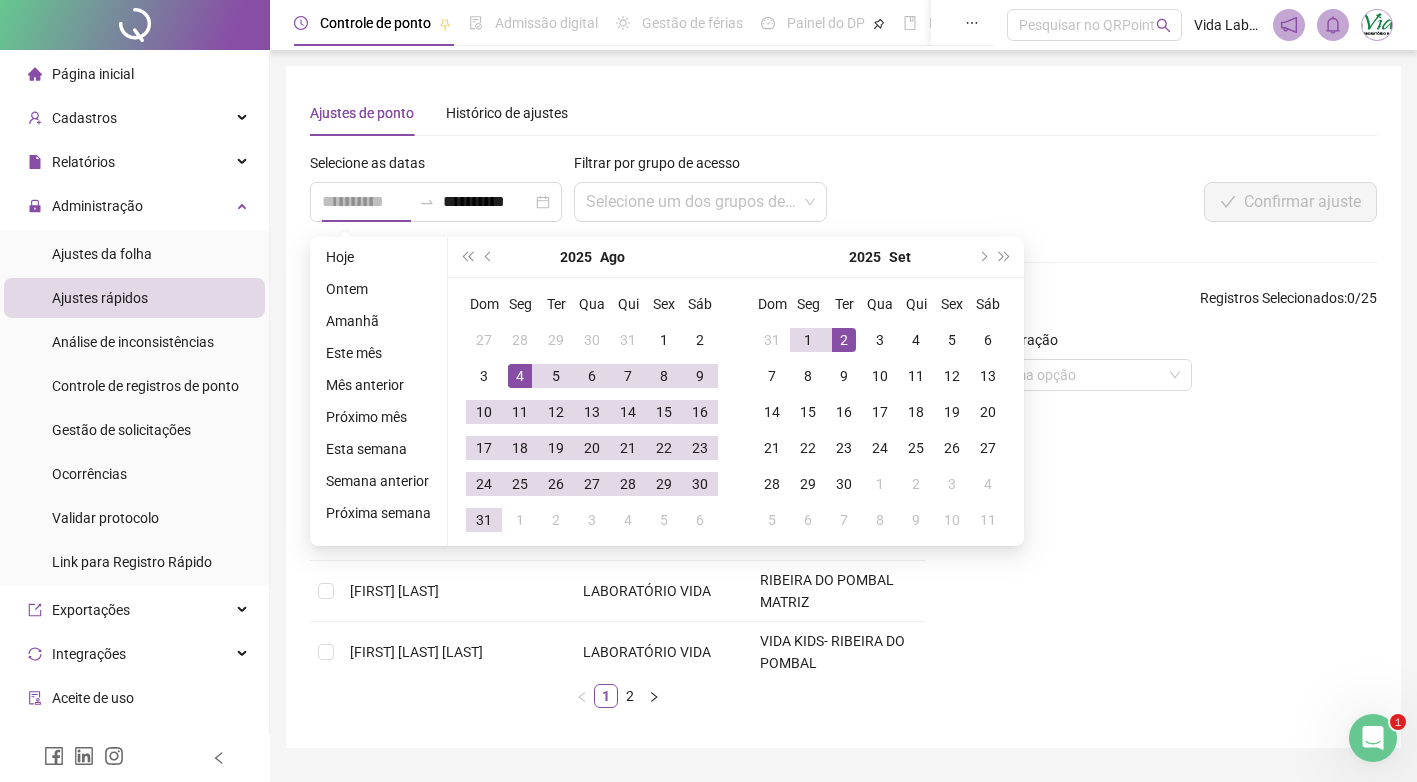 click on "4" at bounding box center (520, 376) 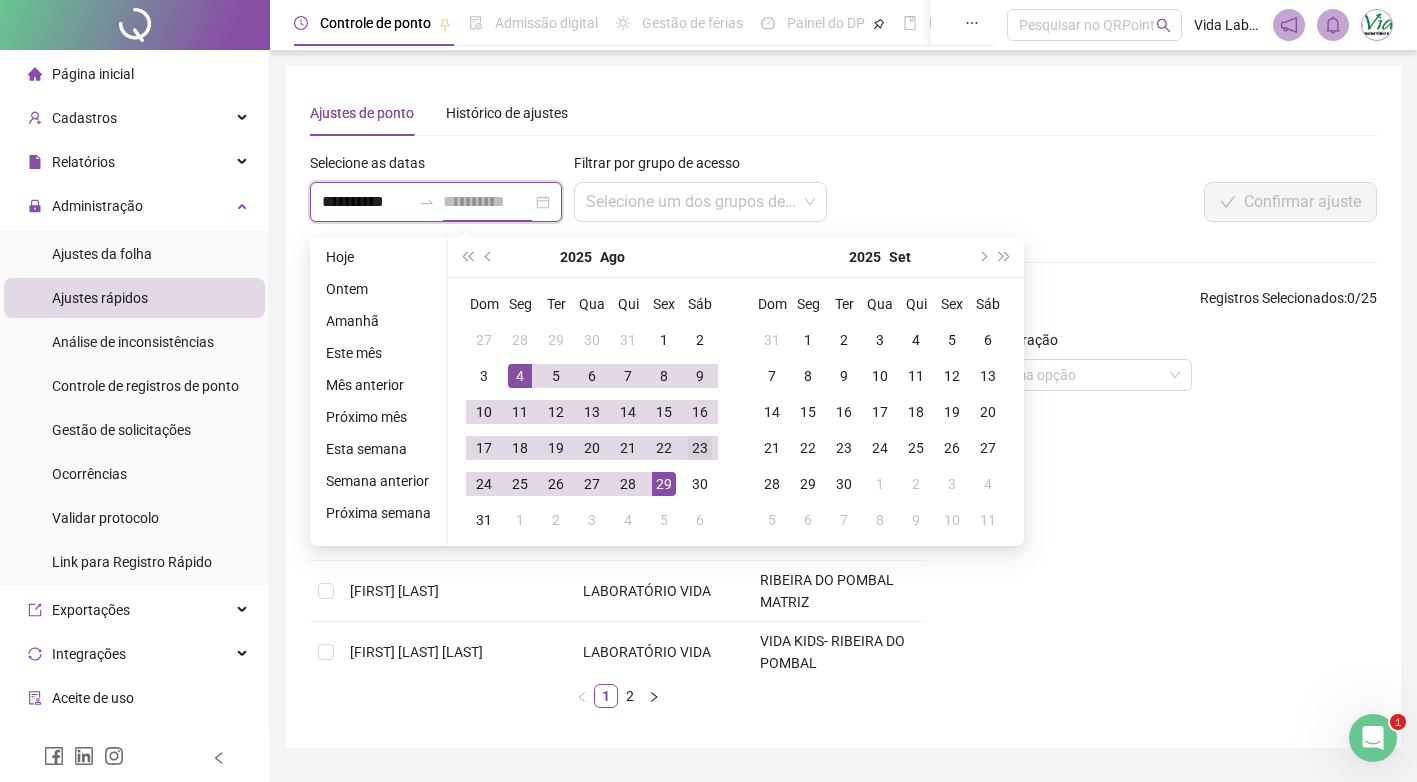 type on "**********" 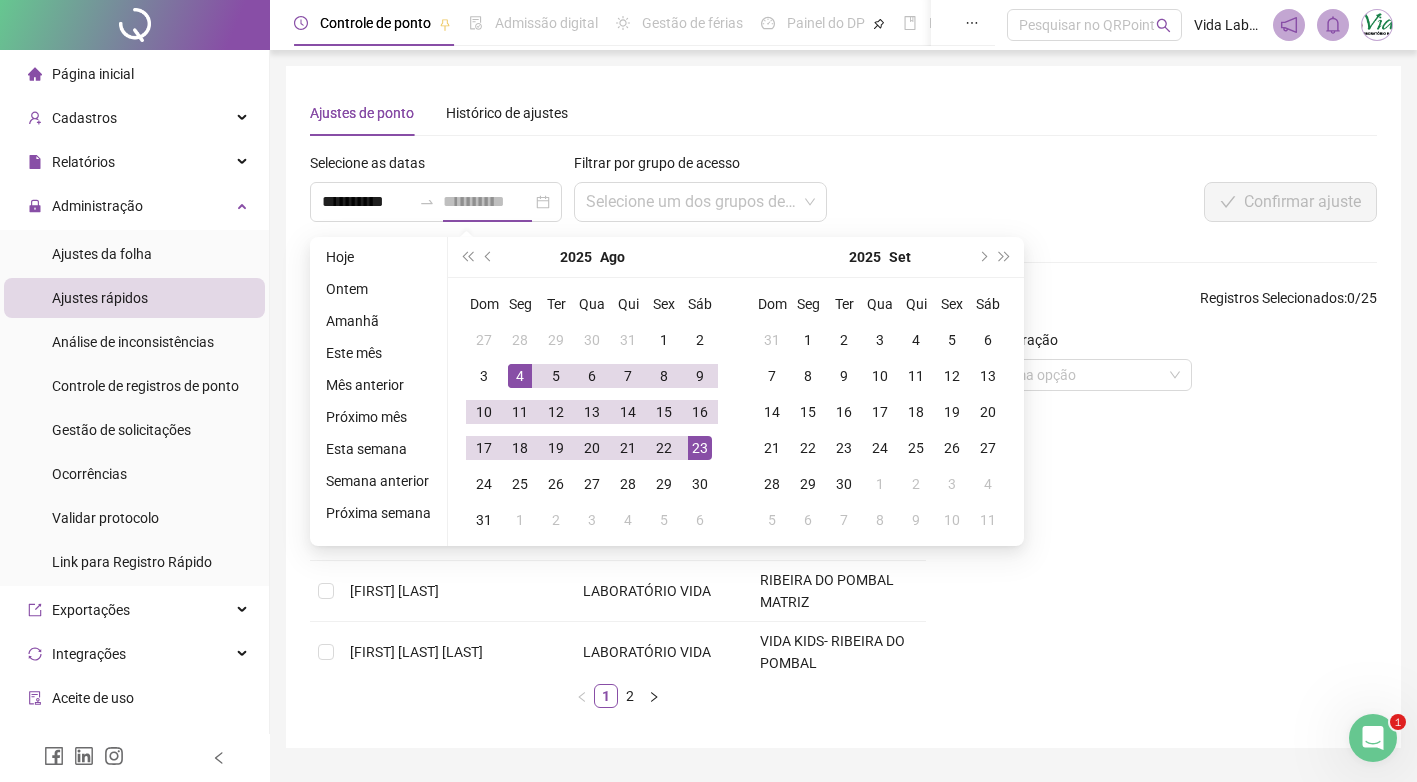 click on "23" at bounding box center (700, 448) 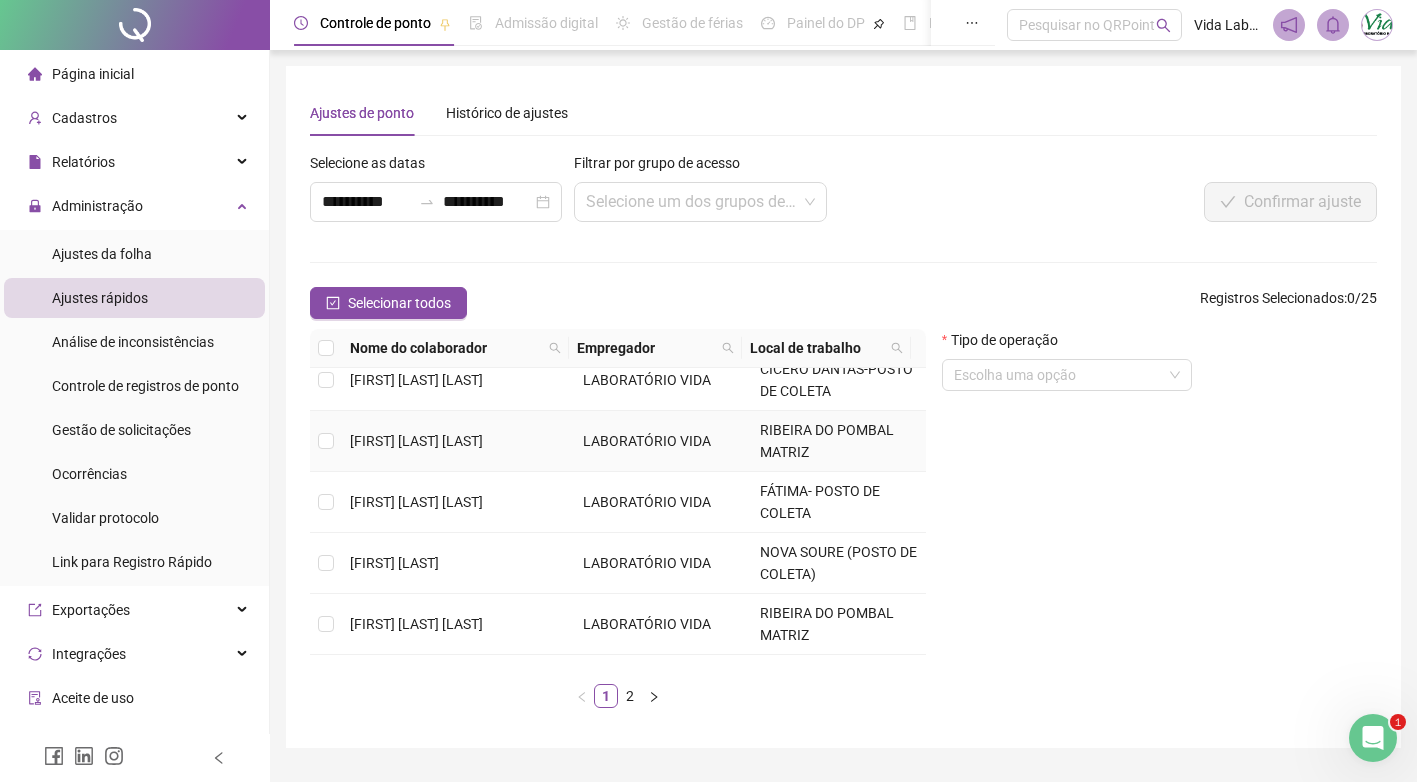 scroll, scrollTop: 300, scrollLeft: 0, axis: vertical 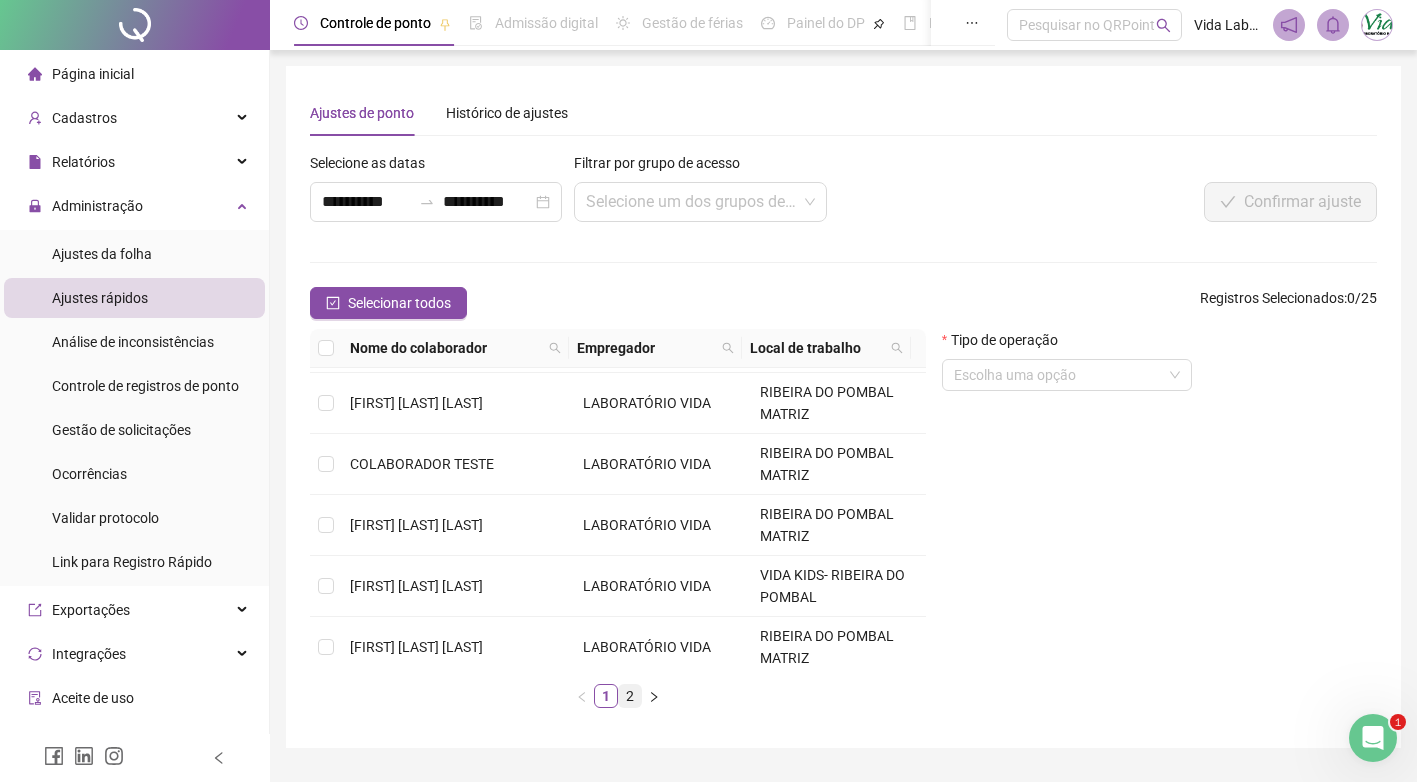 click on "2" at bounding box center (630, 696) 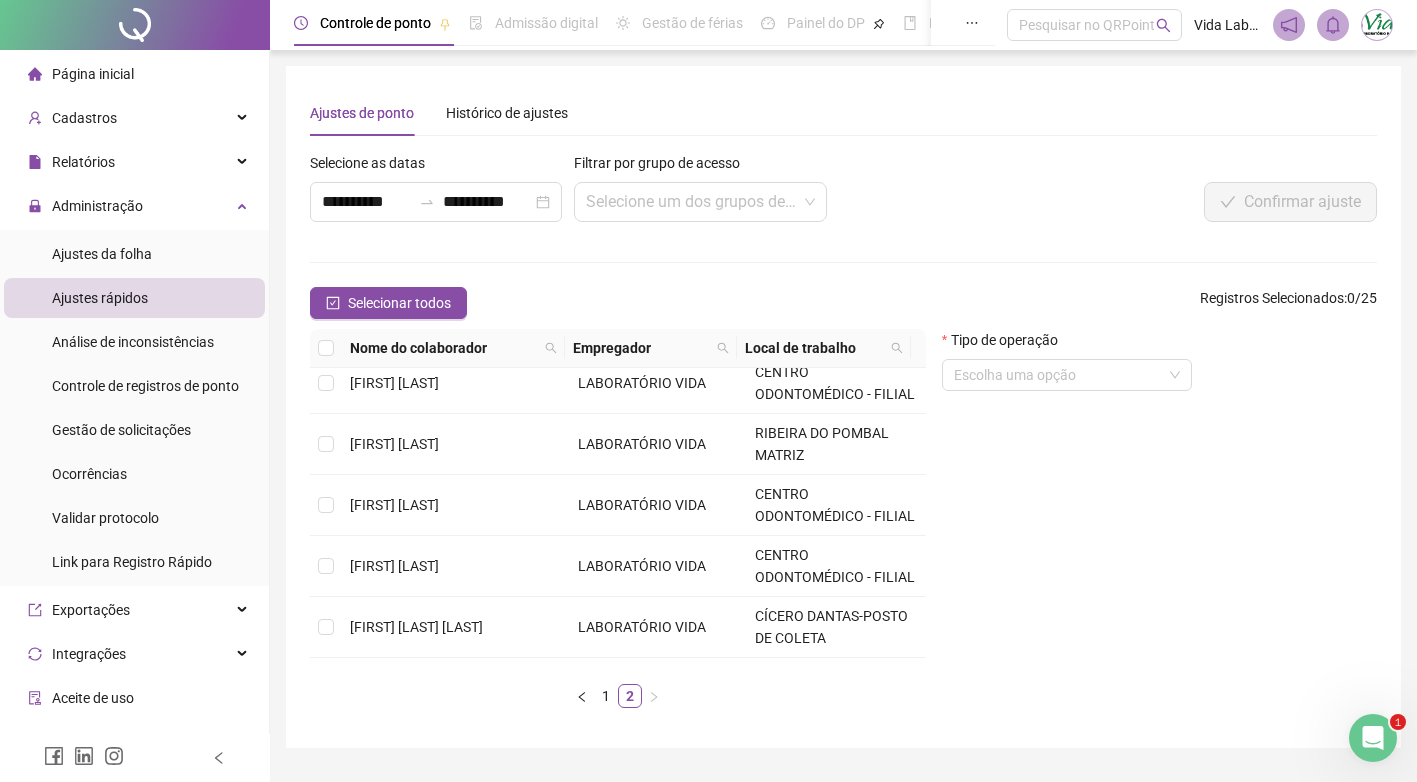 scroll, scrollTop: 200, scrollLeft: 0, axis: vertical 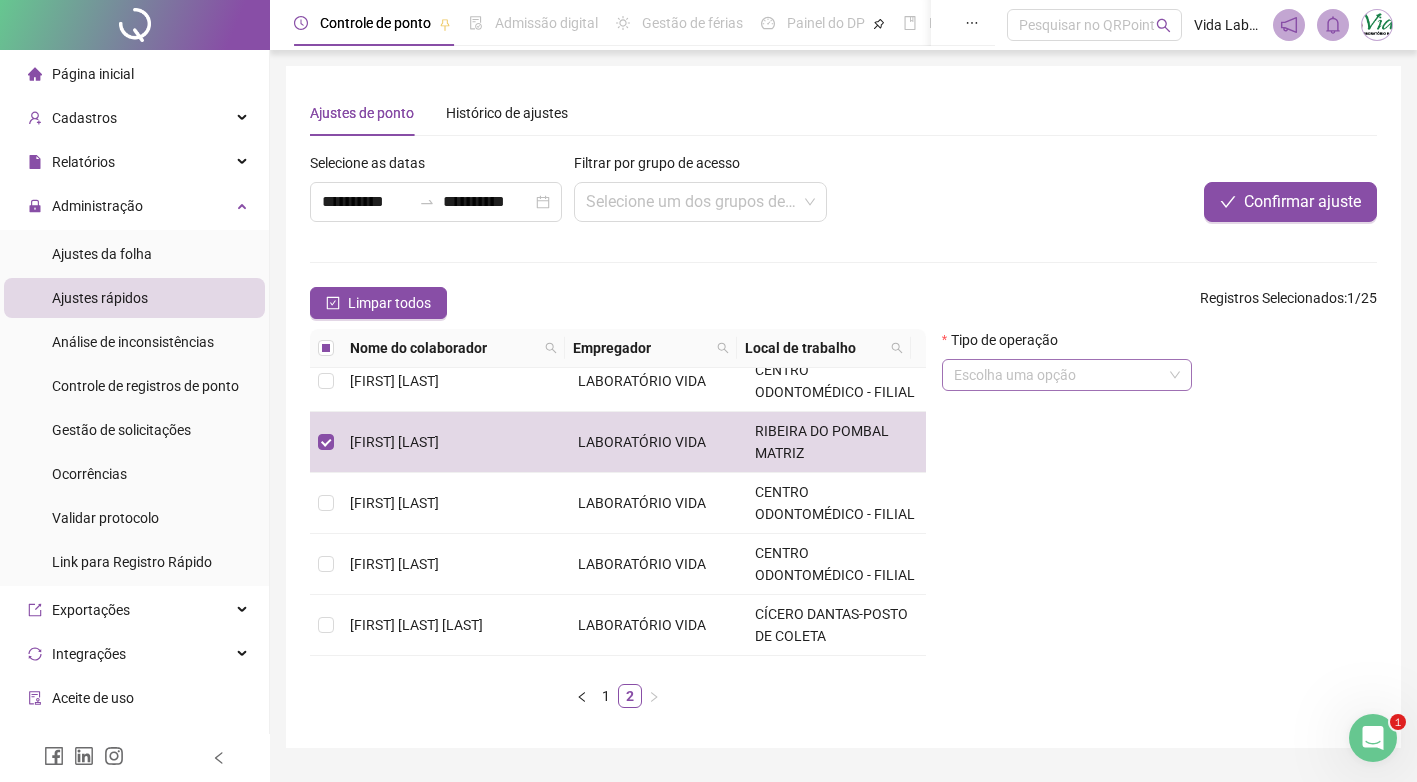 click at bounding box center [1058, 375] 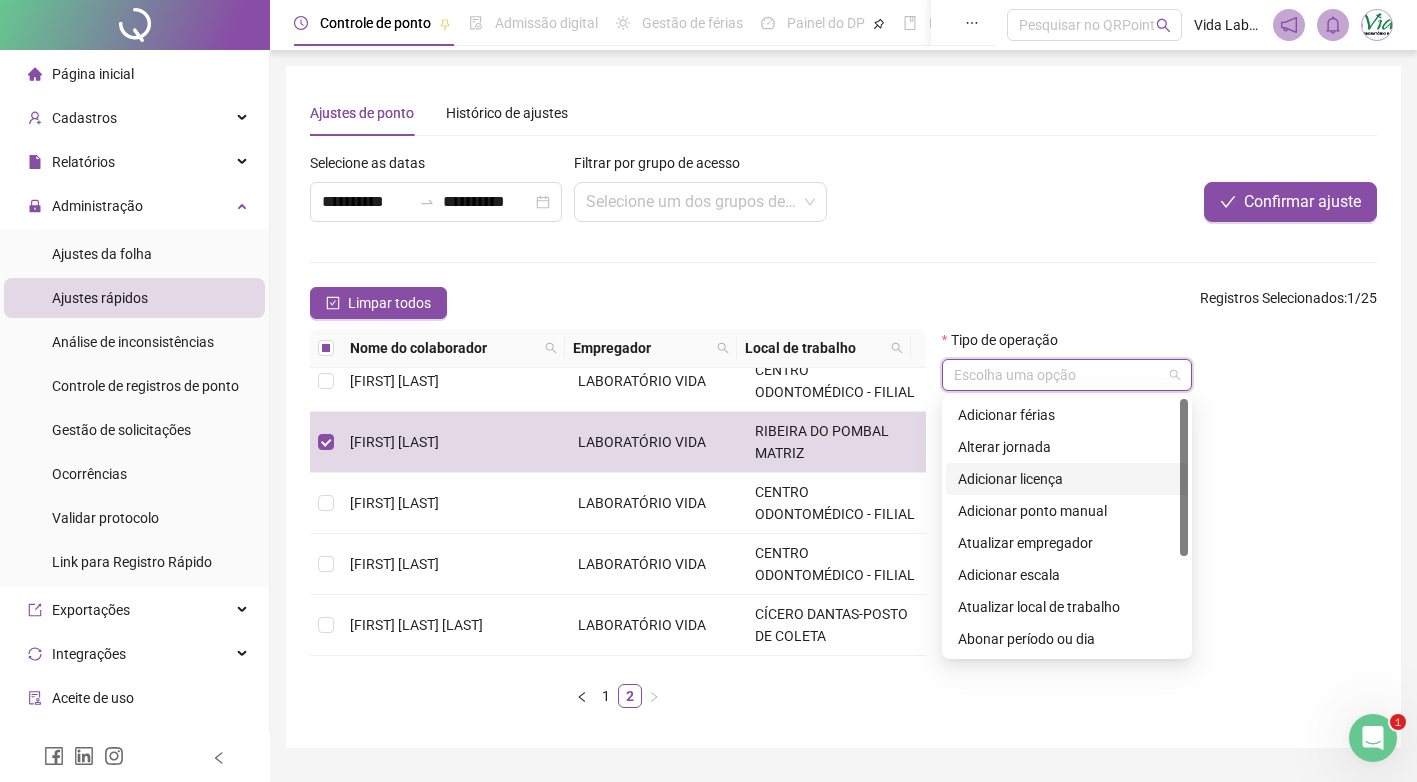 scroll, scrollTop: 160, scrollLeft: 0, axis: vertical 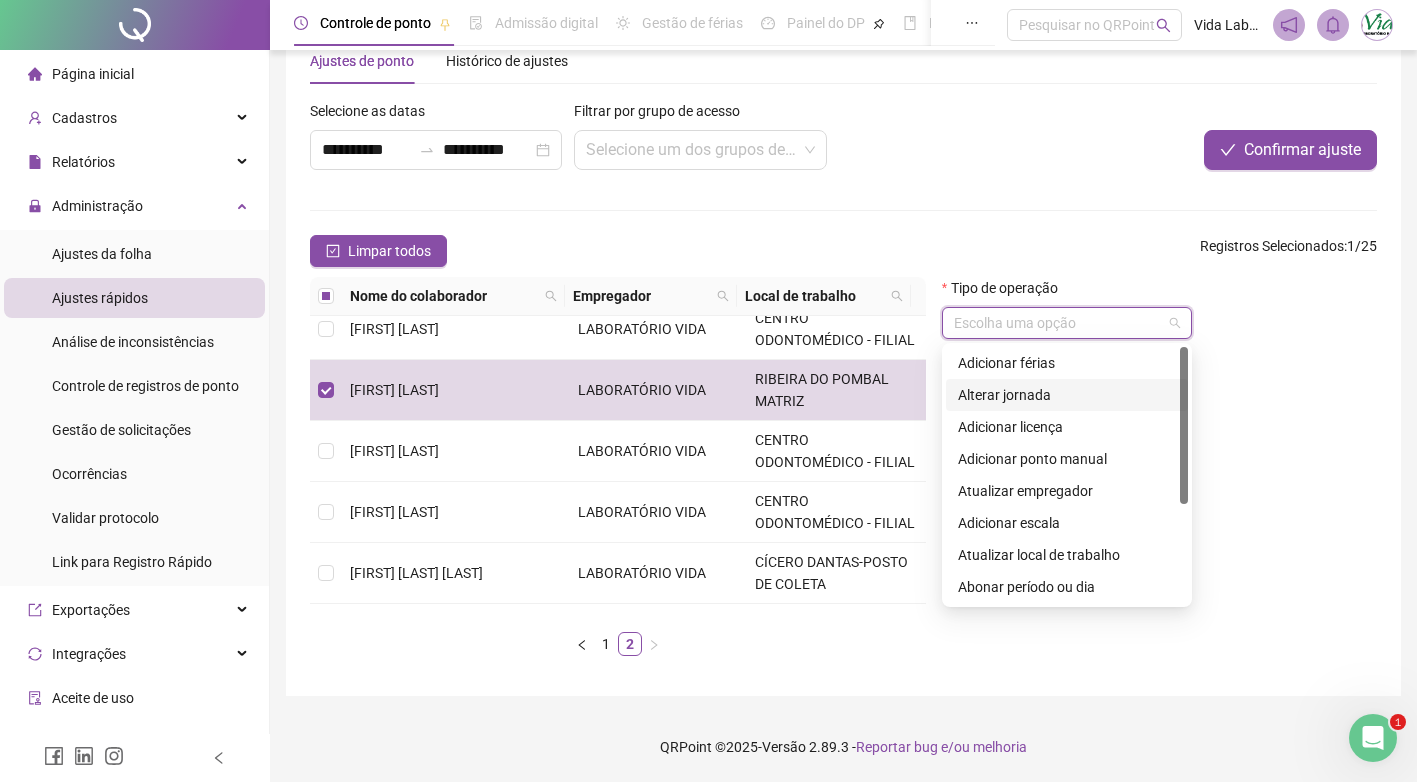 click on "Alterar jornada" at bounding box center (1067, 395) 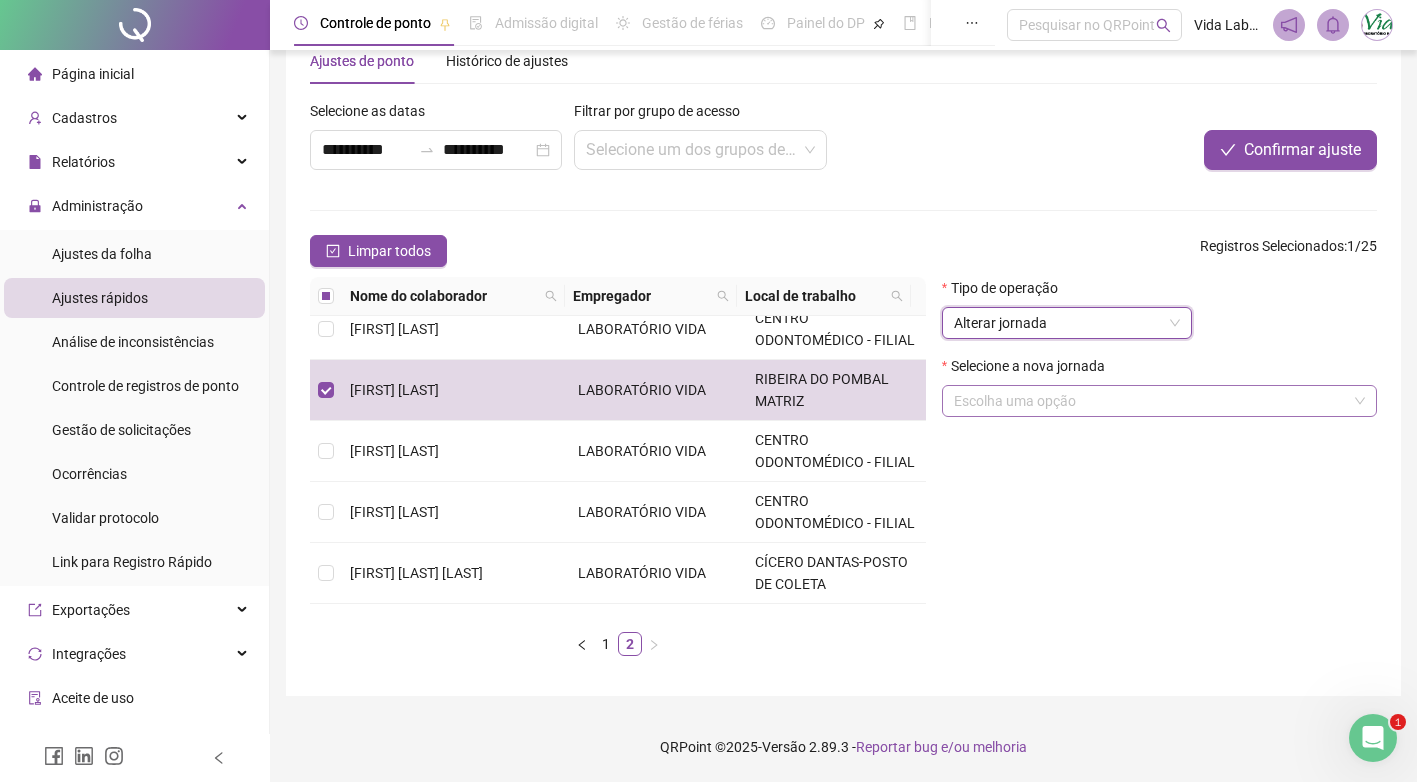 click at bounding box center (1150, 401) 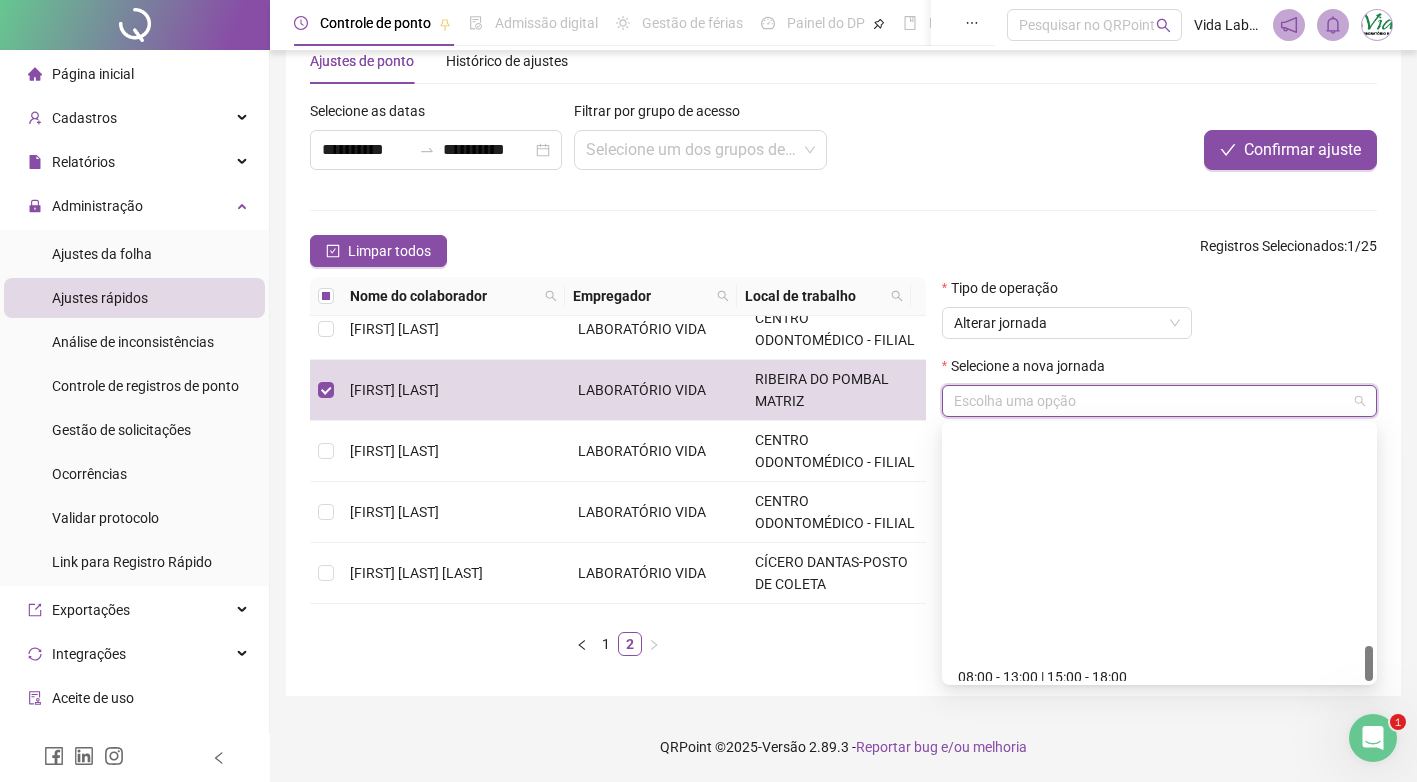 scroll, scrollTop: 1568, scrollLeft: 0, axis: vertical 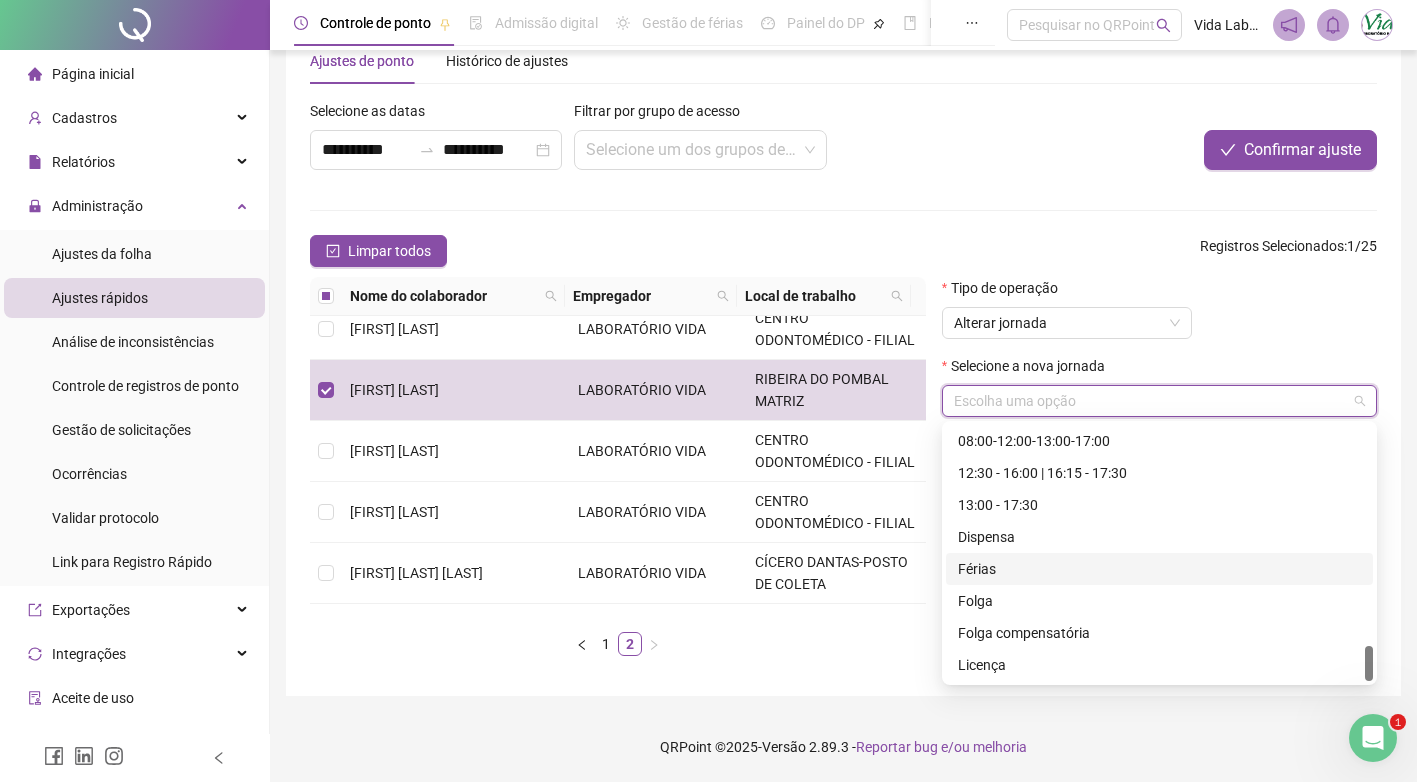 click on "Férias" at bounding box center (1159, 569) 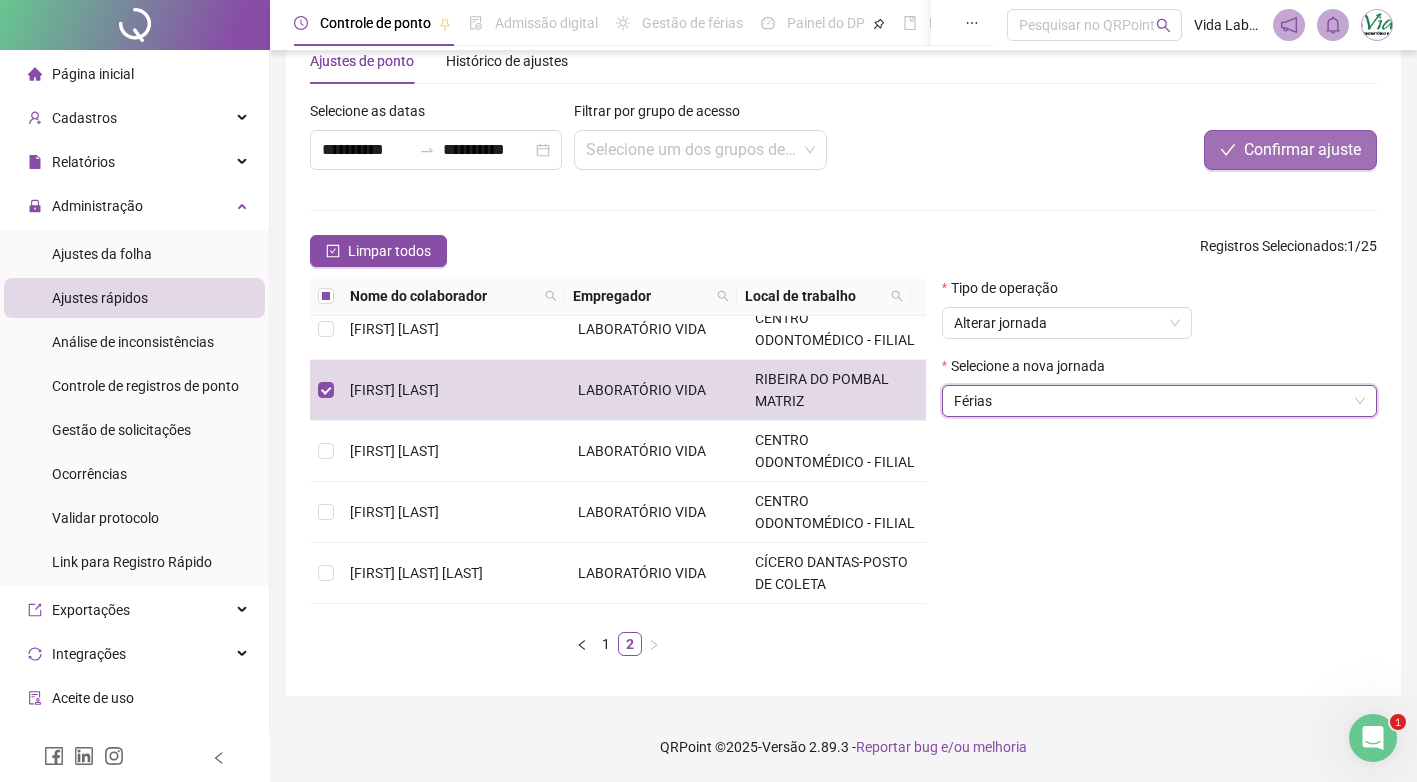 click on "Confirmar ajuste" at bounding box center (1302, 150) 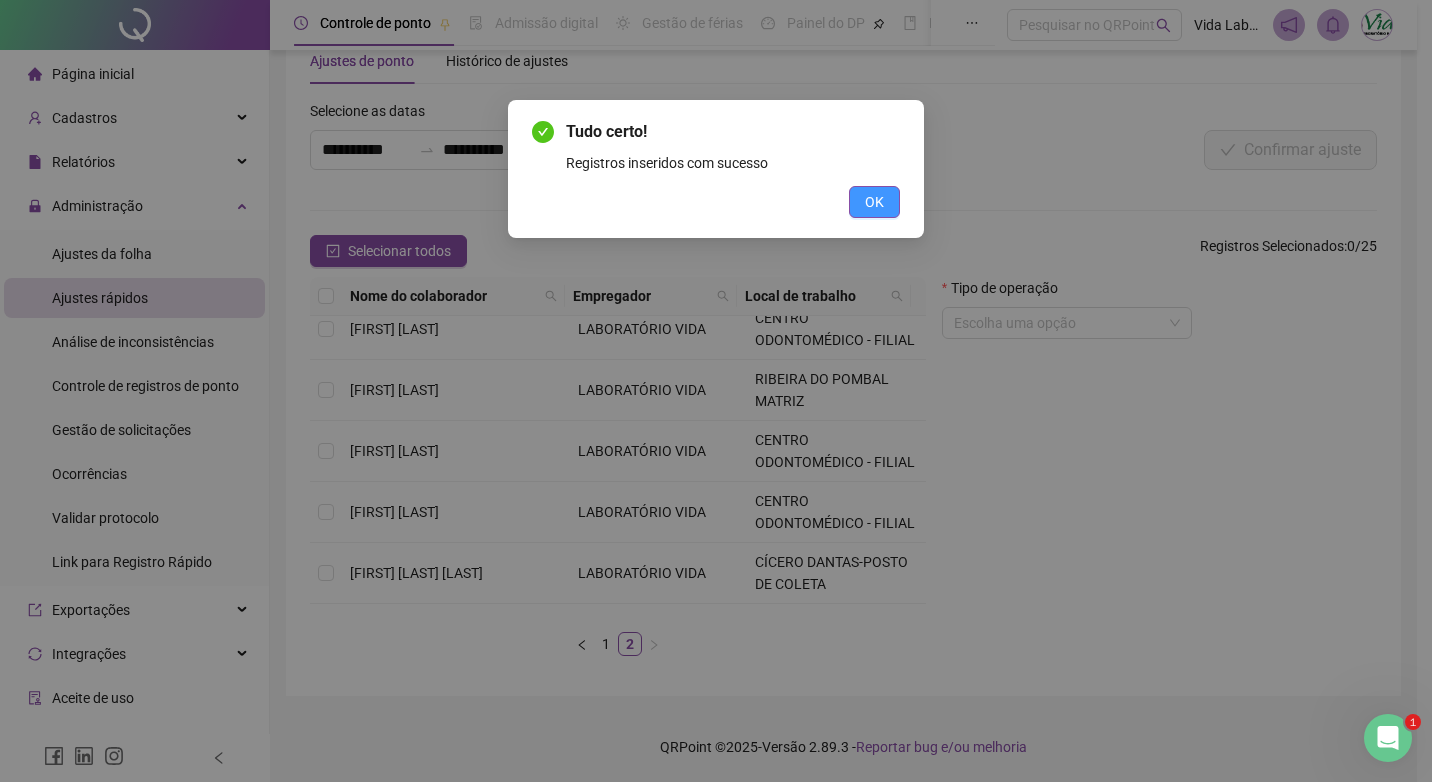 click on "OK" at bounding box center (874, 202) 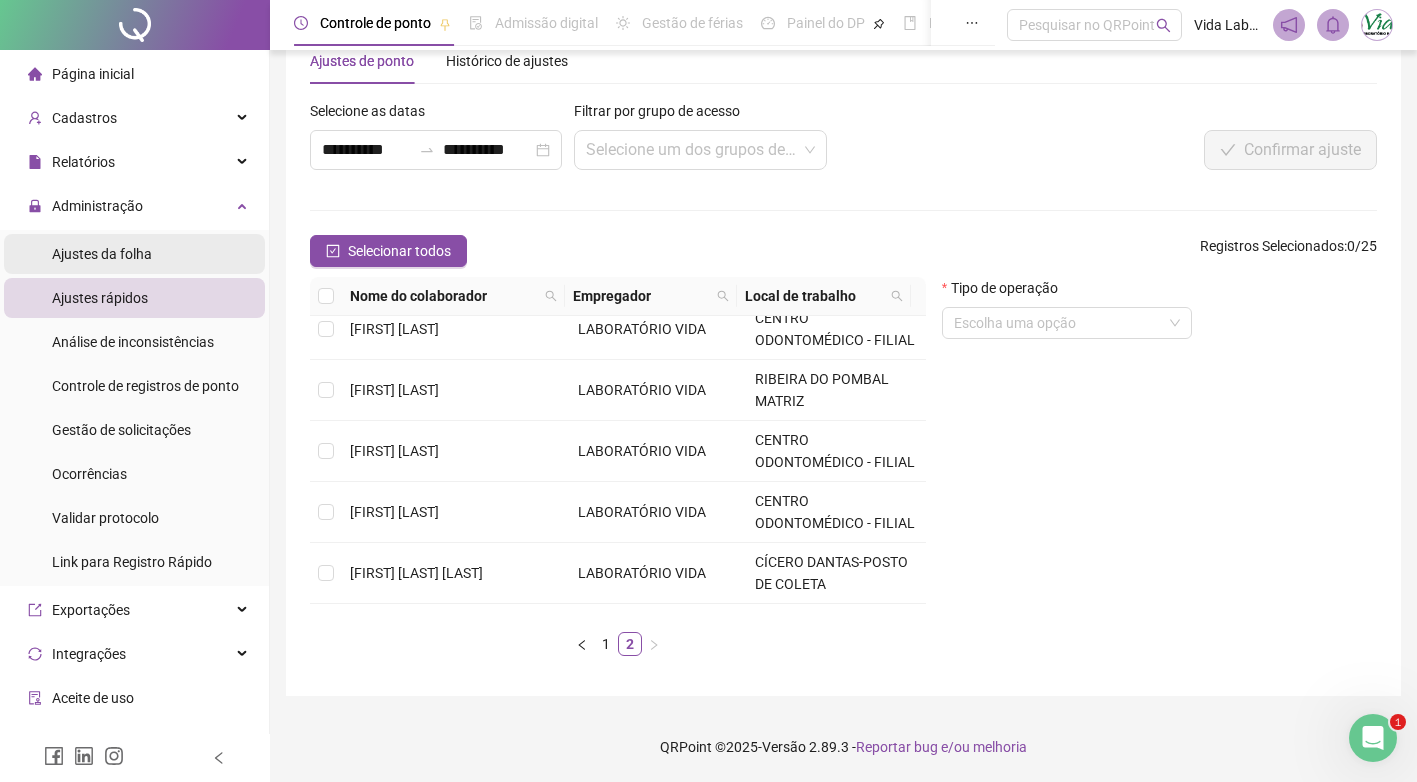 click on "Ajustes da folha" at bounding box center [102, 254] 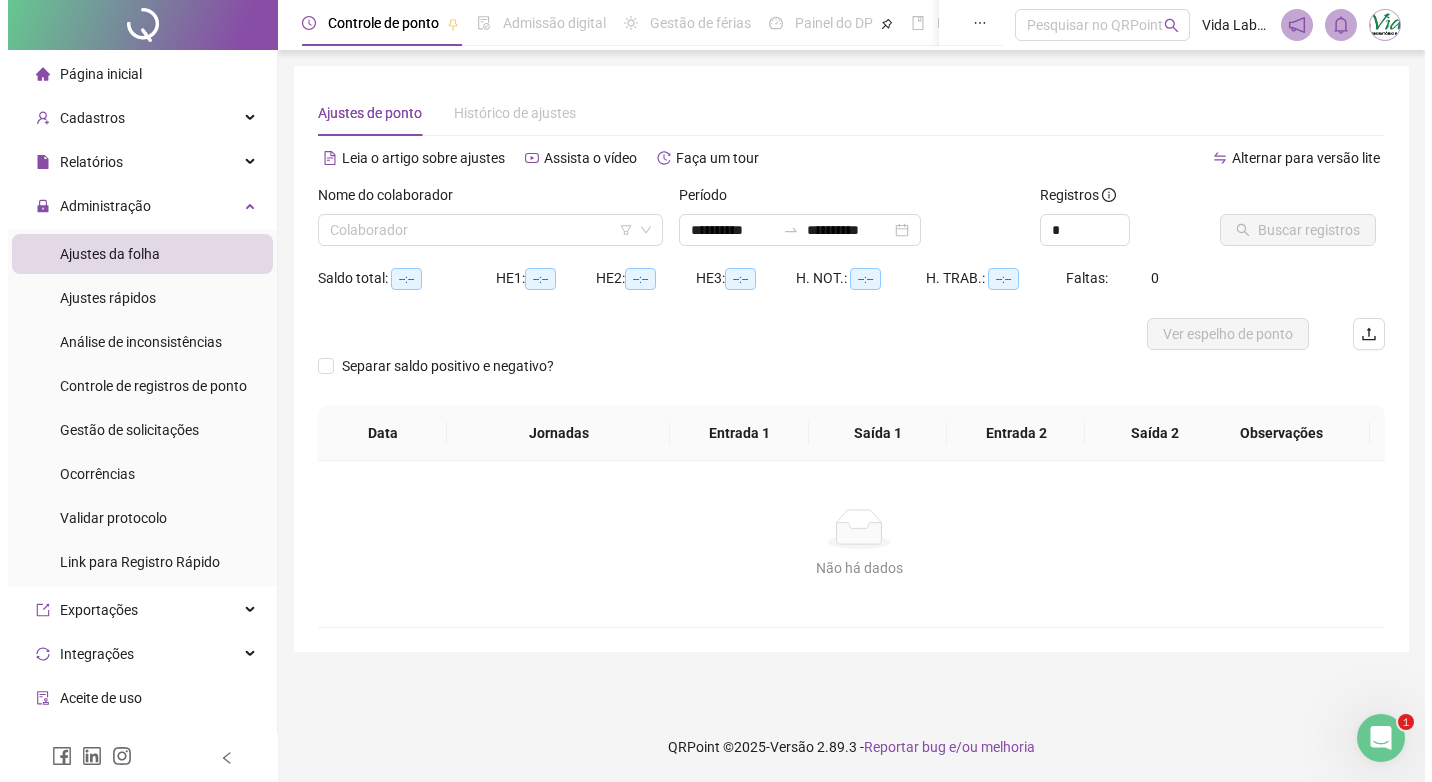 scroll, scrollTop: 0, scrollLeft: 0, axis: both 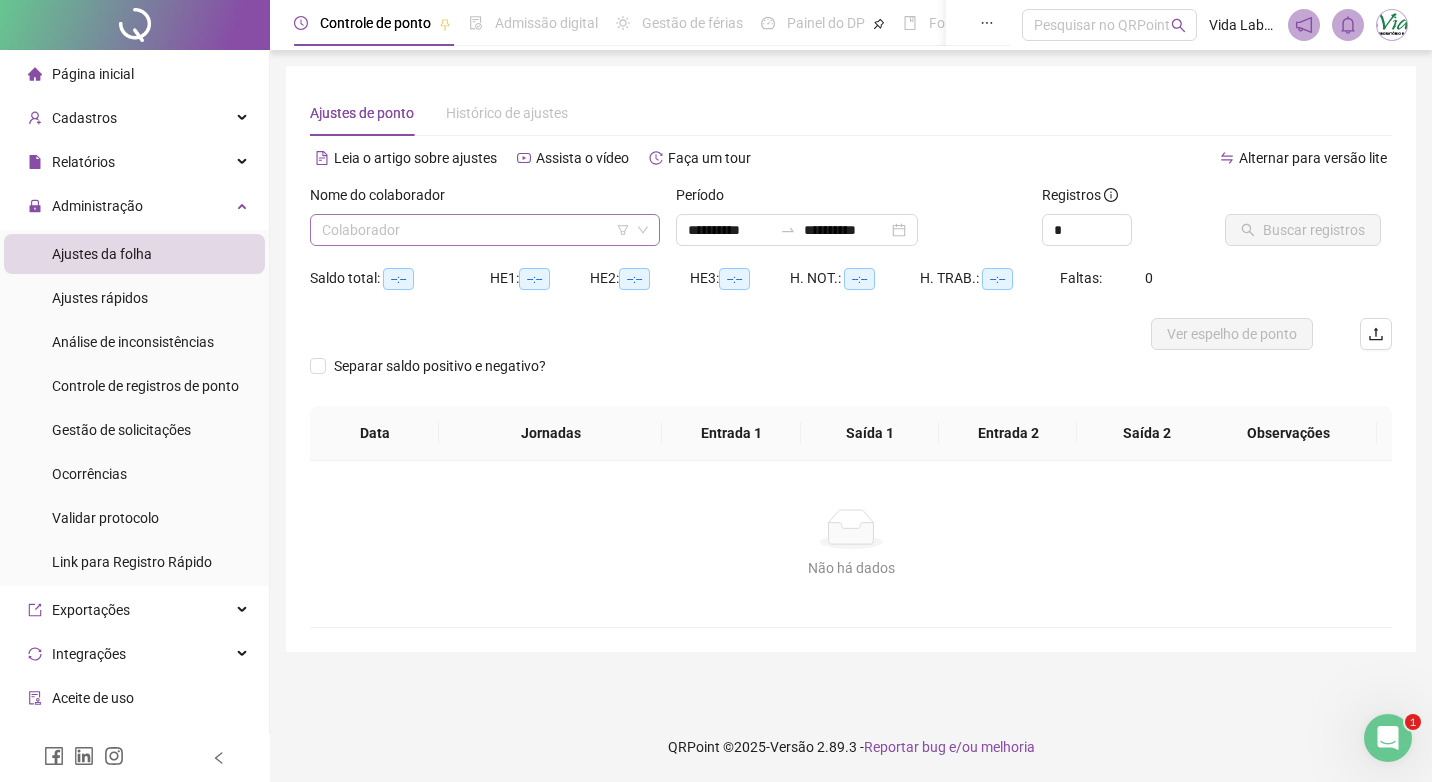 click at bounding box center [476, 230] 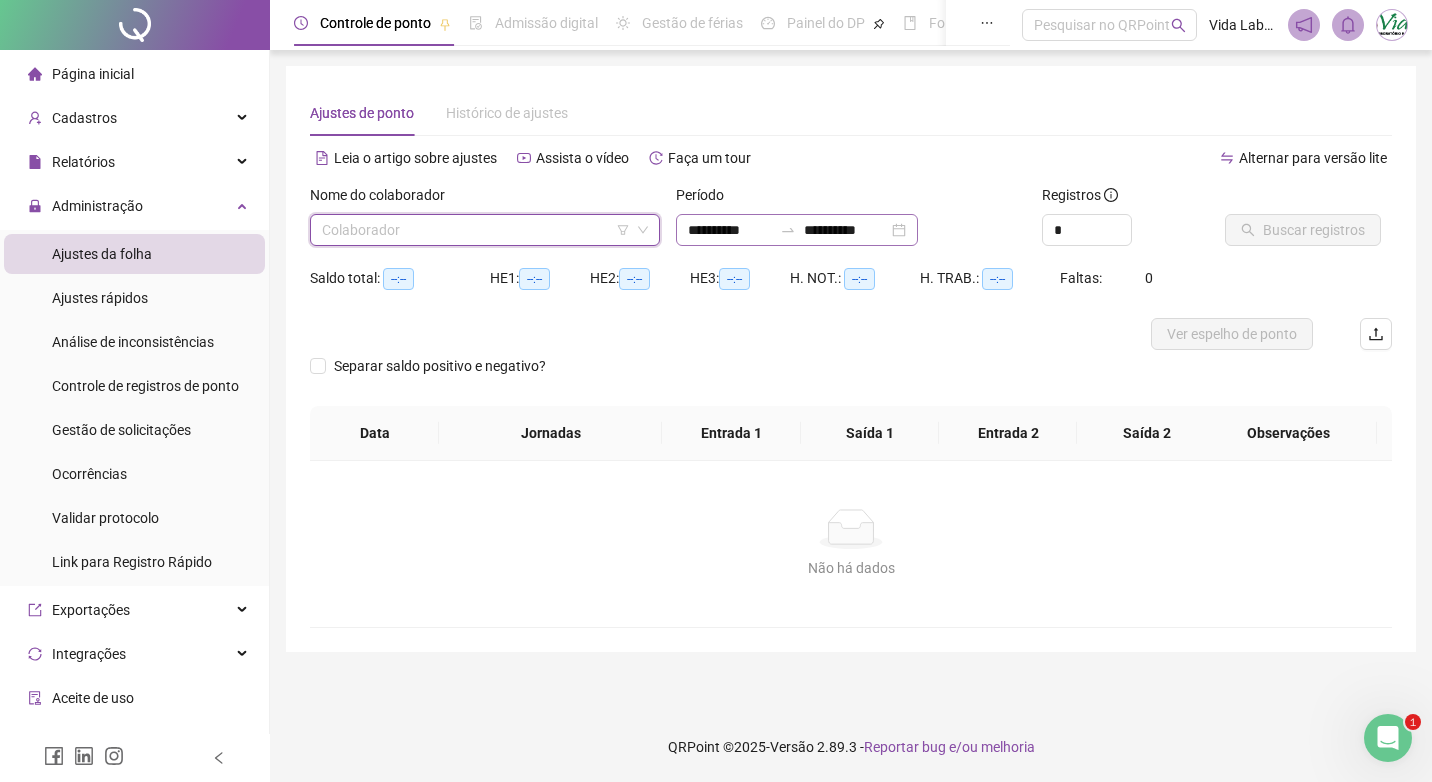 click on "**********" at bounding box center [797, 230] 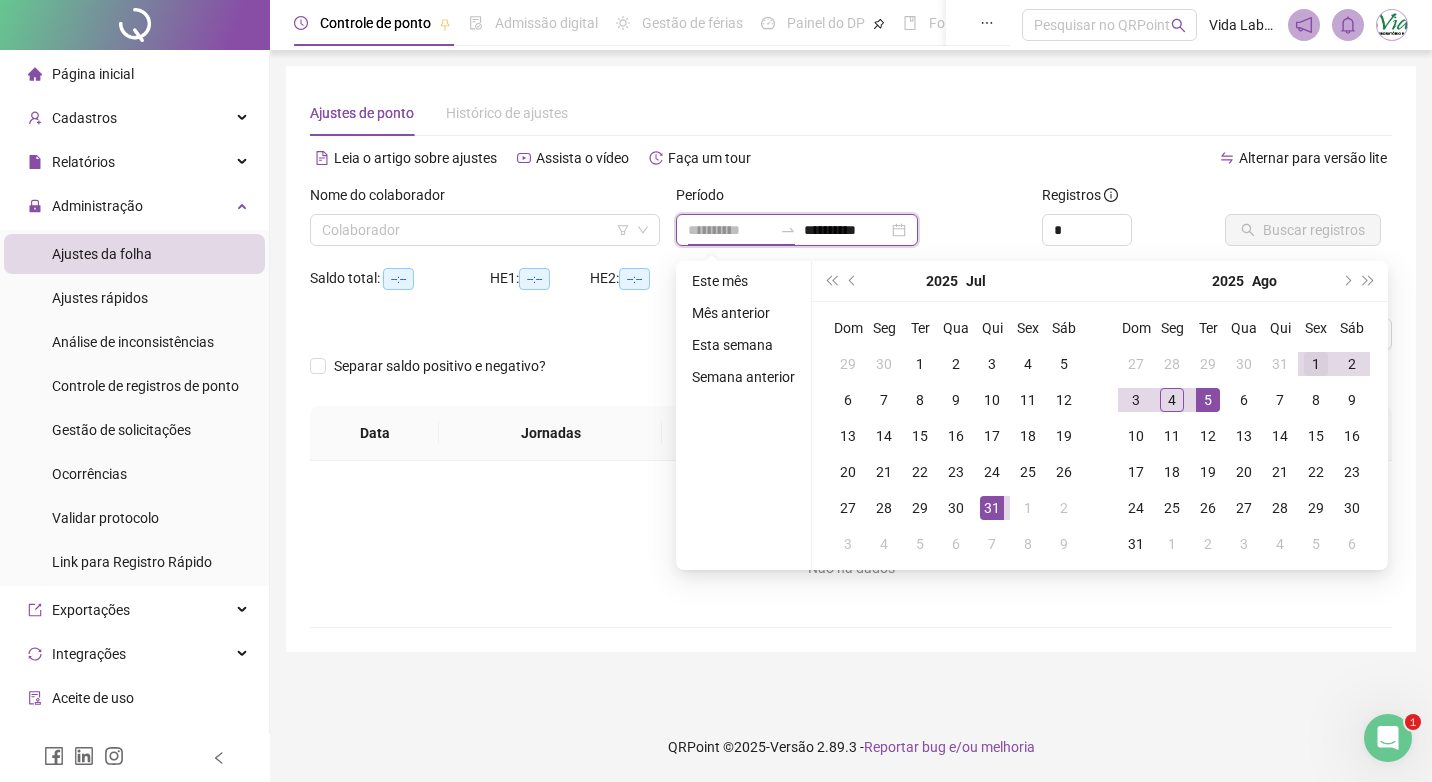 type on "**********" 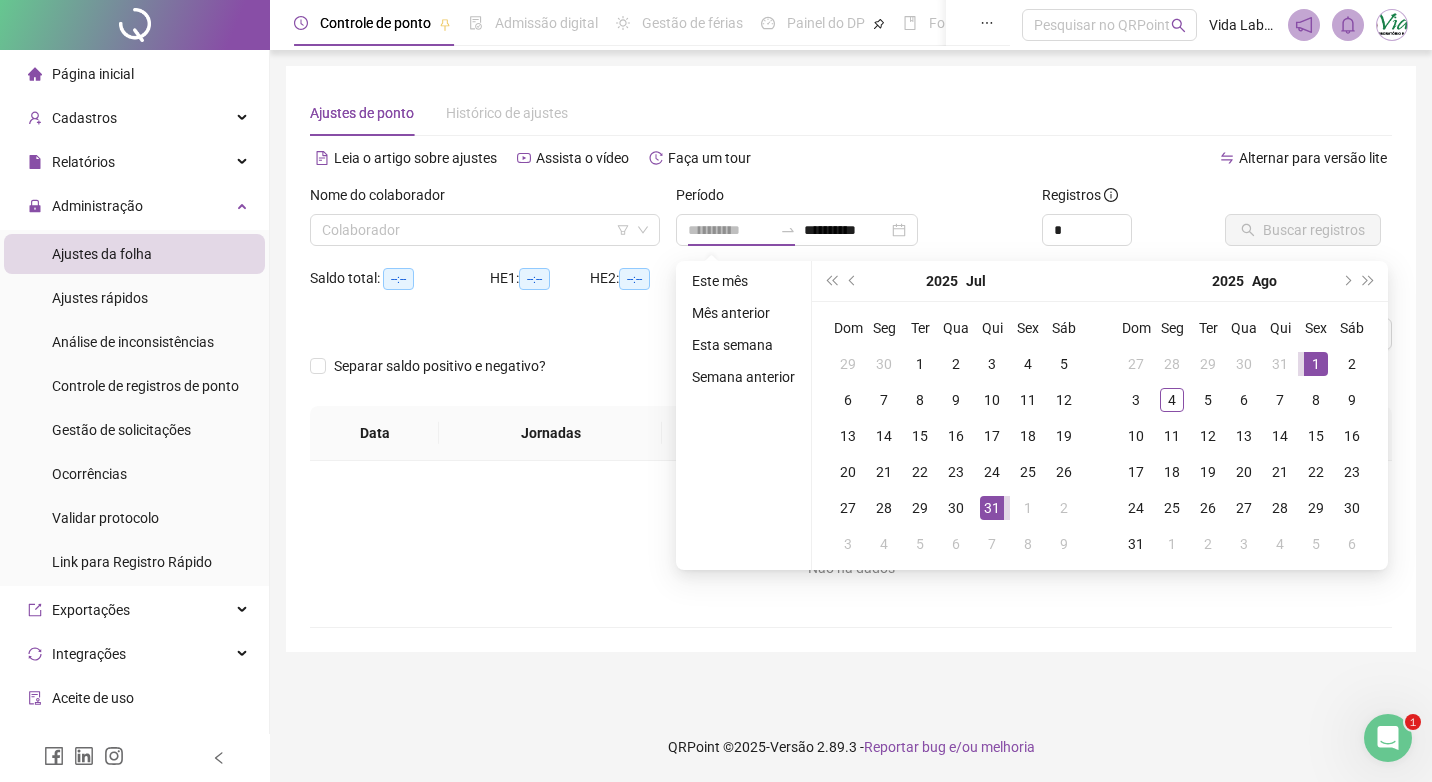 click on "1" at bounding box center [1316, 364] 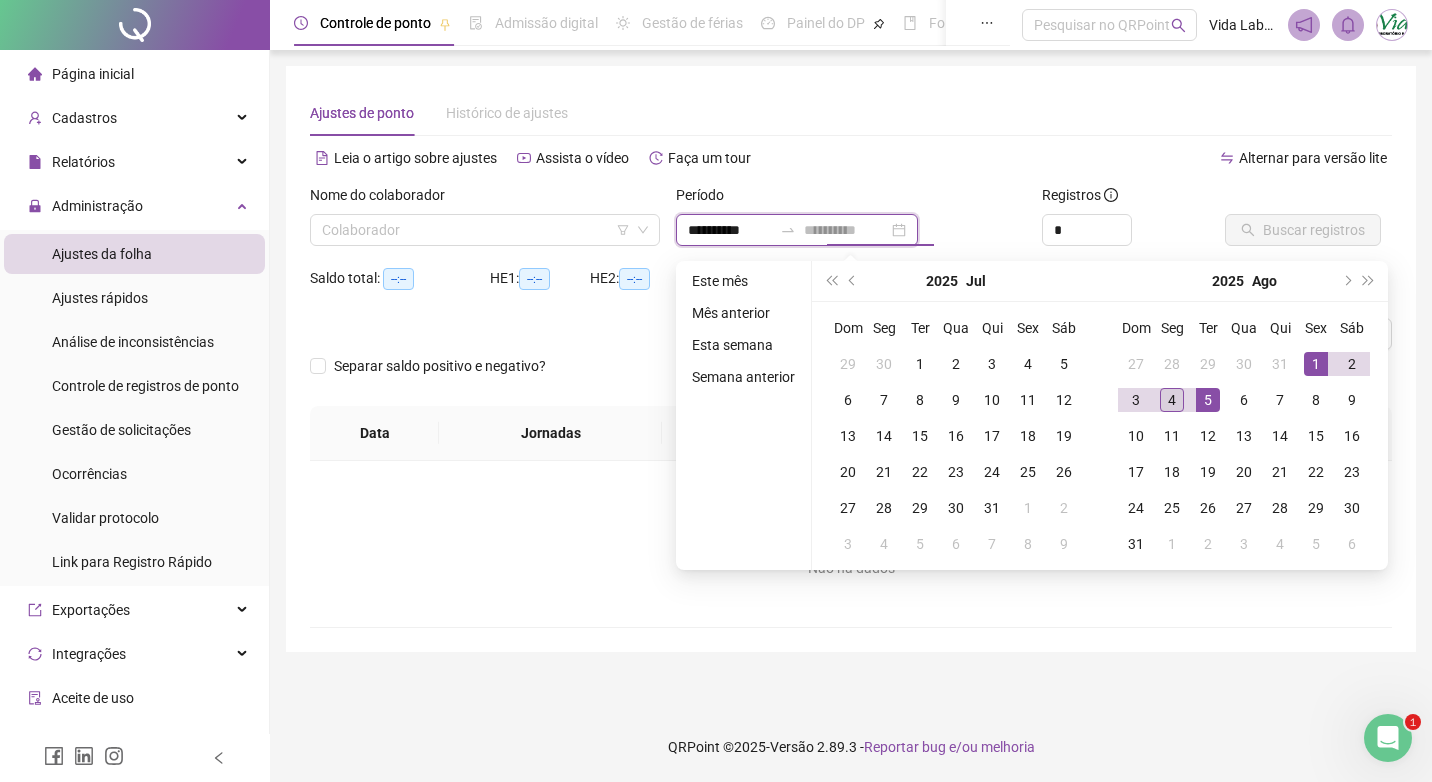type on "**********" 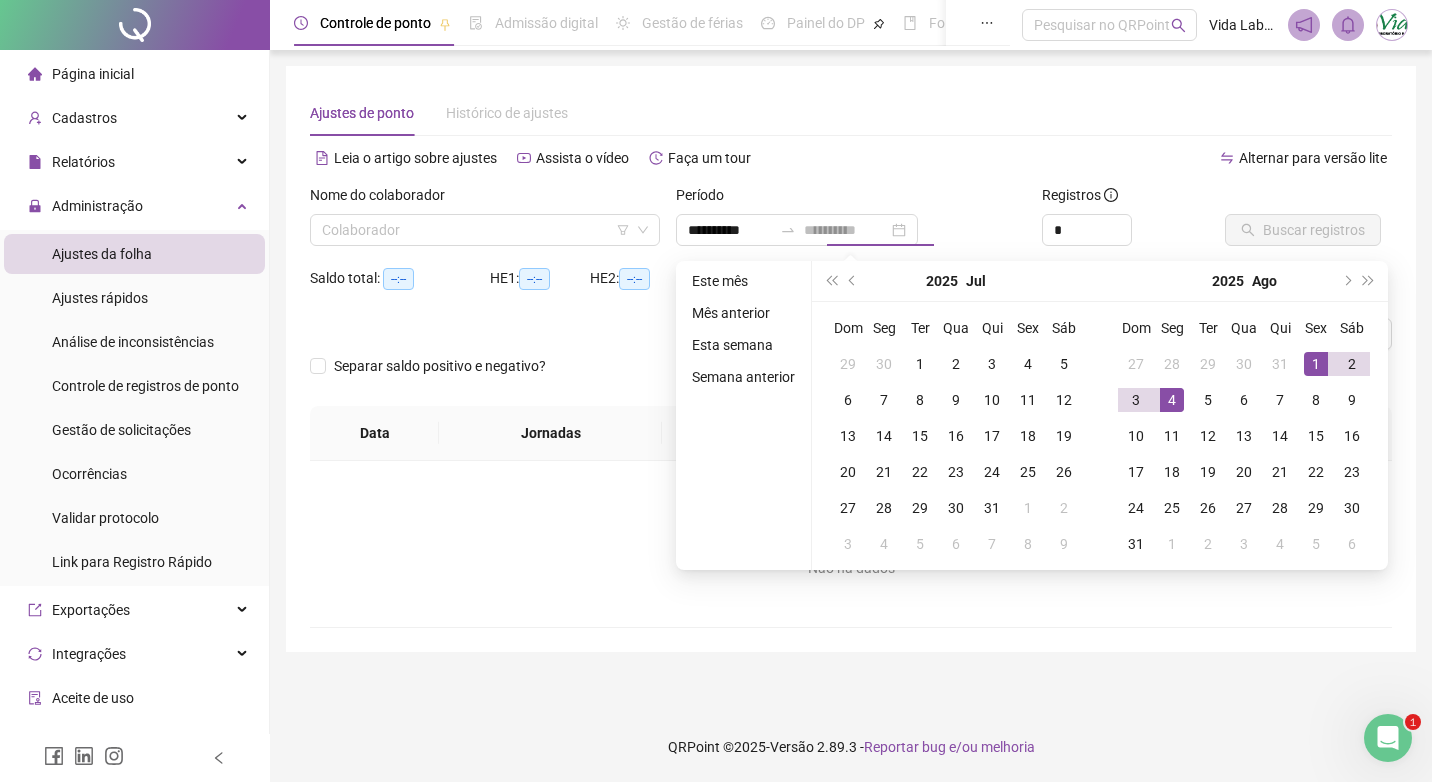 click on "4" at bounding box center (1172, 400) 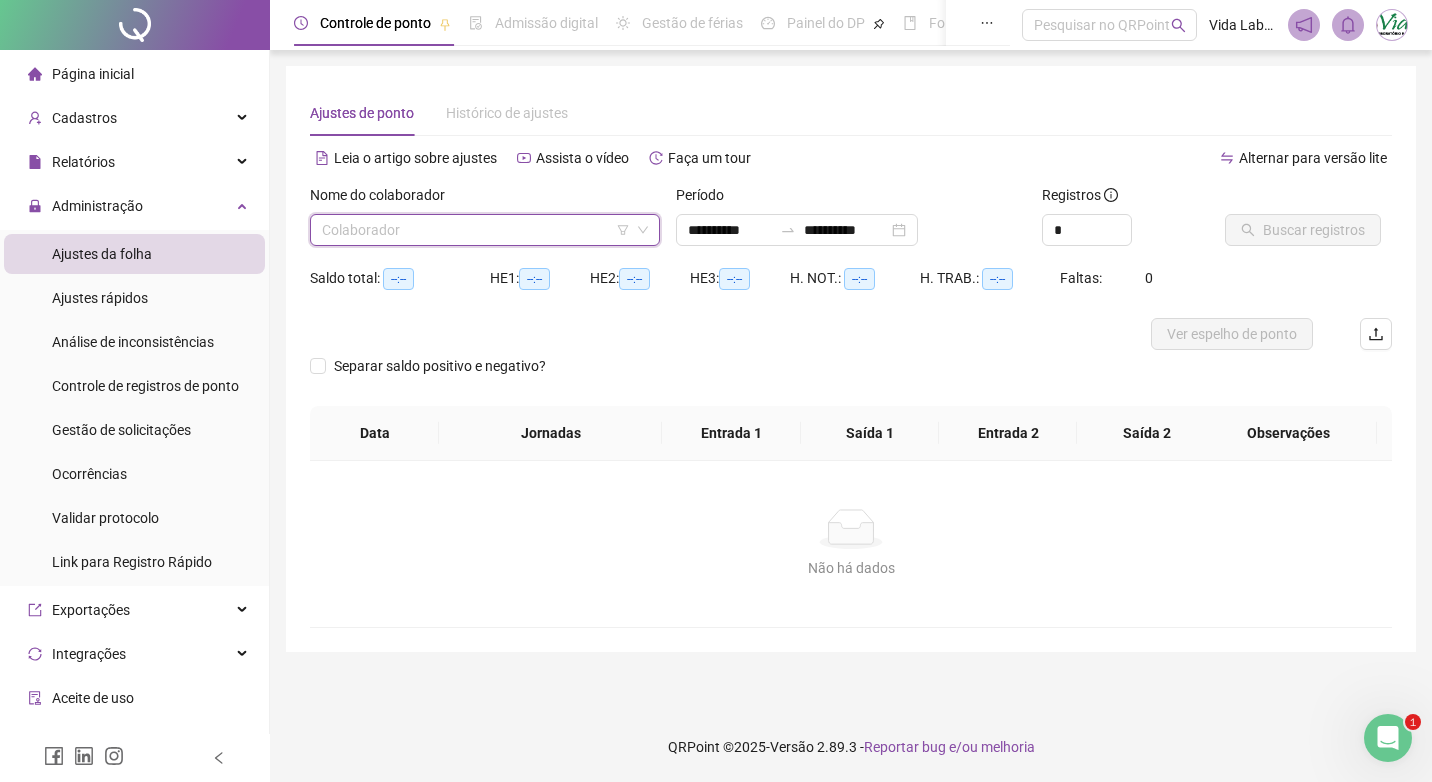 click at bounding box center (476, 230) 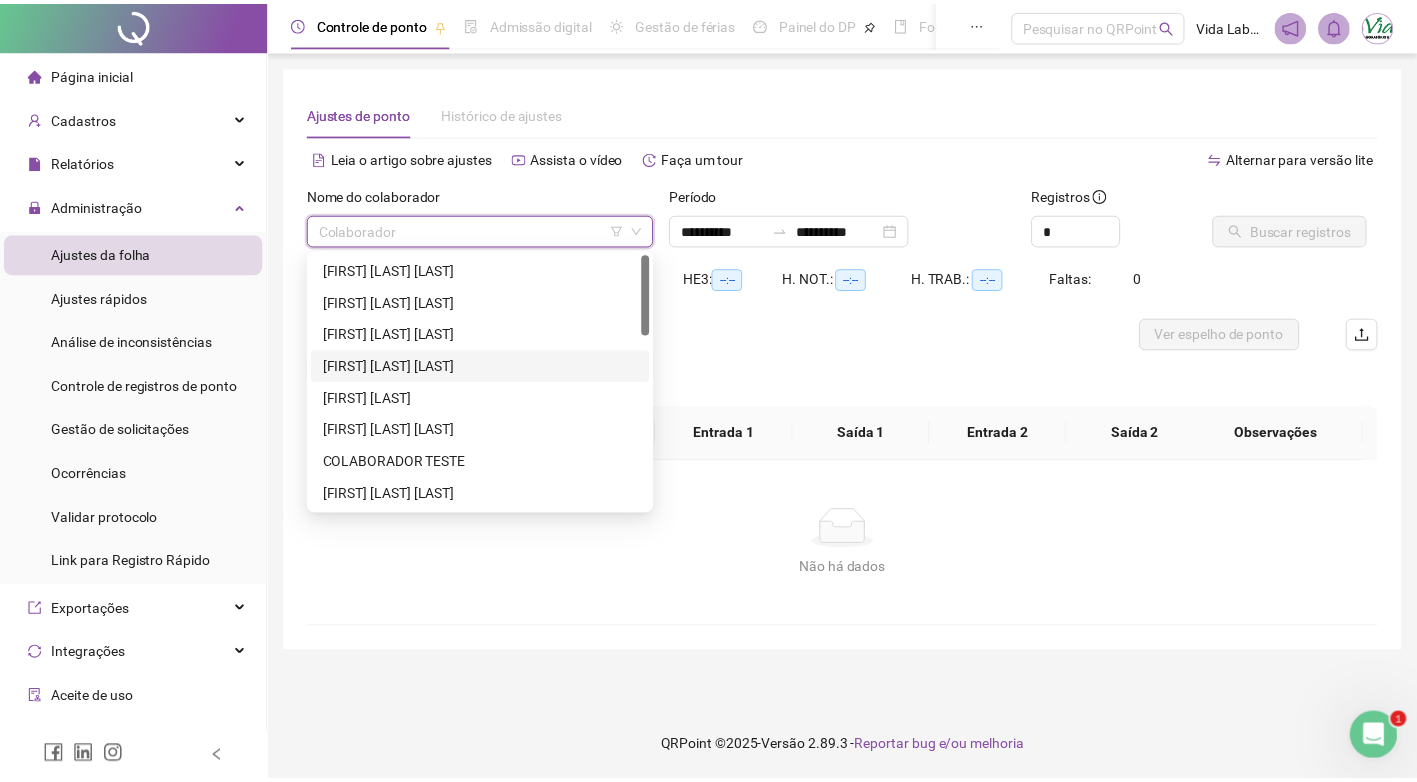 scroll, scrollTop: 200, scrollLeft: 0, axis: vertical 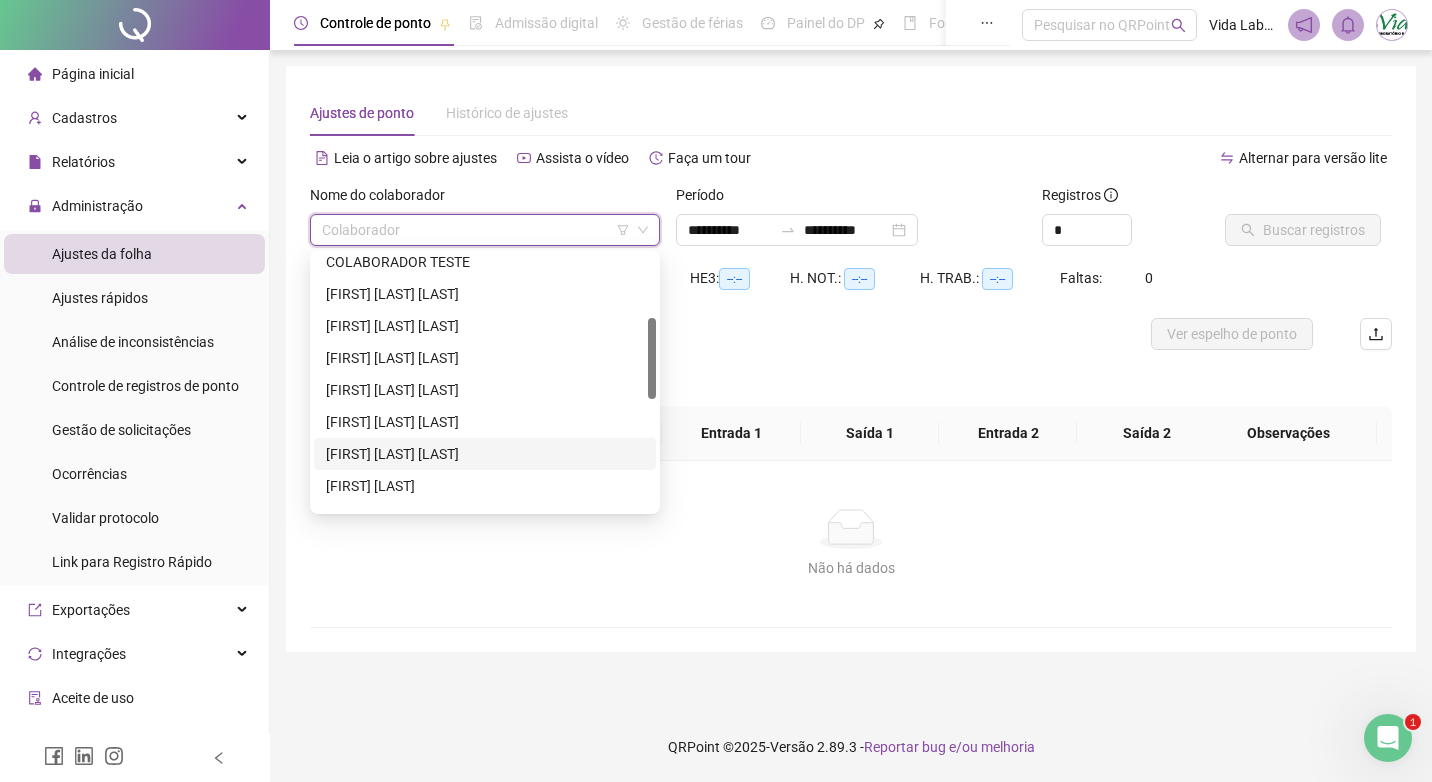 click on "[FIRST] [LAST] [LAST]" at bounding box center [485, 454] 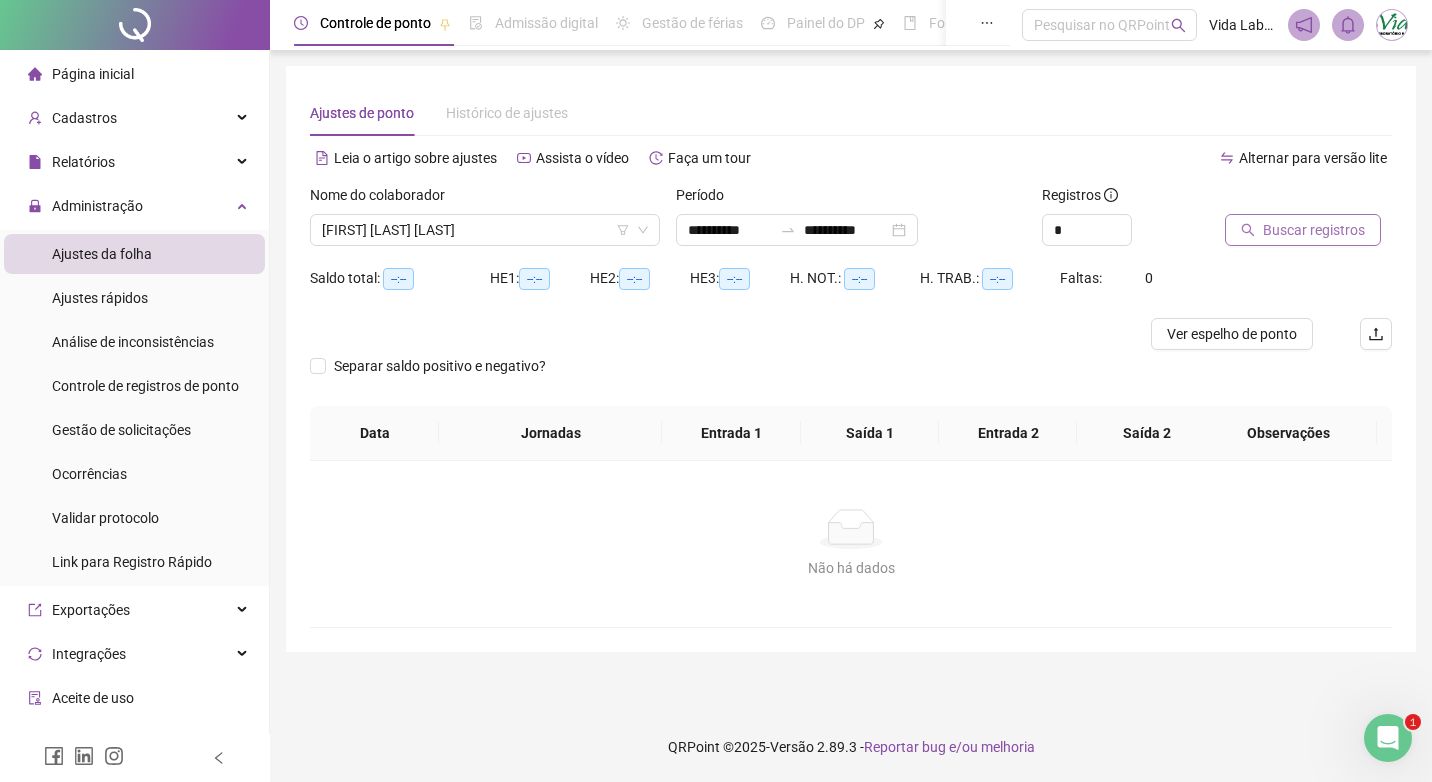 click on "Buscar registros" at bounding box center [1303, 230] 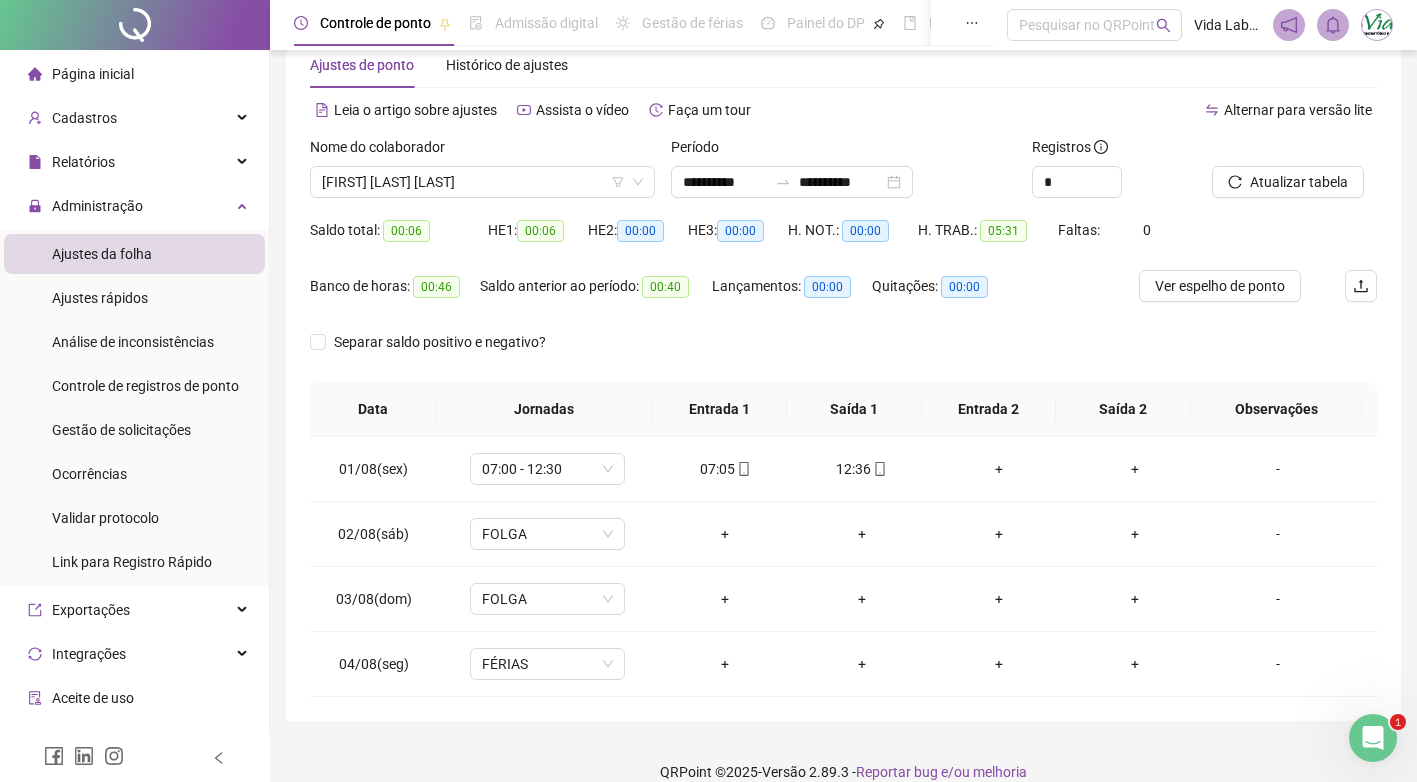 scroll, scrollTop: 73, scrollLeft: 0, axis: vertical 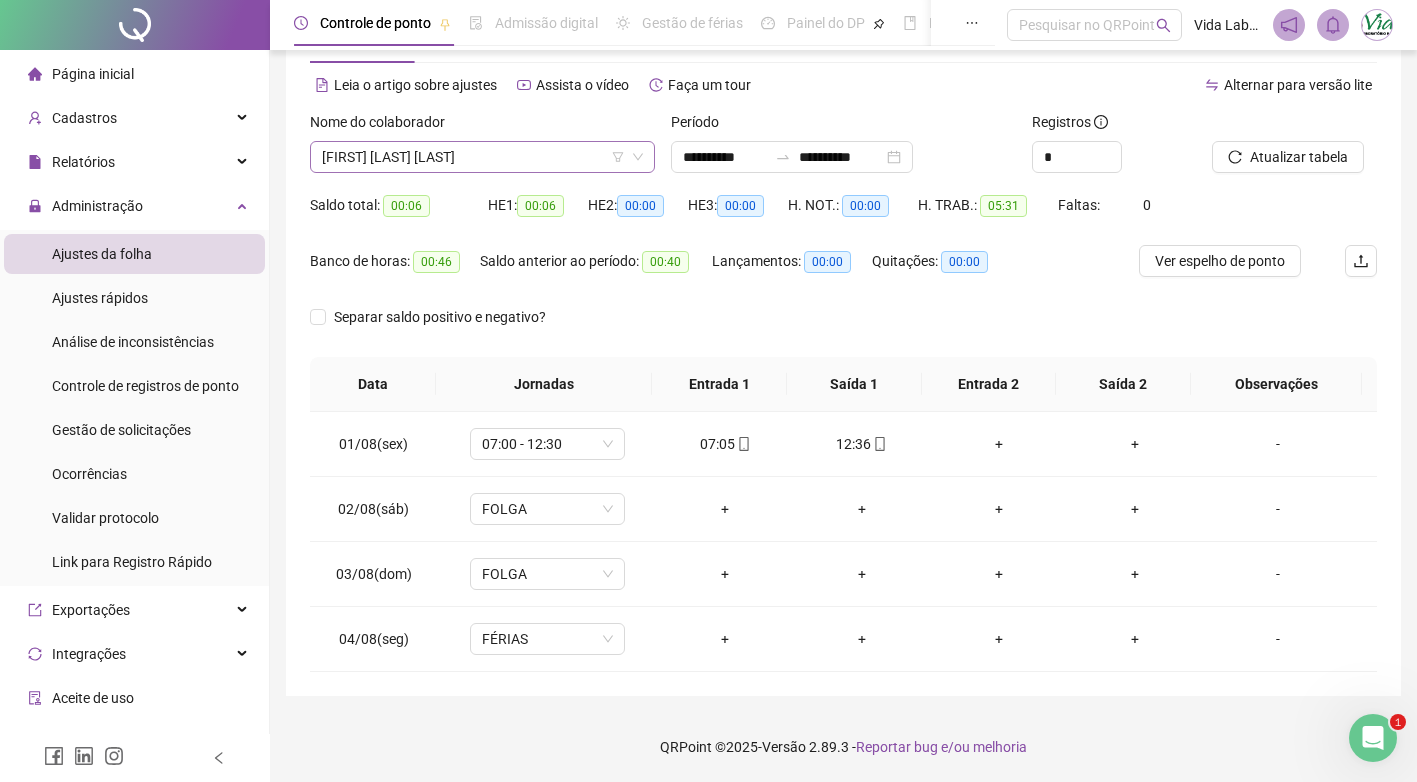 click on "[FIRST] [LAST] [LAST]" at bounding box center (482, 157) 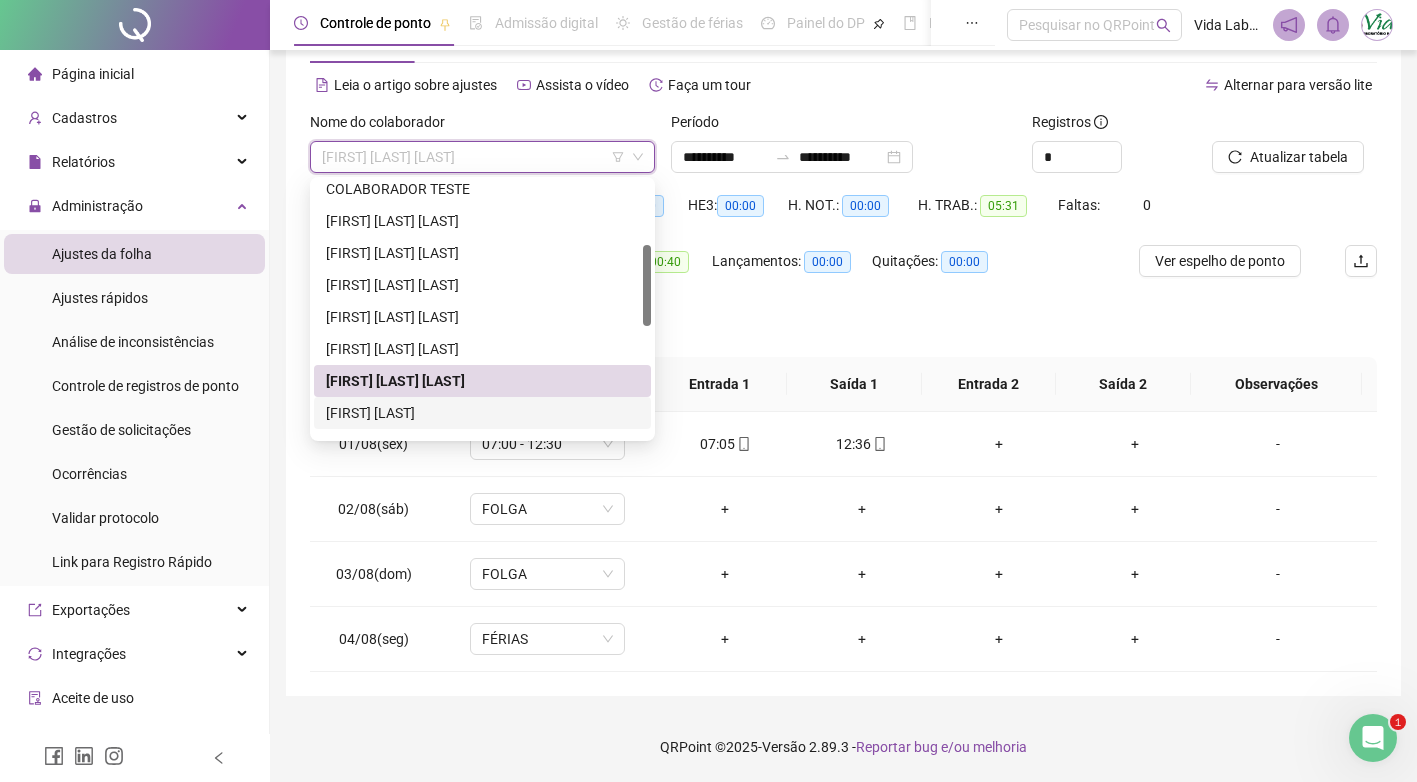 click on "[FIRST] [LAST]" at bounding box center (482, 413) 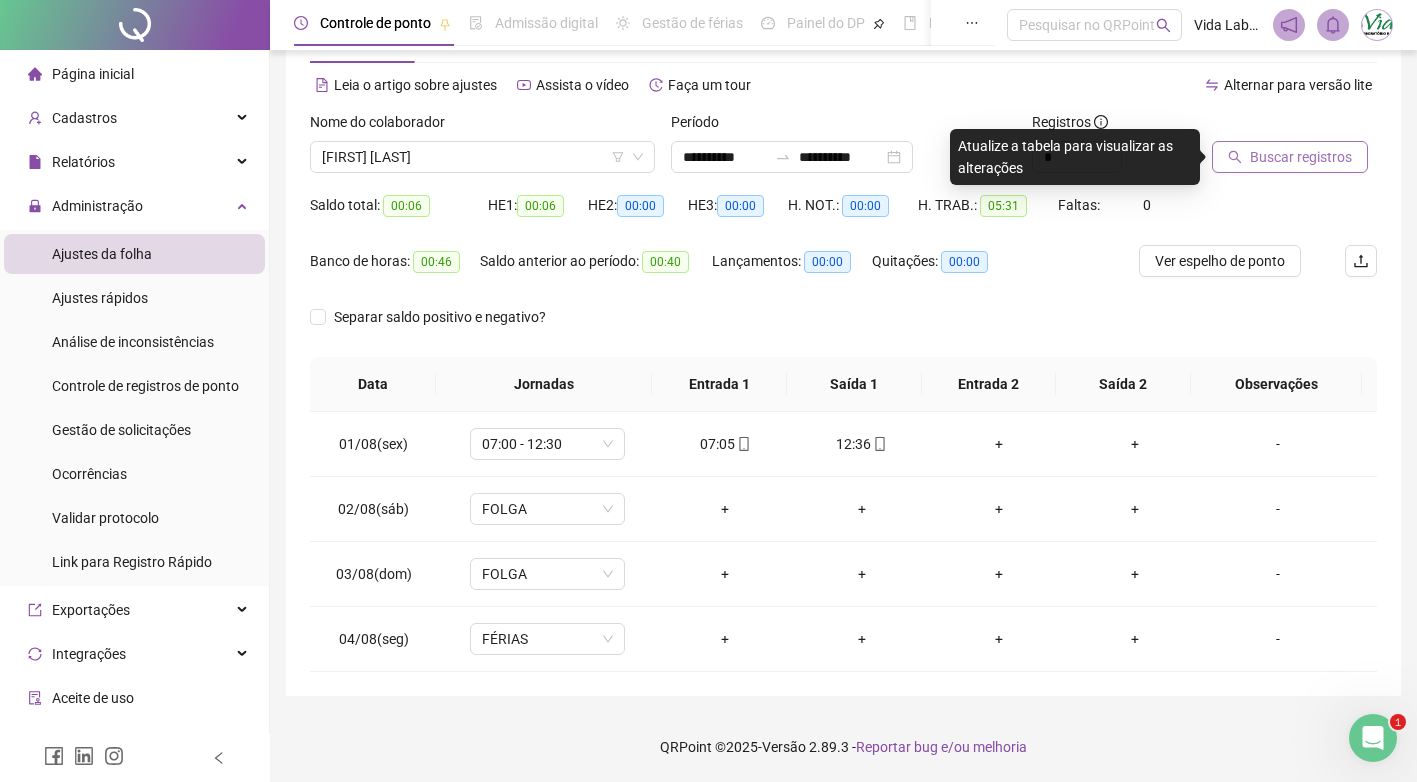 click on "Buscar registros" at bounding box center [1290, 157] 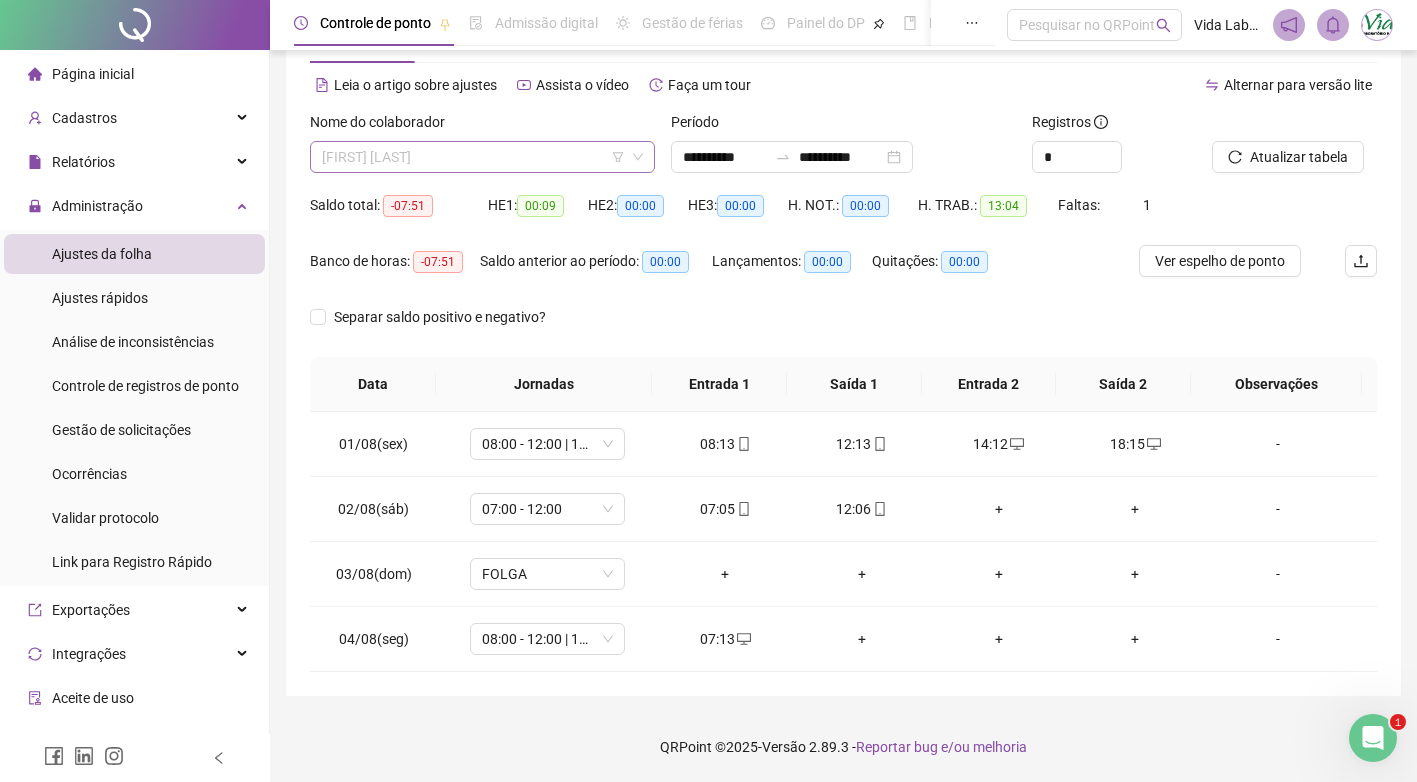 click on "[FIRST] [LAST]" at bounding box center [482, 157] 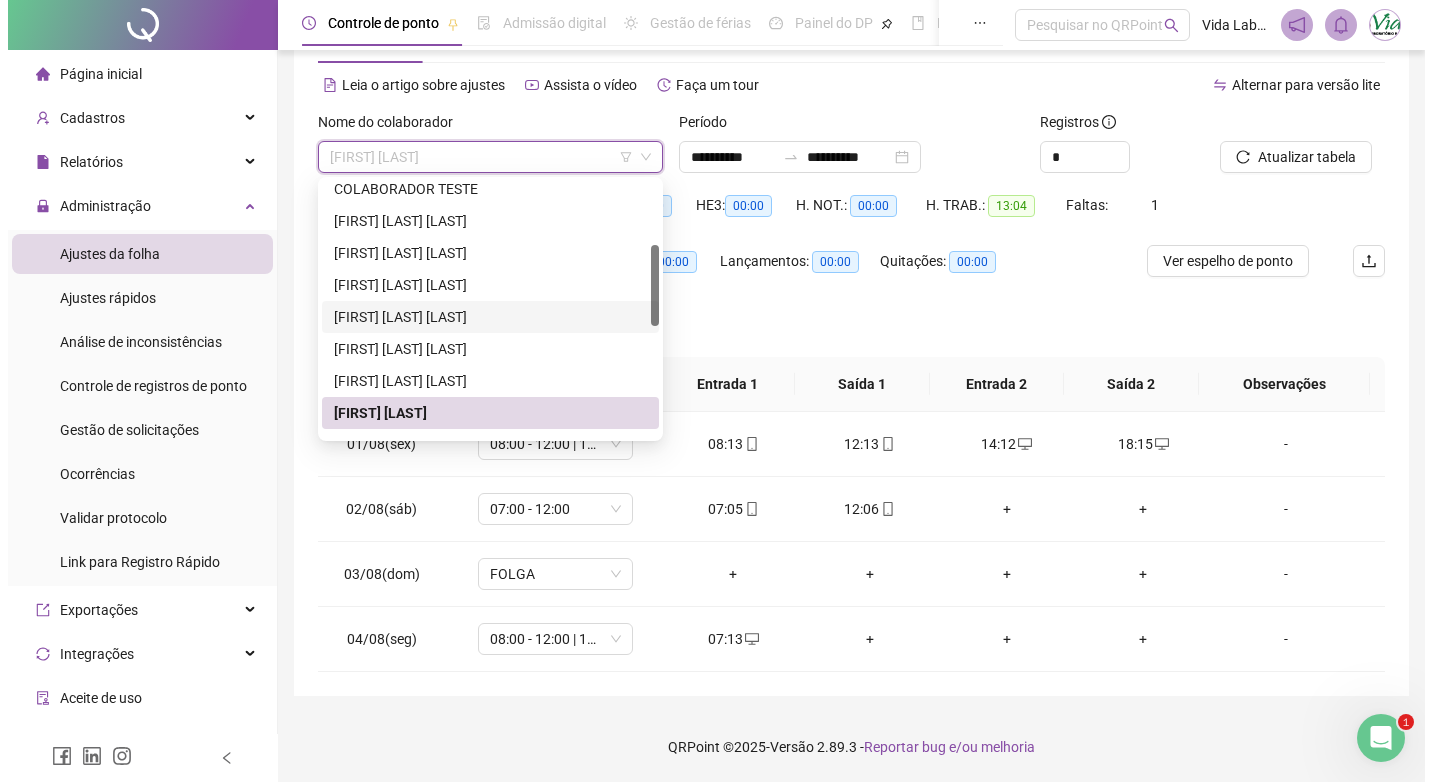 scroll, scrollTop: 400, scrollLeft: 0, axis: vertical 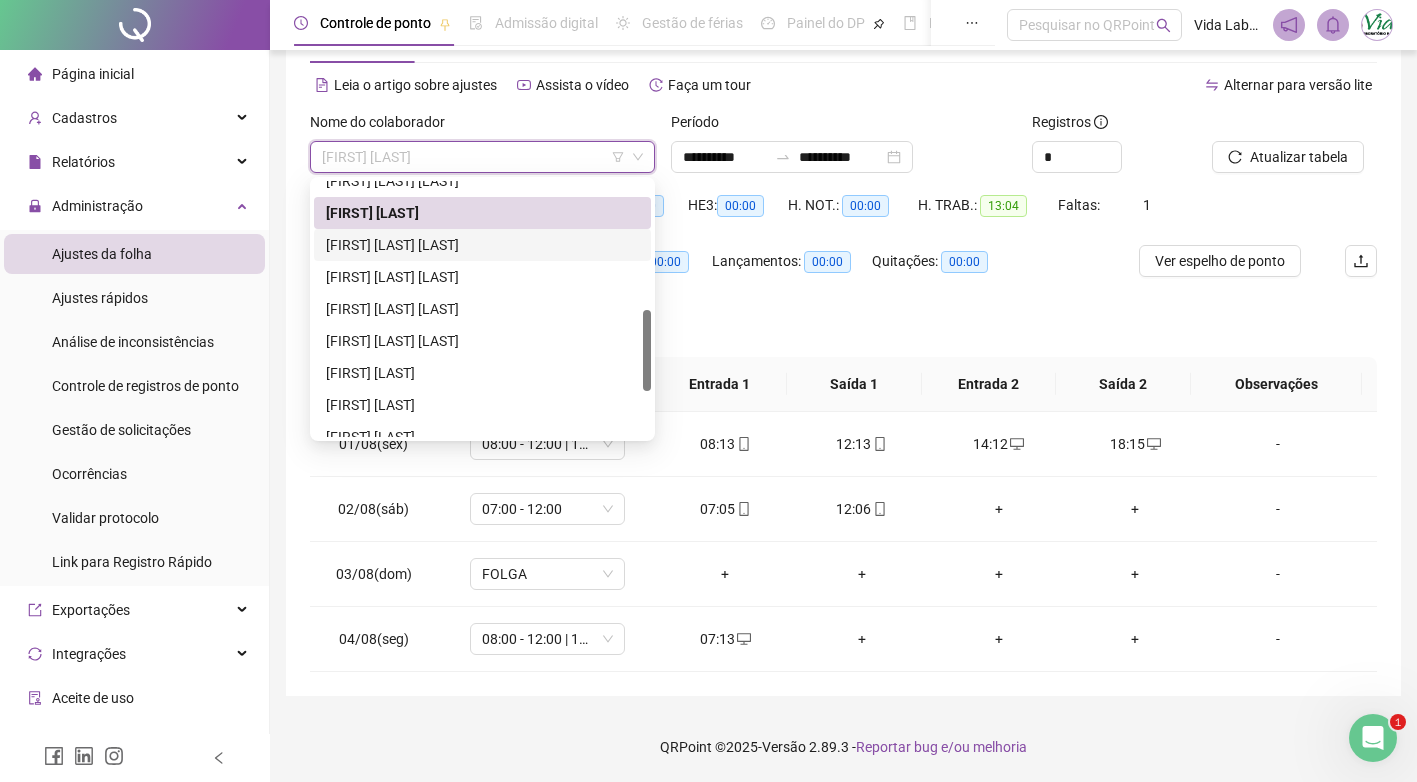 click on "[FIRST] [LAST] [LAST]" at bounding box center (482, 245) 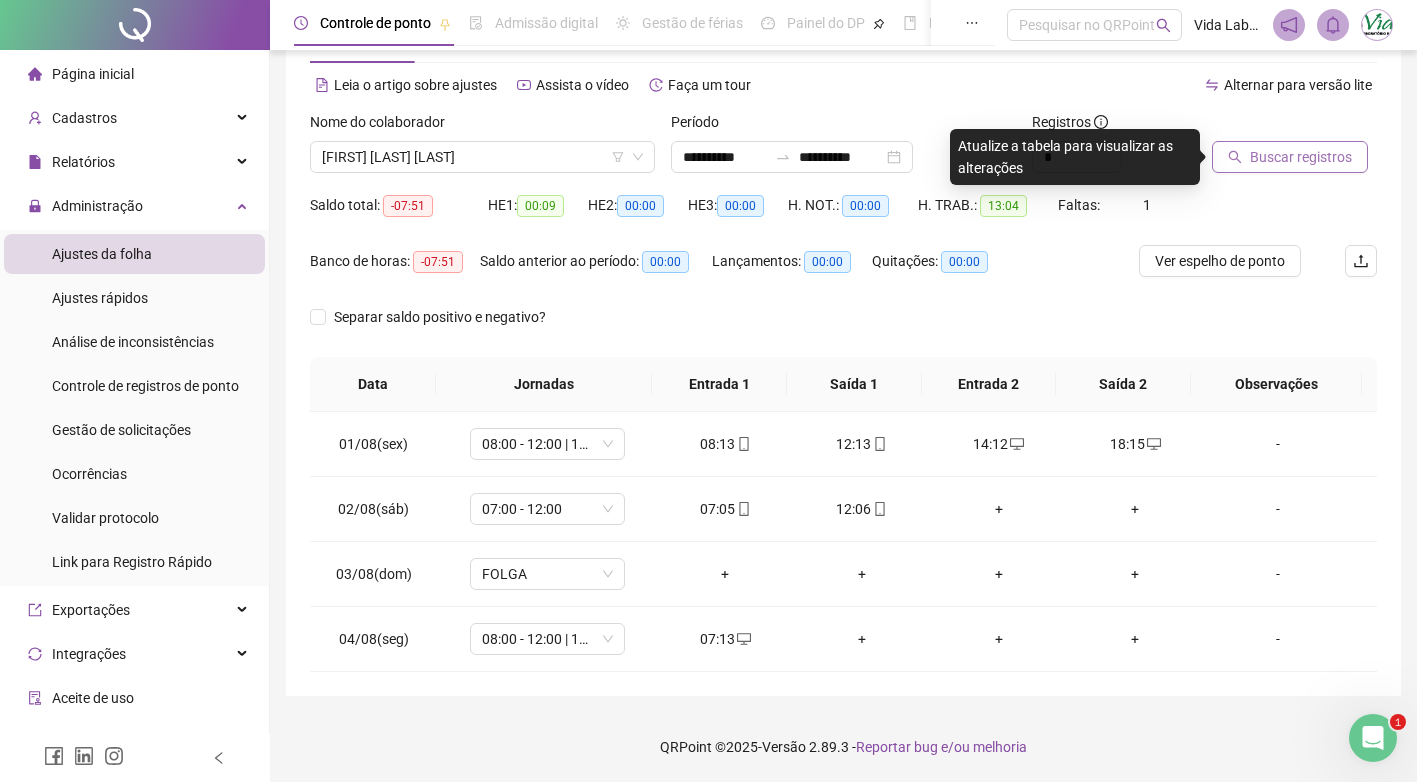 click on "Buscar registros" at bounding box center [1301, 157] 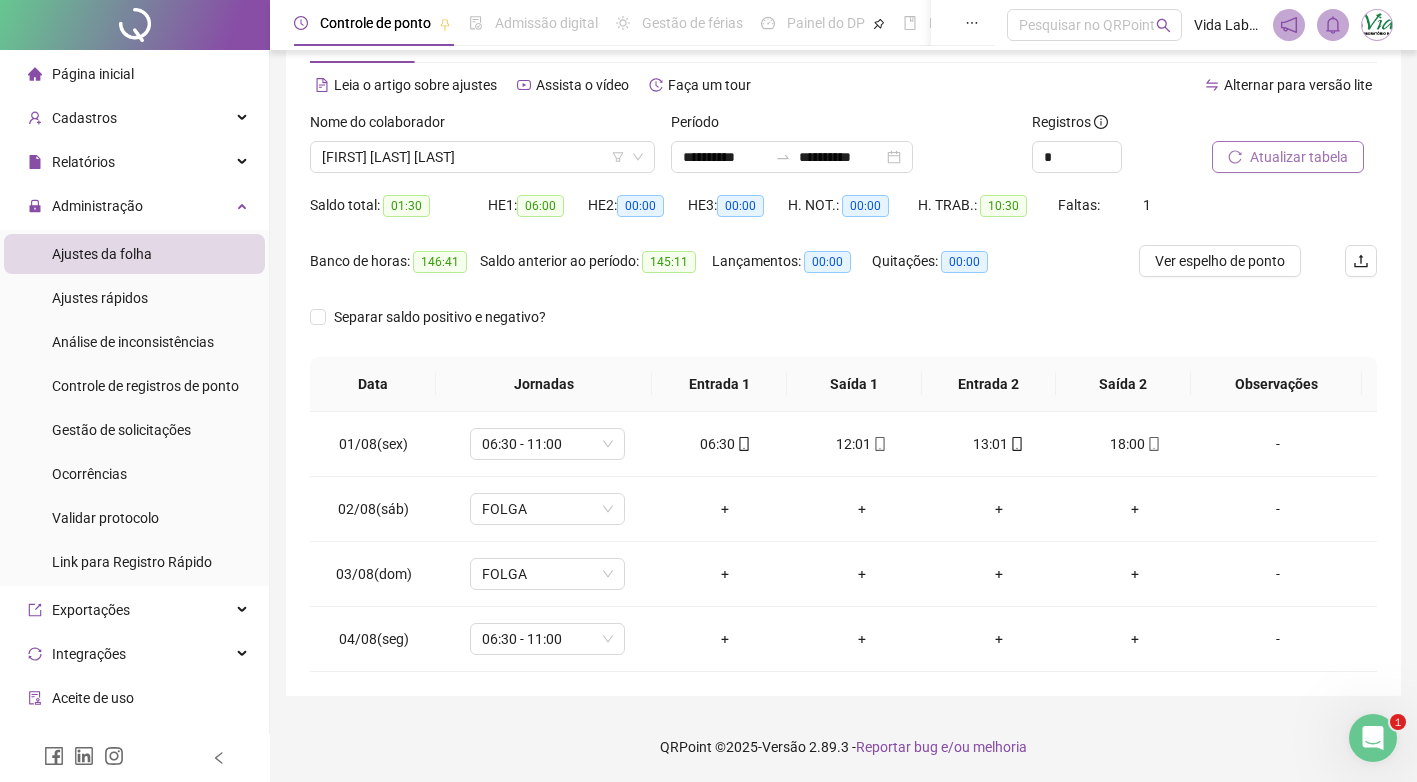 click on "Leia o artigo sobre ajustes Assista o vídeo Faça um tour" at bounding box center [577, 85] 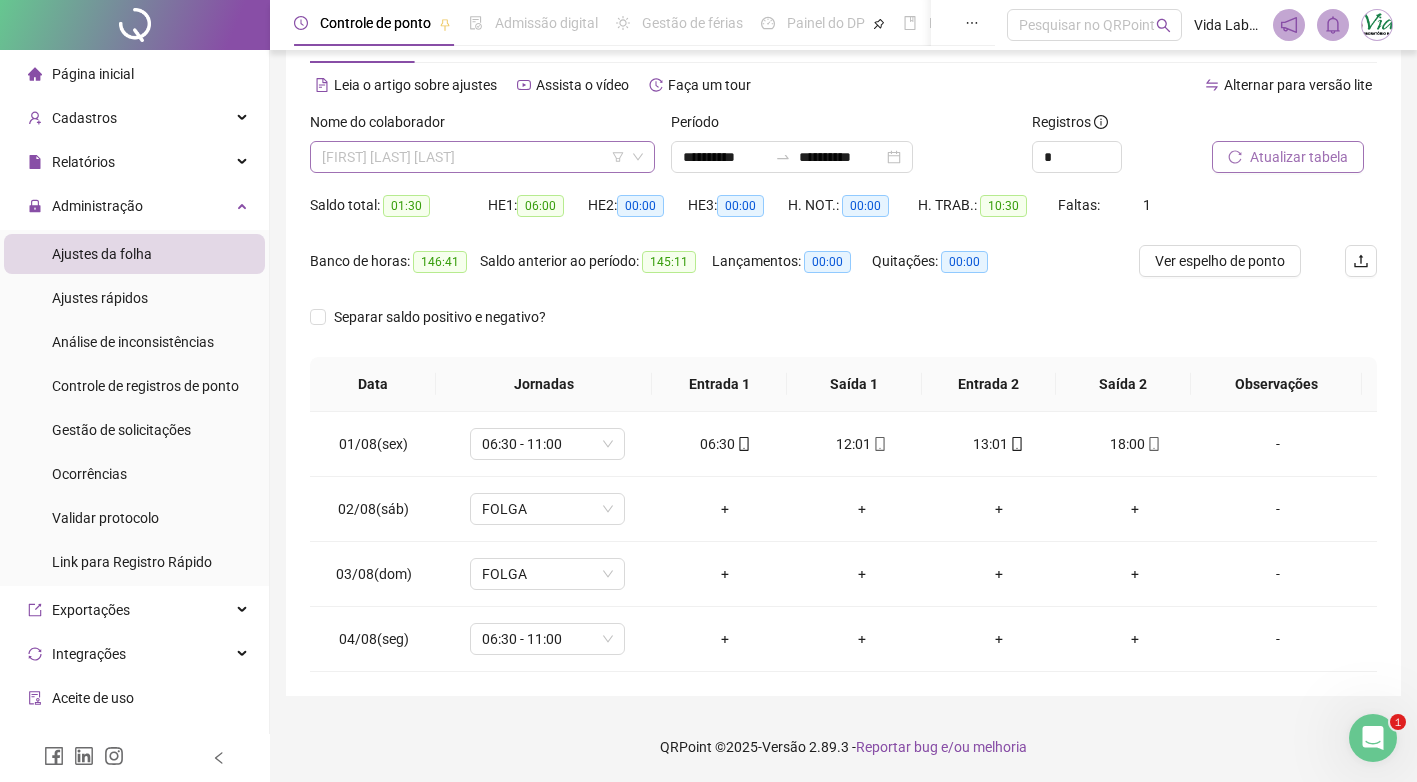 click on "[FIRST] [LAST] [LAST]" at bounding box center (482, 157) 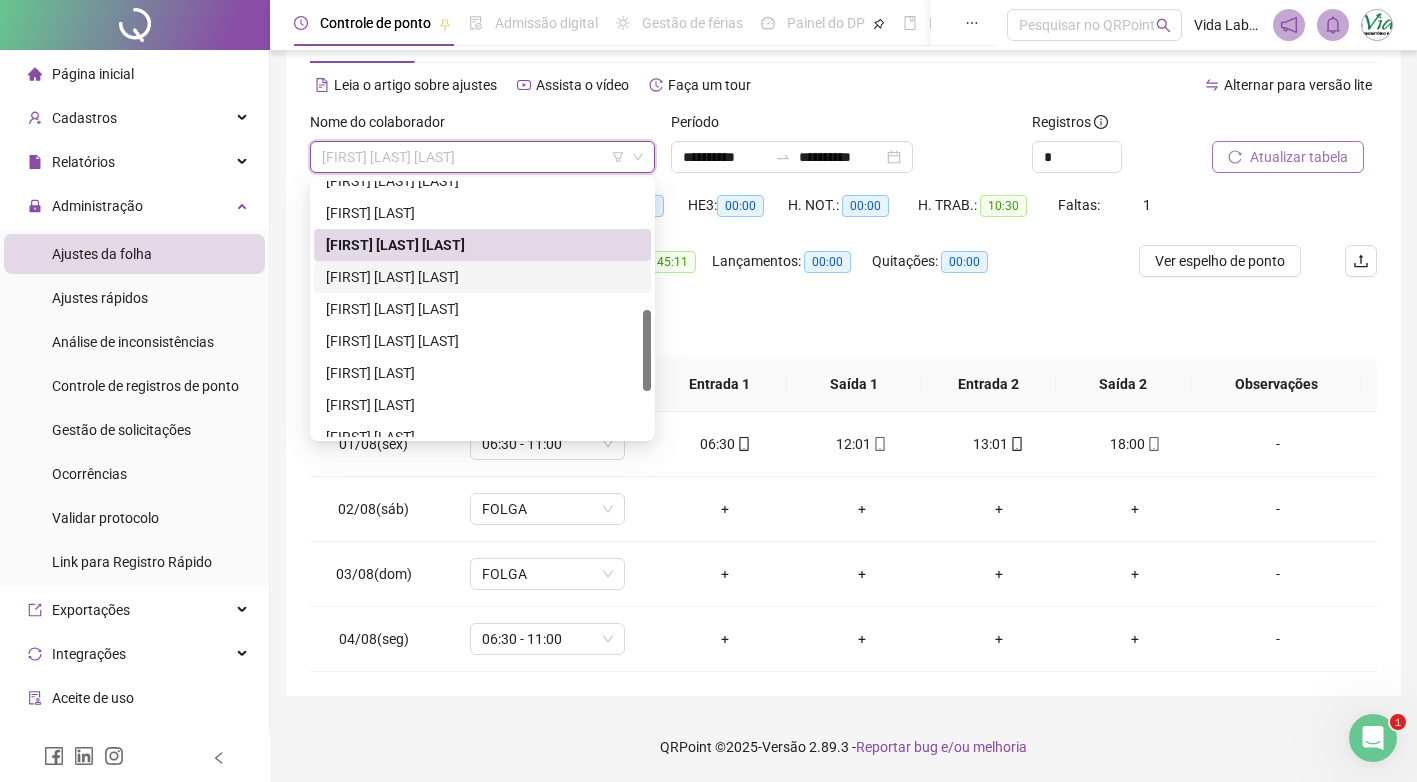 click on "[FIRST] [LAST] [LAST]" at bounding box center [482, 277] 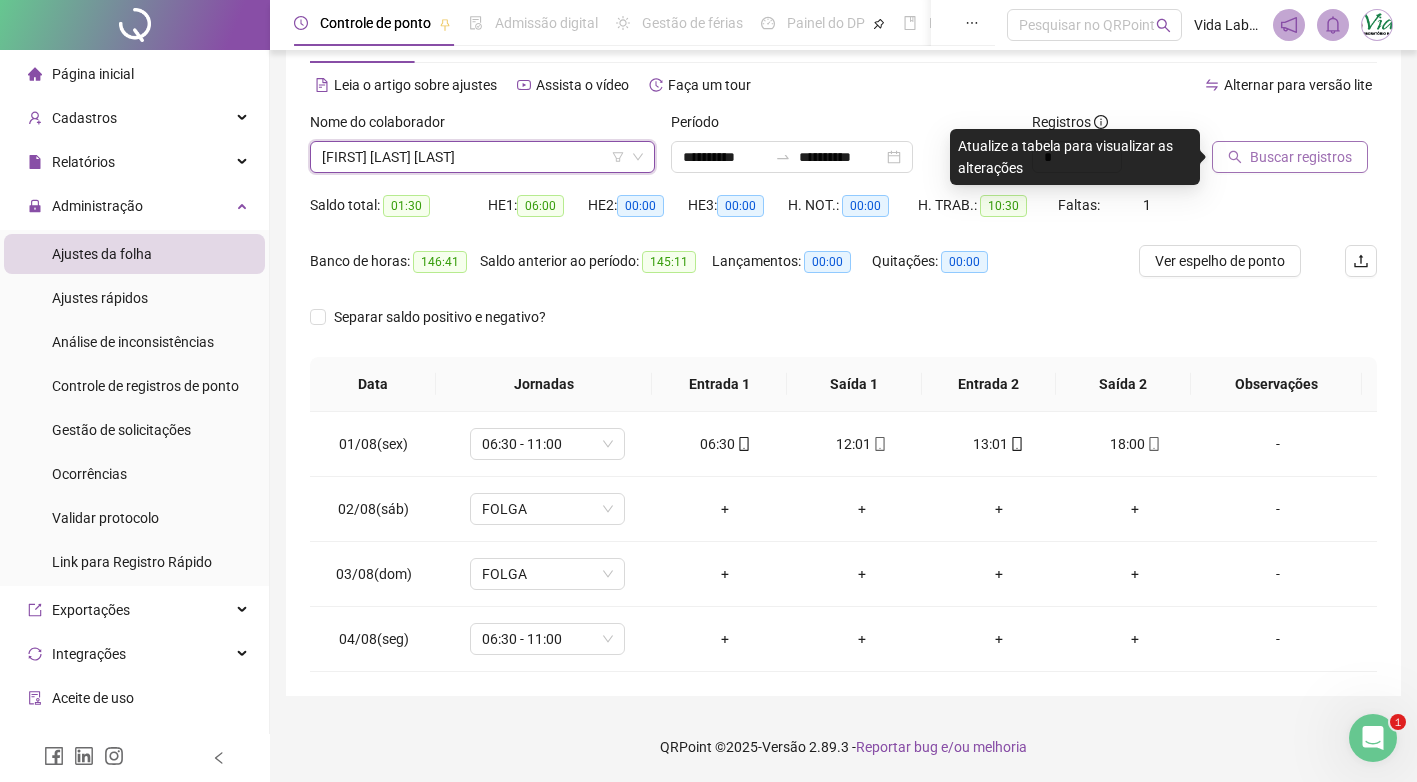 click on "Buscar registros" at bounding box center (1301, 157) 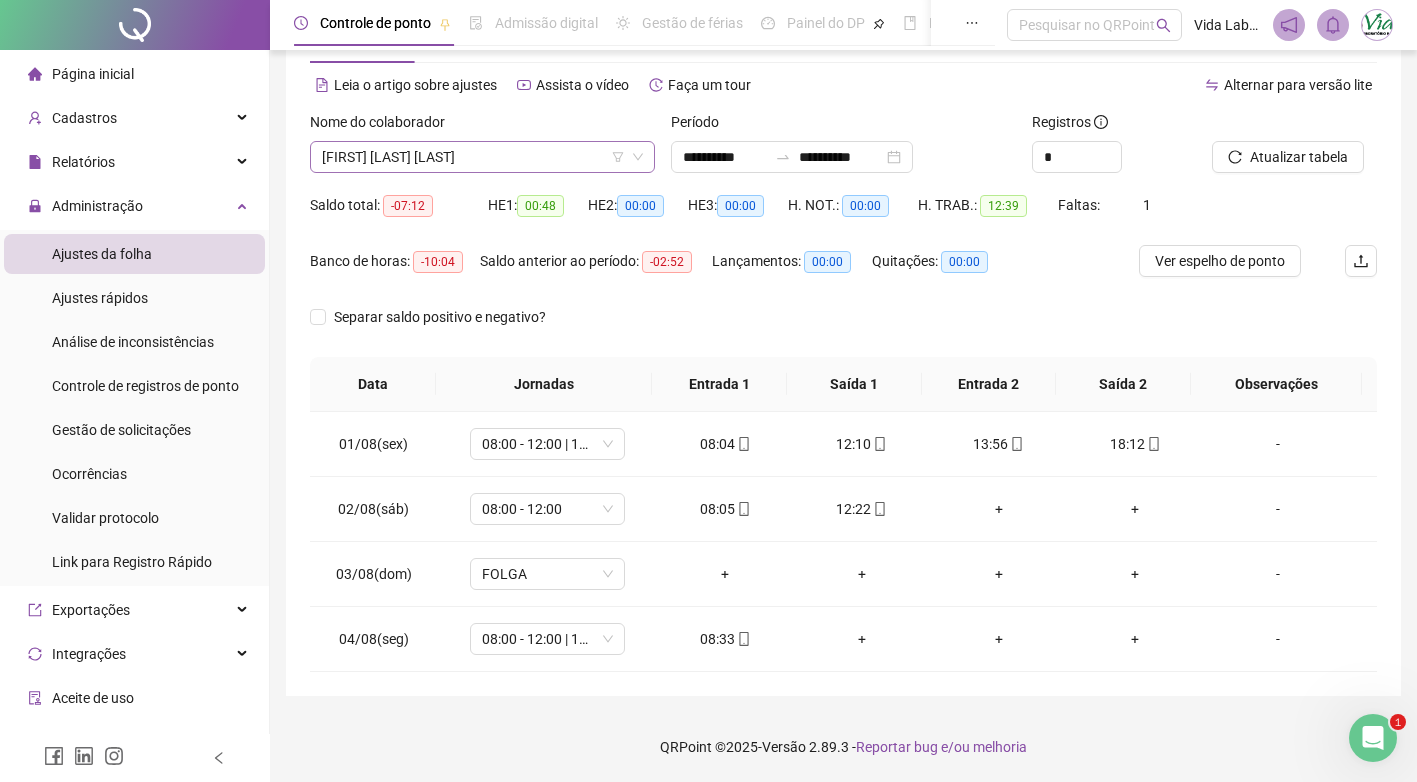 click on "[FIRST] [LAST] [LAST]" at bounding box center (482, 157) 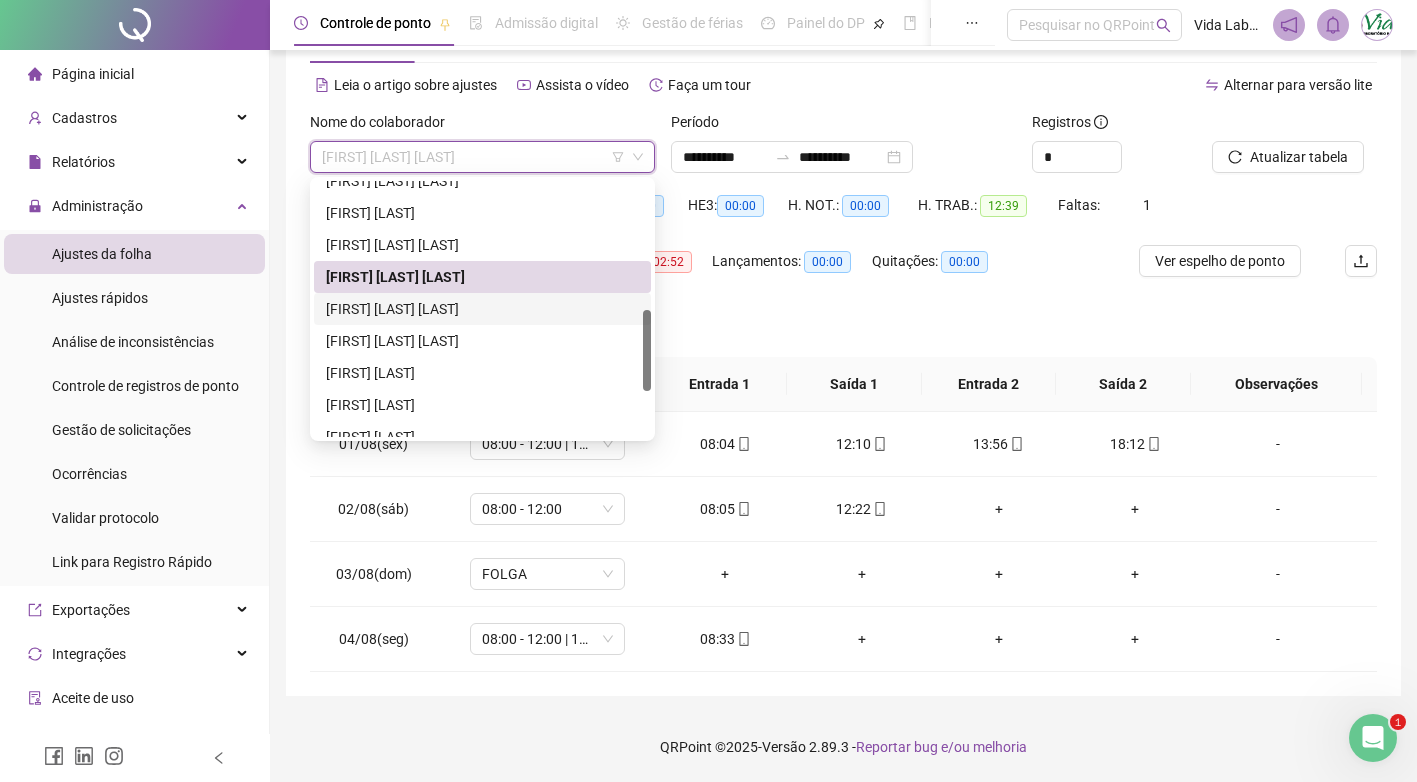click on "[FIRST] [LAST] [LAST]" at bounding box center [482, 309] 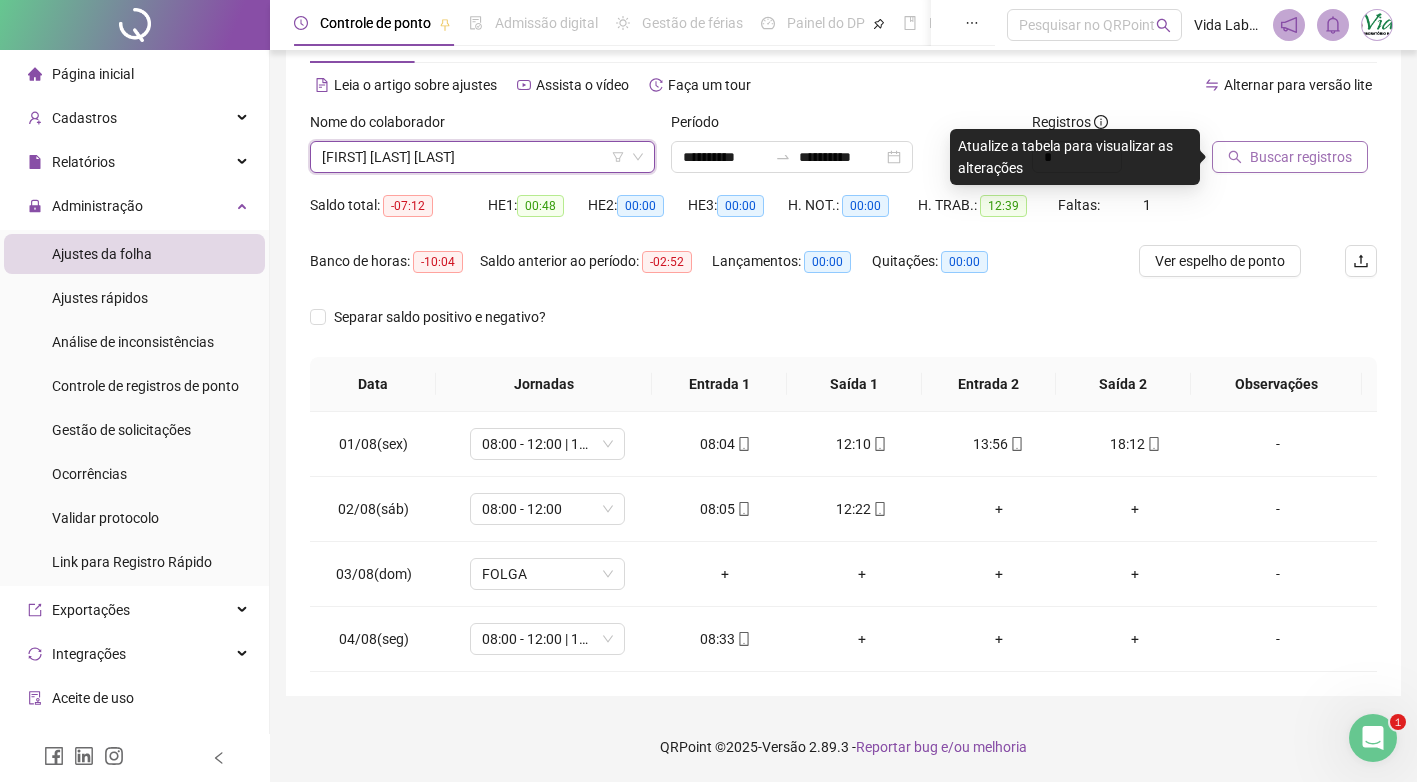 click on "Buscar registros" at bounding box center [1290, 157] 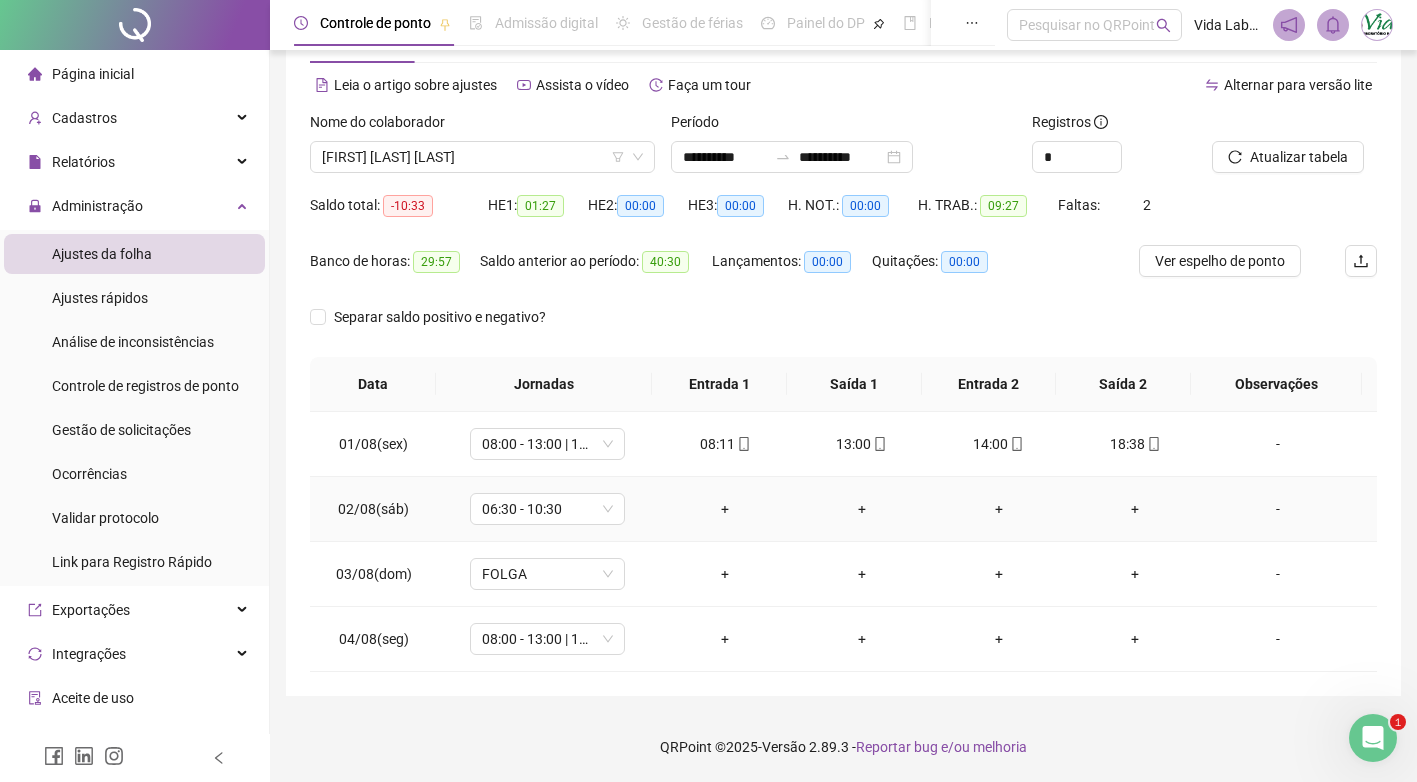 click on "-" at bounding box center [1278, 509] 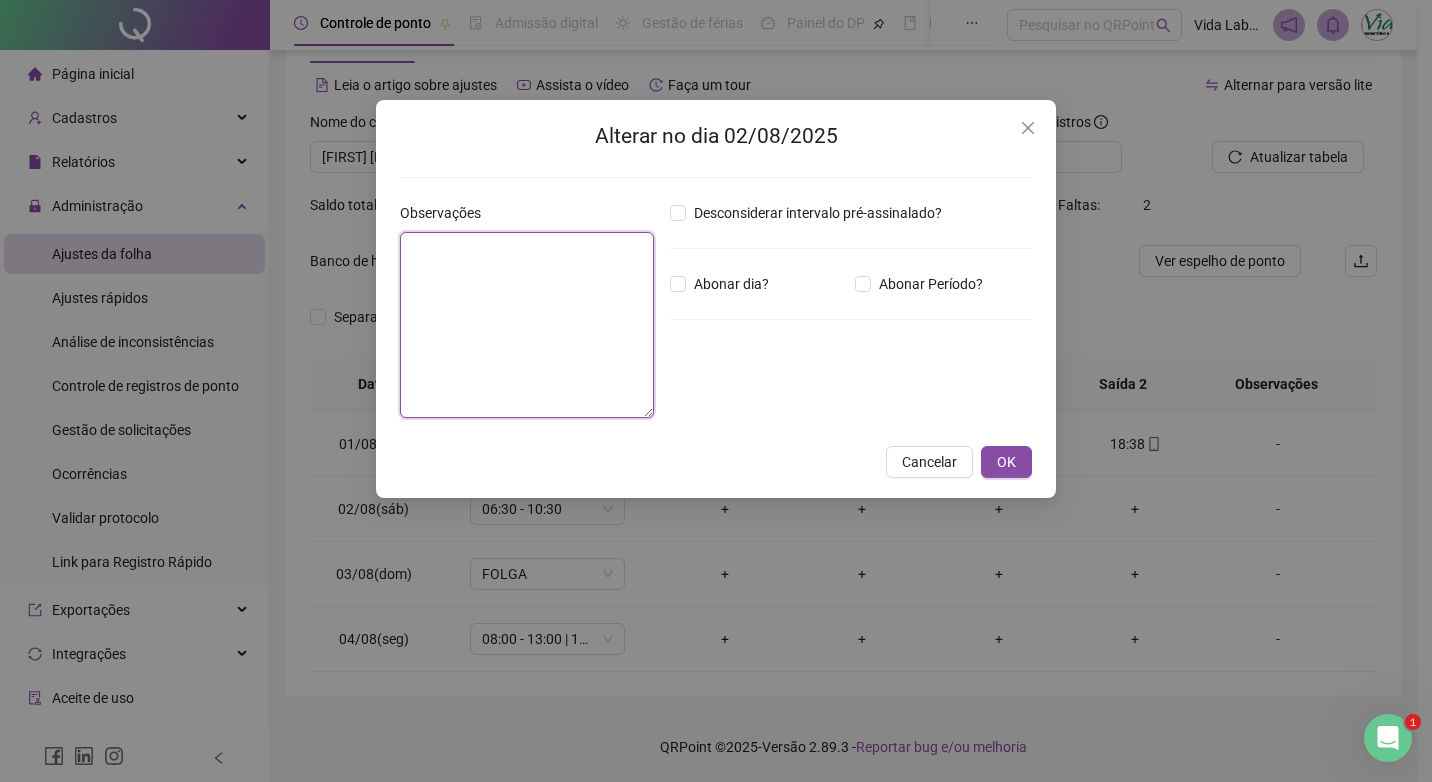 click at bounding box center [527, 325] 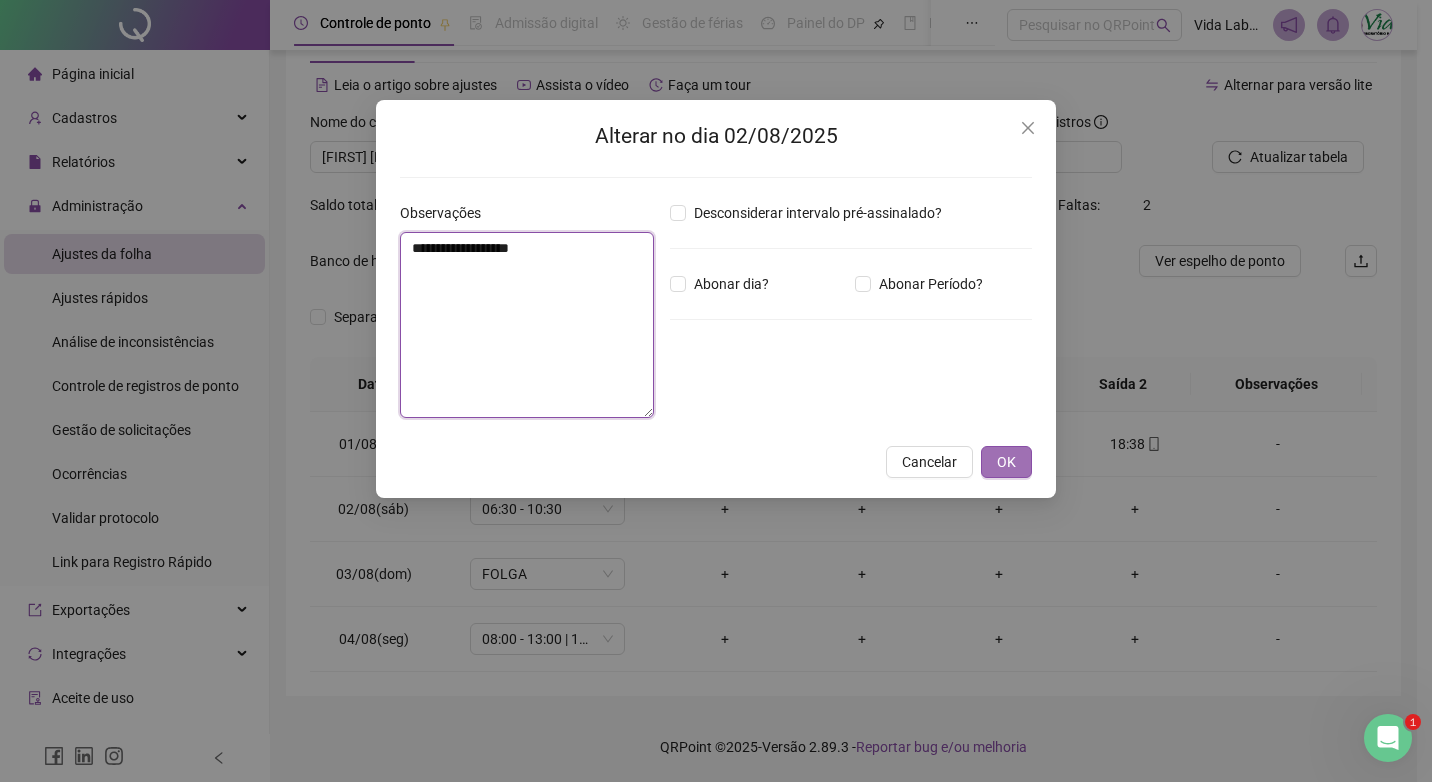 type on "**********" 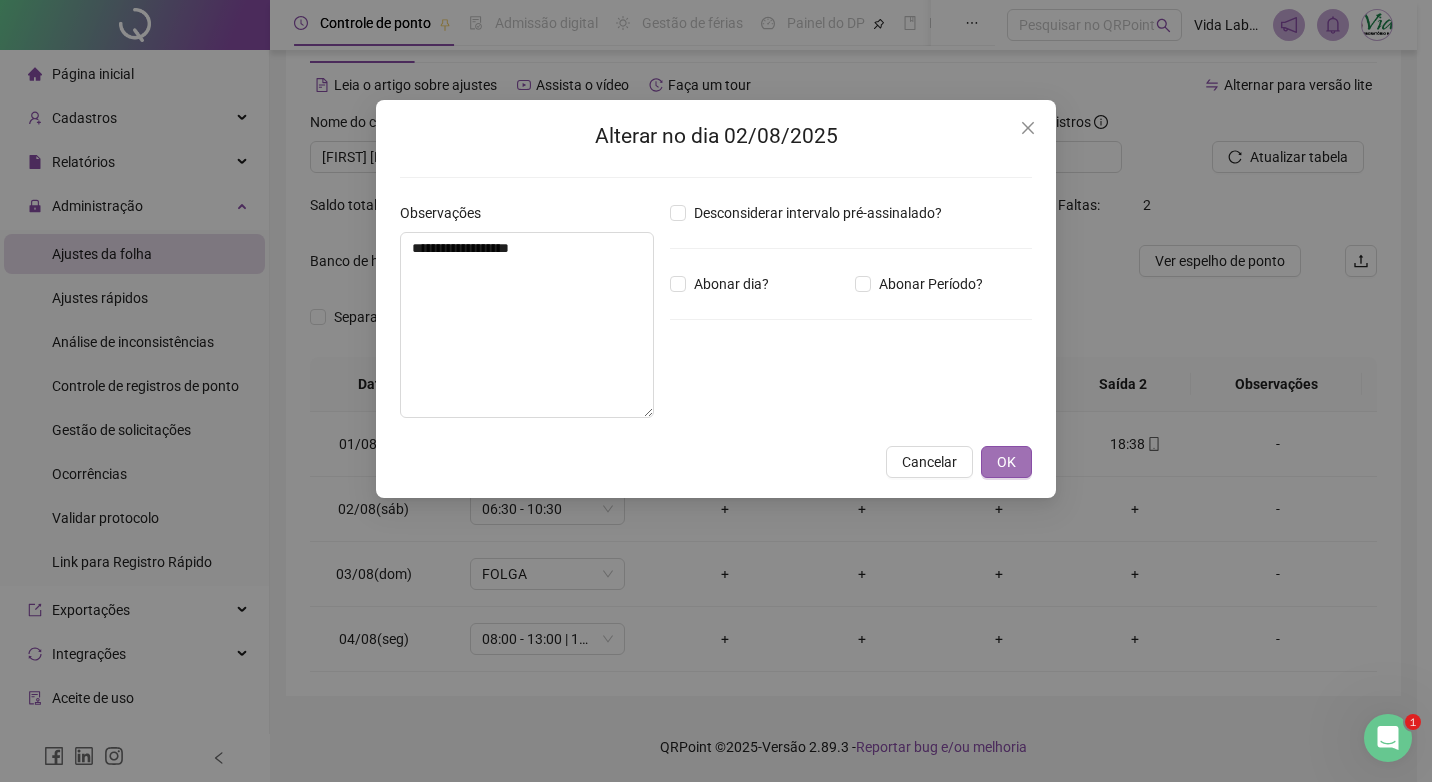 click on "OK" at bounding box center [1006, 462] 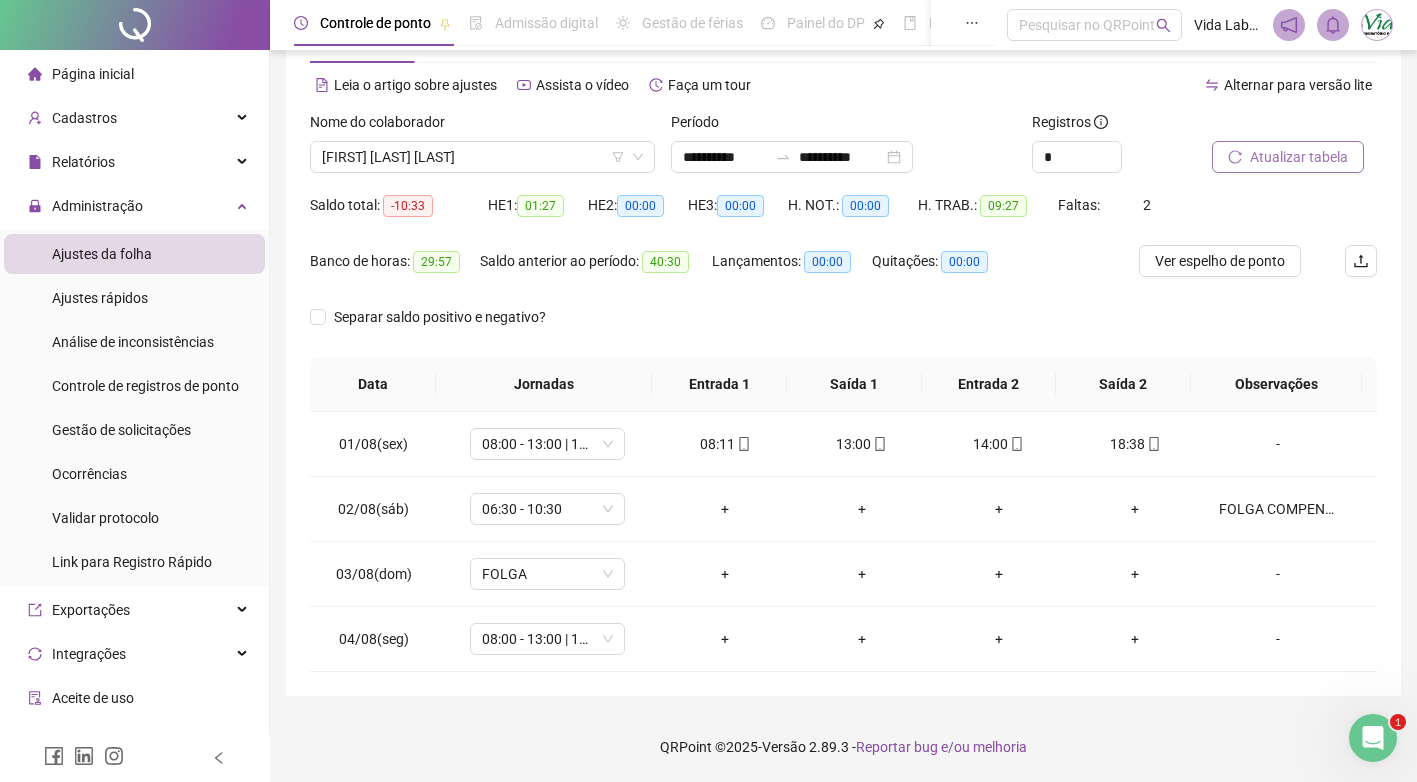 click on "Atualizar tabela" at bounding box center [1299, 157] 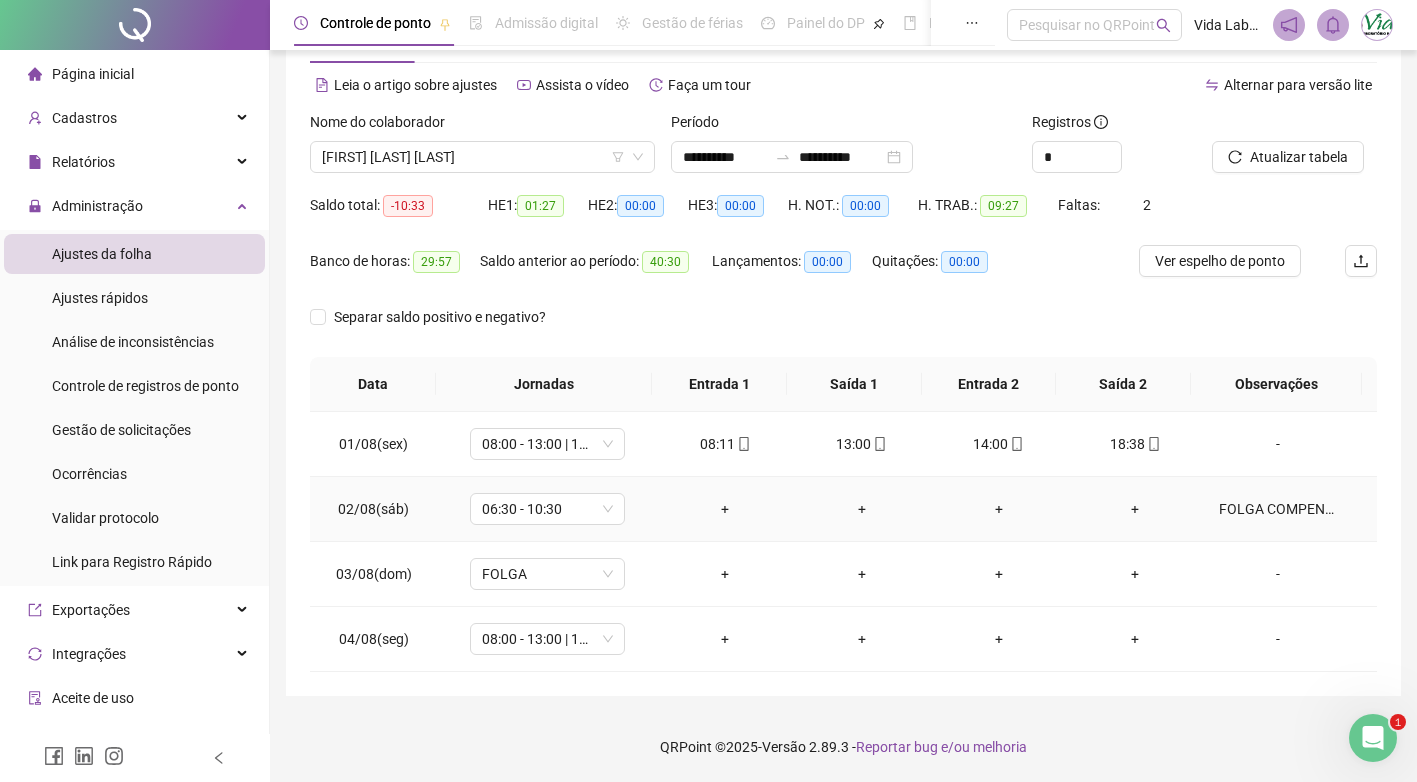 click on "FOLGA COMPENSATÓRIA" at bounding box center (1278, 509) 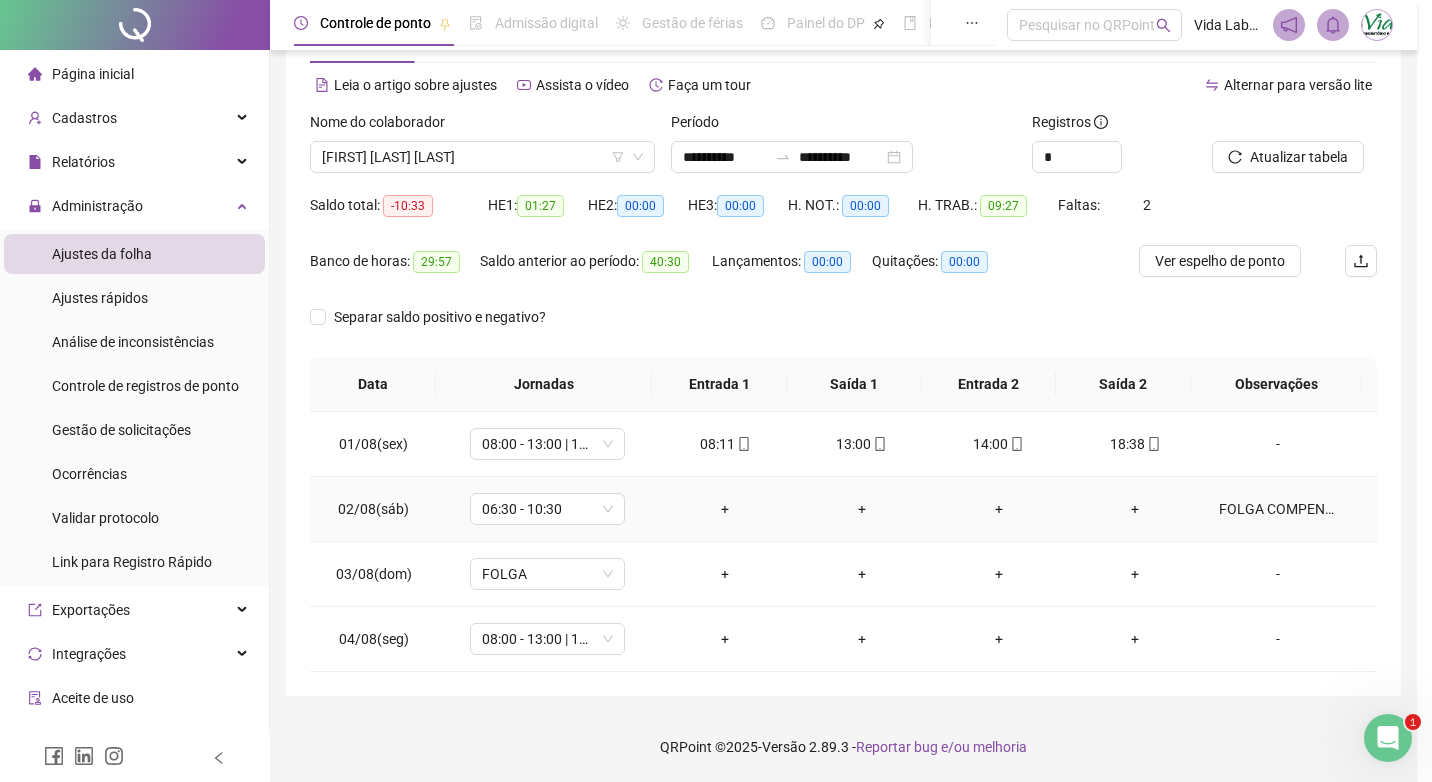 type on "**********" 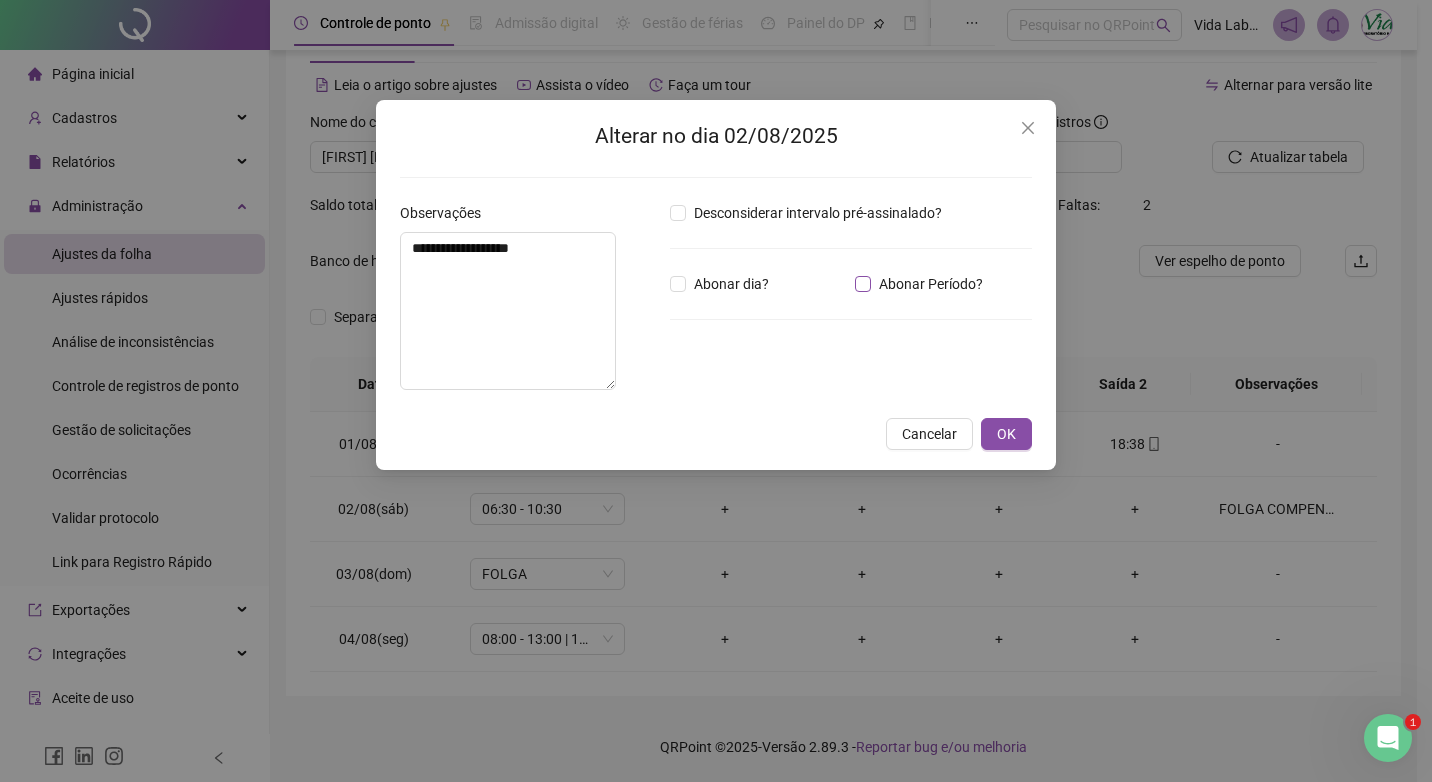 click on "Abonar Período?" at bounding box center (931, 284) 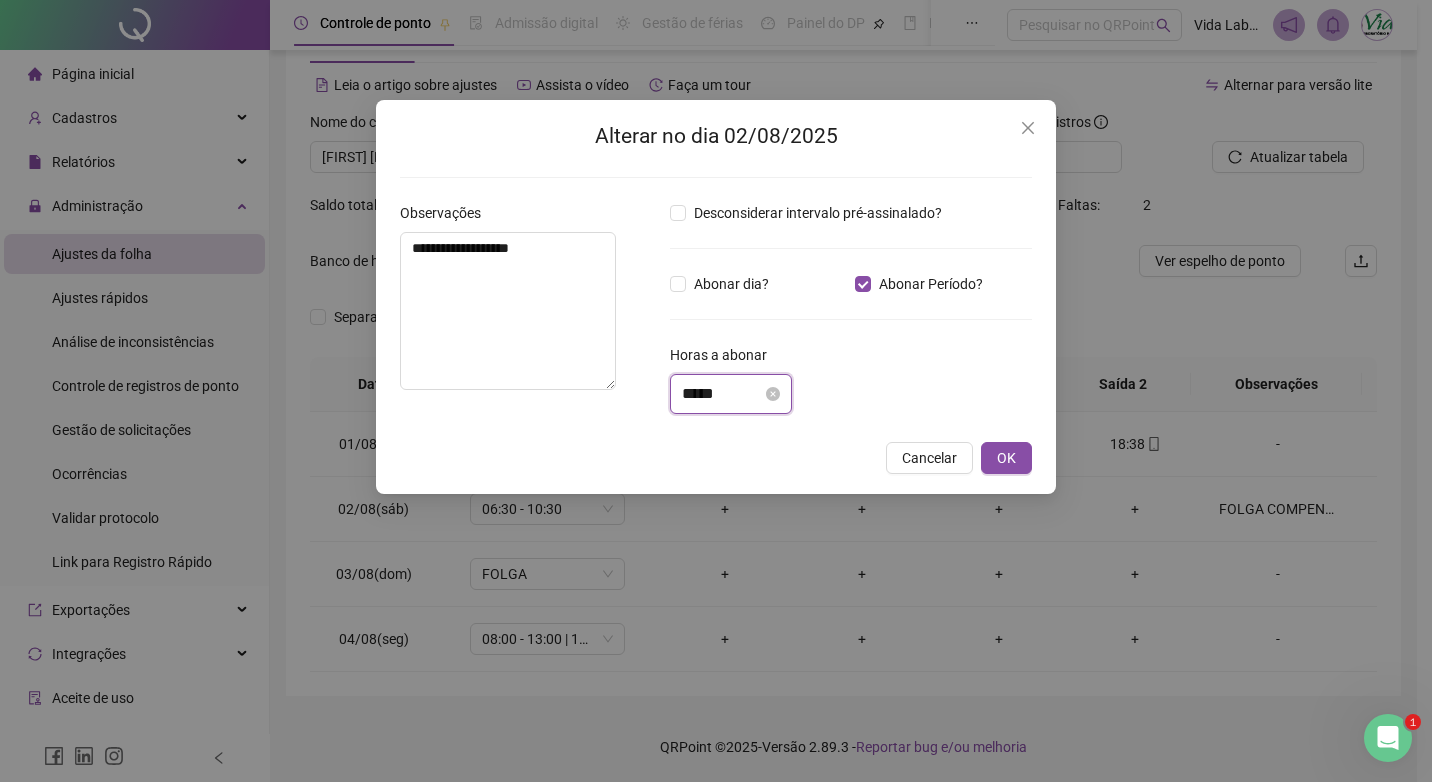 click on "*****" at bounding box center (722, 394) 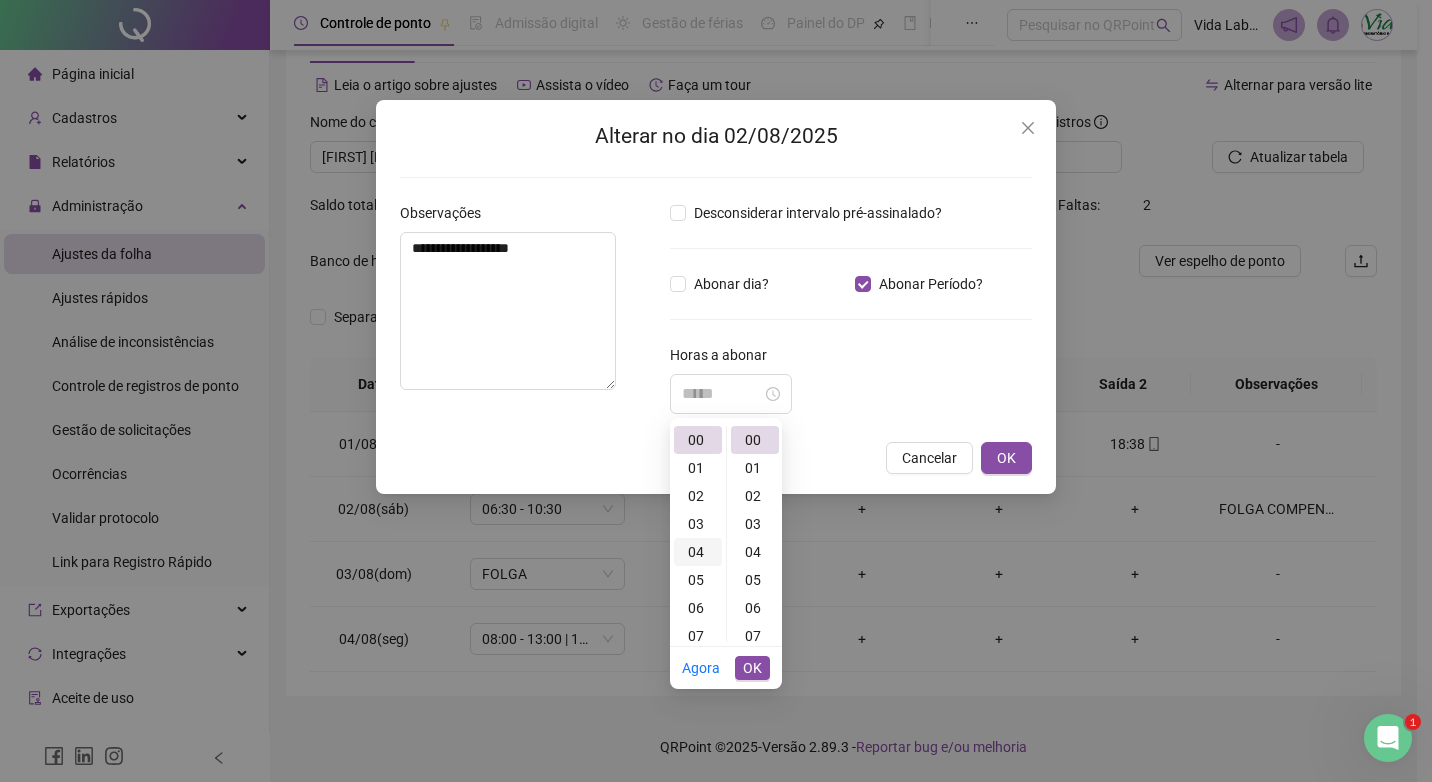 click on "04" at bounding box center [698, 552] 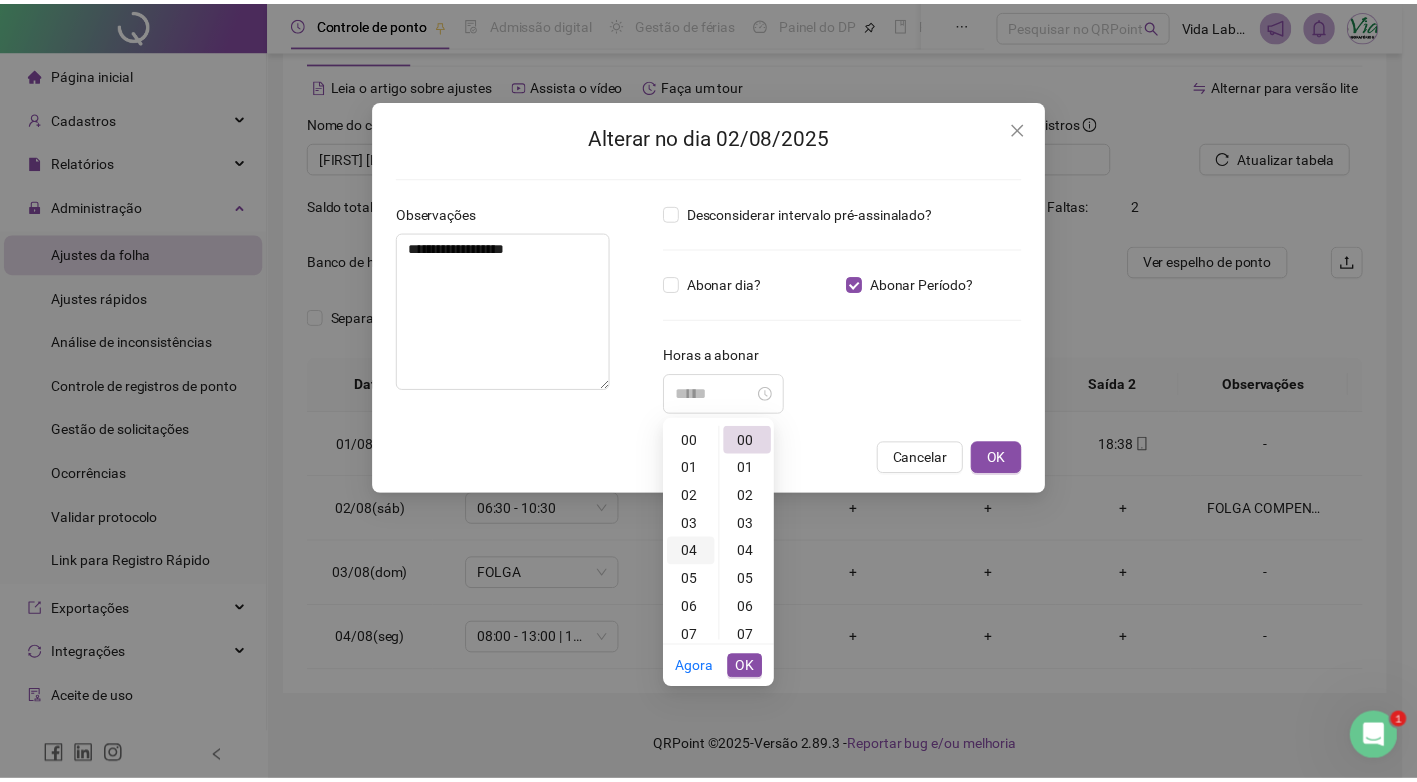 scroll, scrollTop: 112, scrollLeft: 0, axis: vertical 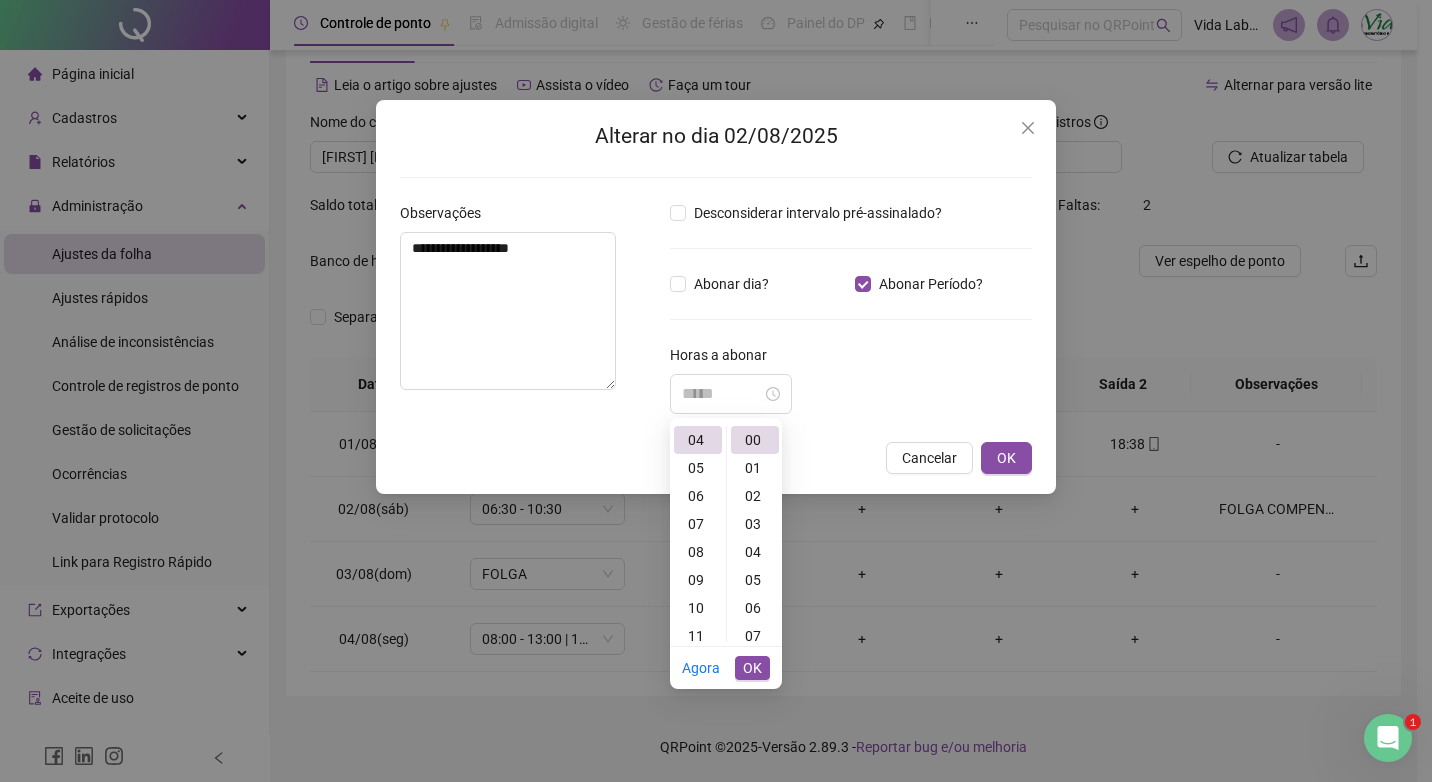 type on "*****" 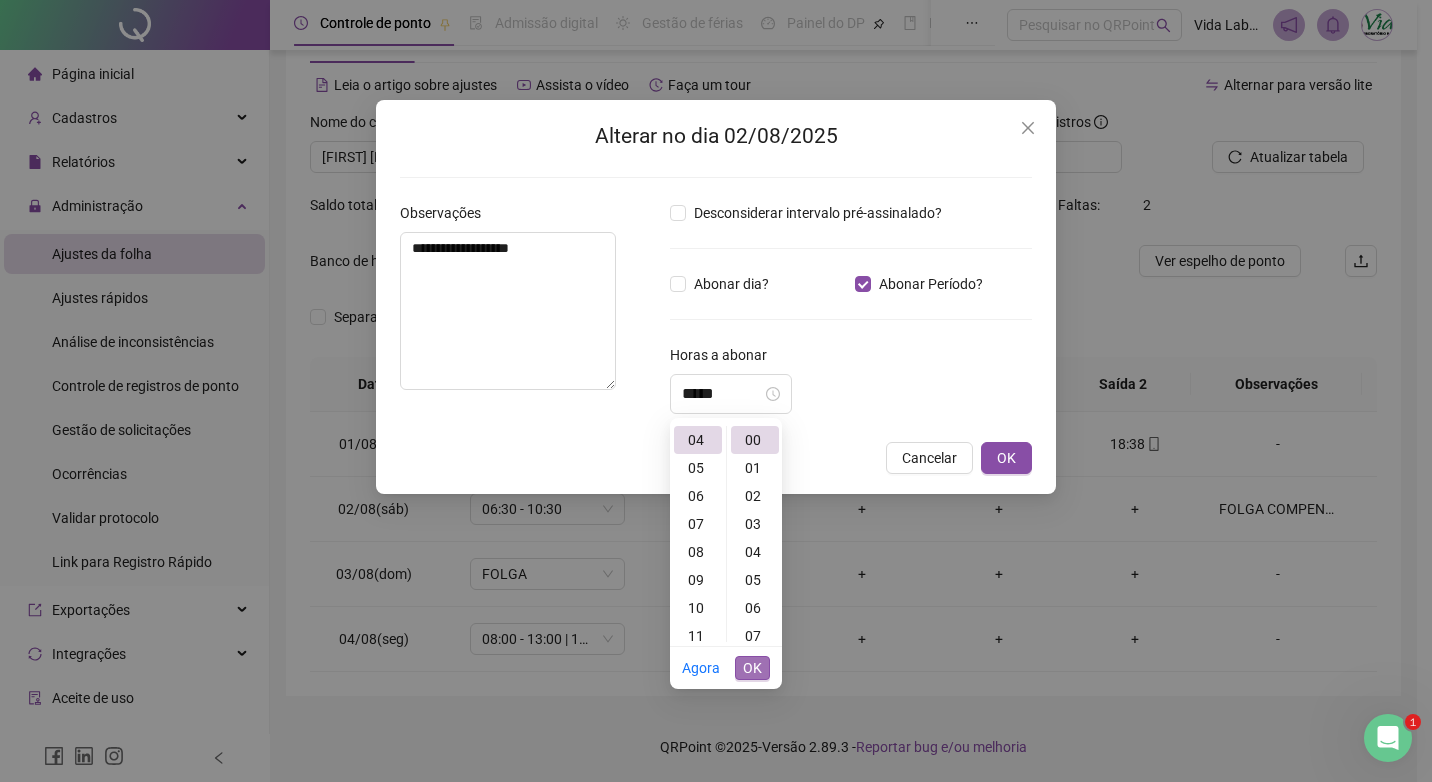 click on "OK" at bounding box center [752, 668] 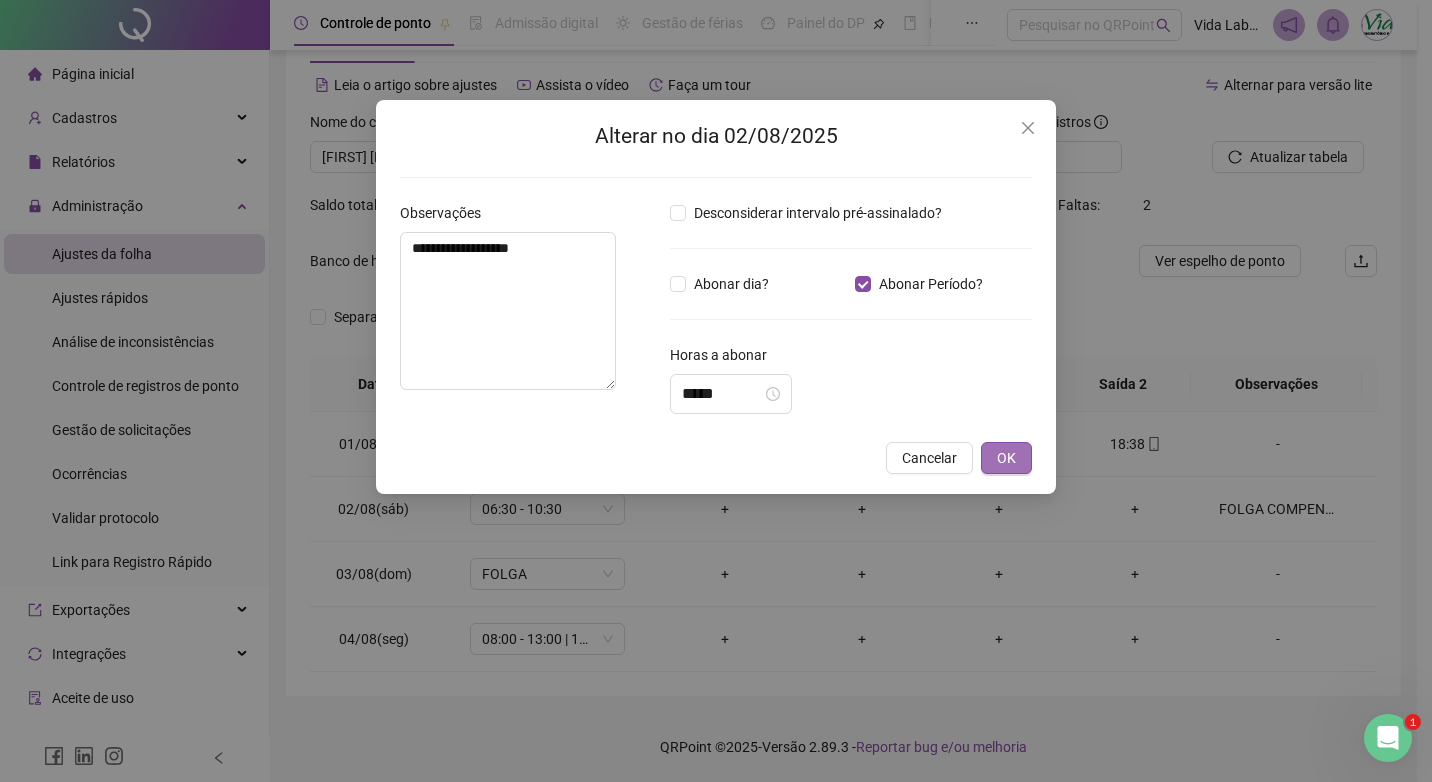 click on "OK" at bounding box center (1006, 458) 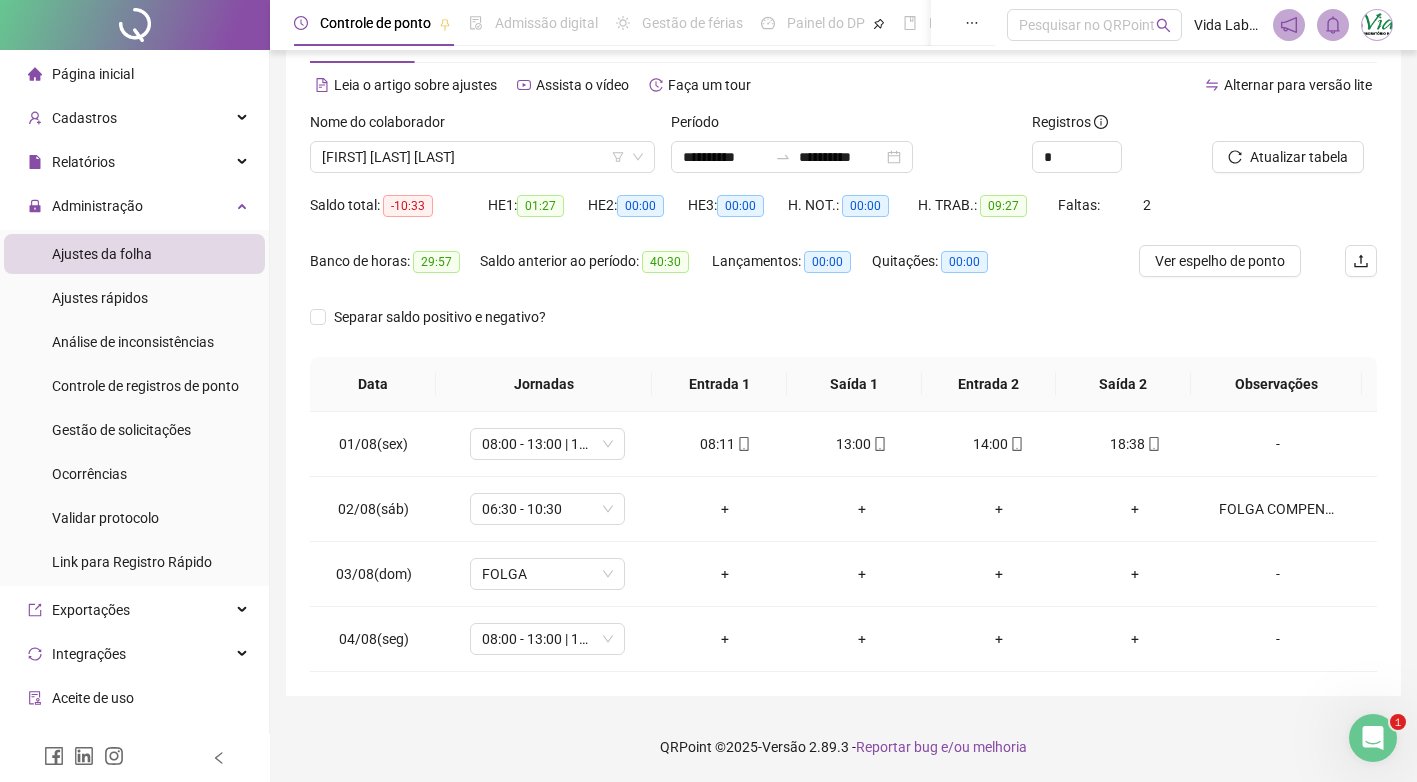 click on "Nome do colaborador" at bounding box center (482, 126) 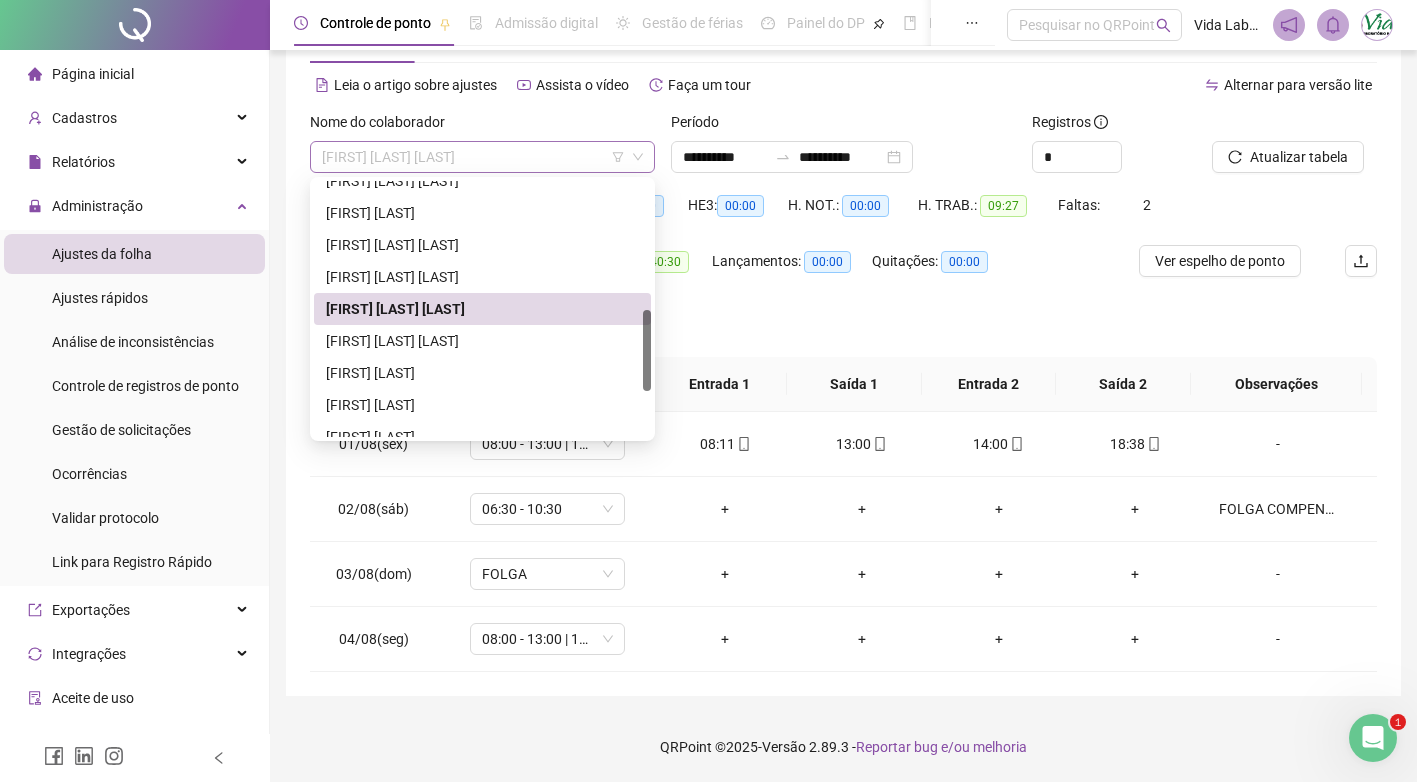 click on "[FIRST] [LAST] [LAST]" at bounding box center [482, 157] 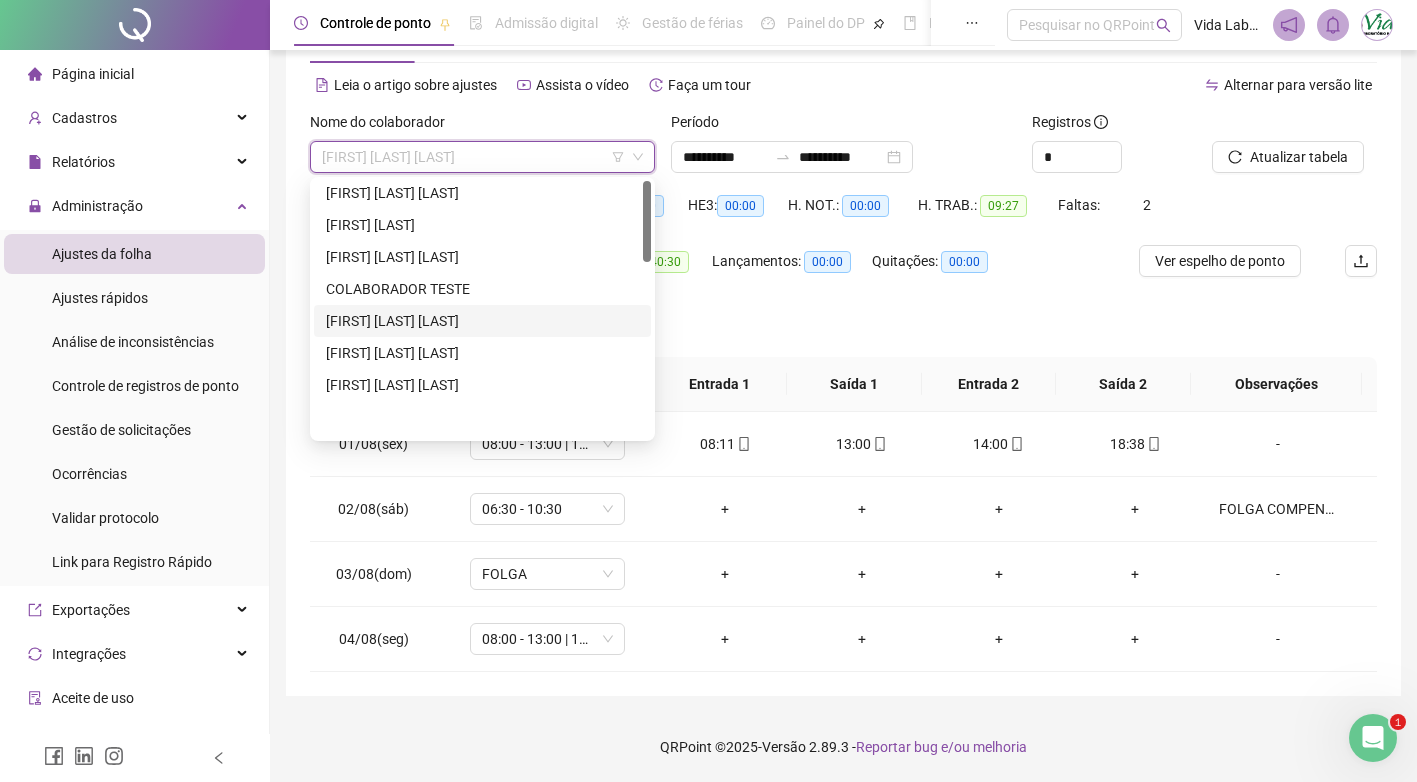 scroll, scrollTop: 0, scrollLeft: 0, axis: both 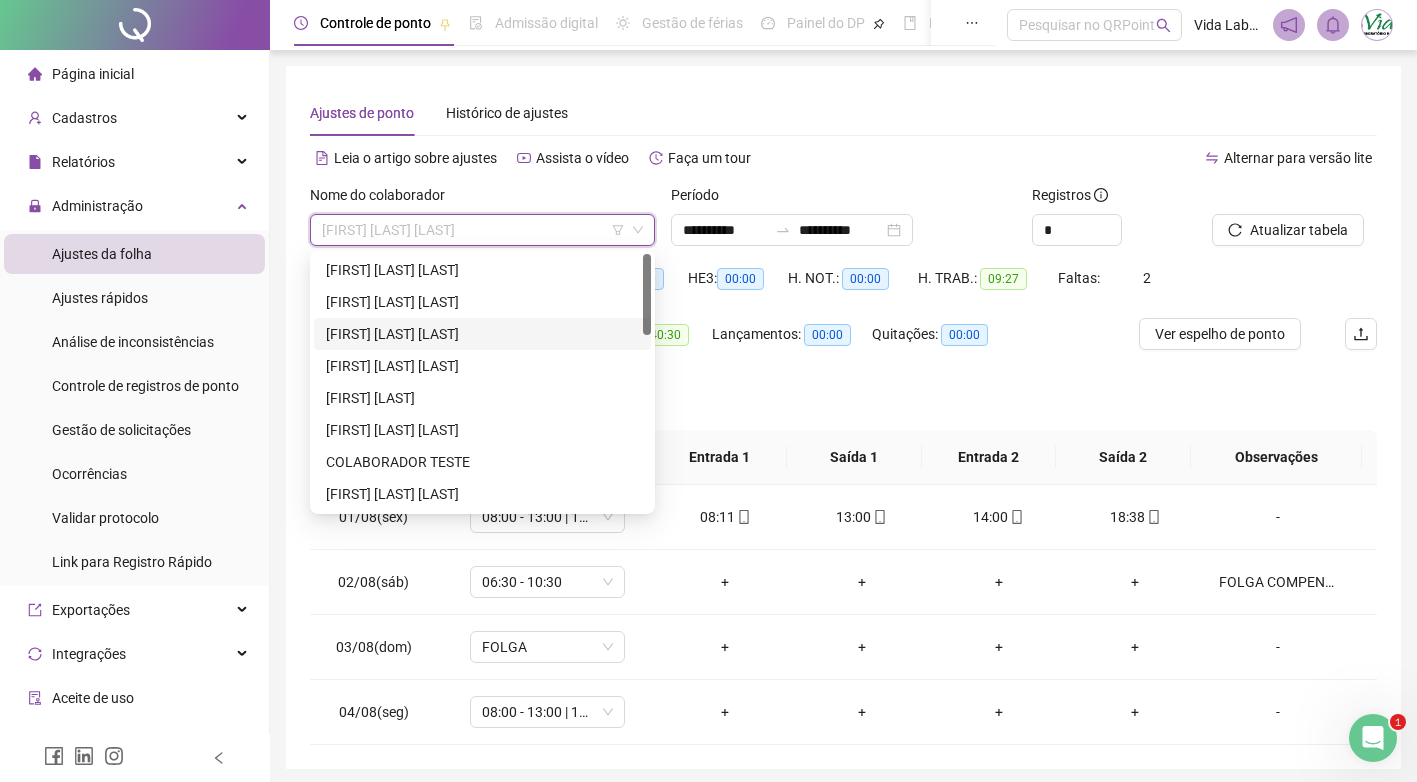 click on "[FIRST] [LAST] [LAST]" at bounding box center (482, 334) 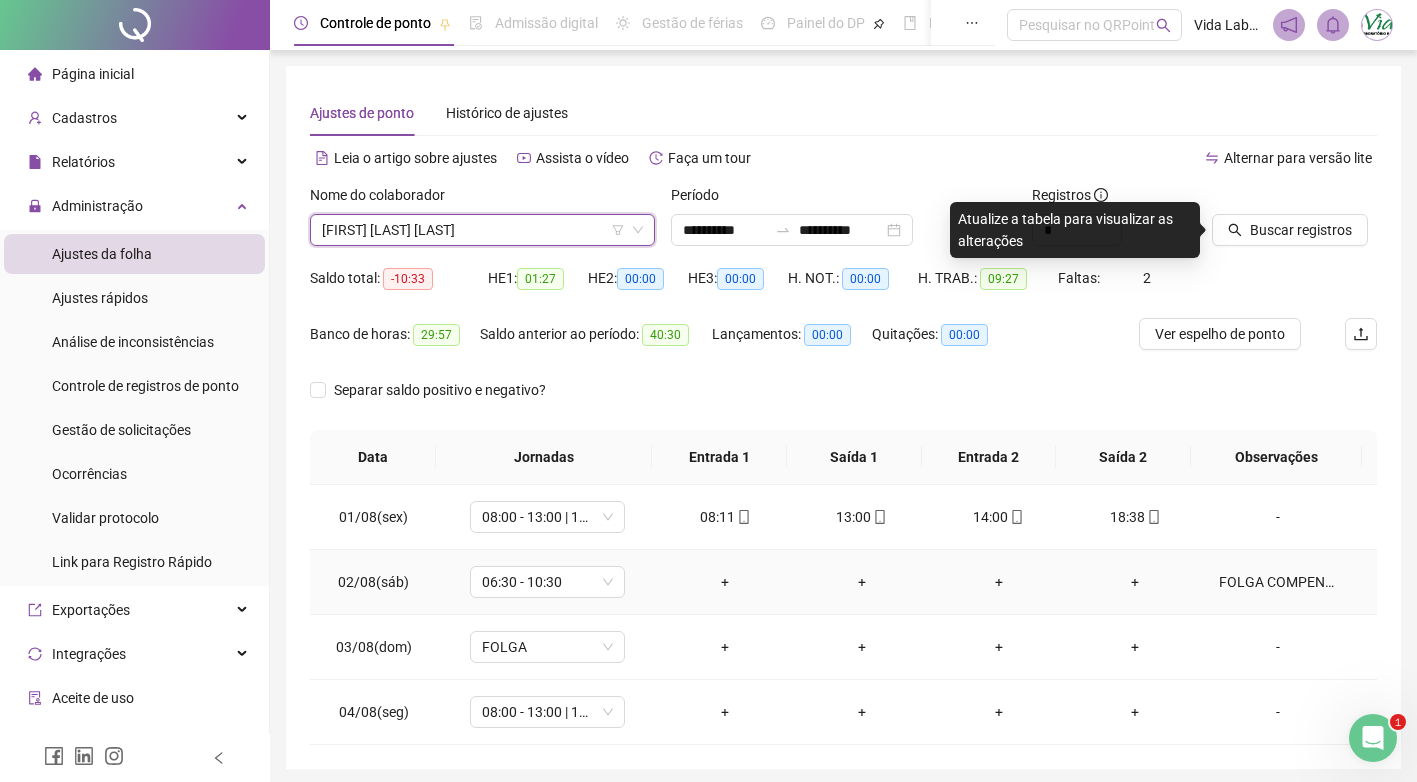 click on "FOLGA COMPENSATÓRIA" at bounding box center (1278, 582) 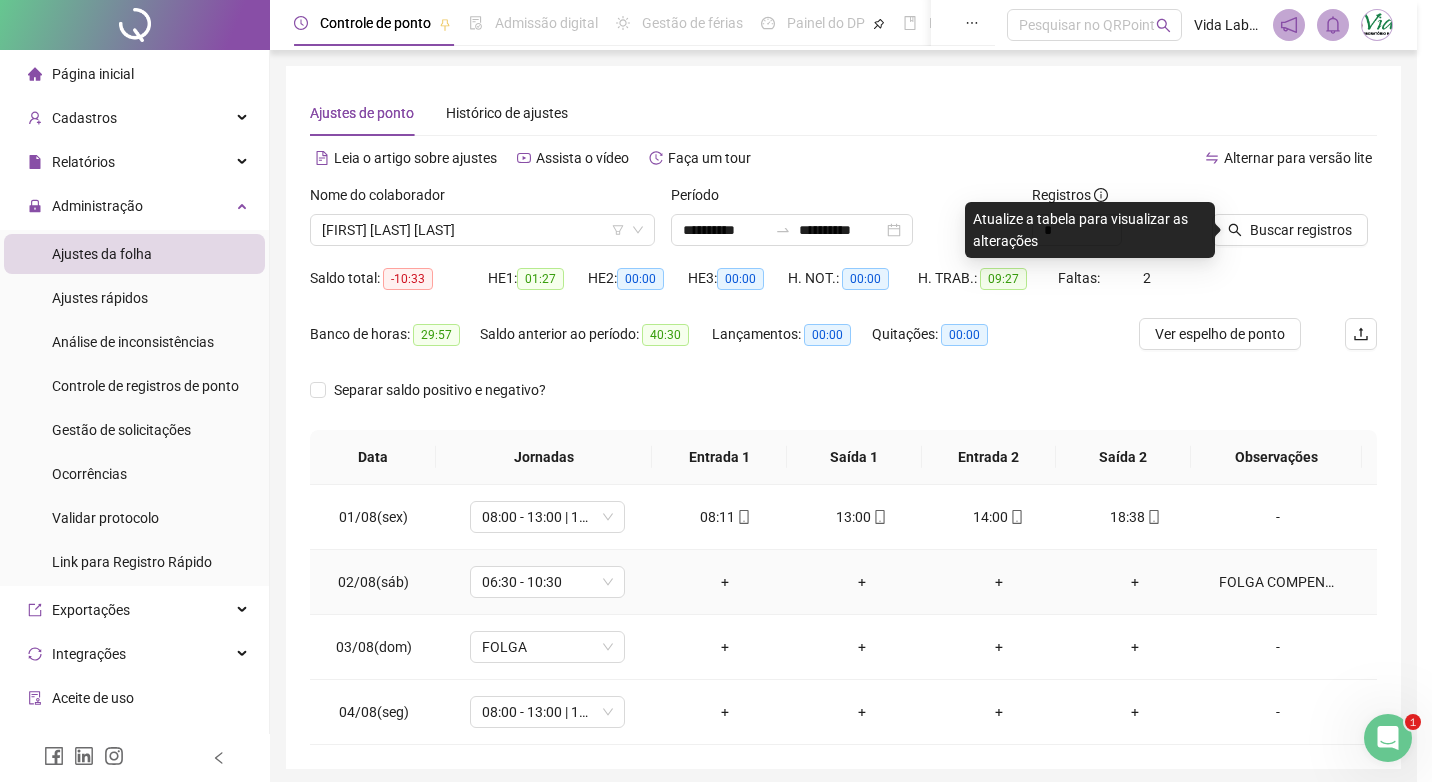 type on "**********" 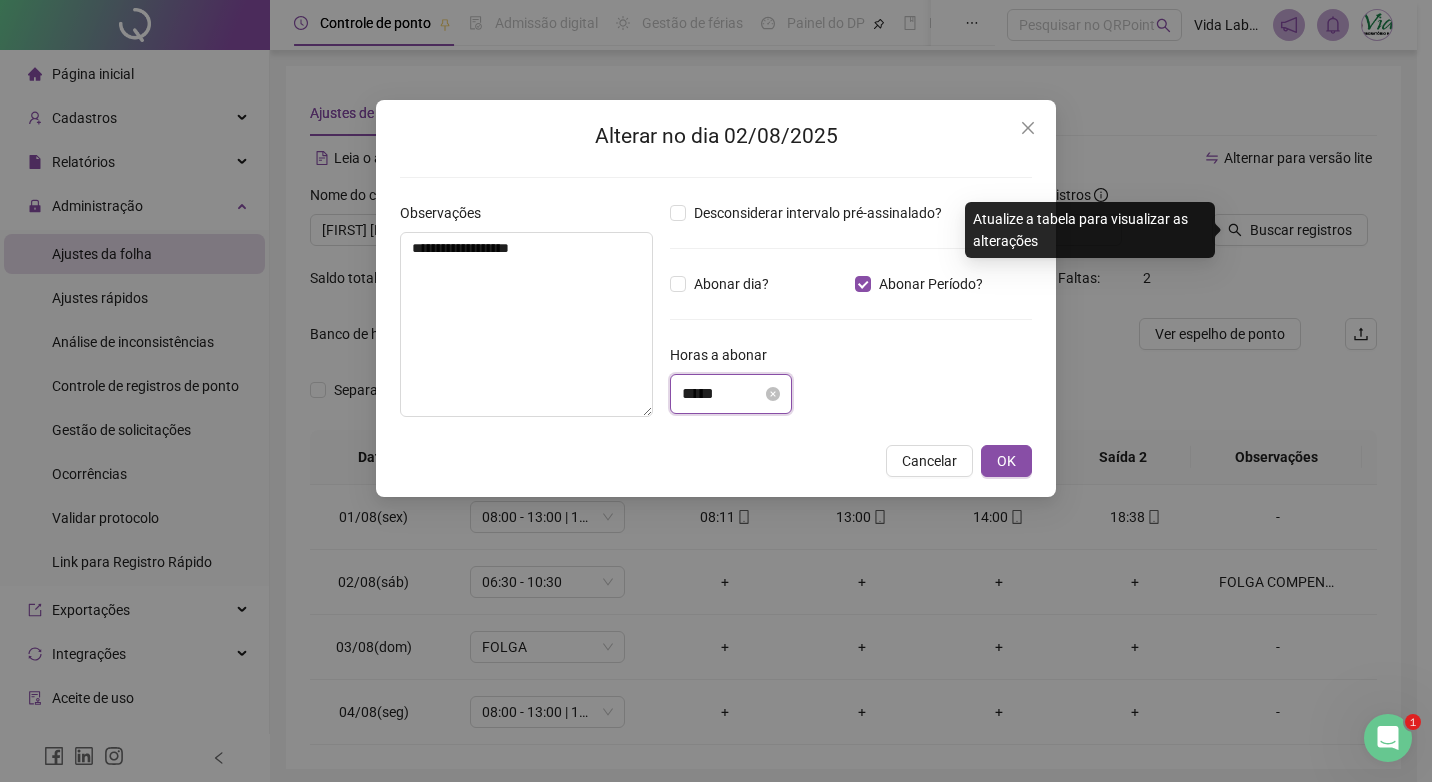 click on "*****" at bounding box center [722, 394] 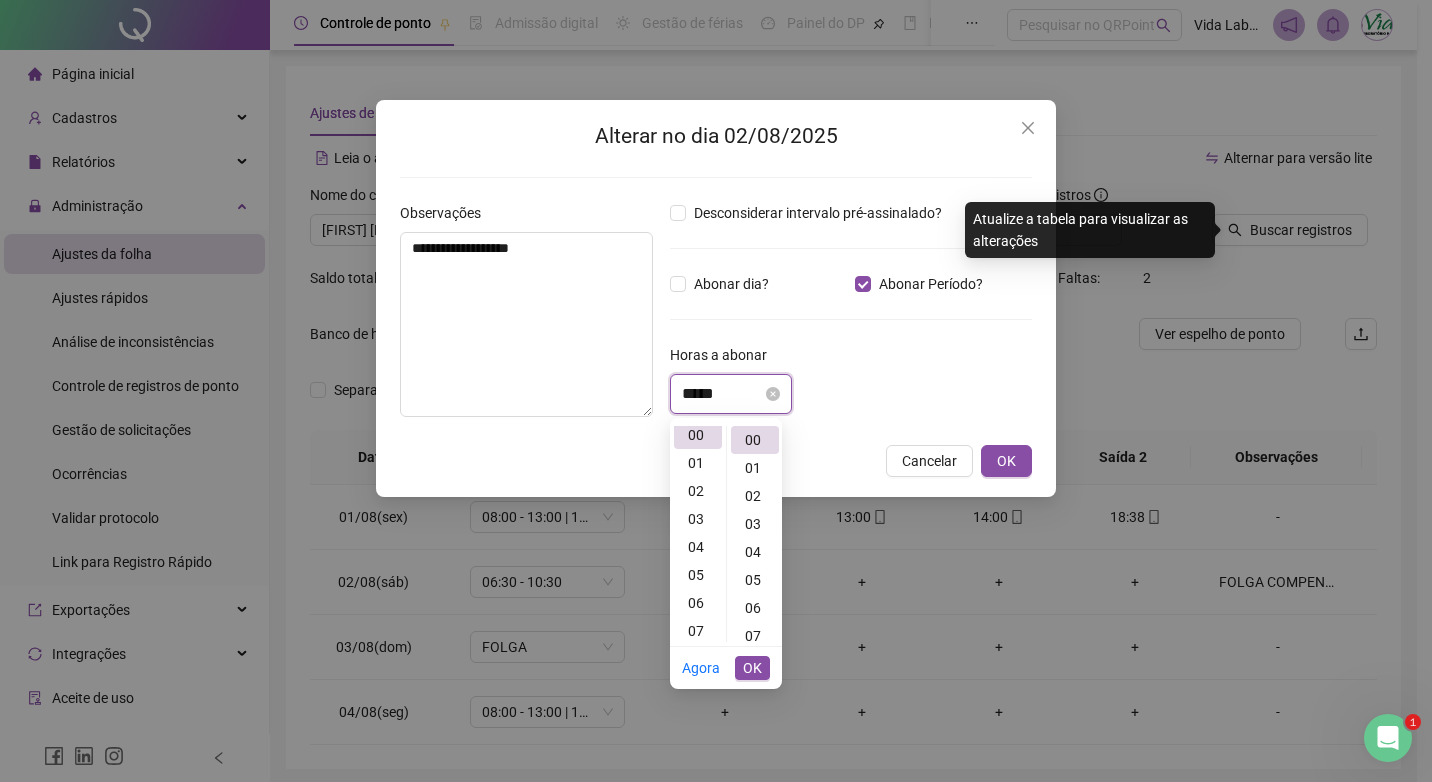 scroll, scrollTop: 0, scrollLeft: 0, axis: both 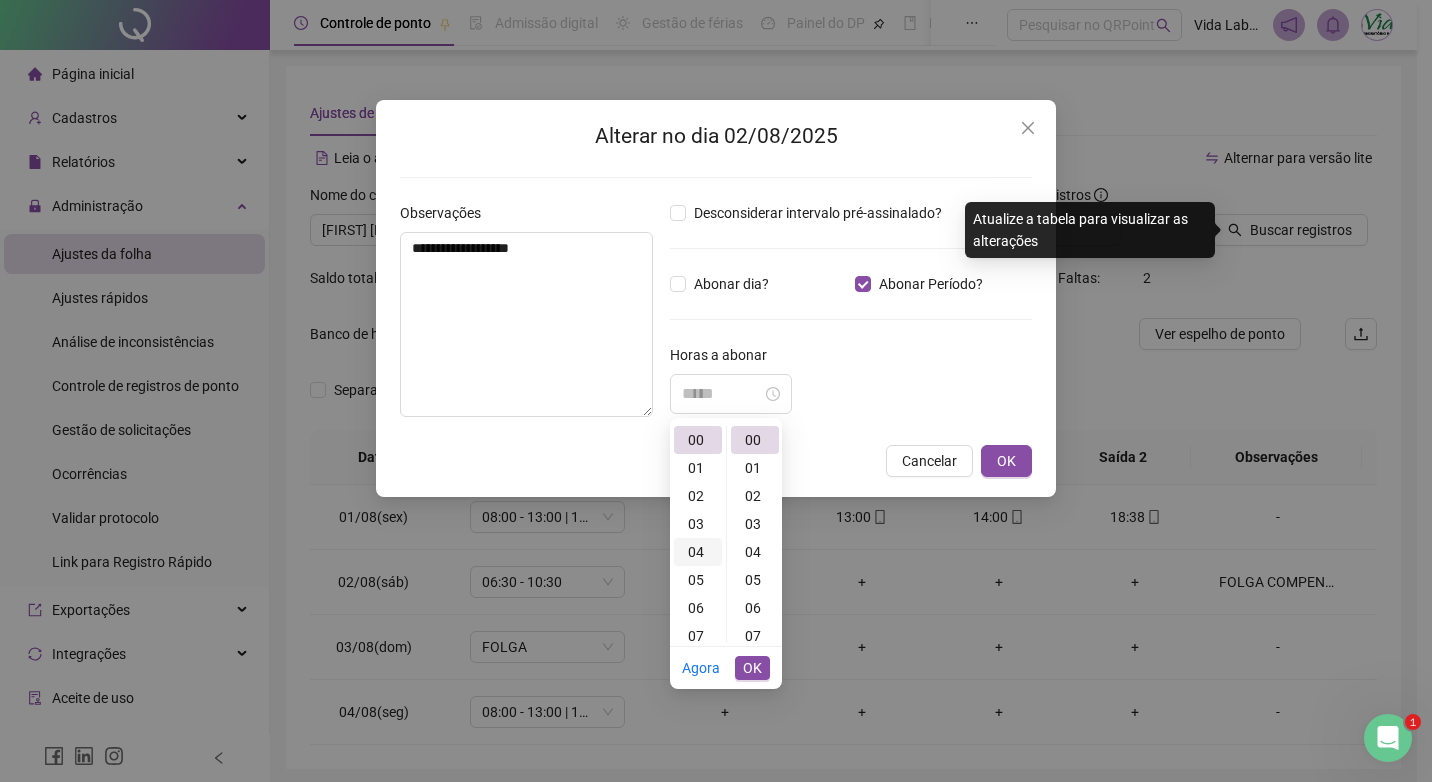 click on "04" at bounding box center [698, 552] 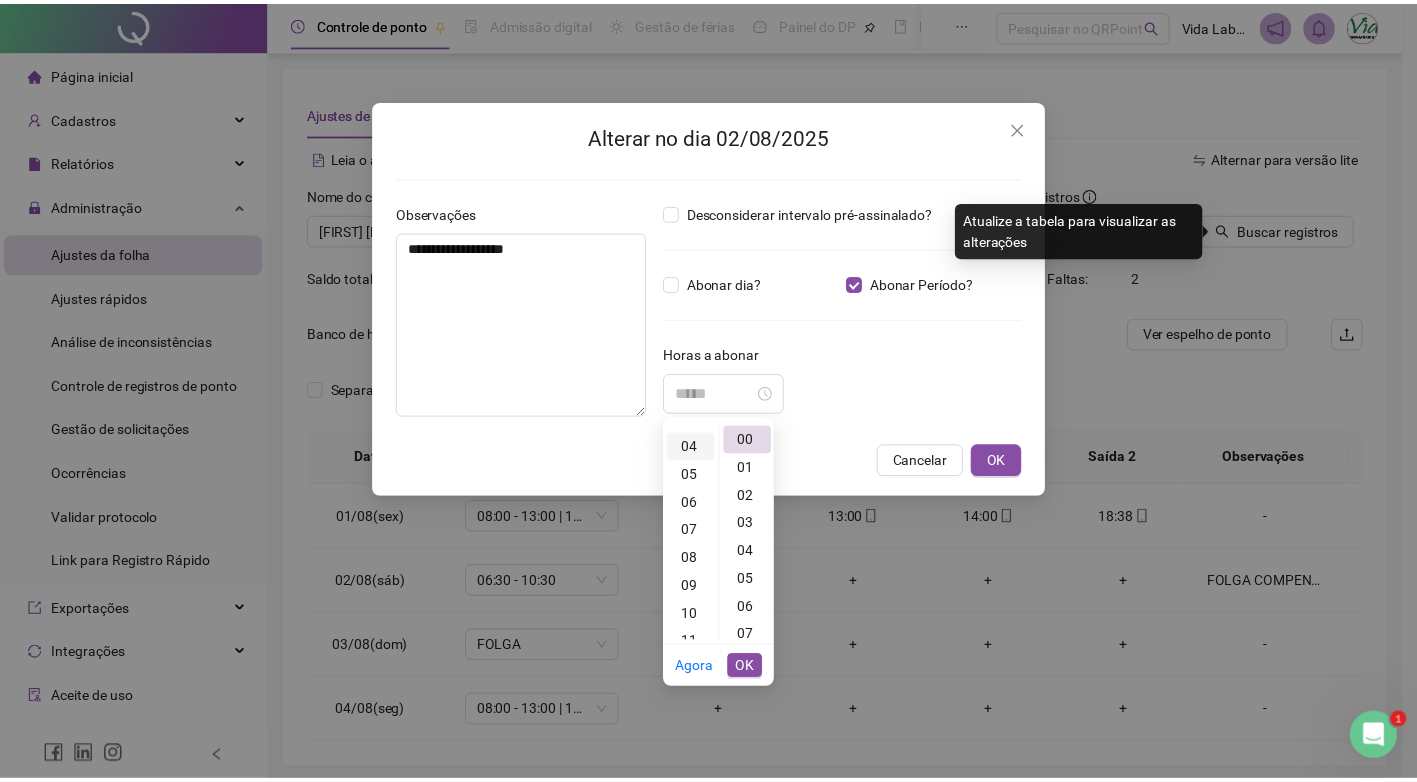 scroll, scrollTop: 112, scrollLeft: 0, axis: vertical 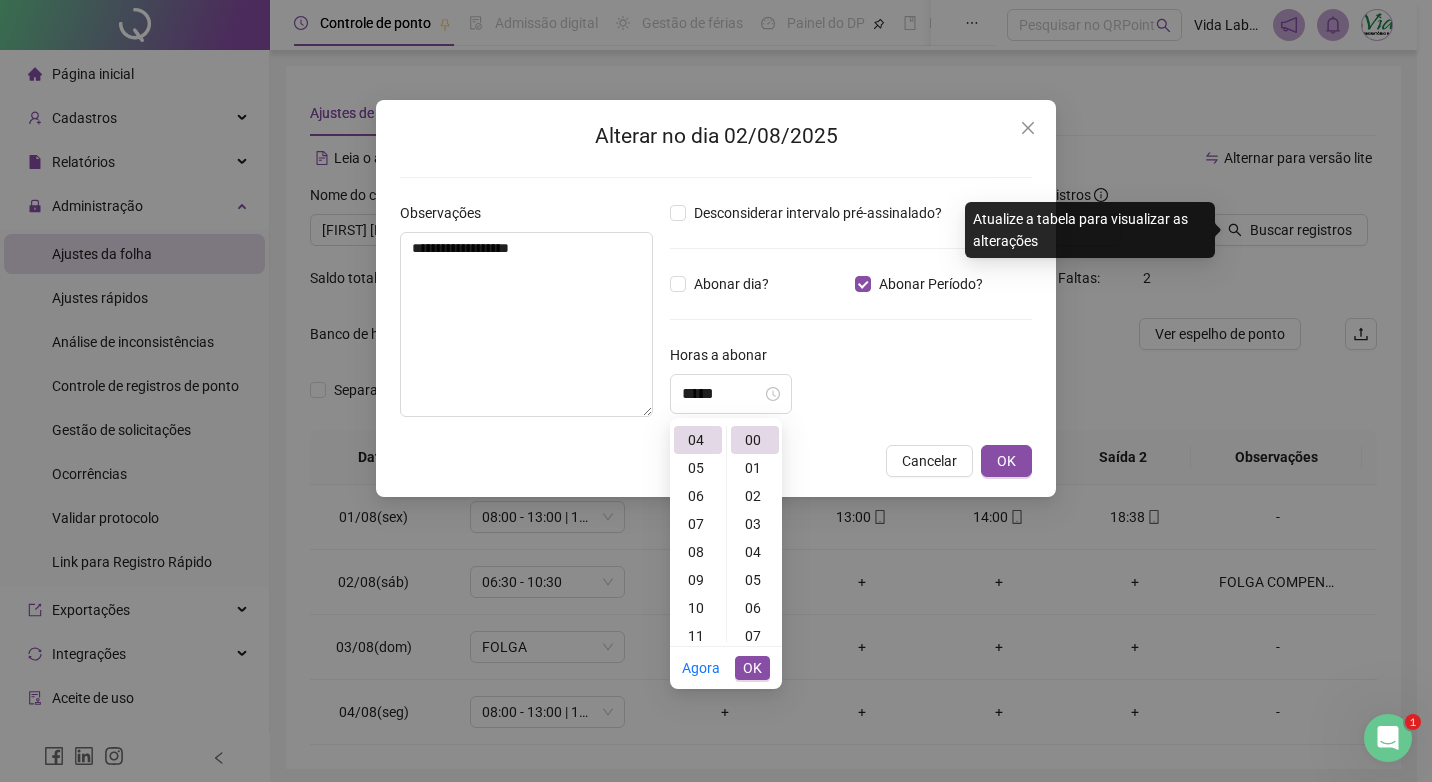 type on "*****" 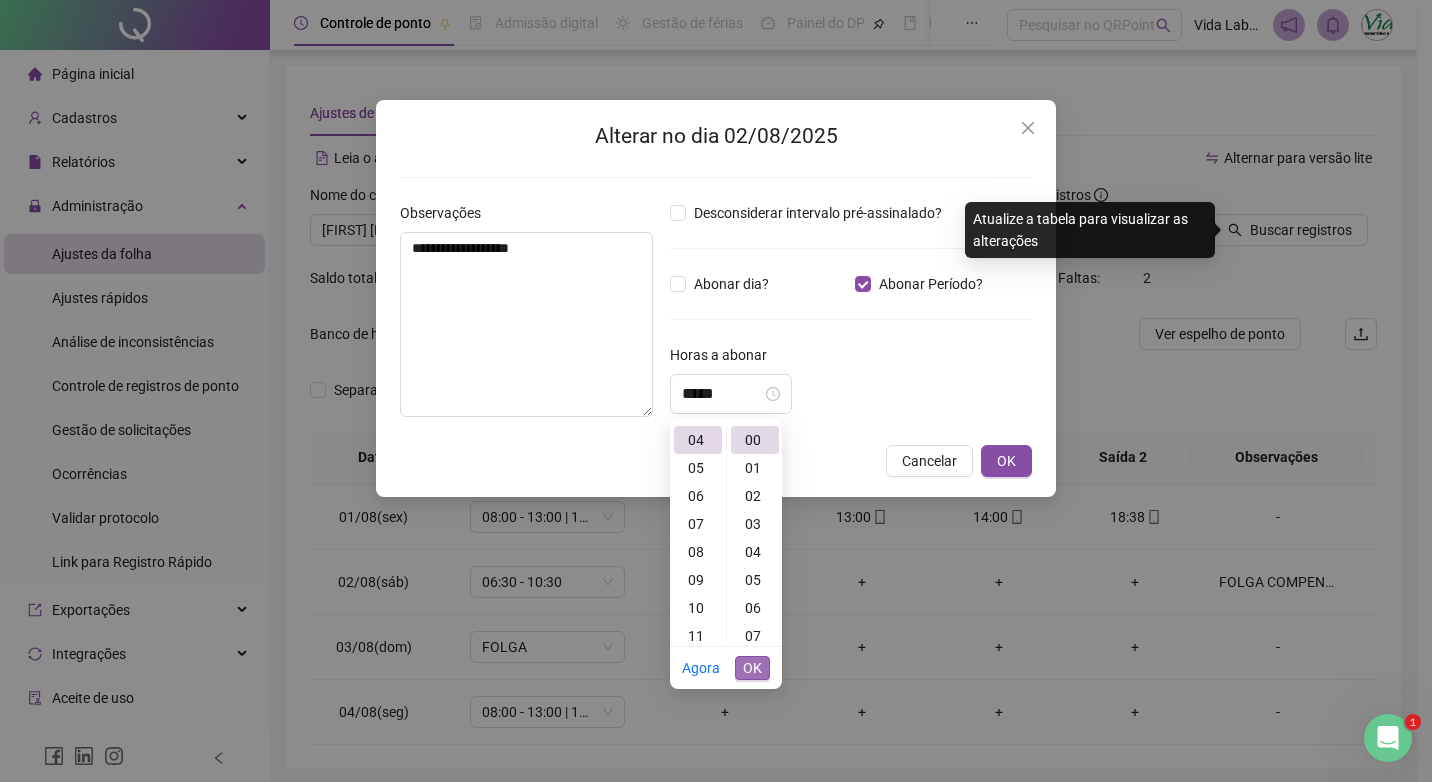 click on "OK" at bounding box center (752, 668) 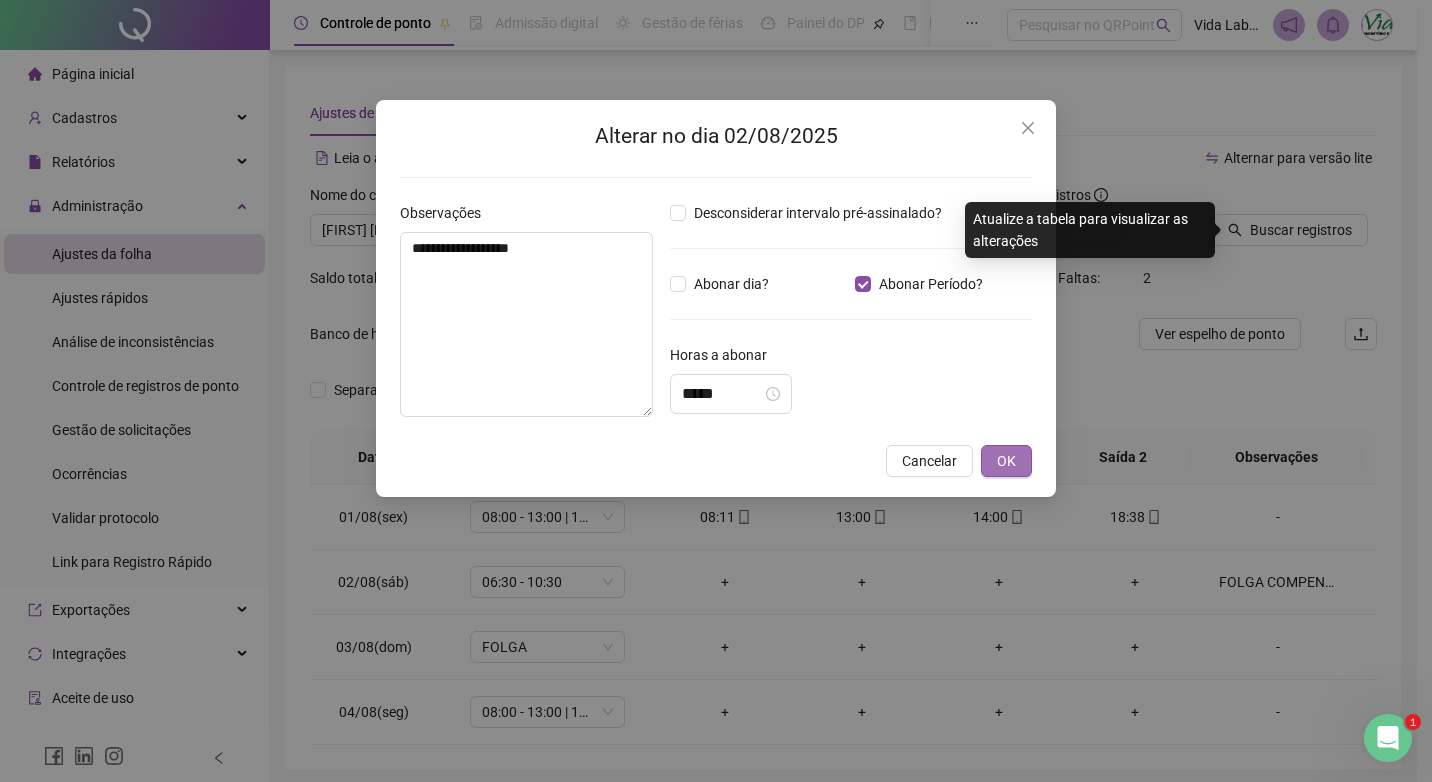 click on "OK" at bounding box center [1006, 461] 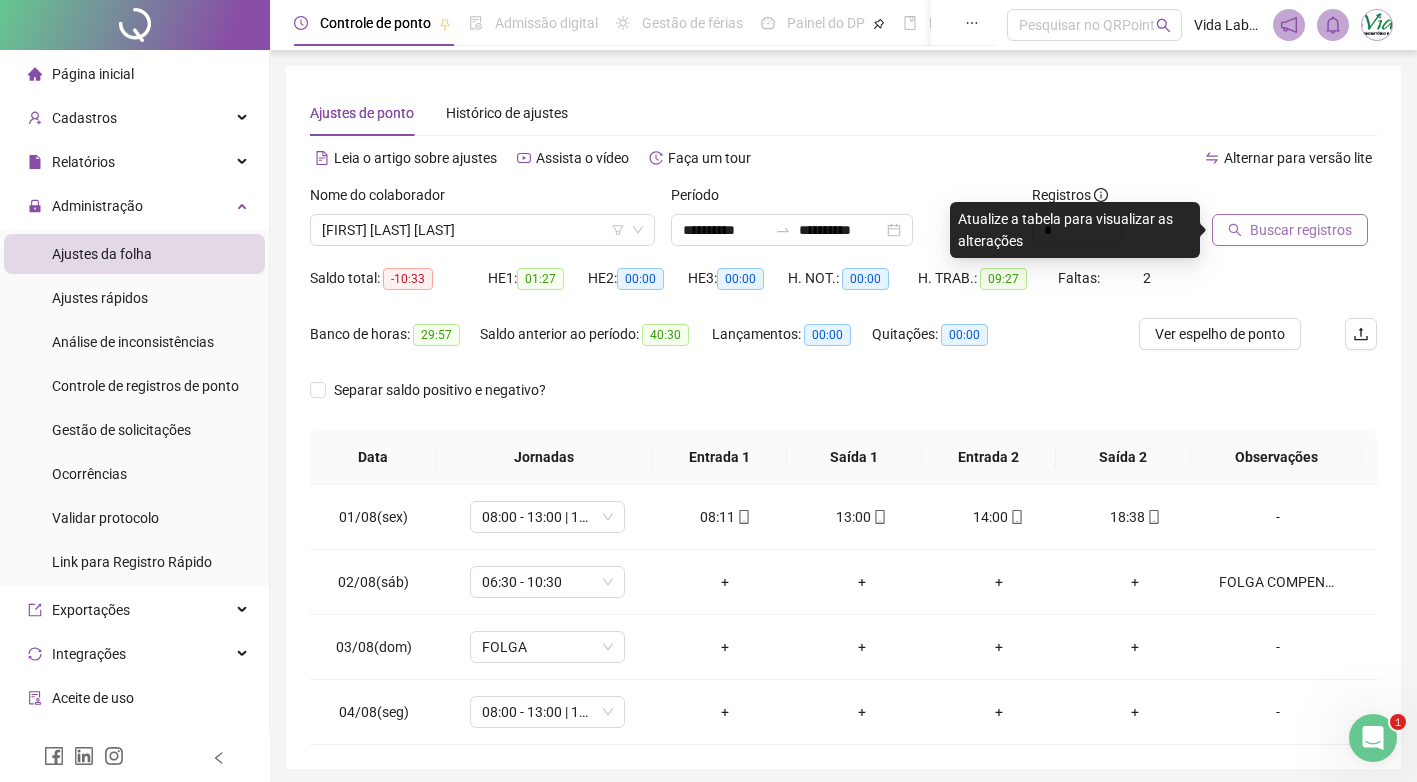 click on "Buscar registros" at bounding box center [1301, 230] 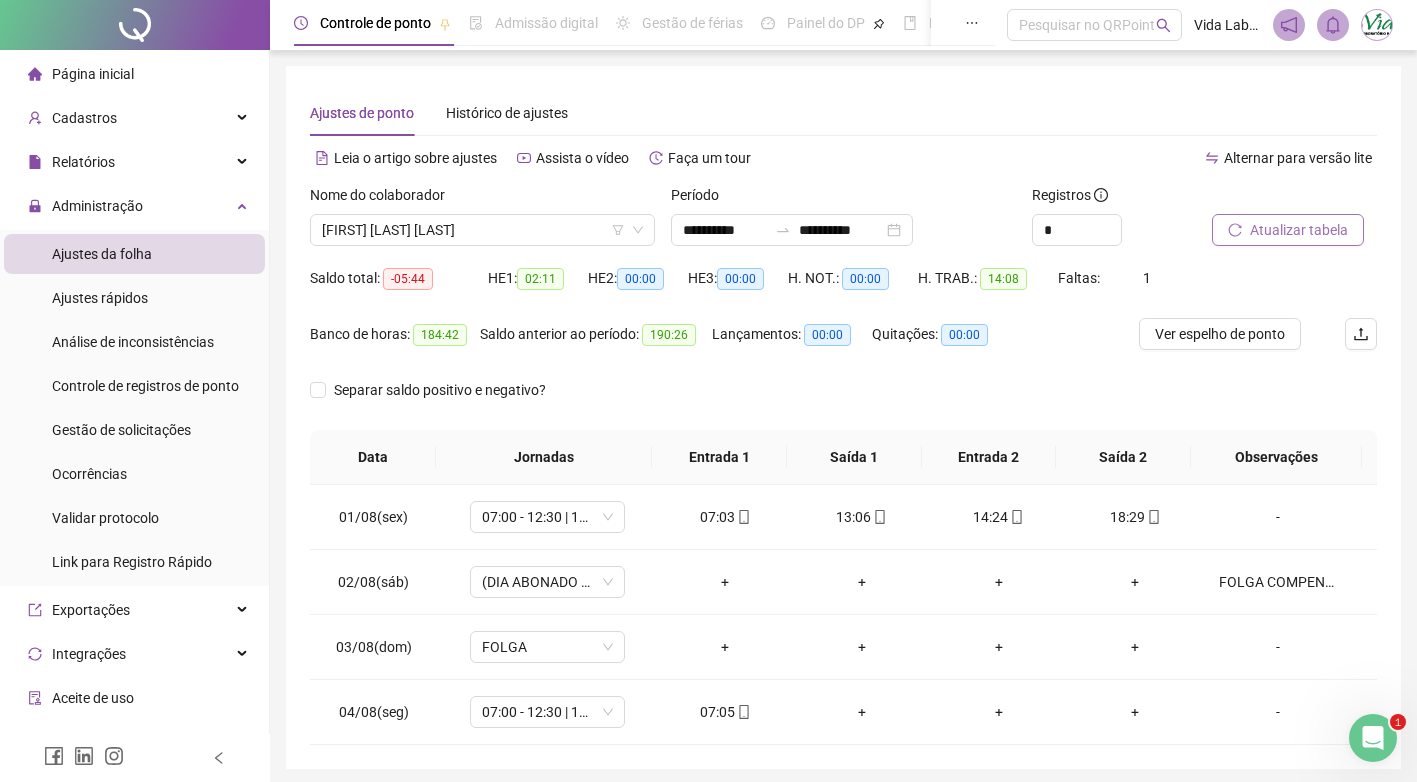 scroll, scrollTop: 73, scrollLeft: 0, axis: vertical 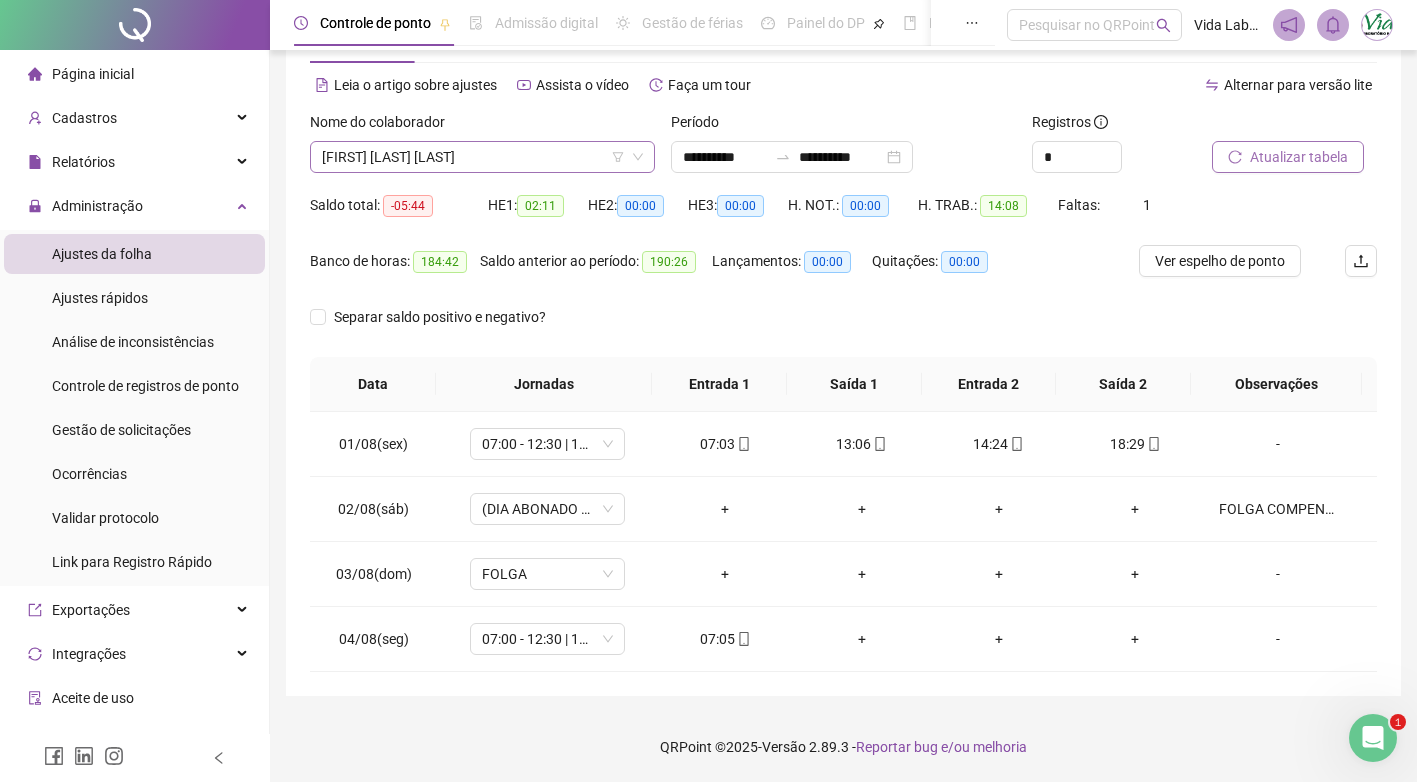 click on "[FIRST] [LAST] [LAST]" at bounding box center [482, 157] 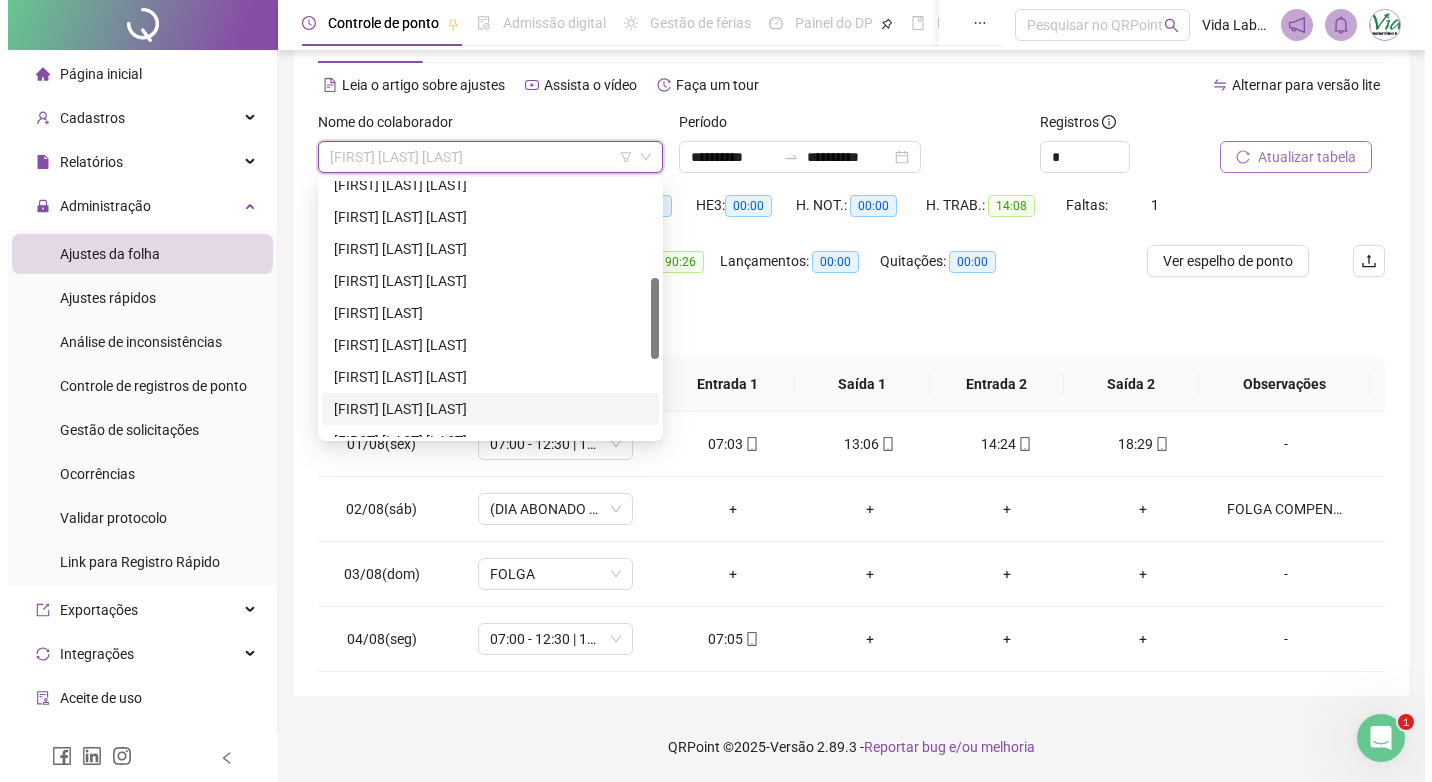 scroll, scrollTop: 400, scrollLeft: 0, axis: vertical 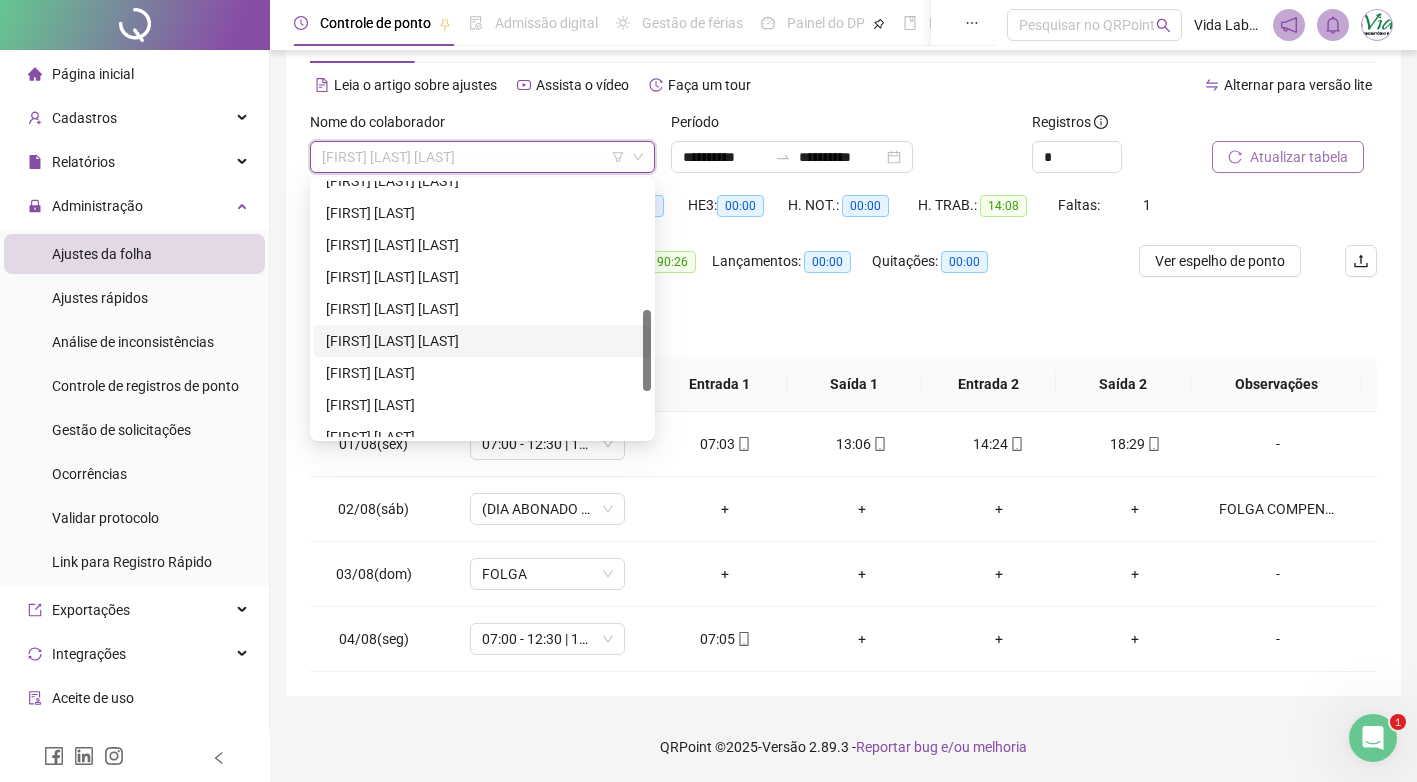 click on "[FIRST] [LAST] [LAST]" at bounding box center (482, 341) 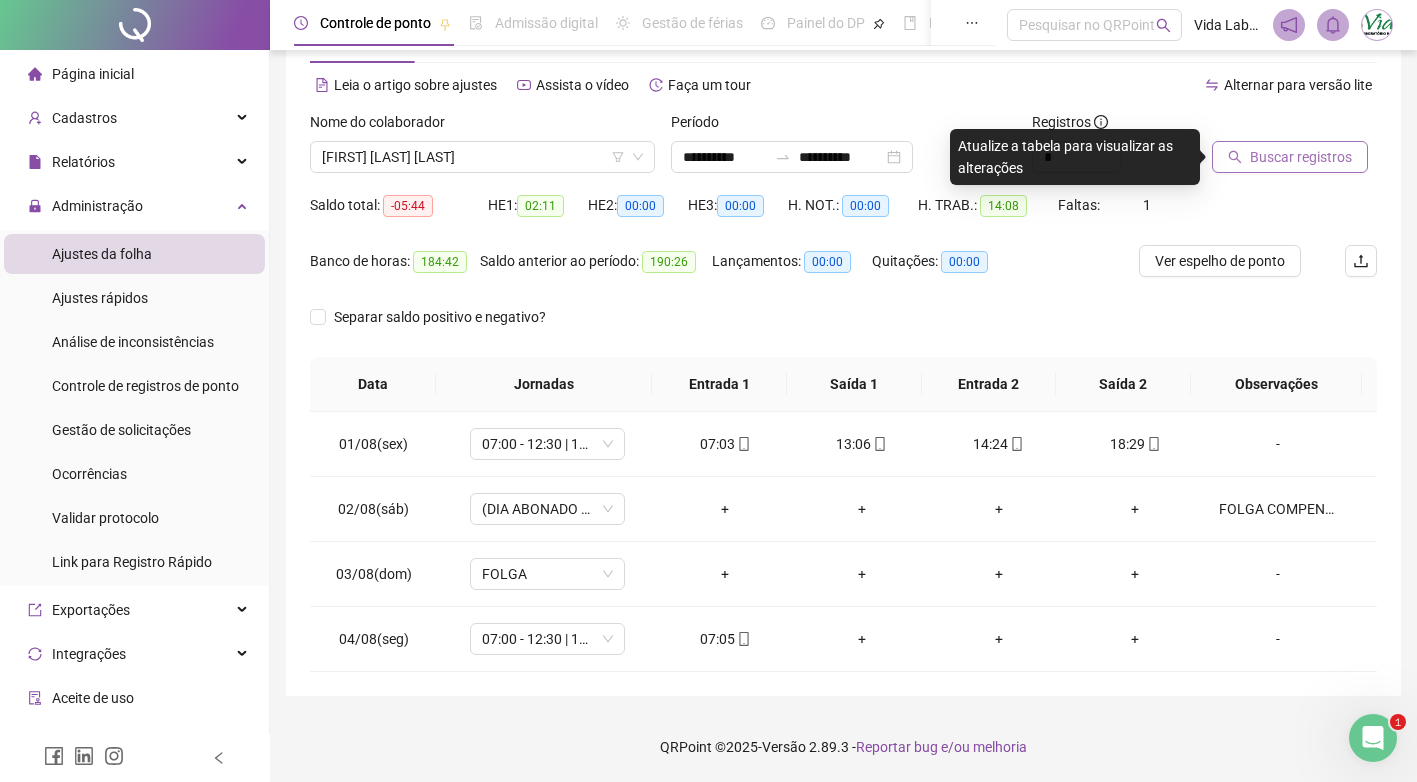 click on "Buscar registros" at bounding box center (1301, 157) 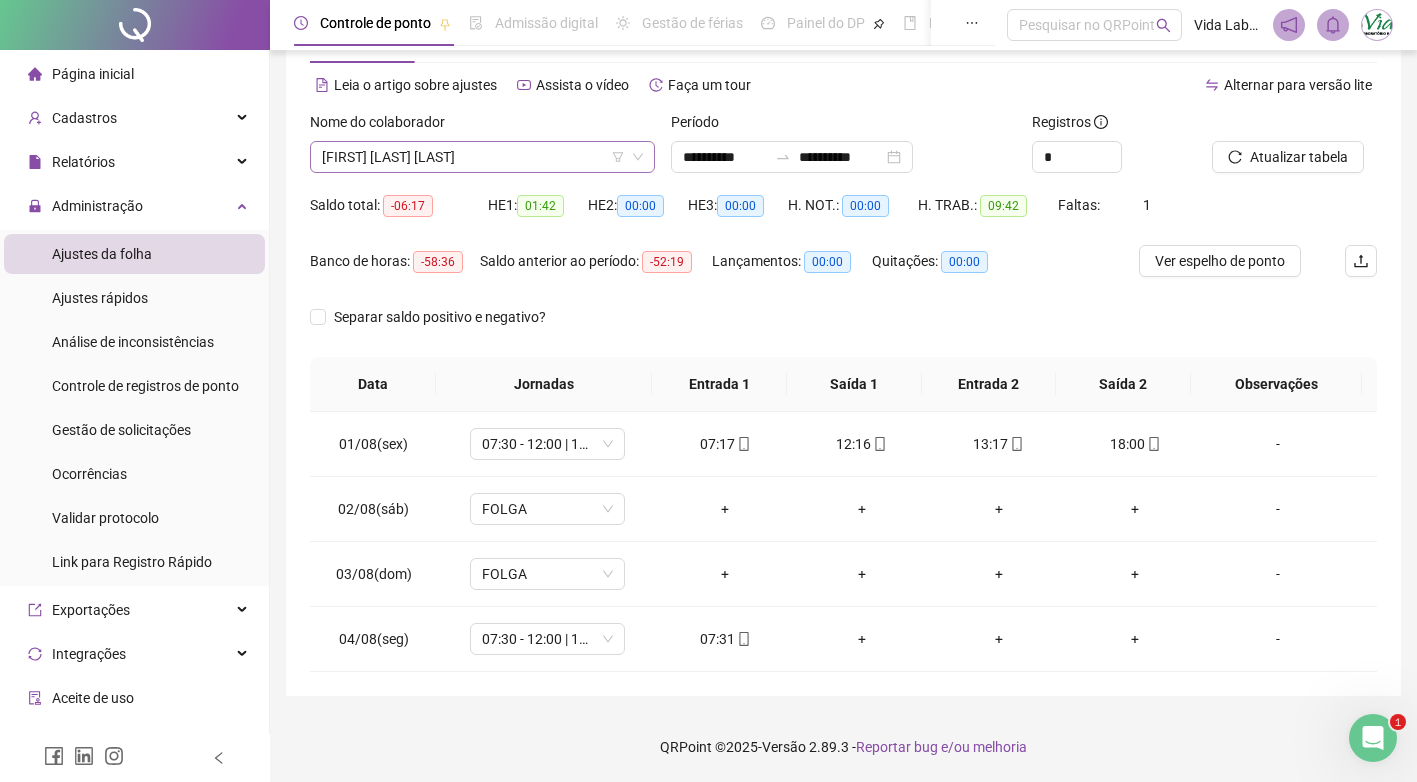 click on "[FIRST] [LAST] [LAST]" at bounding box center (482, 157) 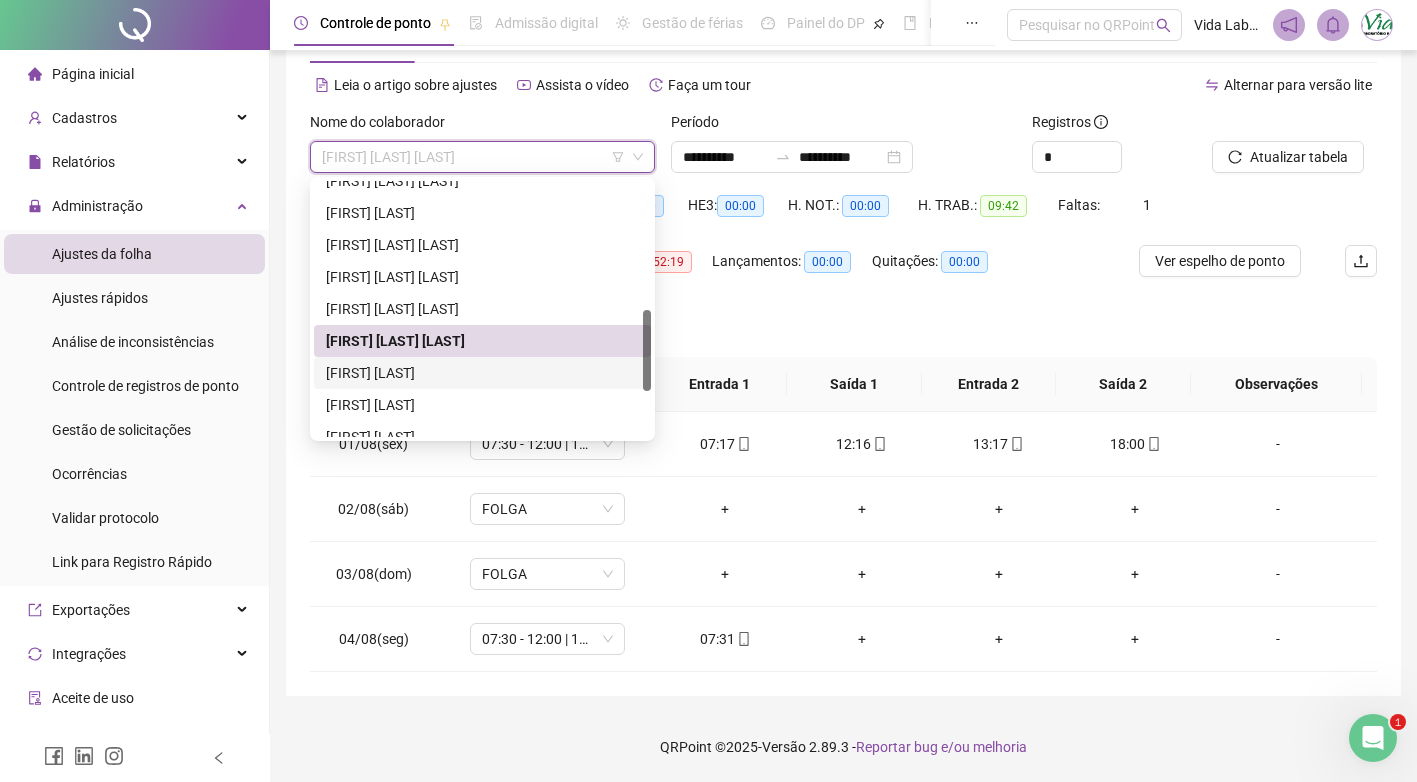 click on "[FIRST] [LAST]" at bounding box center (482, 373) 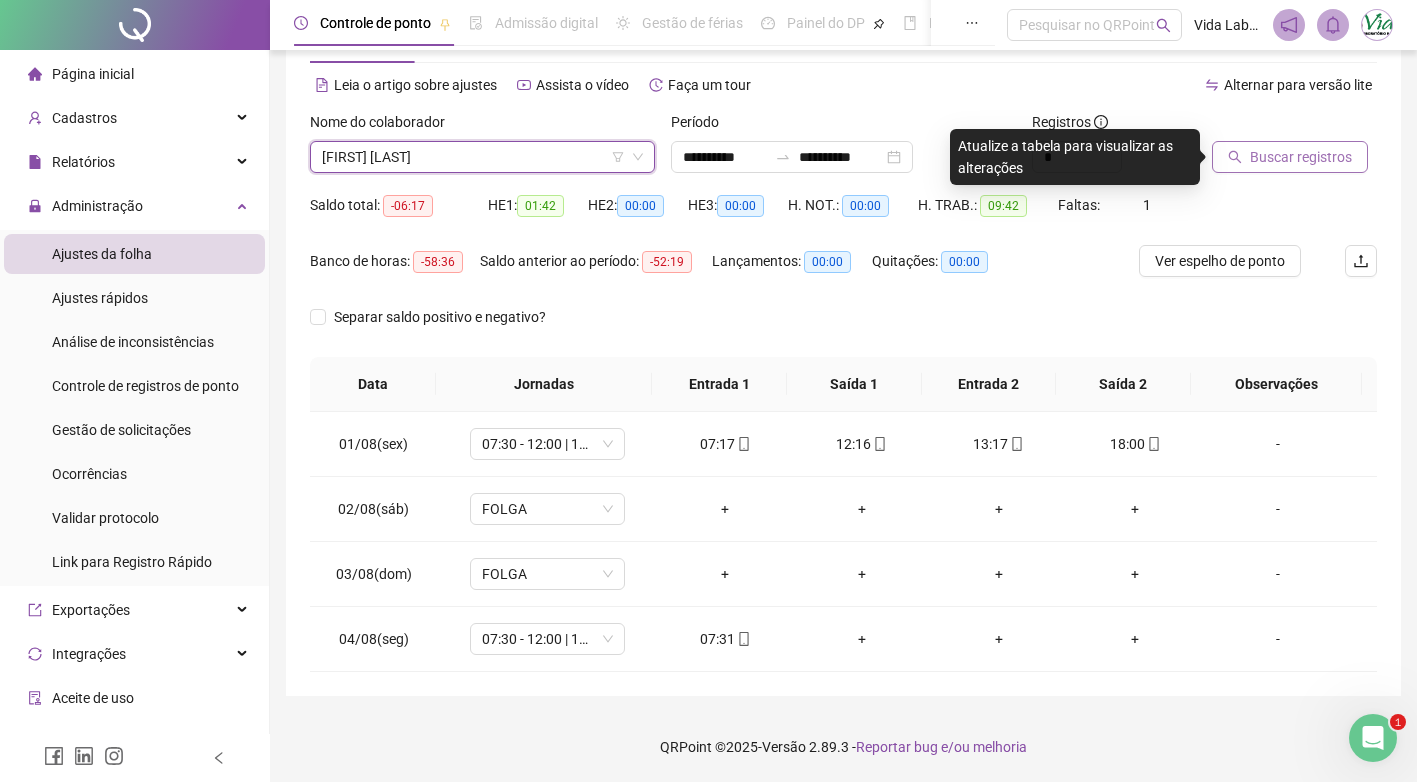 click on "Buscar registros" at bounding box center [1301, 157] 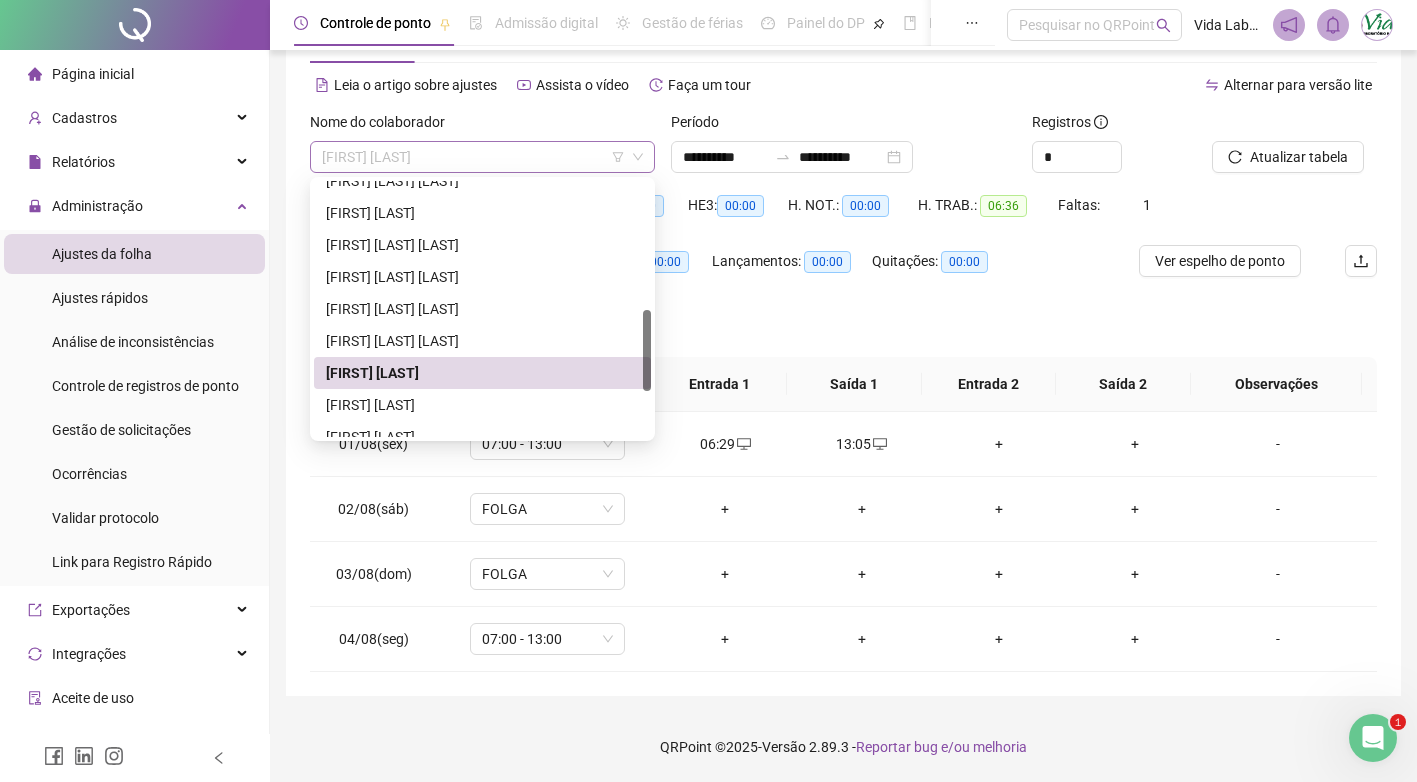 click on "[FIRST] [LAST]" at bounding box center (482, 157) 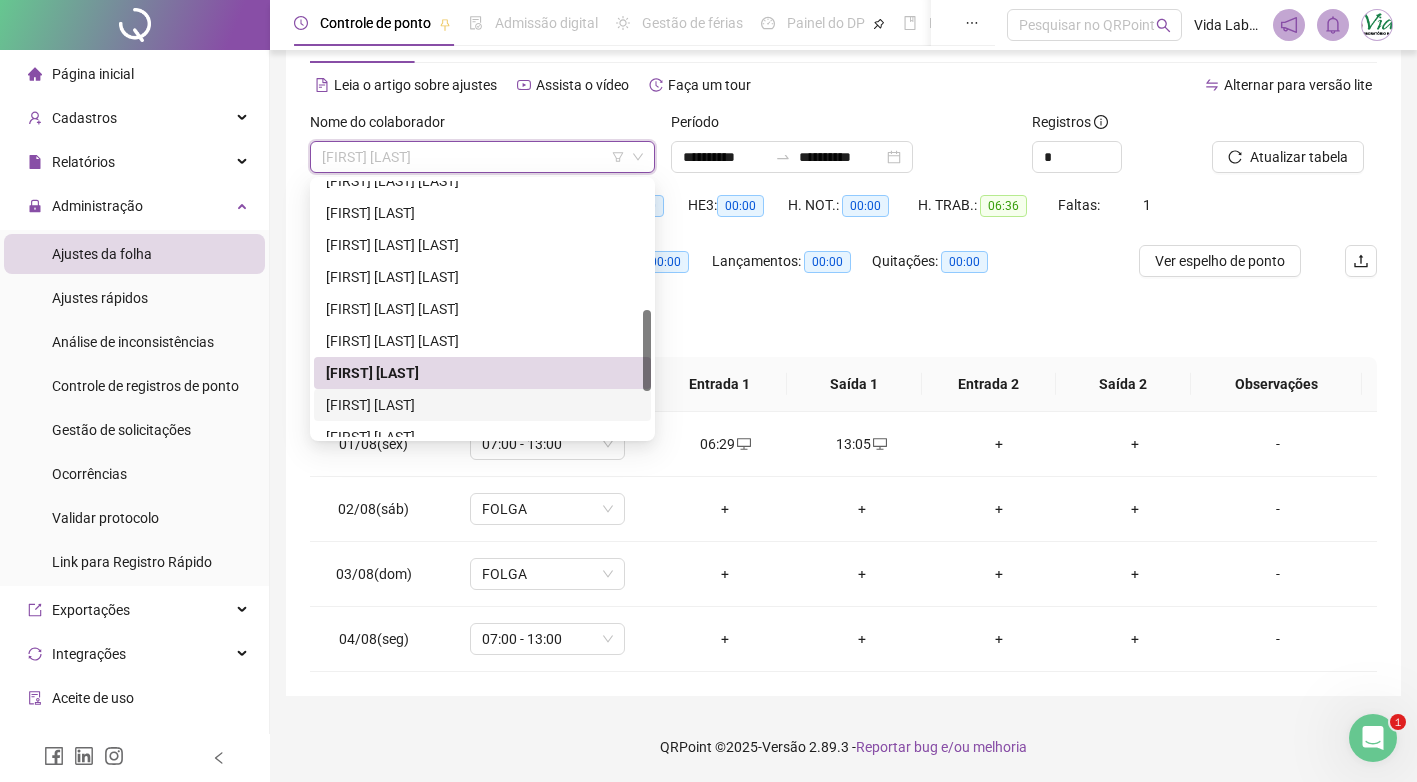 click on "[FIRST] [LAST]" at bounding box center (482, 405) 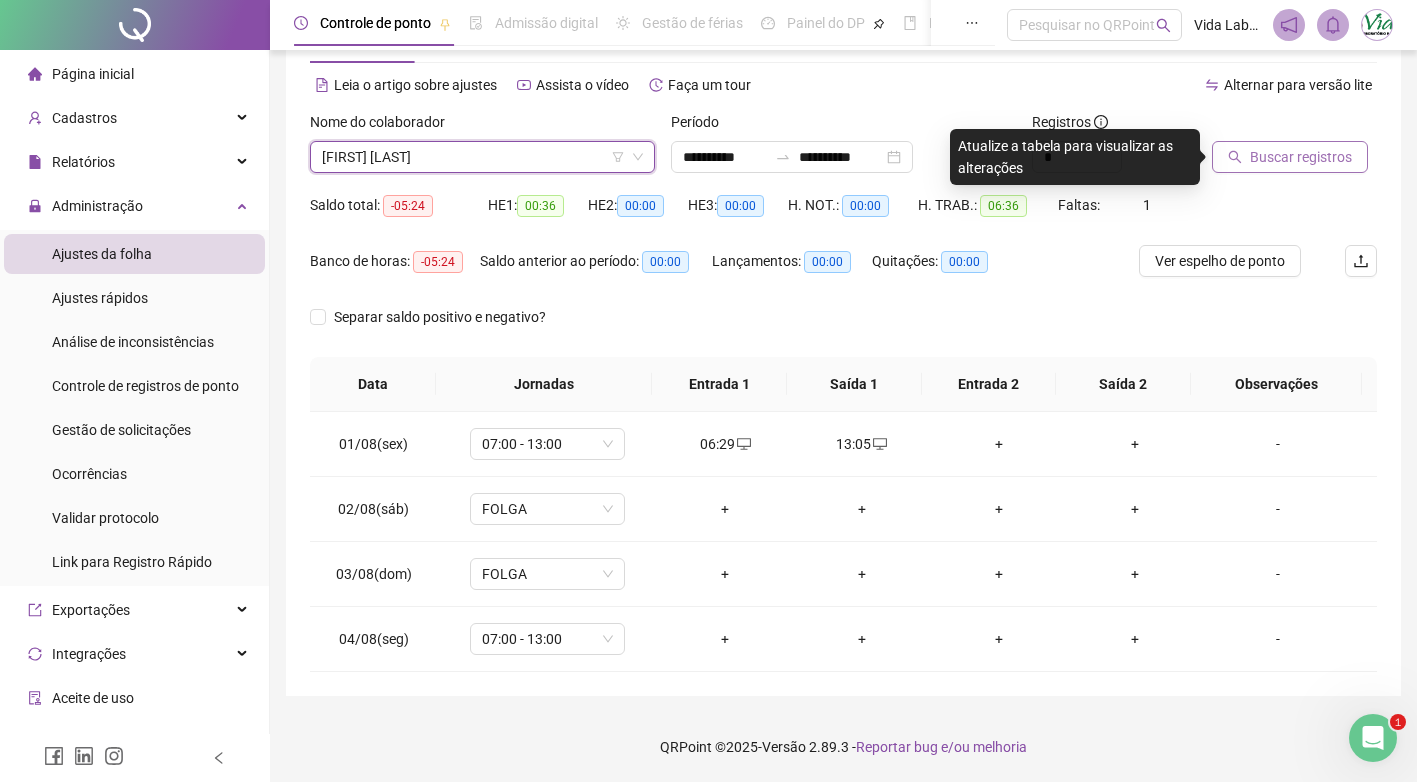 click on "Buscar registros" at bounding box center (1301, 157) 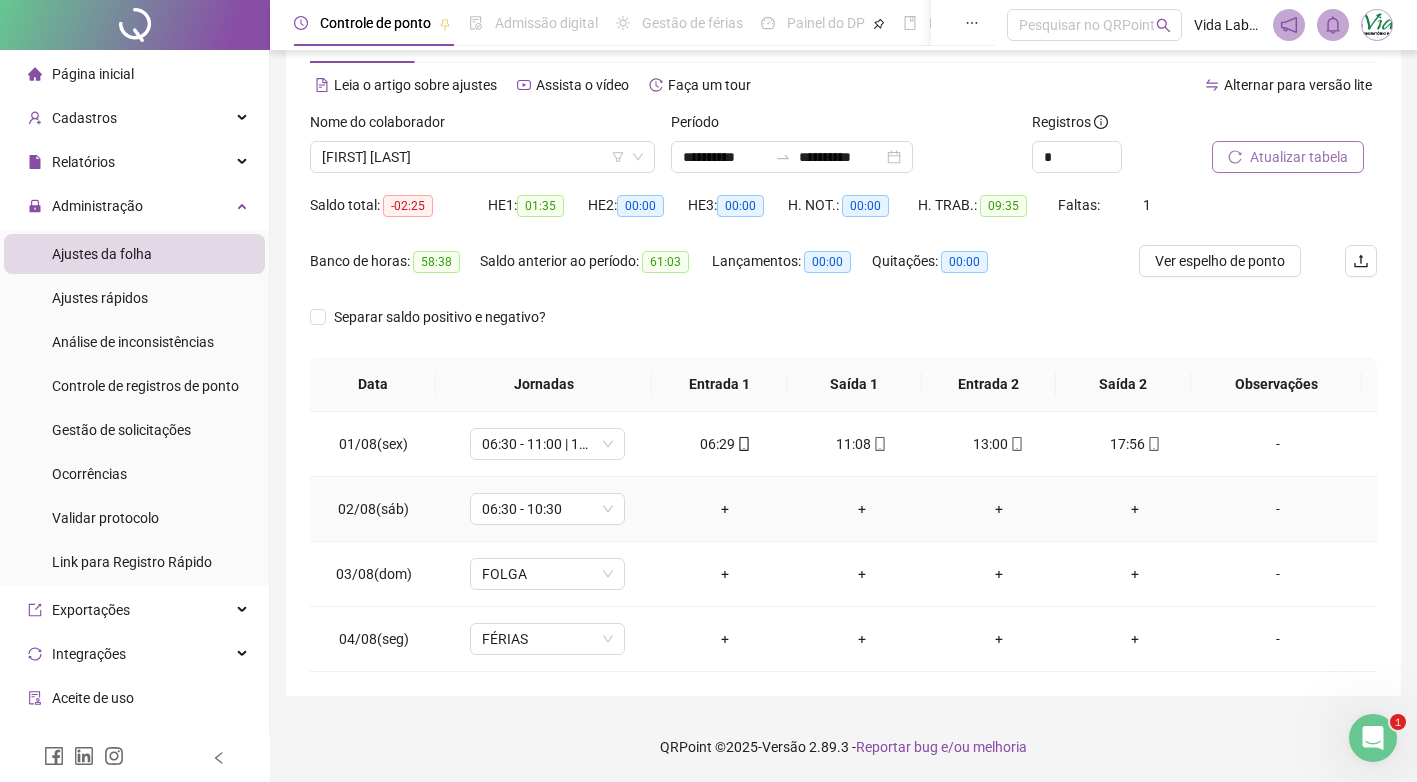 click on "-" at bounding box center (1278, 509) 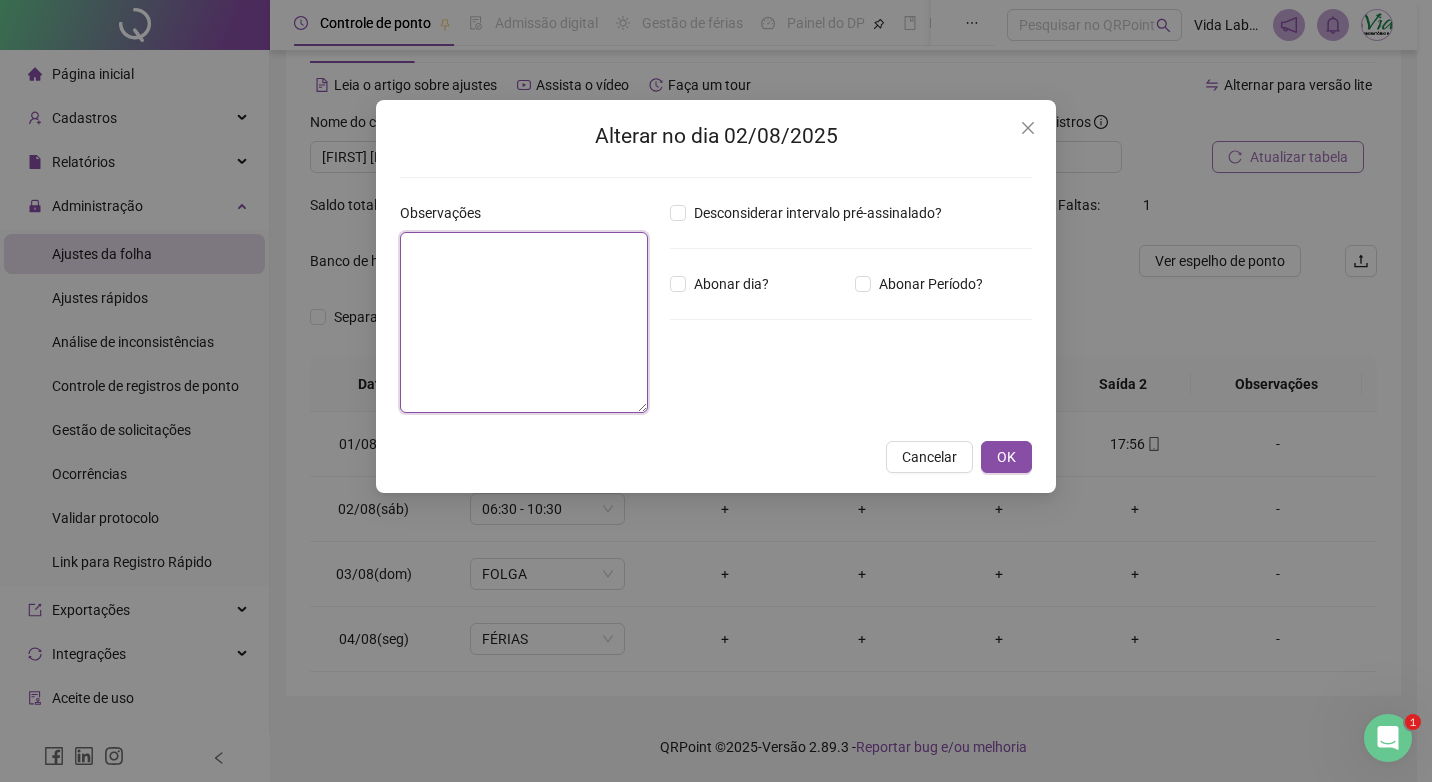click at bounding box center (524, 322) 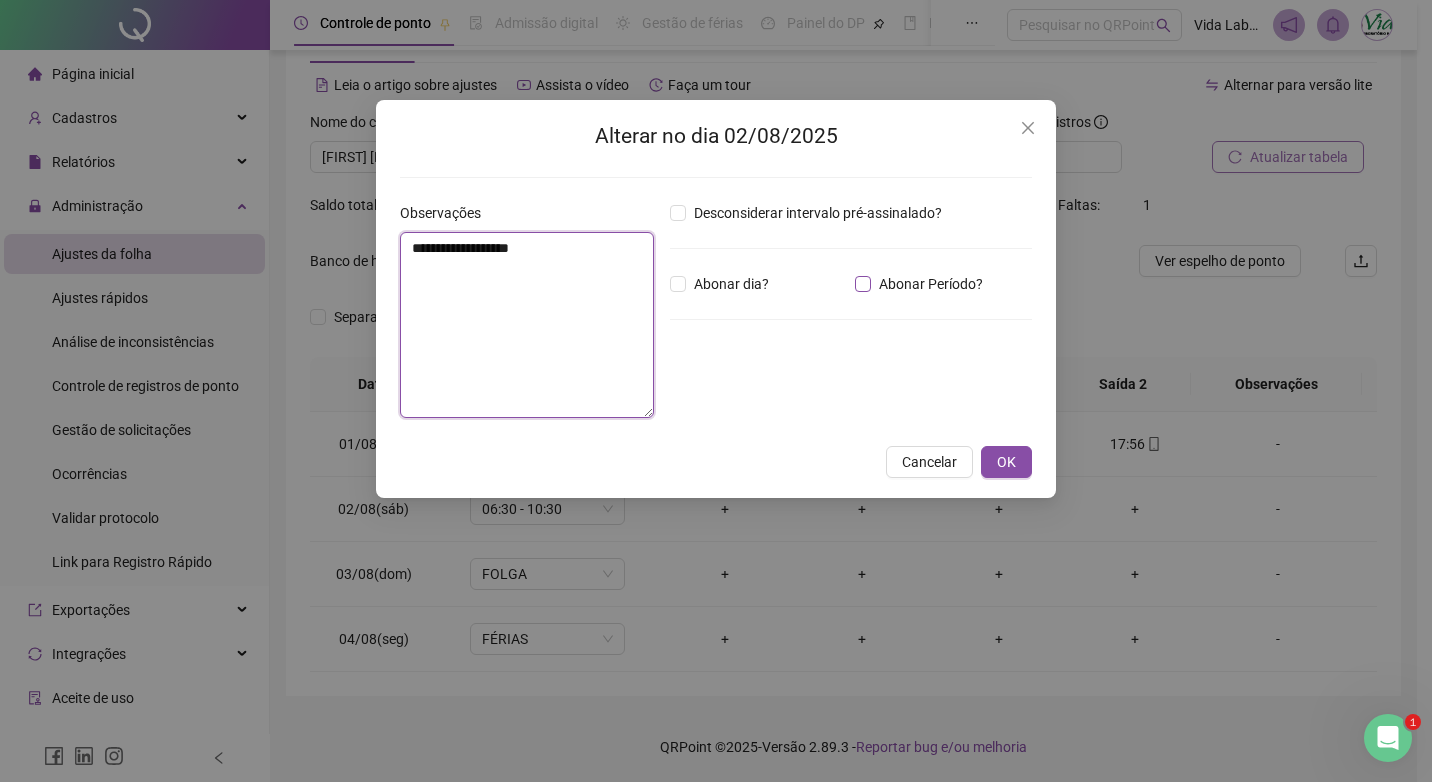 type on "**********" 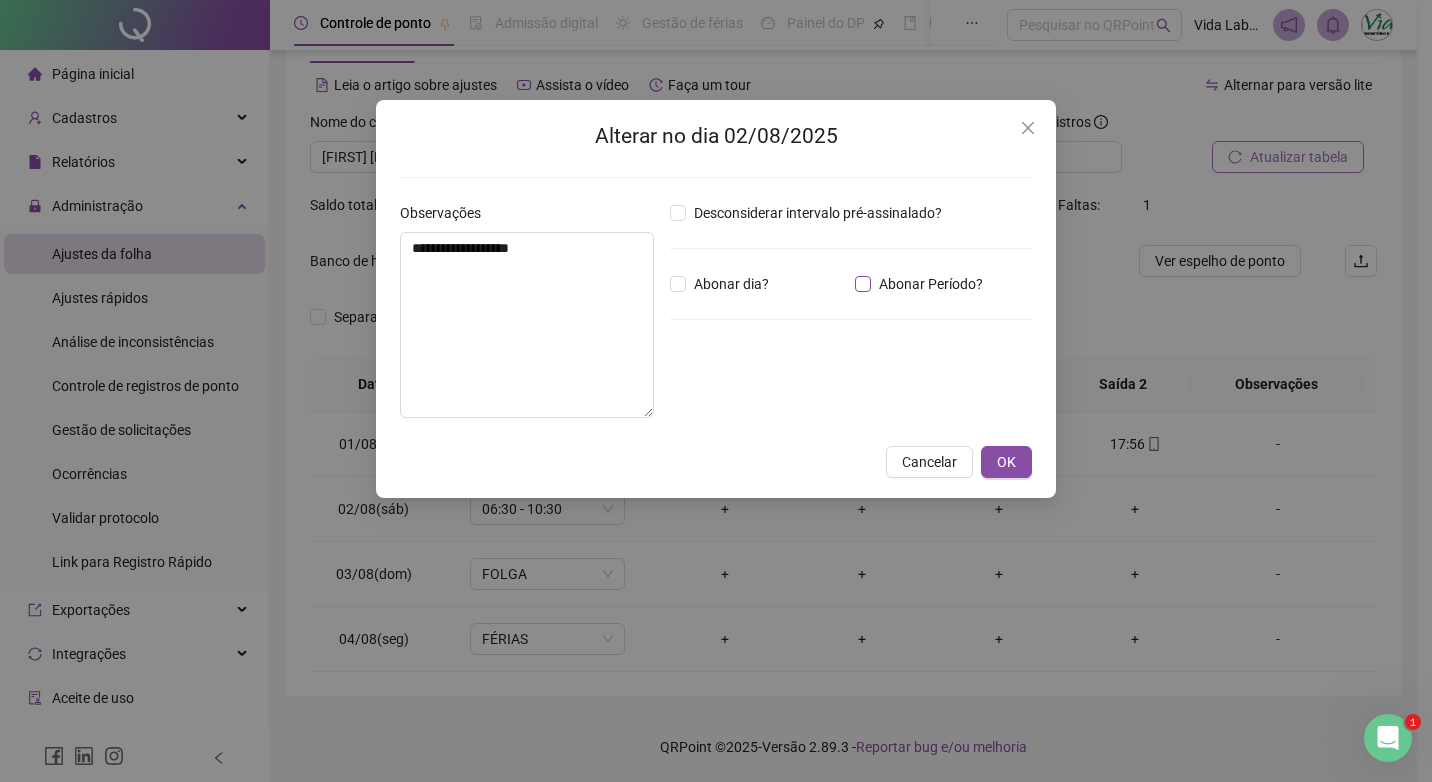 click on "Abonar Período?" at bounding box center (931, 284) 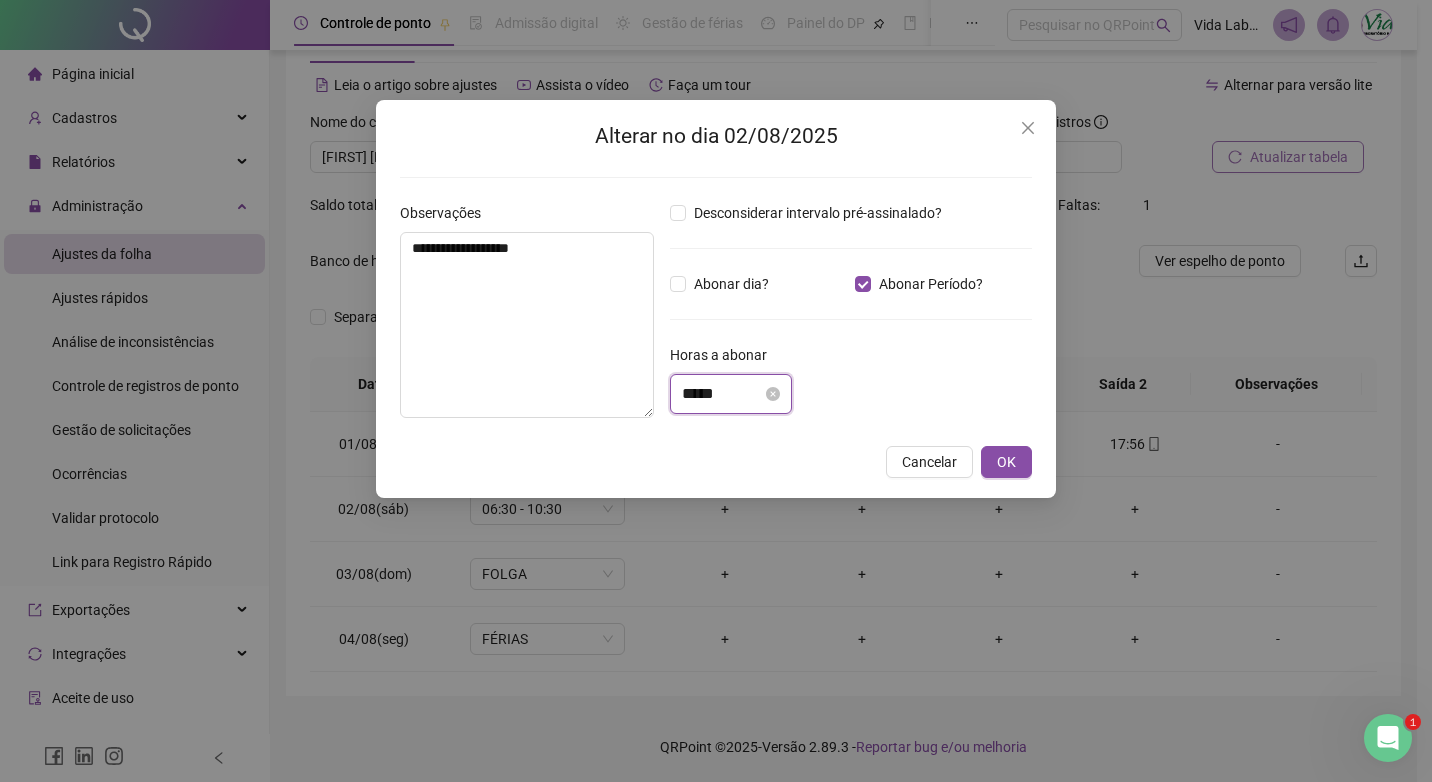 click on "*****" at bounding box center [722, 394] 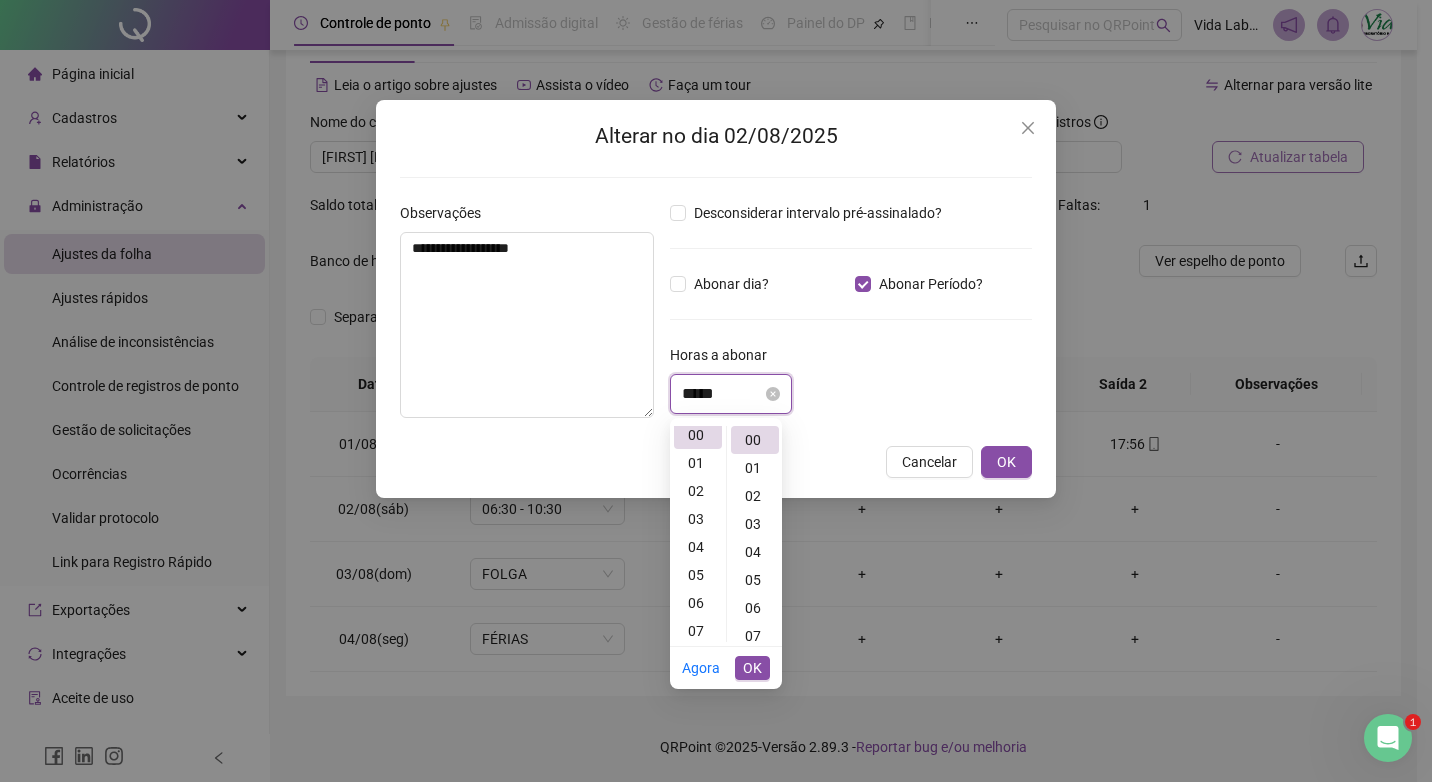 scroll, scrollTop: 0, scrollLeft: 0, axis: both 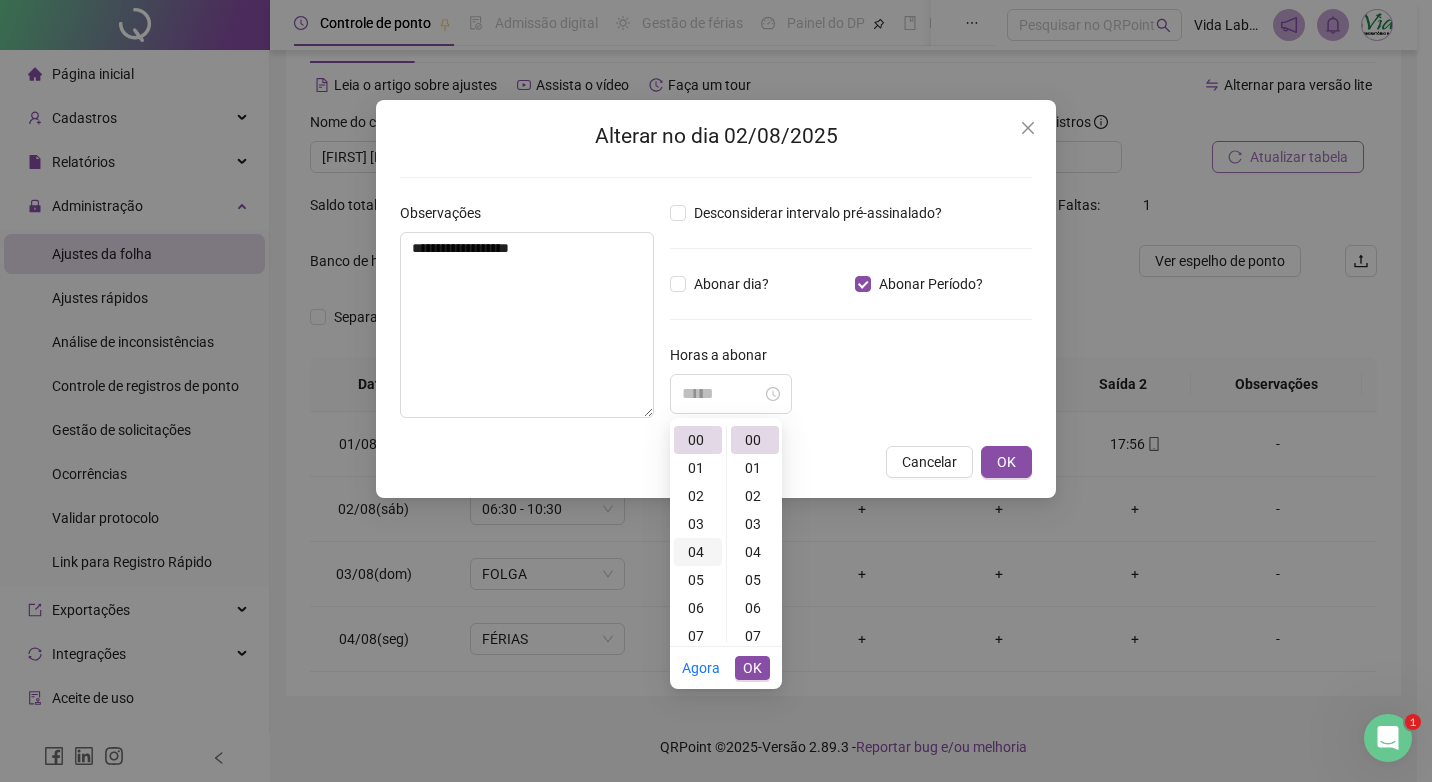 click on "04" at bounding box center (698, 552) 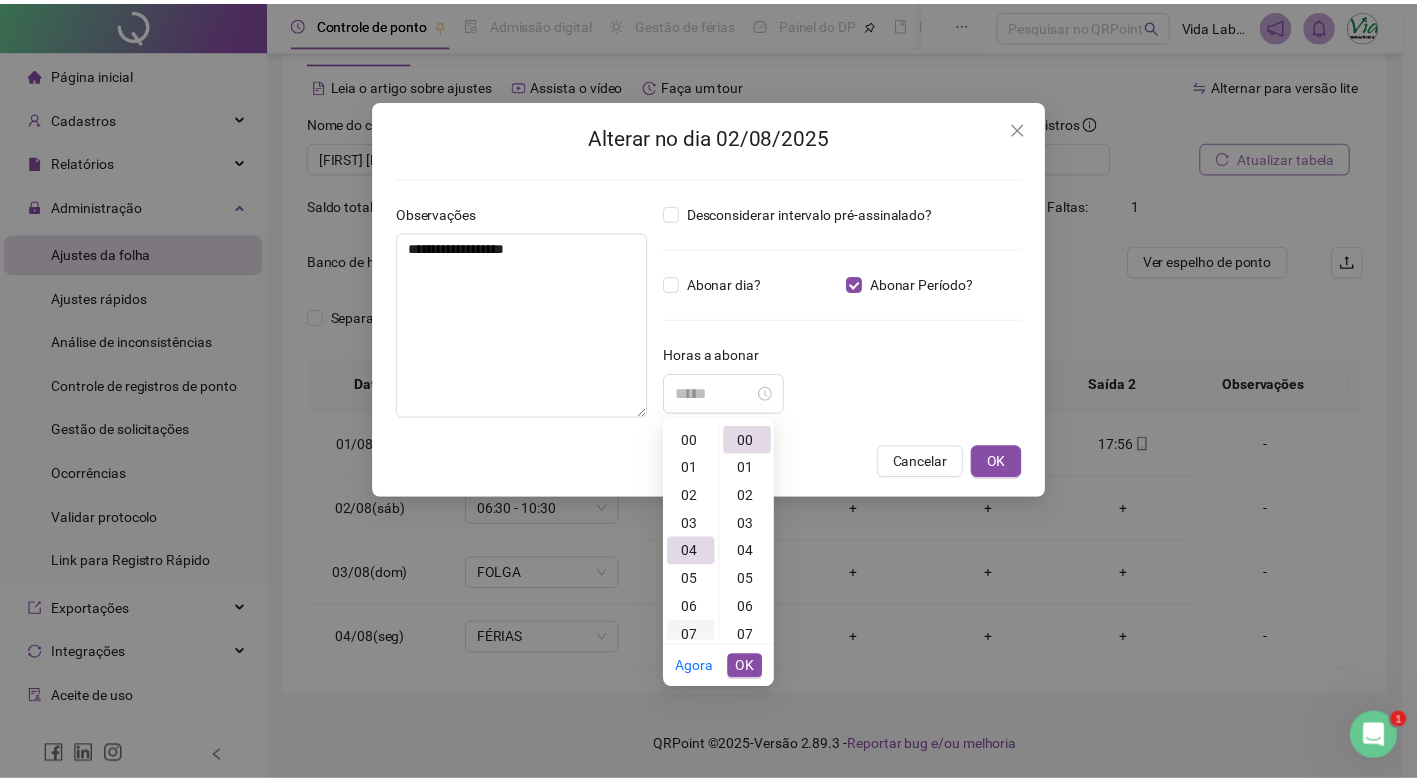 scroll, scrollTop: 112, scrollLeft: 0, axis: vertical 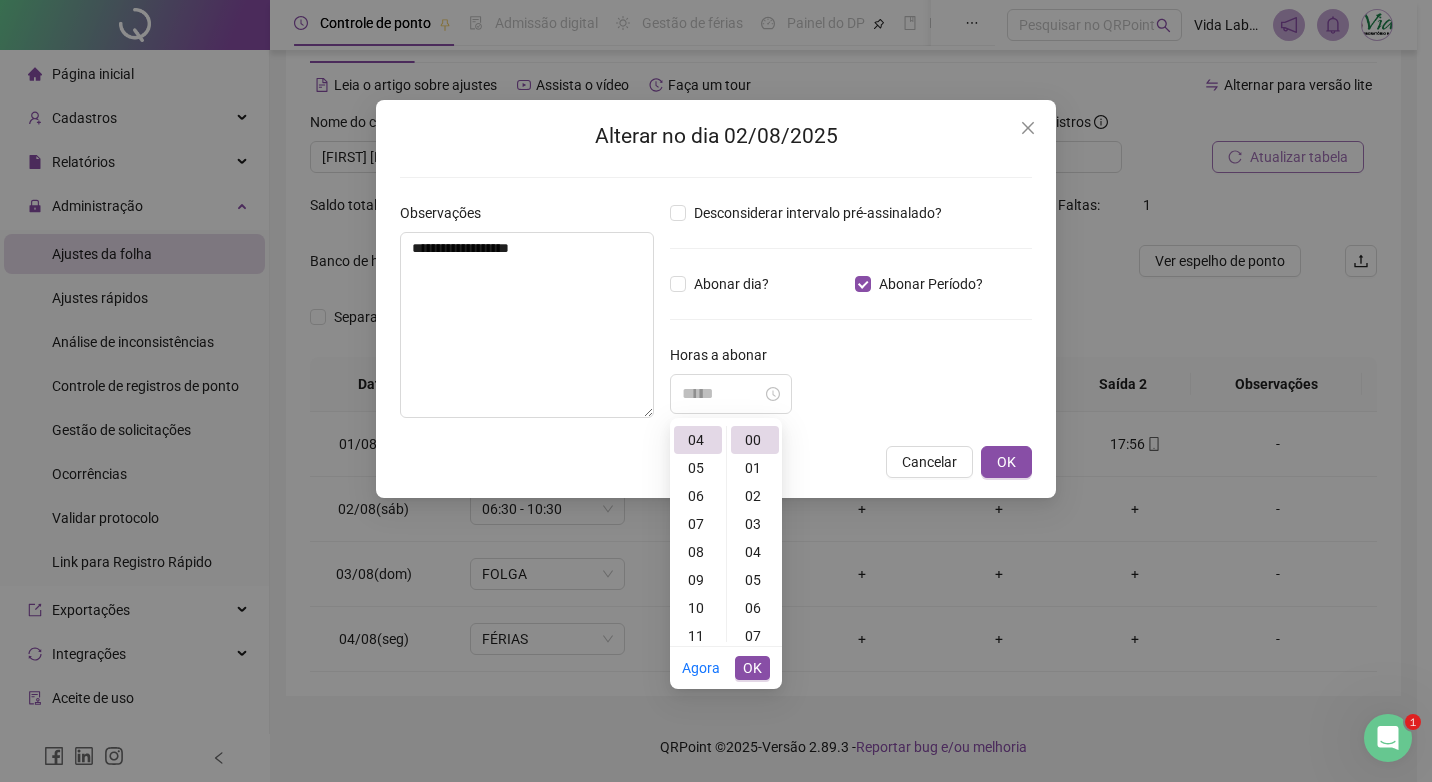 type on "*****" 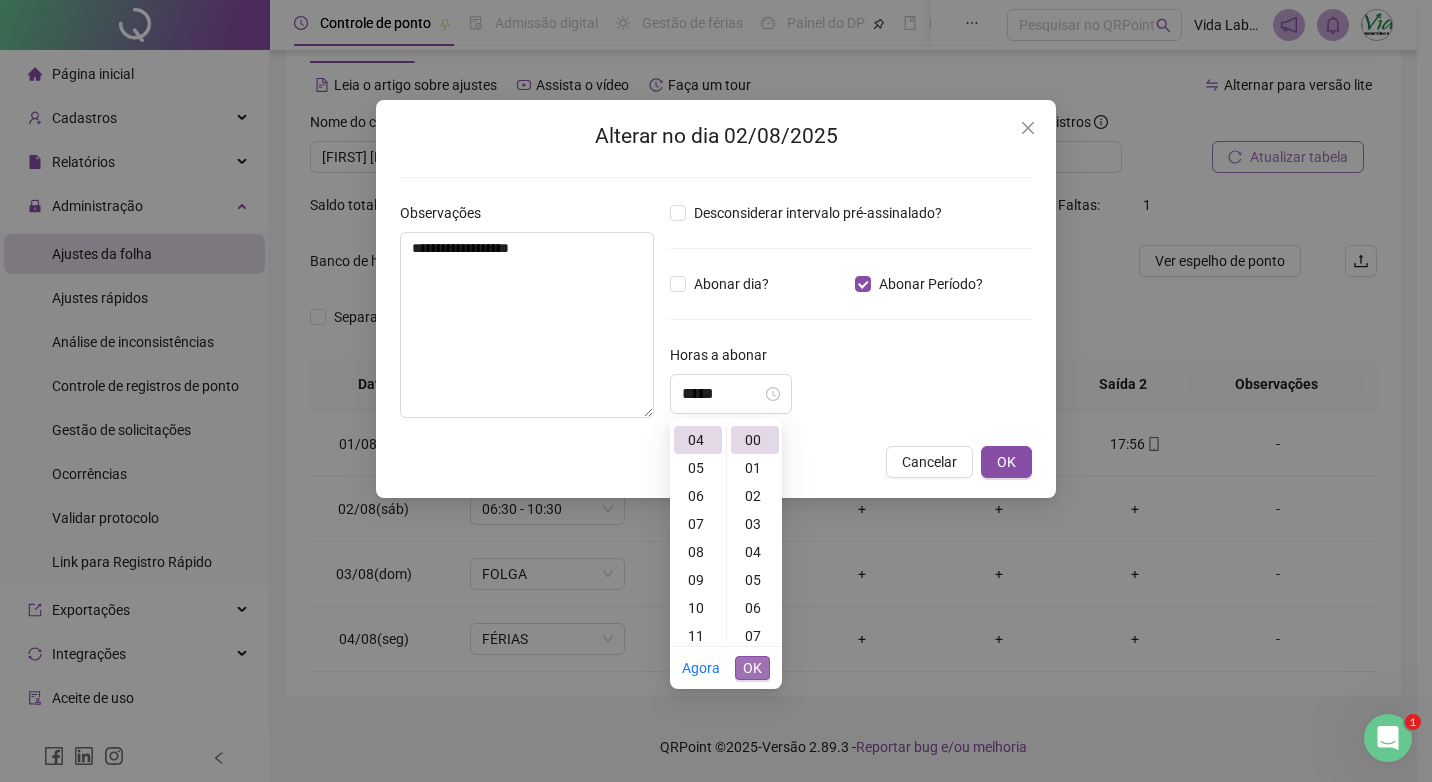click on "OK" at bounding box center (752, 668) 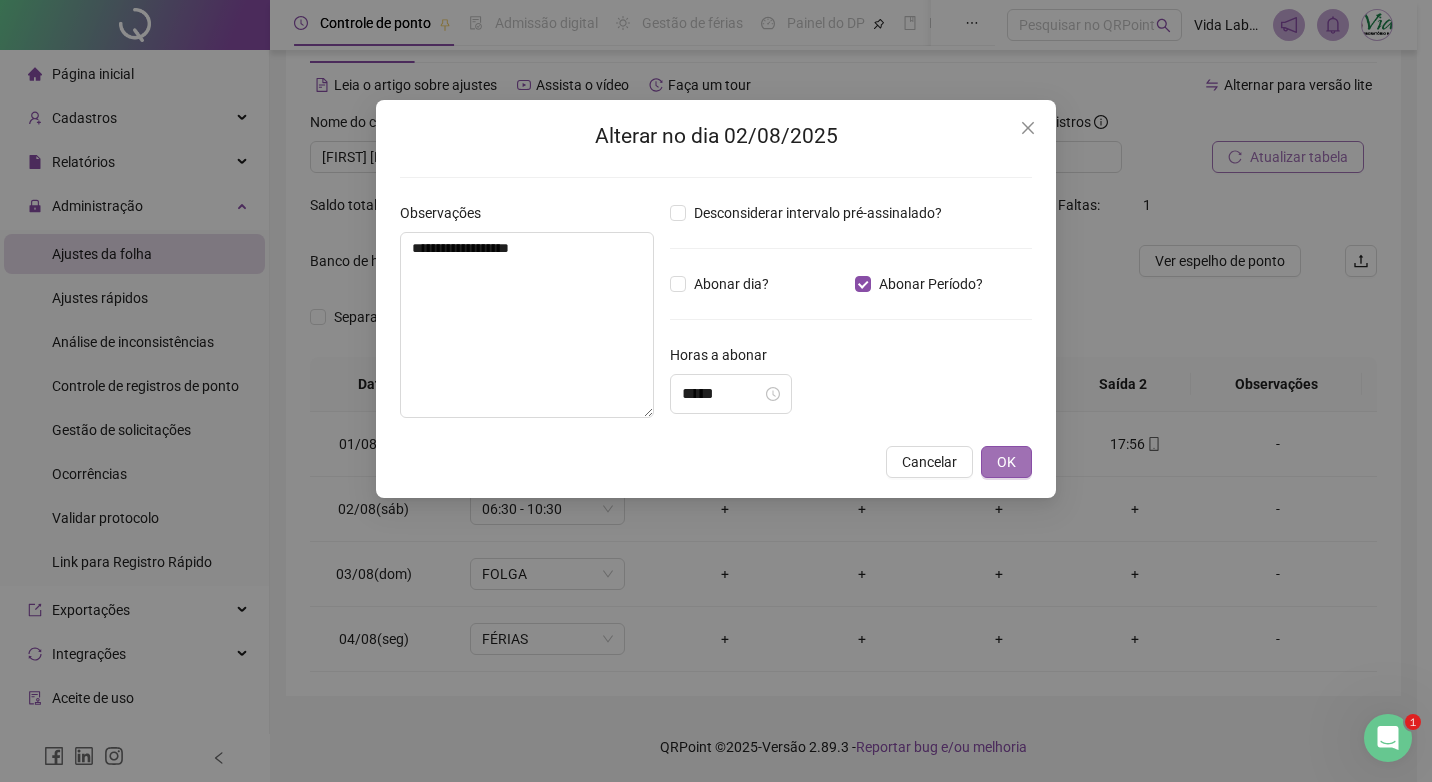 click on "OK" at bounding box center (1006, 462) 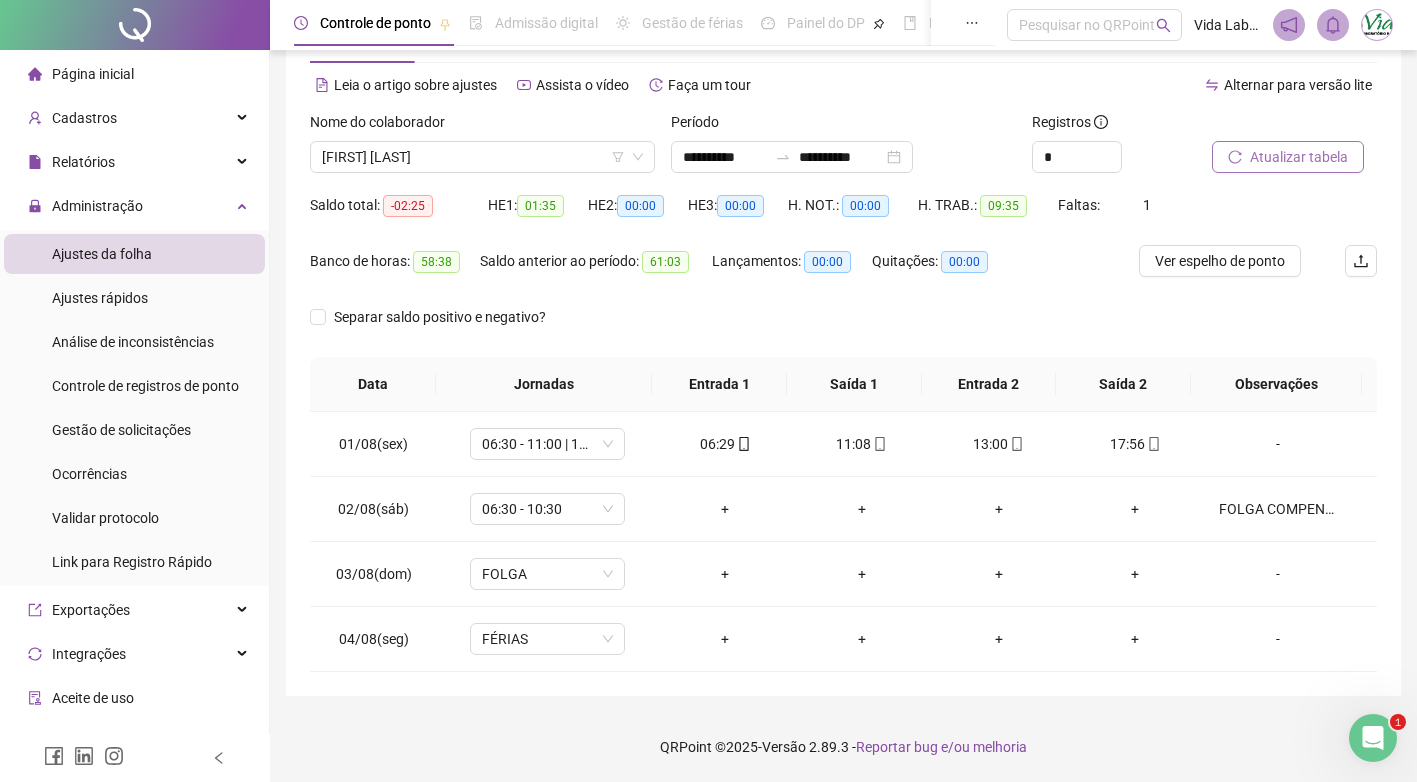 click 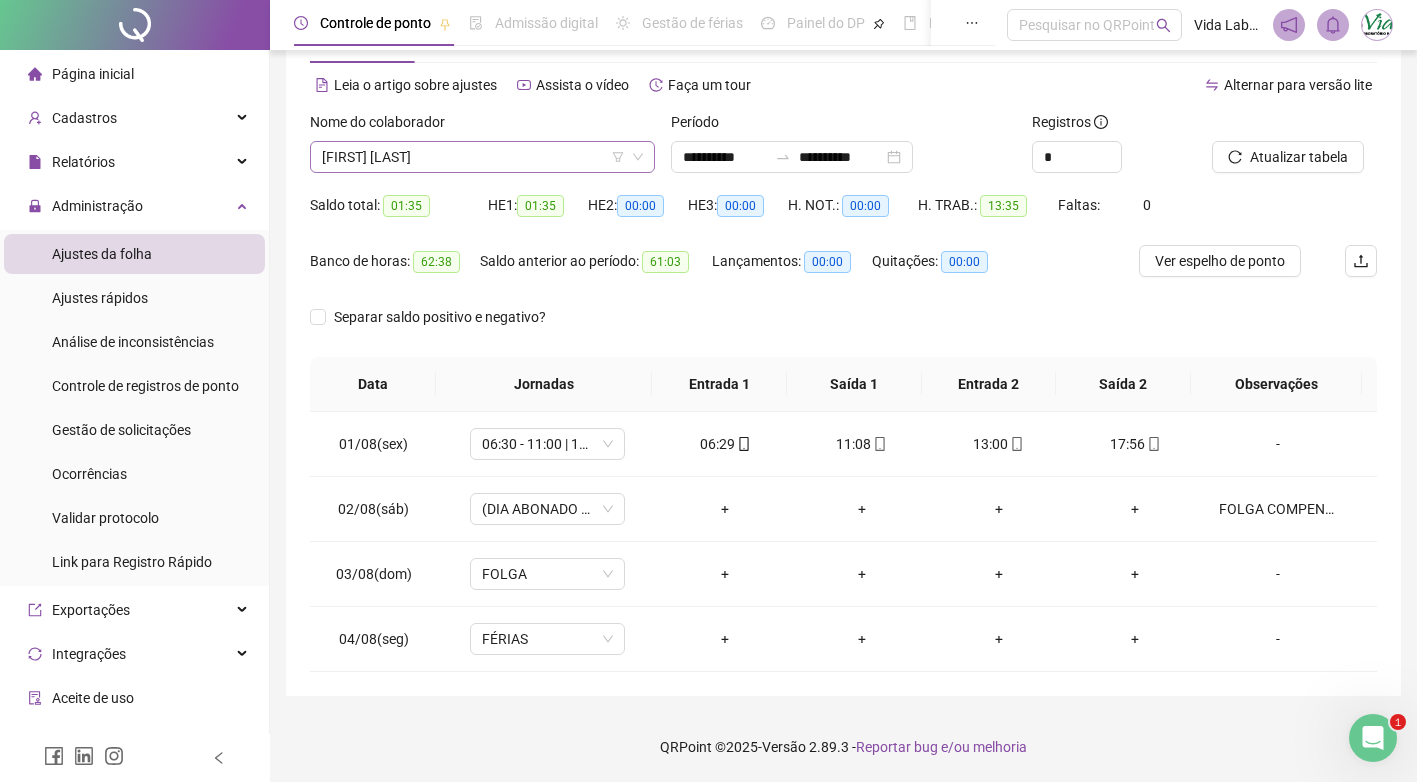 click on "[FIRST] [LAST]" at bounding box center [482, 157] 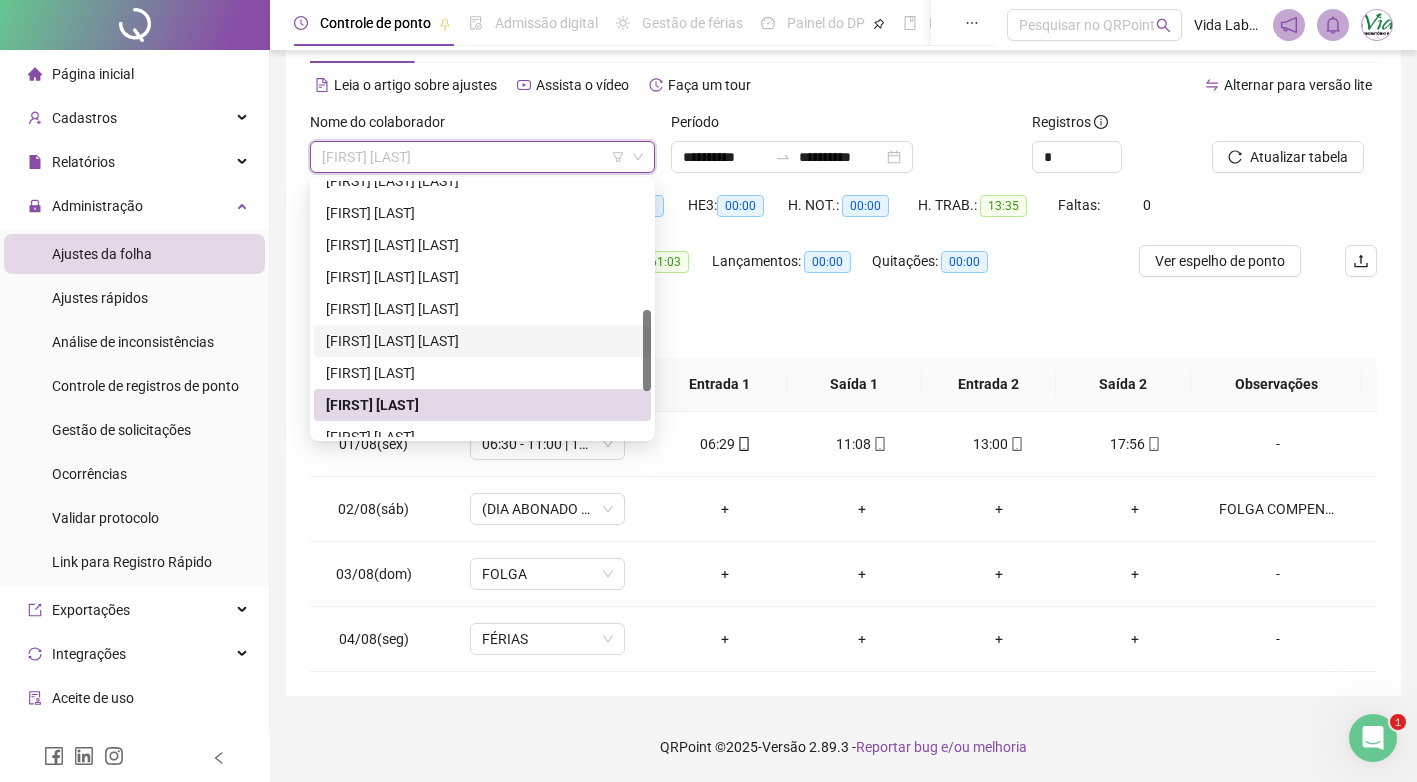 scroll, scrollTop: 500, scrollLeft: 0, axis: vertical 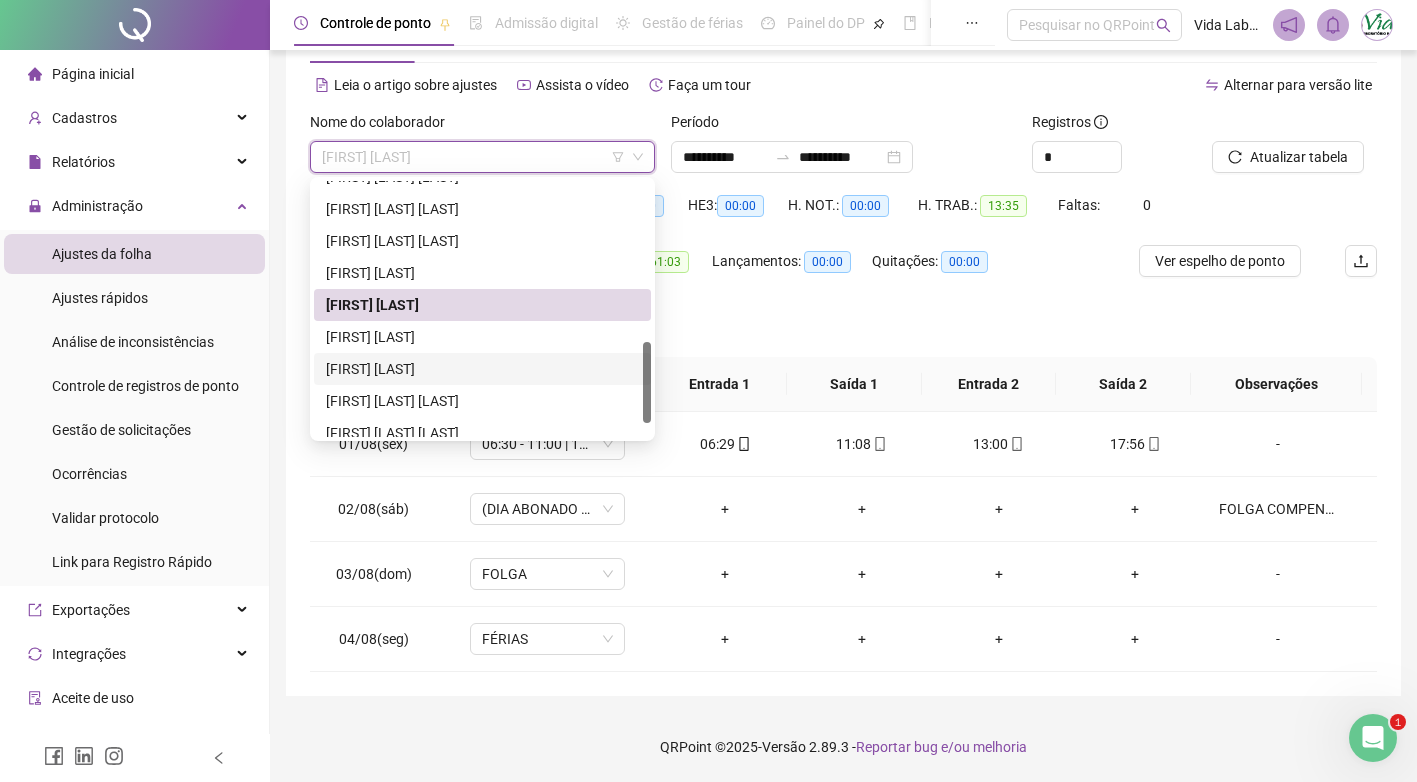 click on "[FIRST] [LAST]" at bounding box center (482, 369) 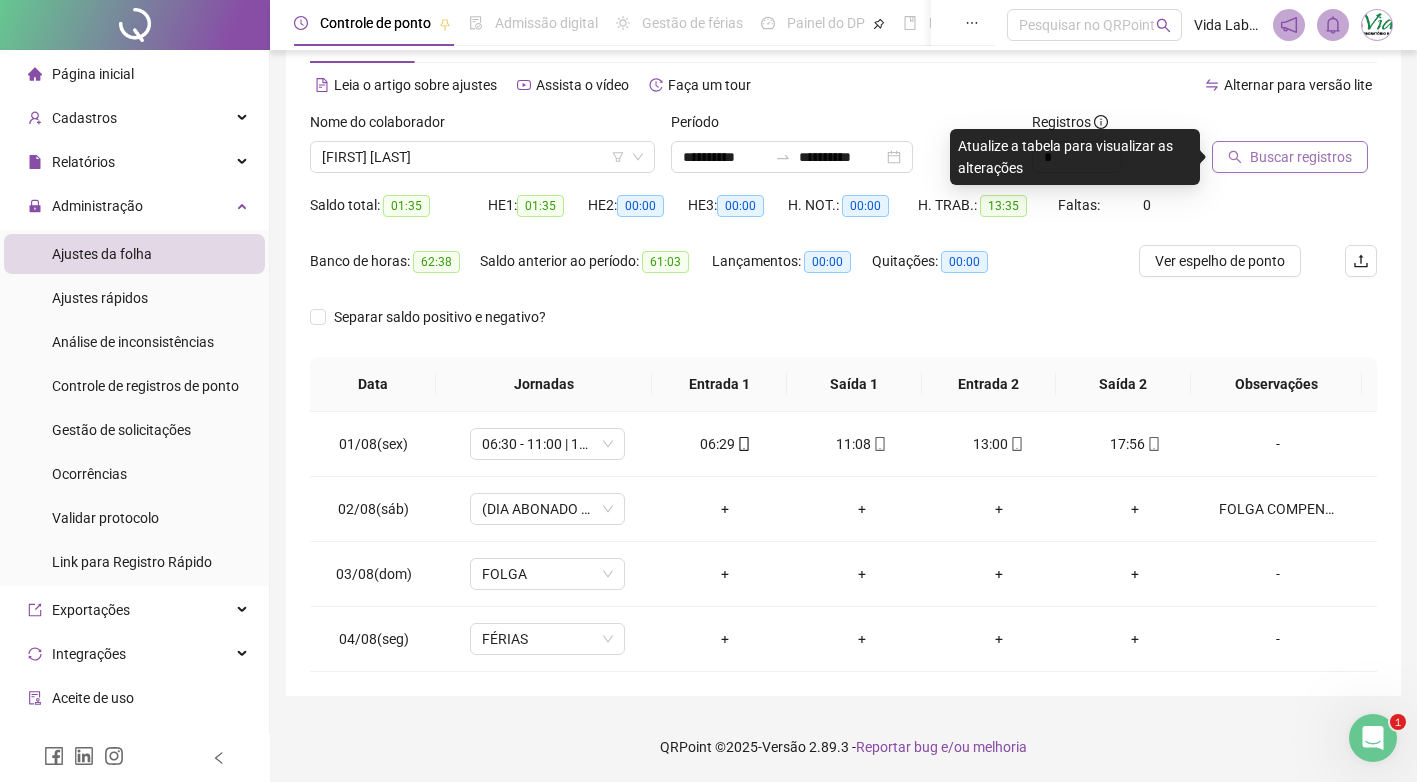 click on "Buscar registros" at bounding box center [1301, 157] 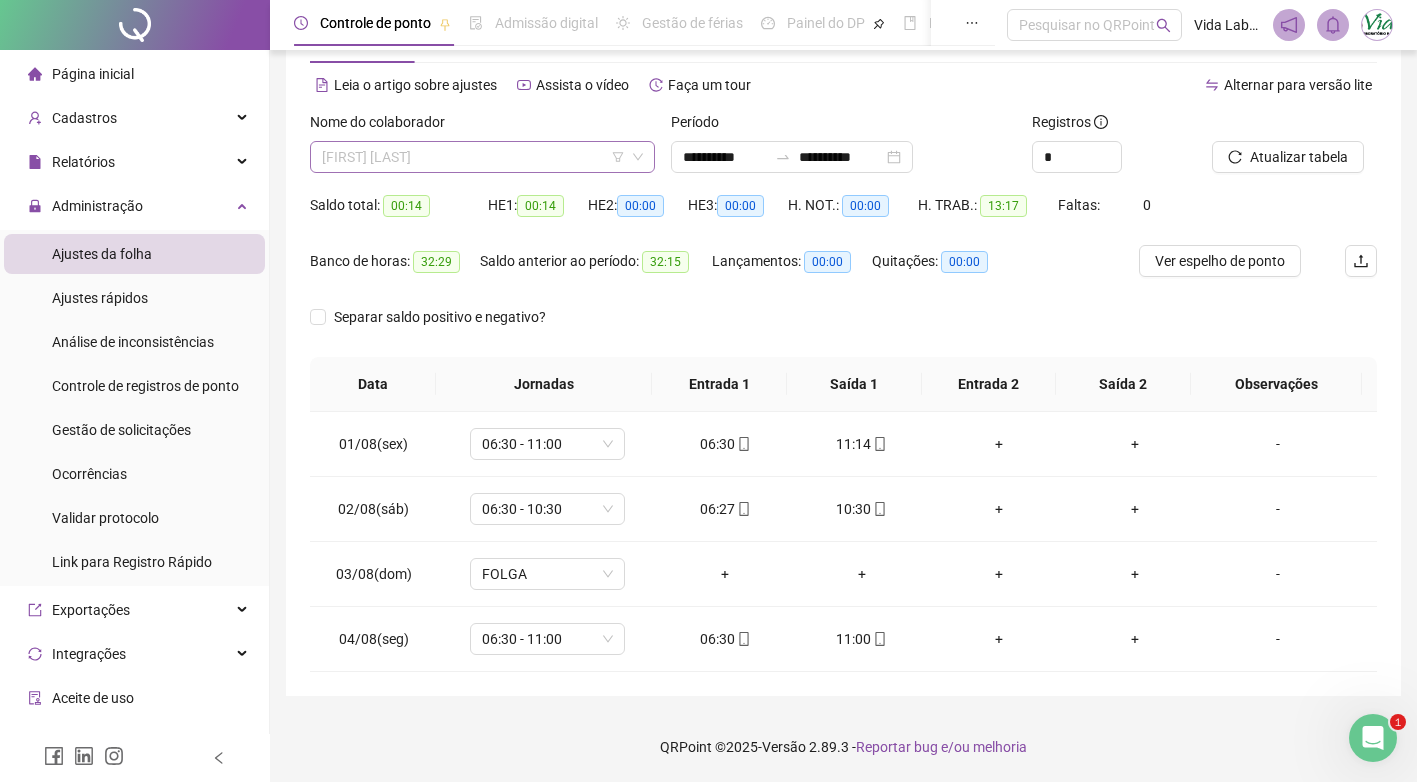 click on "[FIRST] [LAST]" at bounding box center (482, 157) 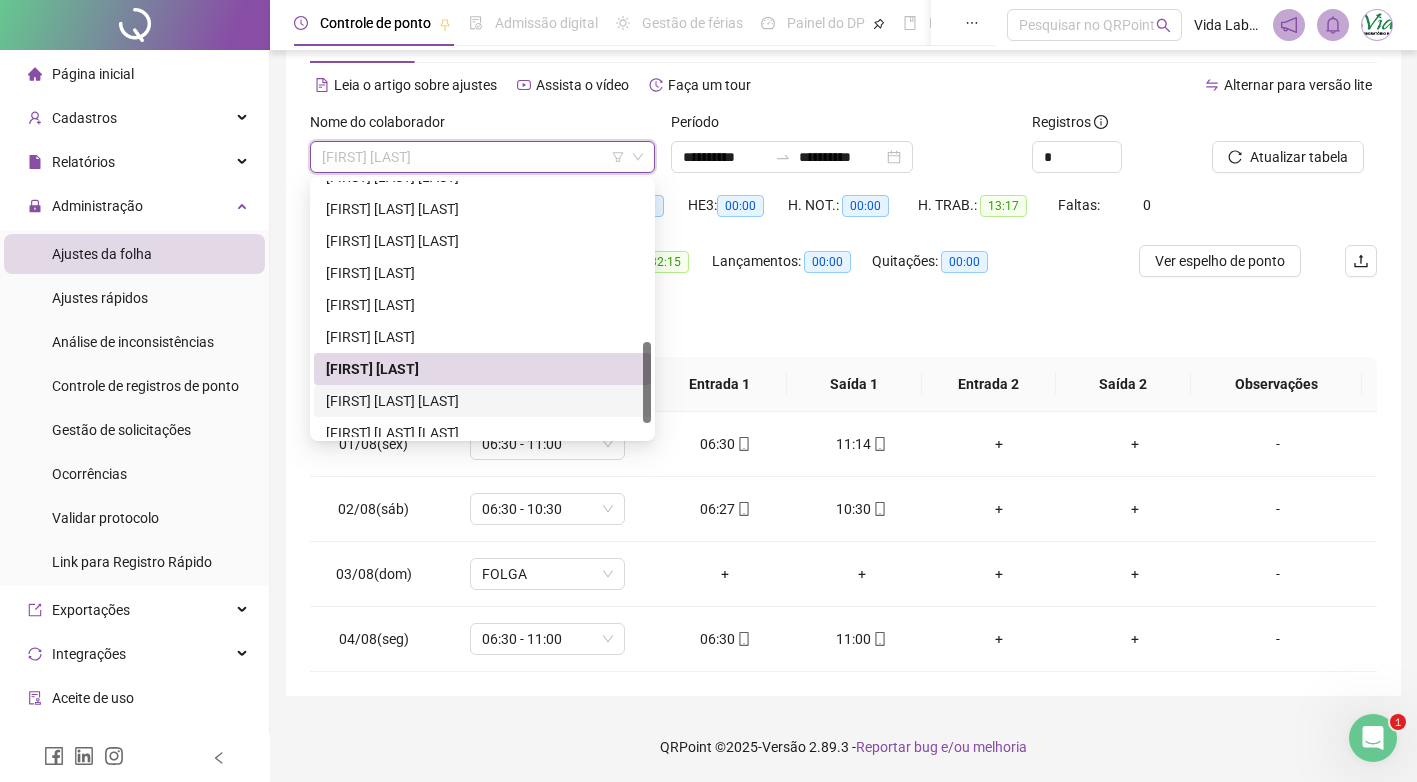 click on "[FIRST] [LAST] [LAST]" at bounding box center [482, 401] 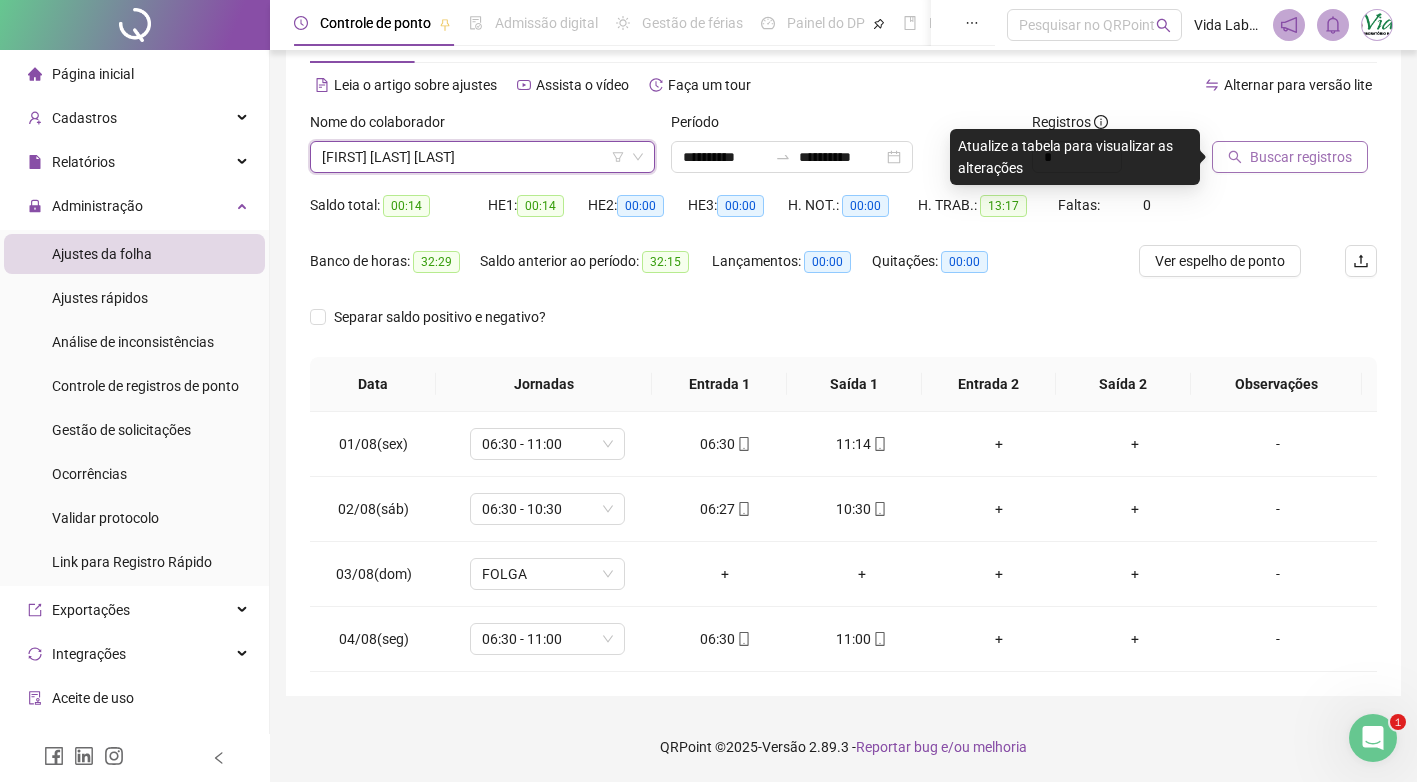 click on "Buscar registros" at bounding box center (1301, 157) 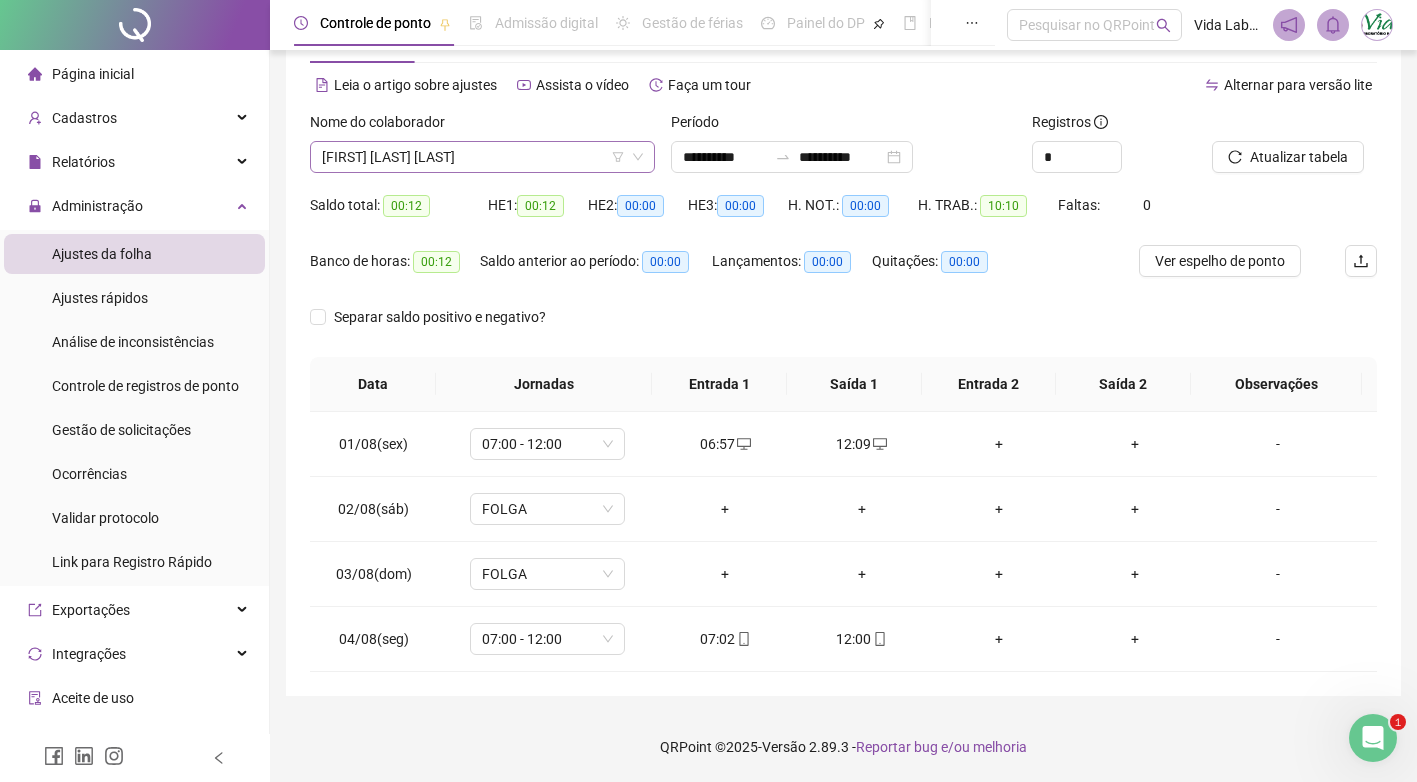 click on "[FIRST] [LAST] [LAST]" at bounding box center (482, 157) 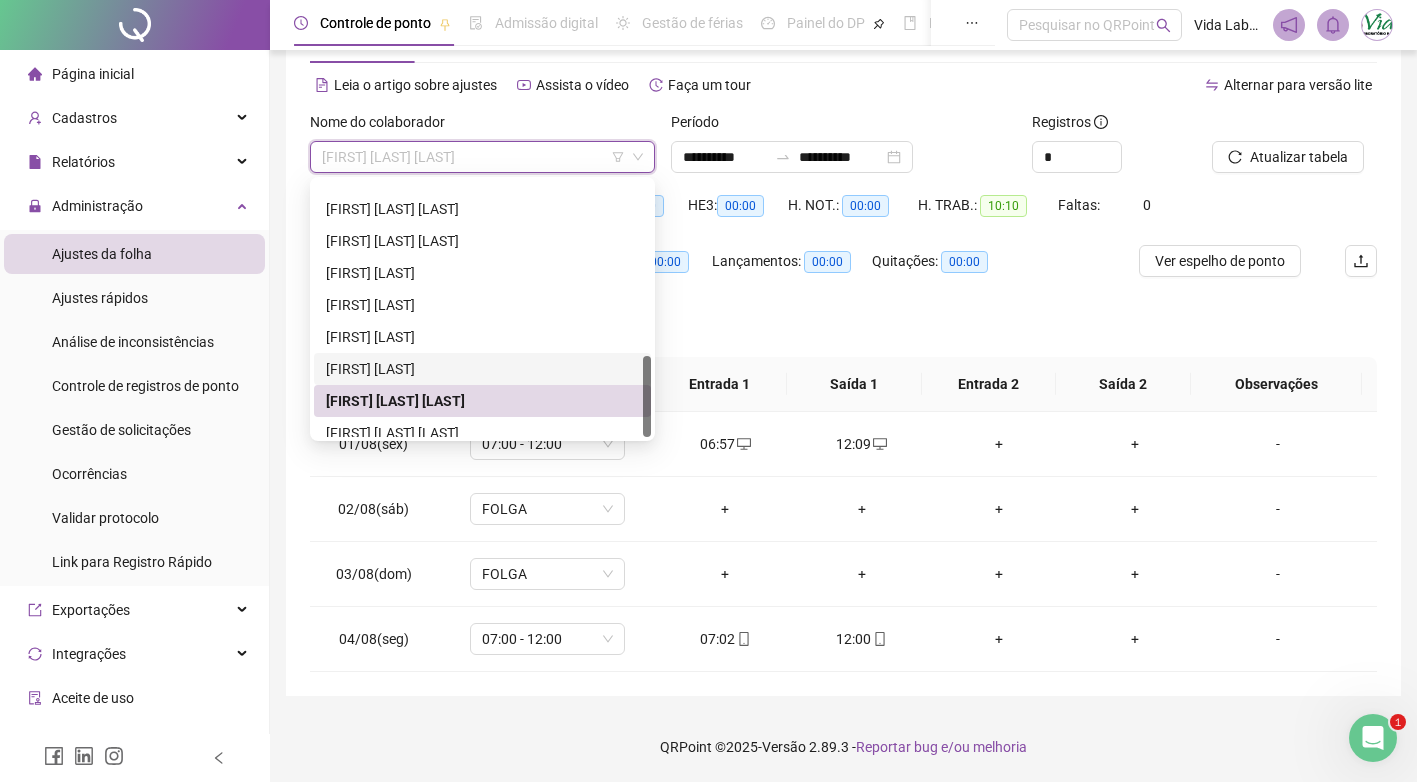 scroll, scrollTop: 544, scrollLeft: 0, axis: vertical 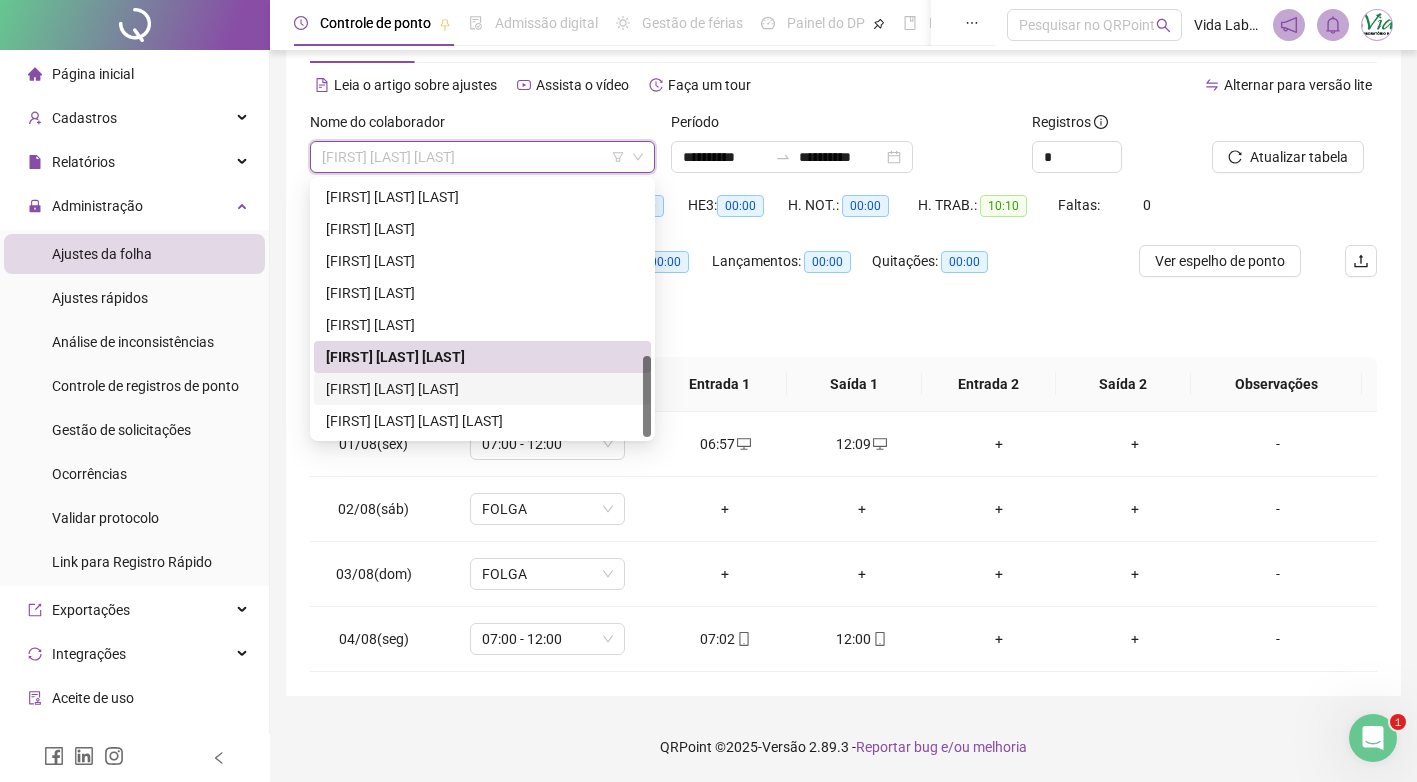 click on "[FIRST] [LAST] [LAST]" at bounding box center [482, 389] 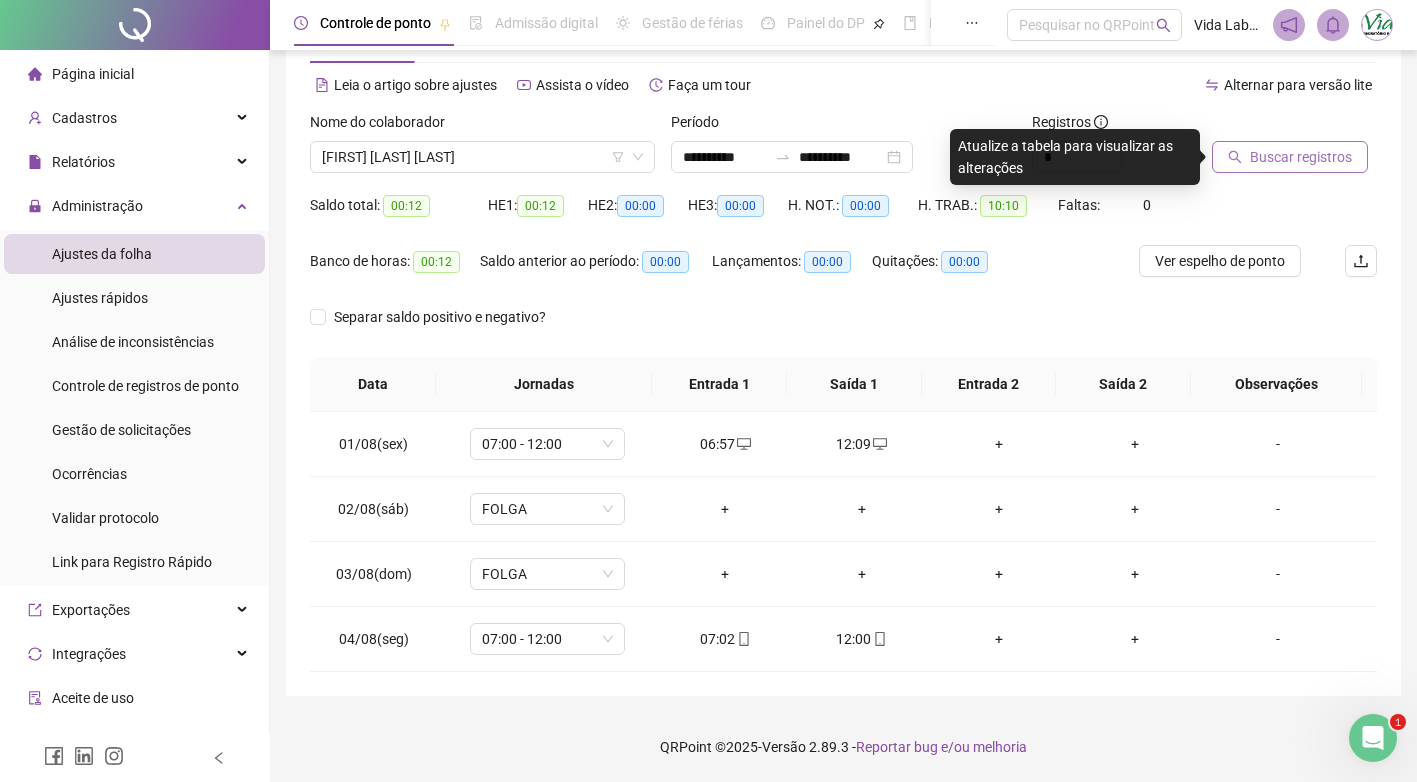 click on "Buscar registros" at bounding box center (1301, 157) 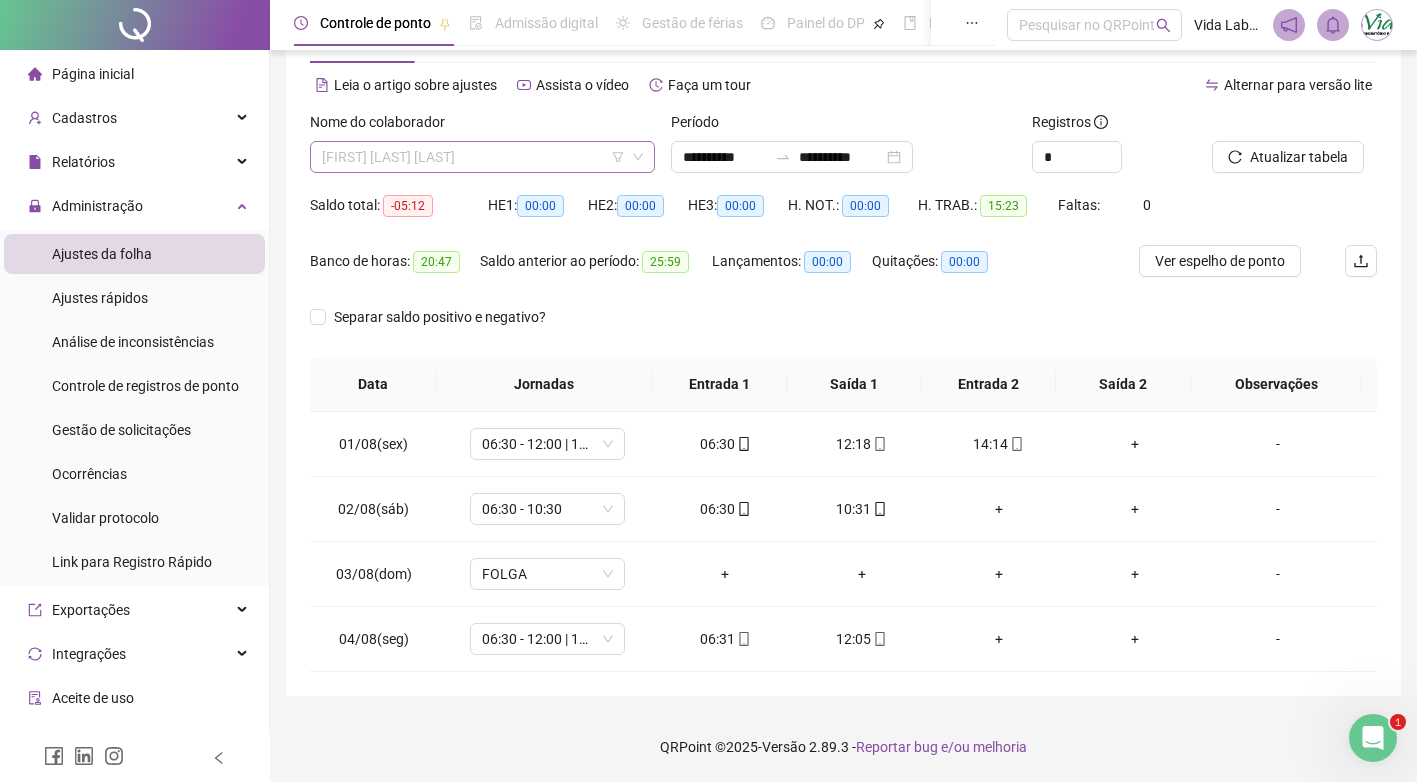 click on "[FIRST] [LAST] [LAST]" at bounding box center [482, 157] 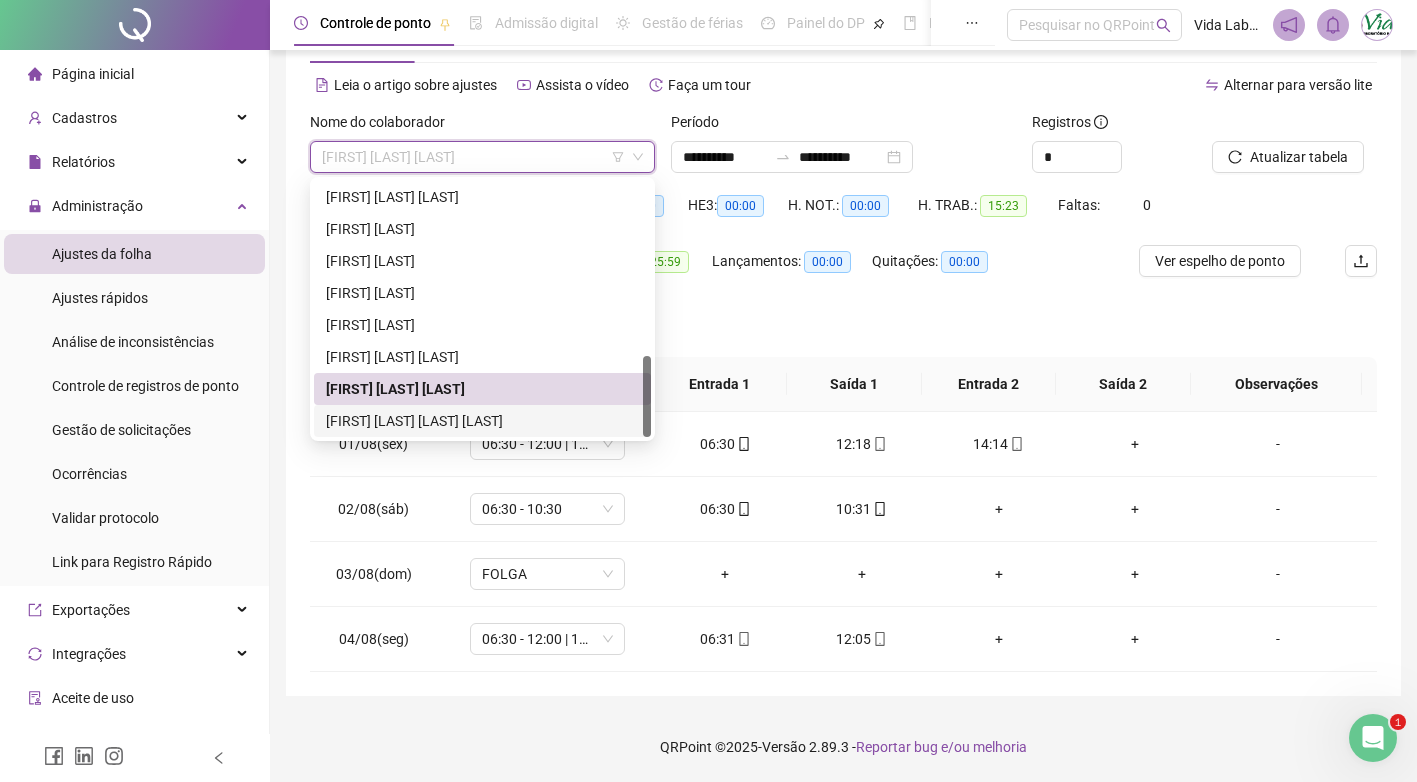 click on "[FIRST] [LAST] [LAST] [LAST]" at bounding box center [482, 421] 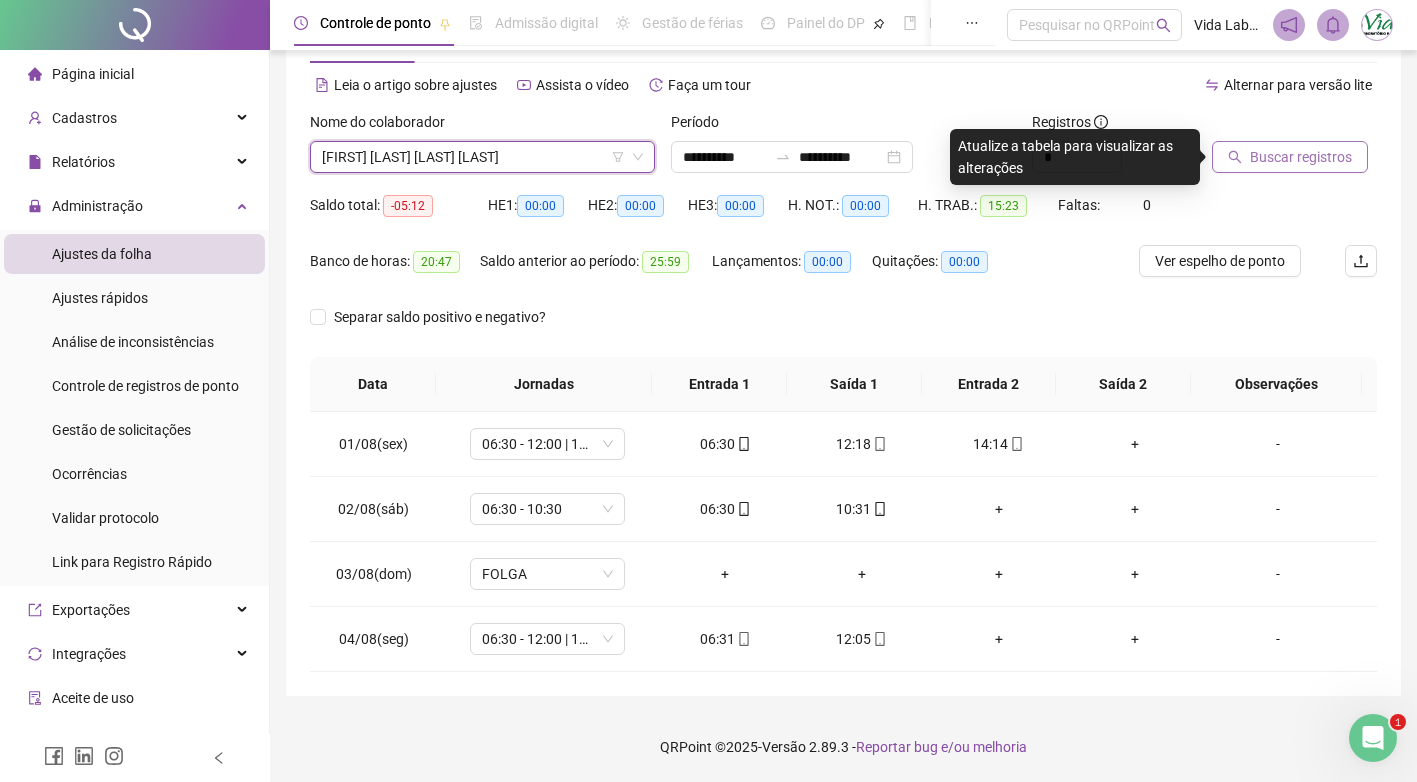click on "Buscar registros" at bounding box center (1301, 157) 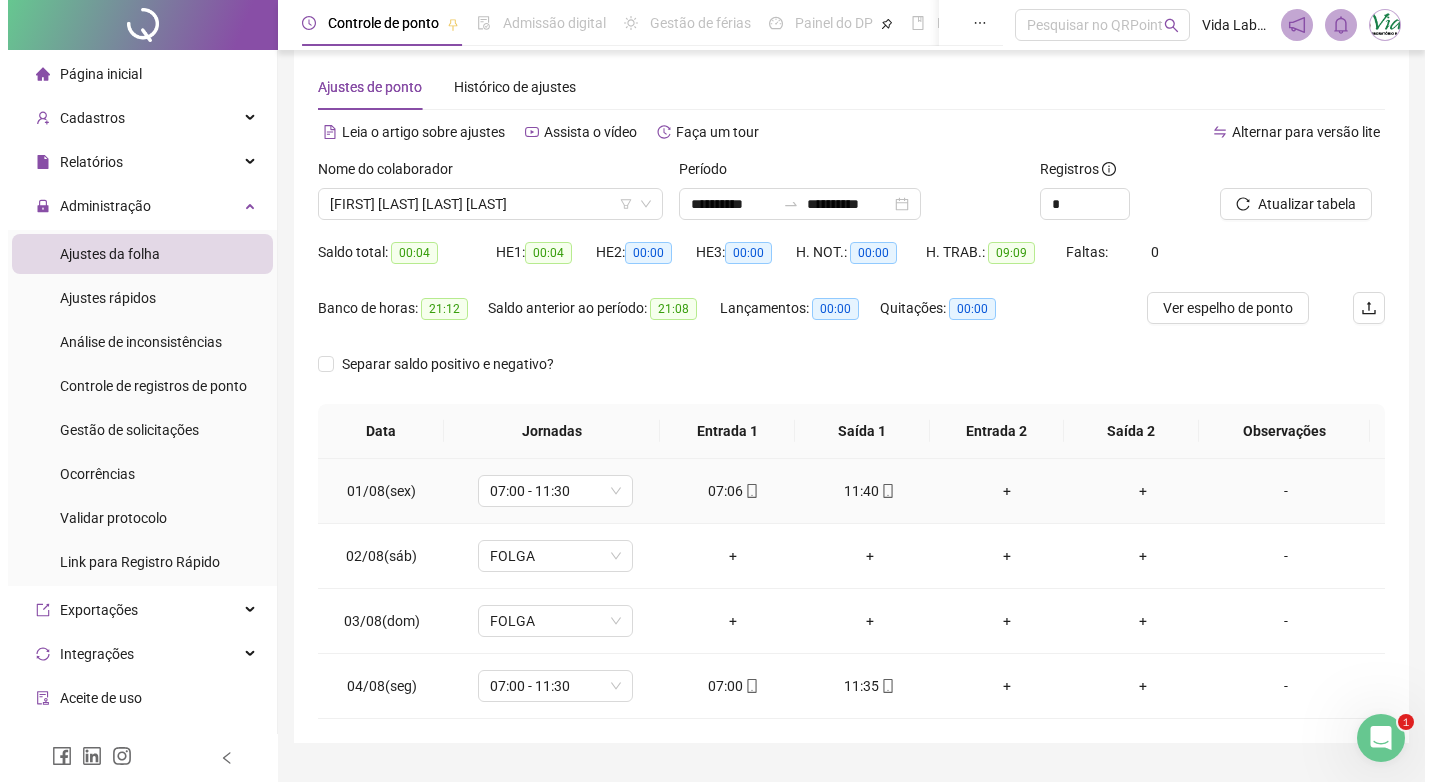 scroll, scrollTop: 0, scrollLeft: 0, axis: both 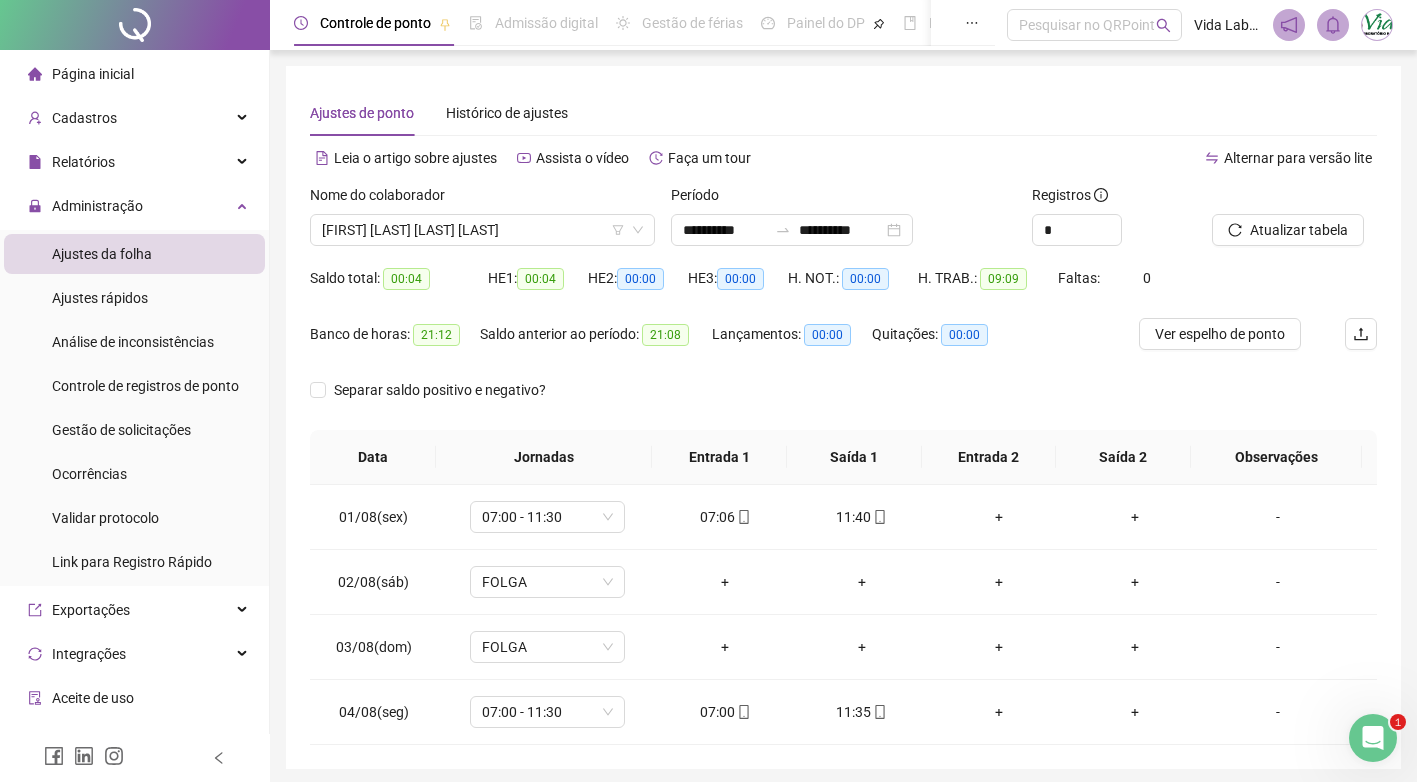 click on "Página inicial" at bounding box center [81, 74] 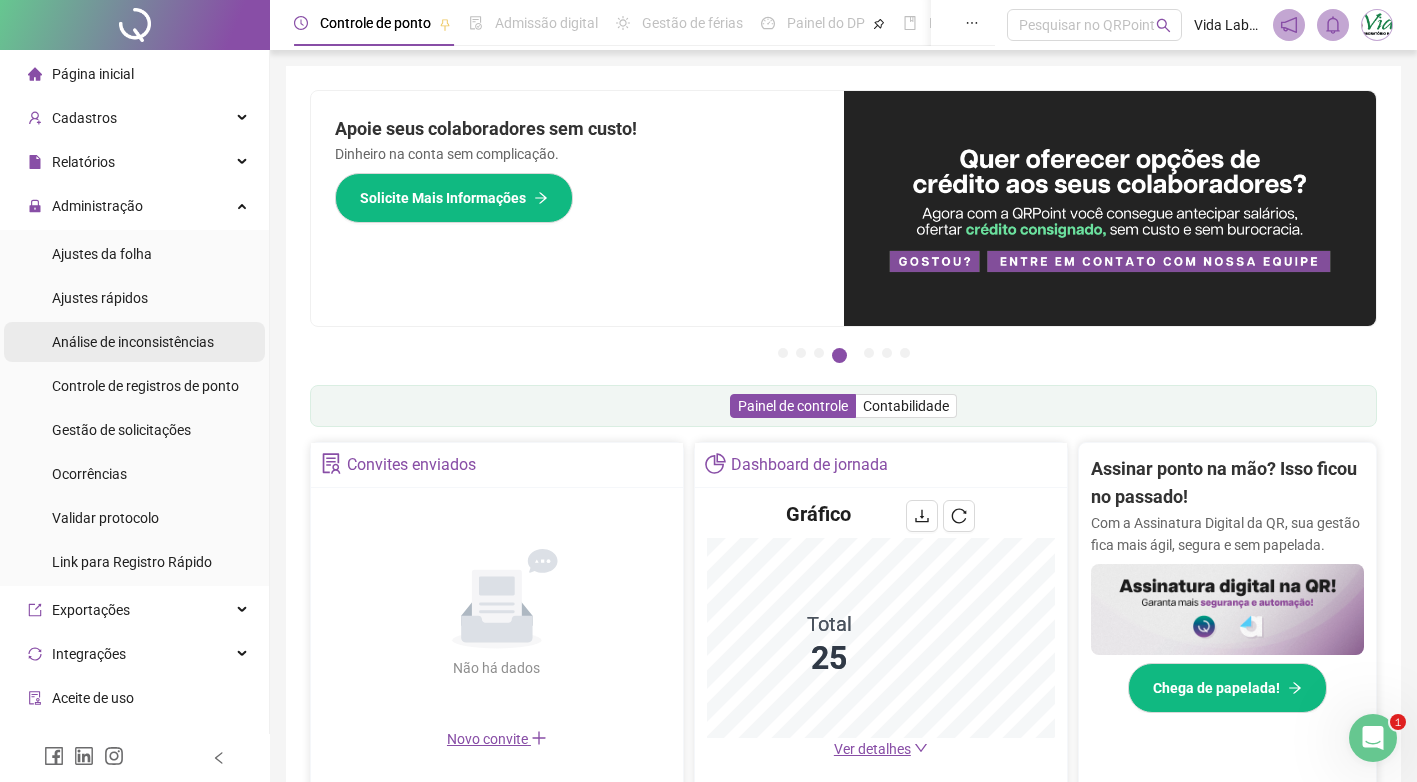 click on "Análise de inconsistências" at bounding box center (133, 342) 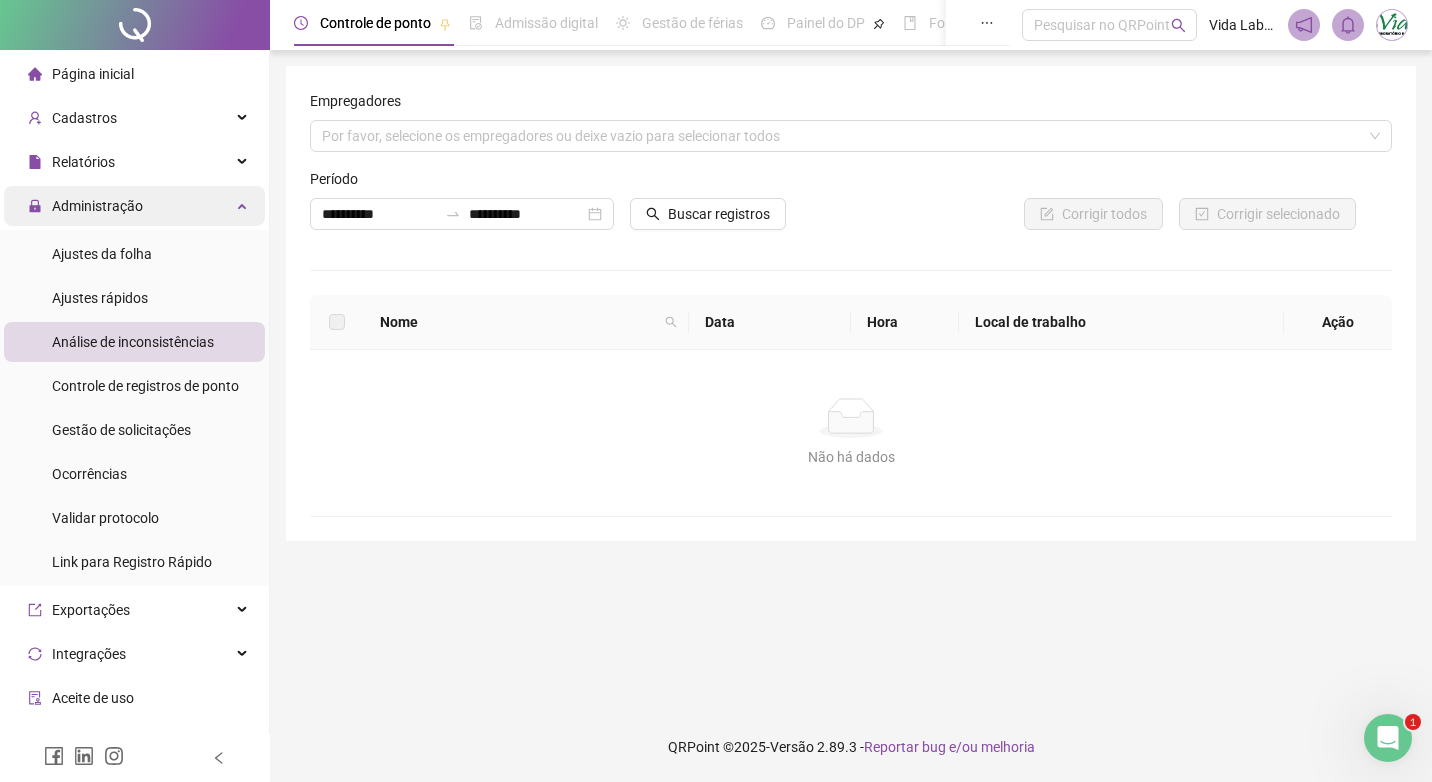 click on "Administração" at bounding box center (97, 206) 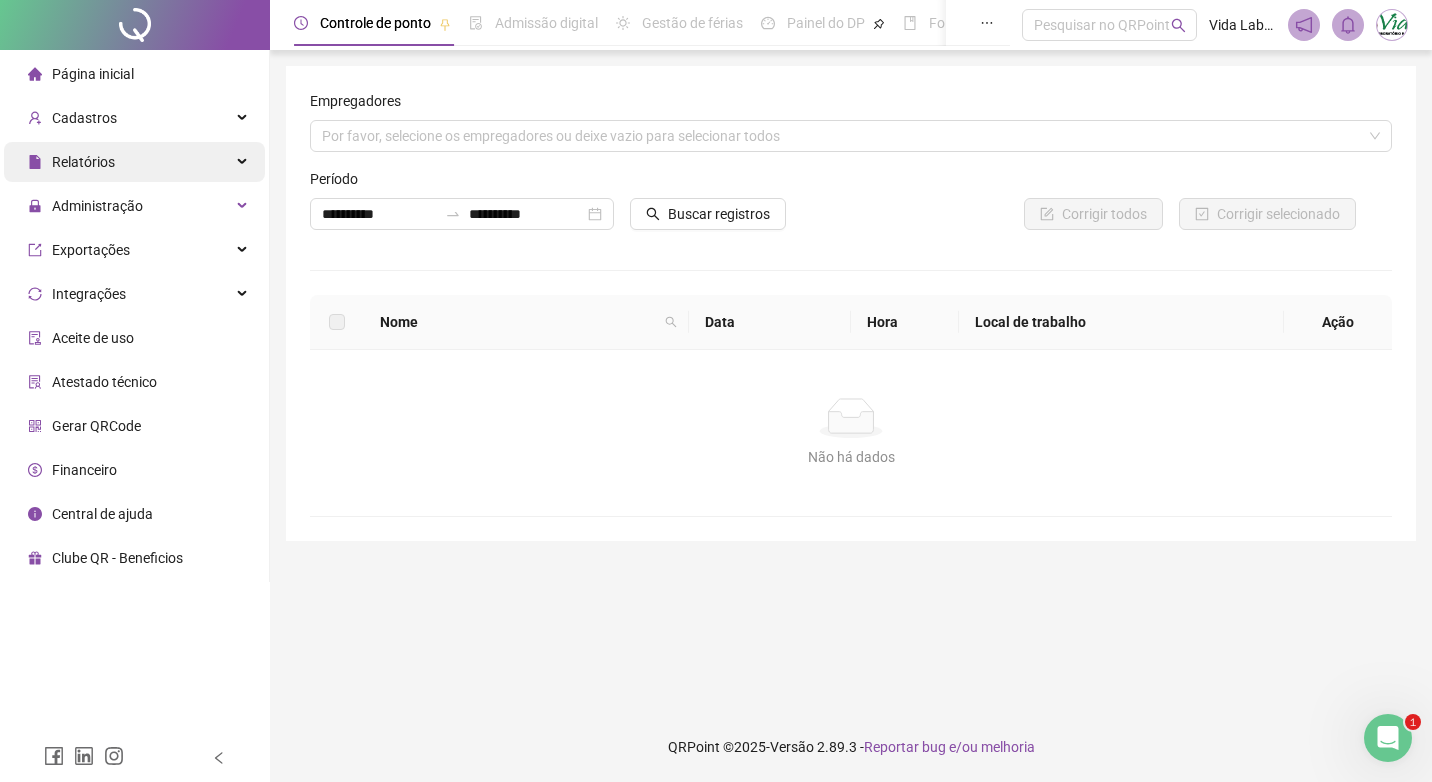 click on "Relatórios" at bounding box center (83, 162) 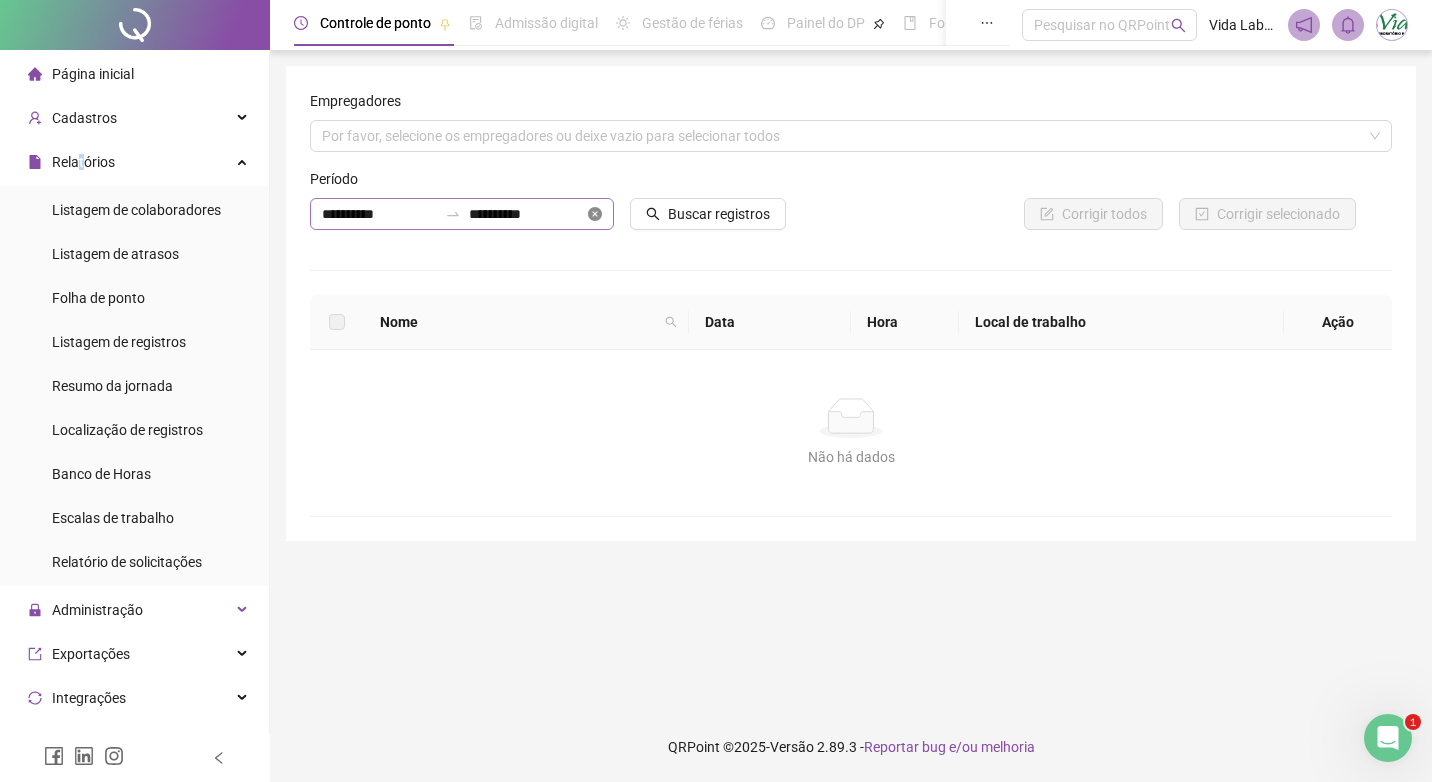 click 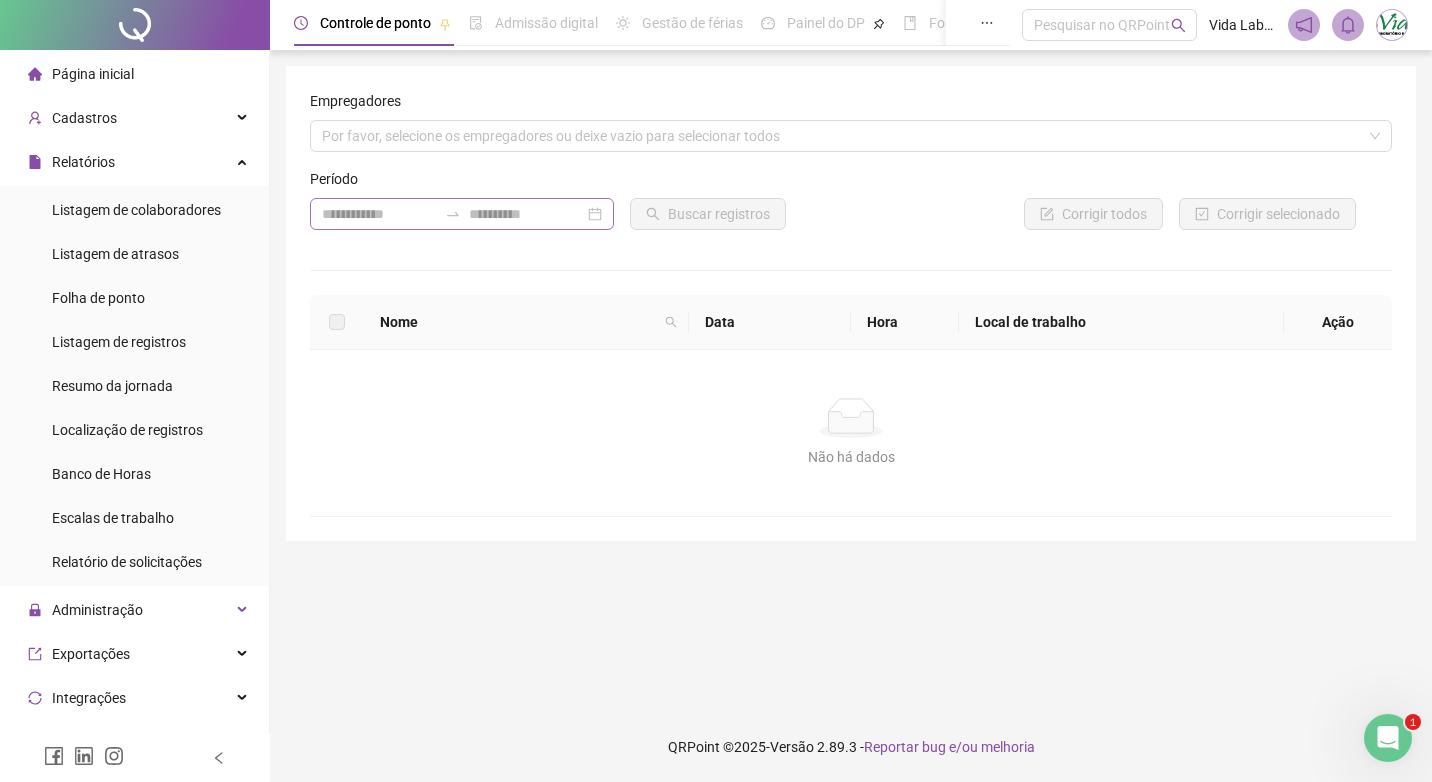 click on "Corrigir todos" at bounding box center [1011, 214] 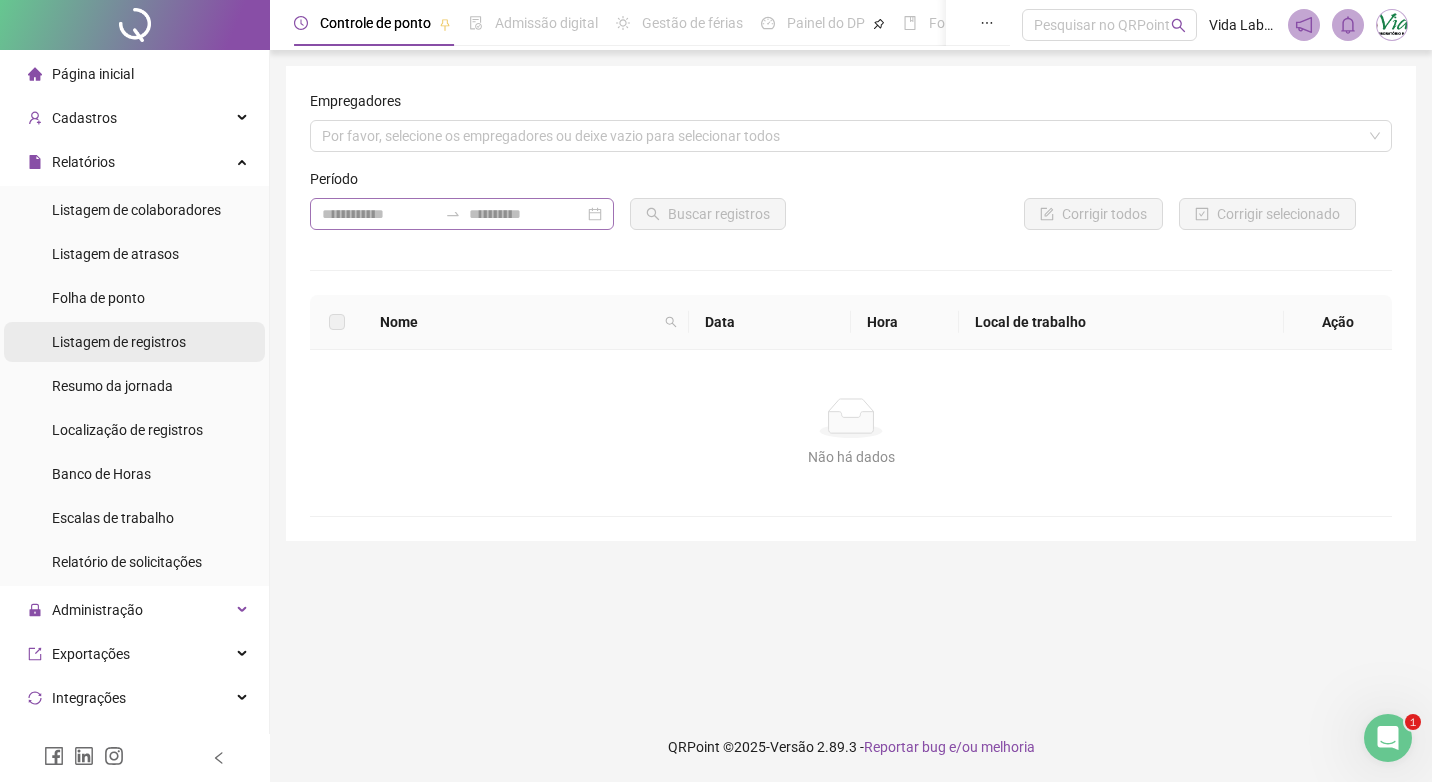 click on "Listagem de registros" at bounding box center [119, 342] 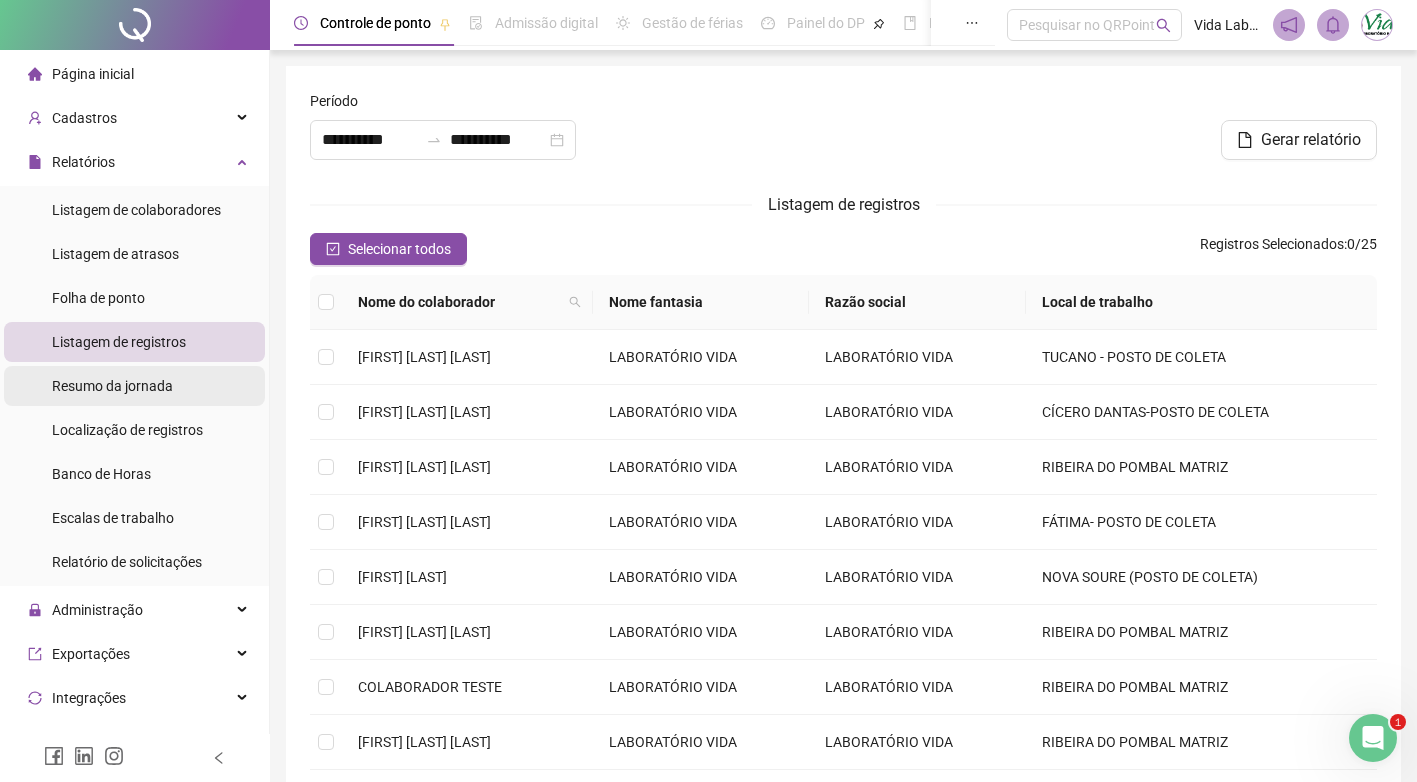 click on "Resumo da jornada" at bounding box center [112, 386] 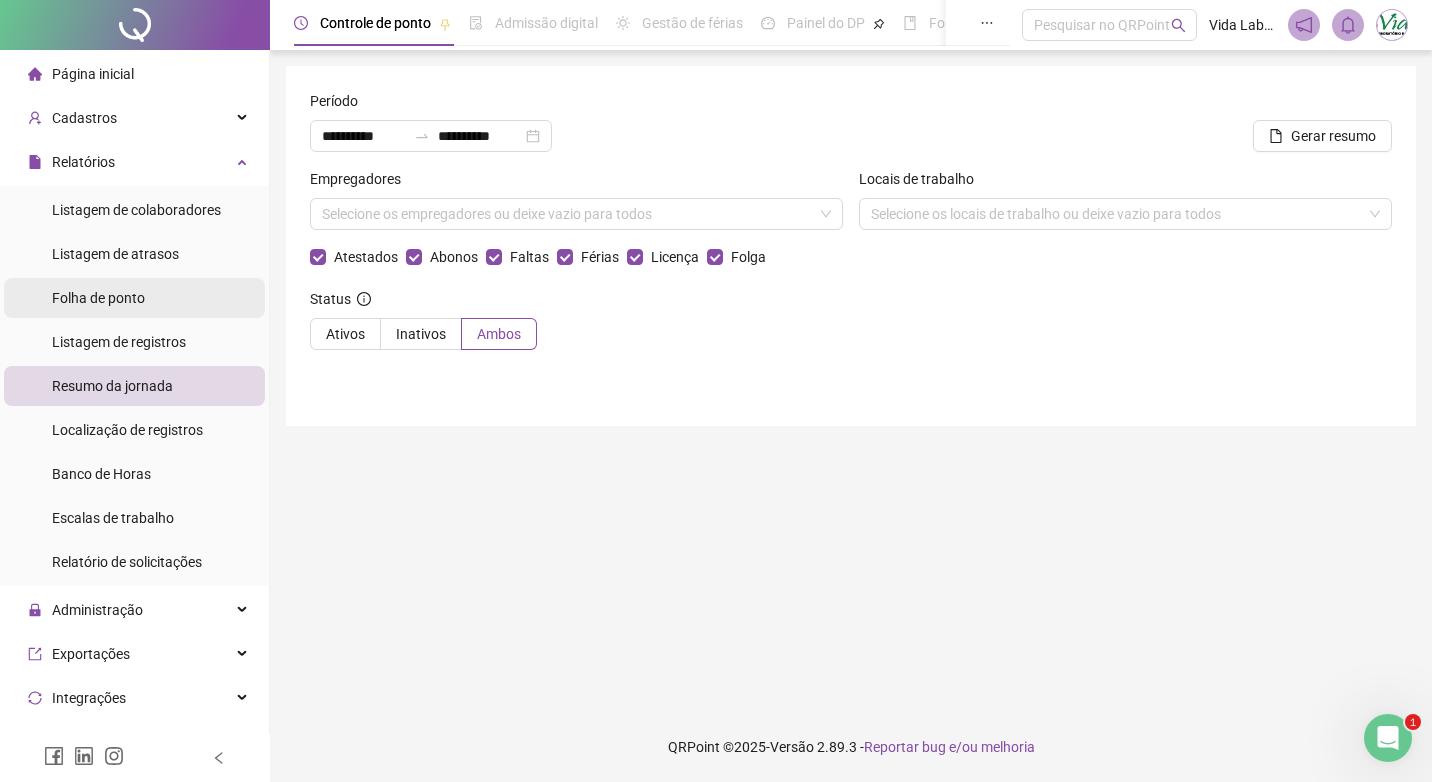 click on "Folha de ponto" at bounding box center (98, 298) 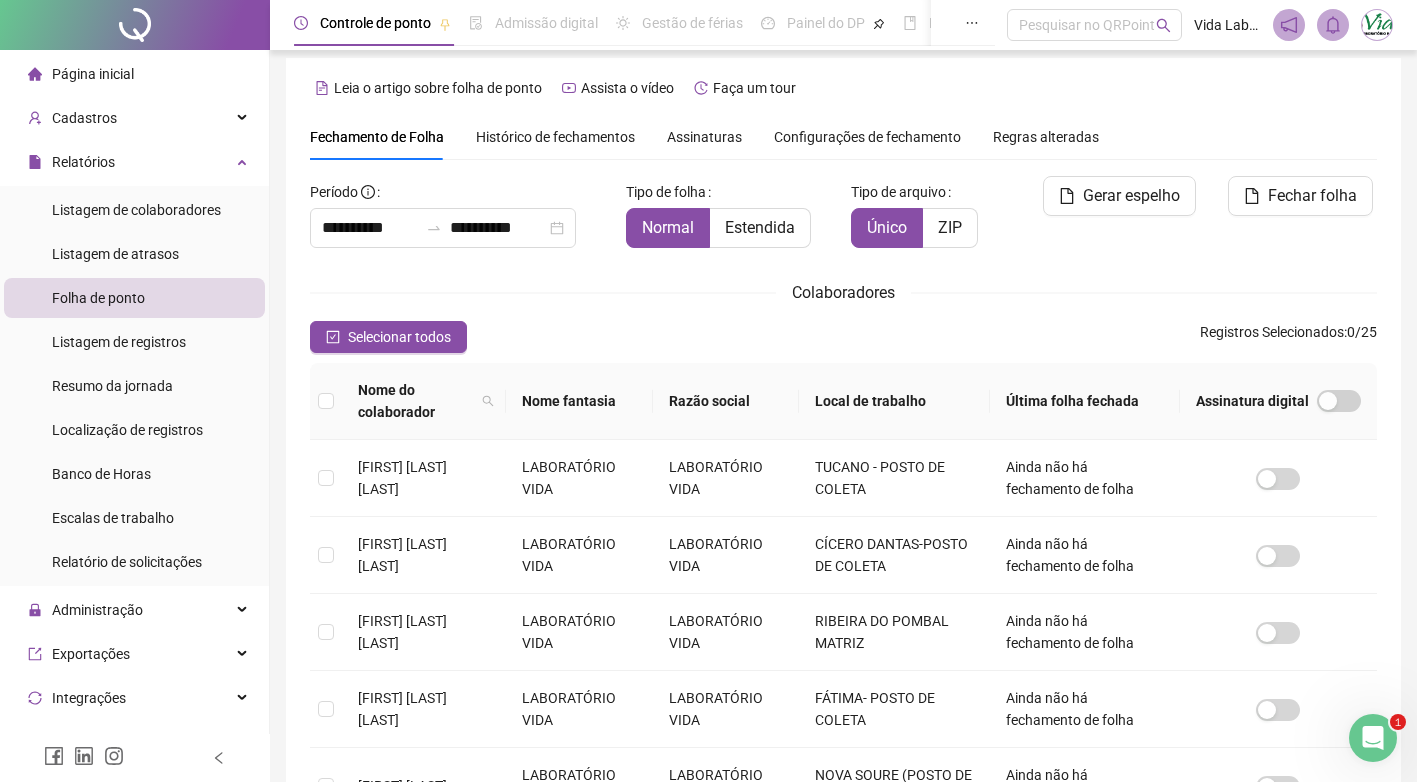 scroll, scrollTop: 0, scrollLeft: 0, axis: both 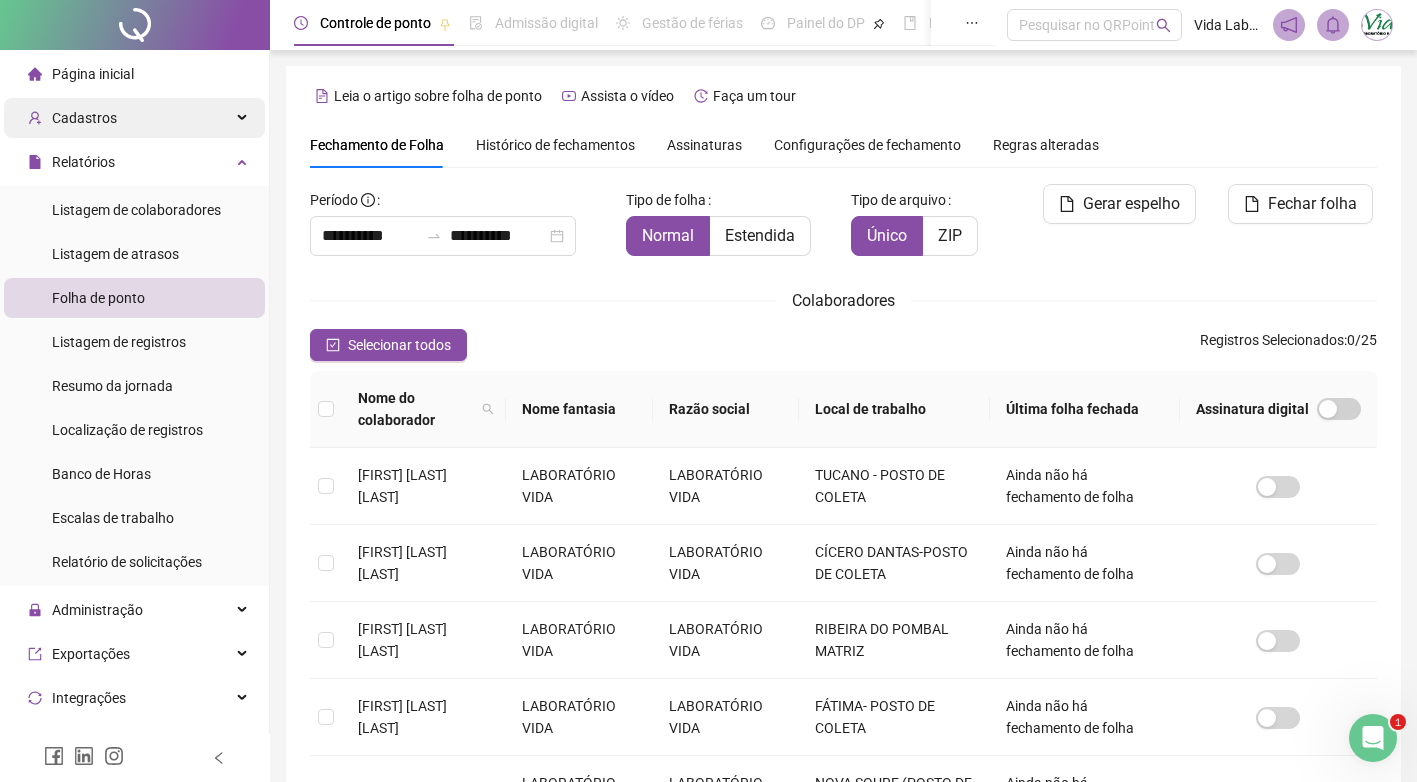 click on "Cadastros" at bounding box center (134, 118) 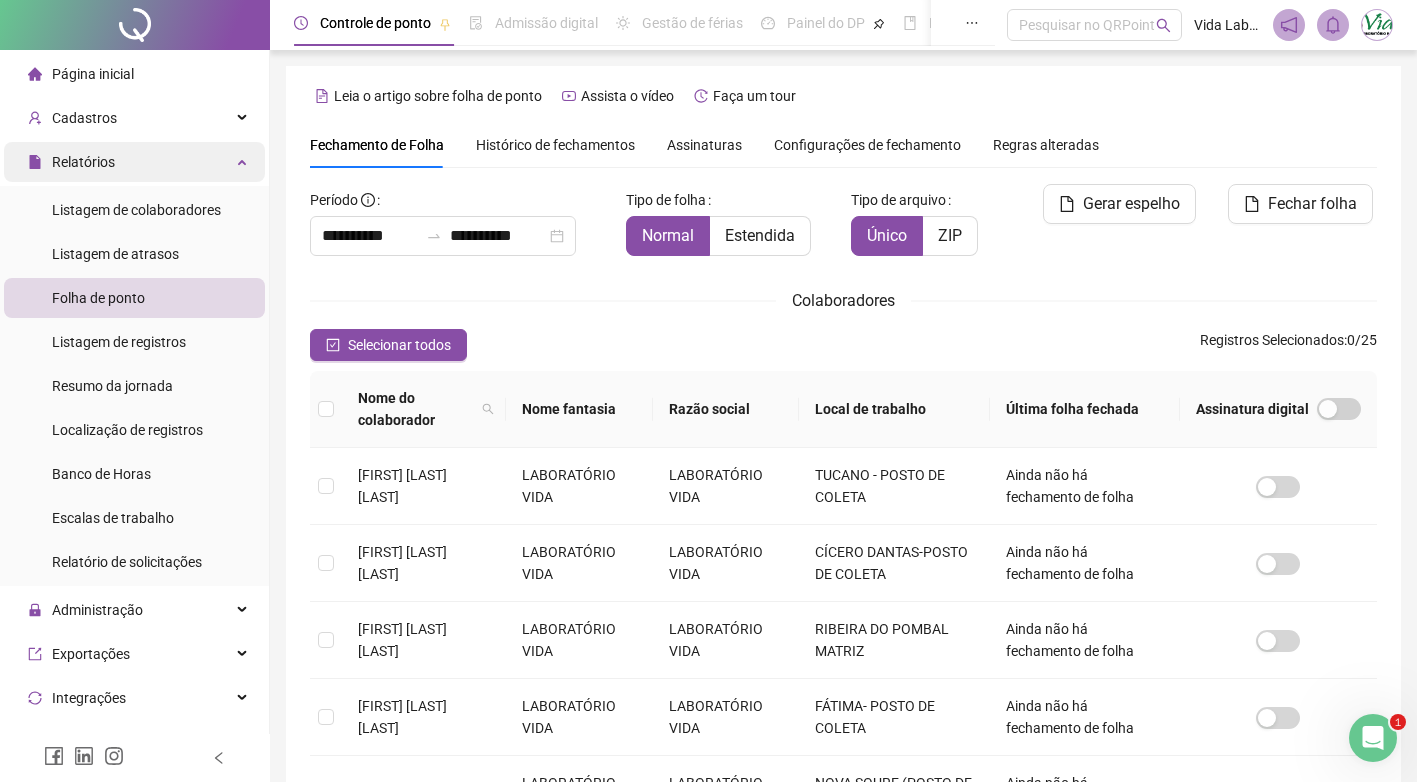 click on "Relatórios" at bounding box center [134, 162] 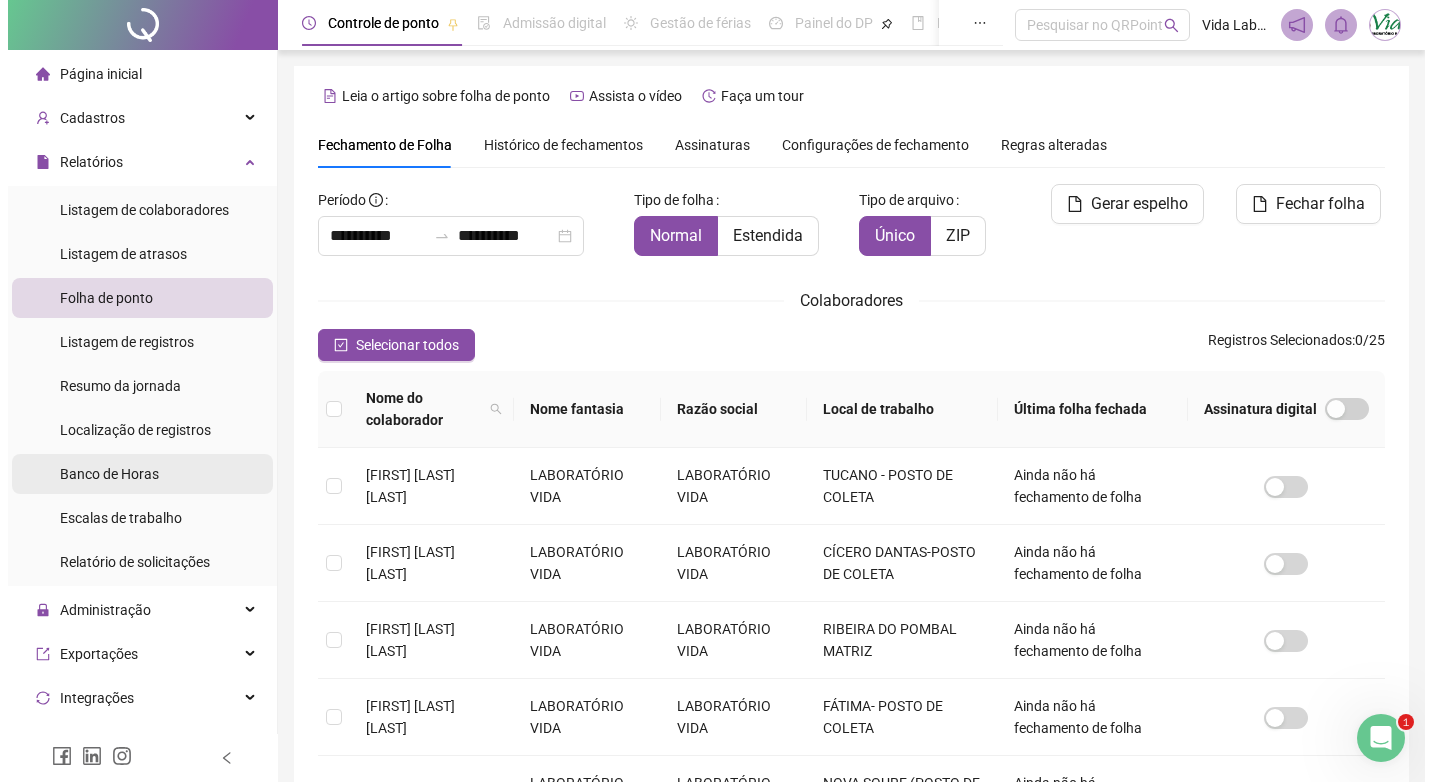 scroll, scrollTop: 100, scrollLeft: 0, axis: vertical 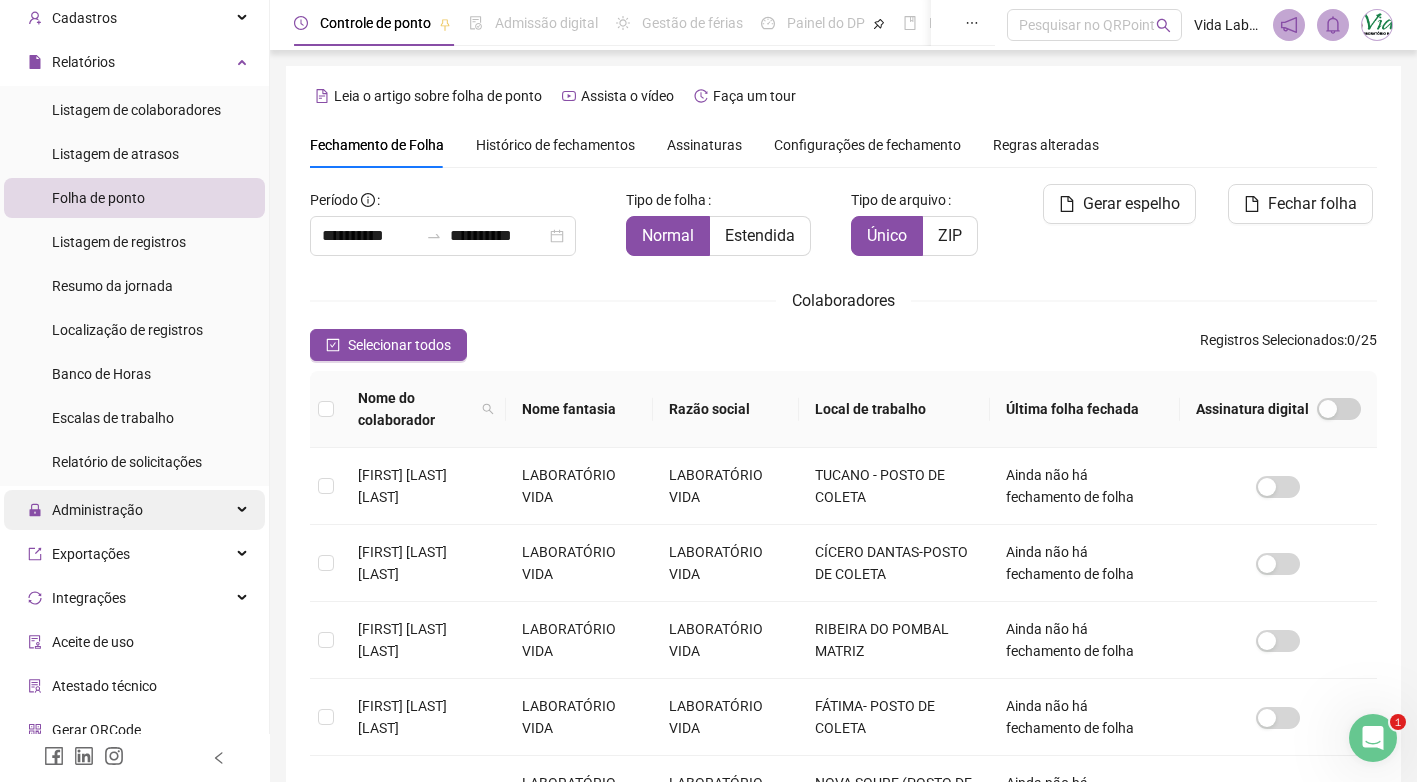 click on "Administração" at bounding box center [97, 510] 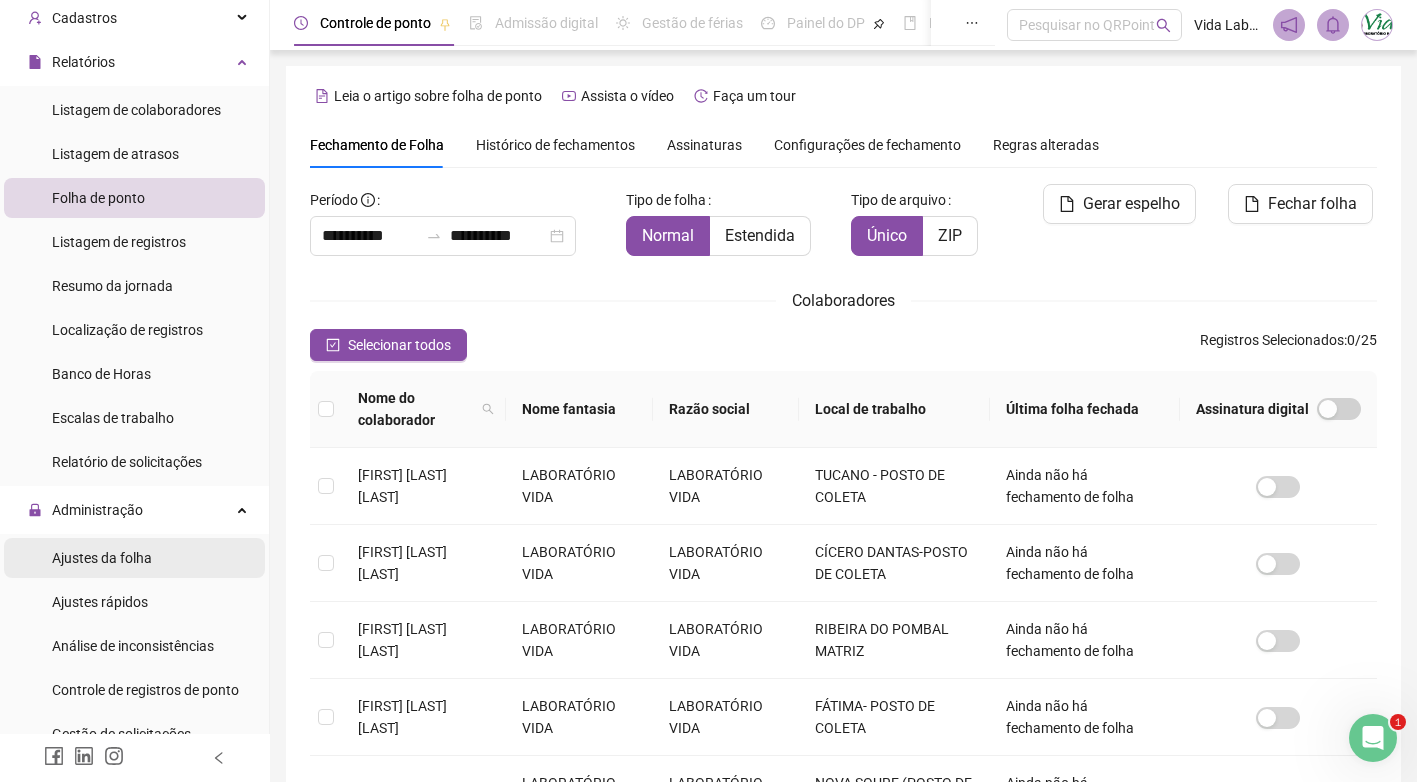 click on "Ajustes da folha" at bounding box center [102, 558] 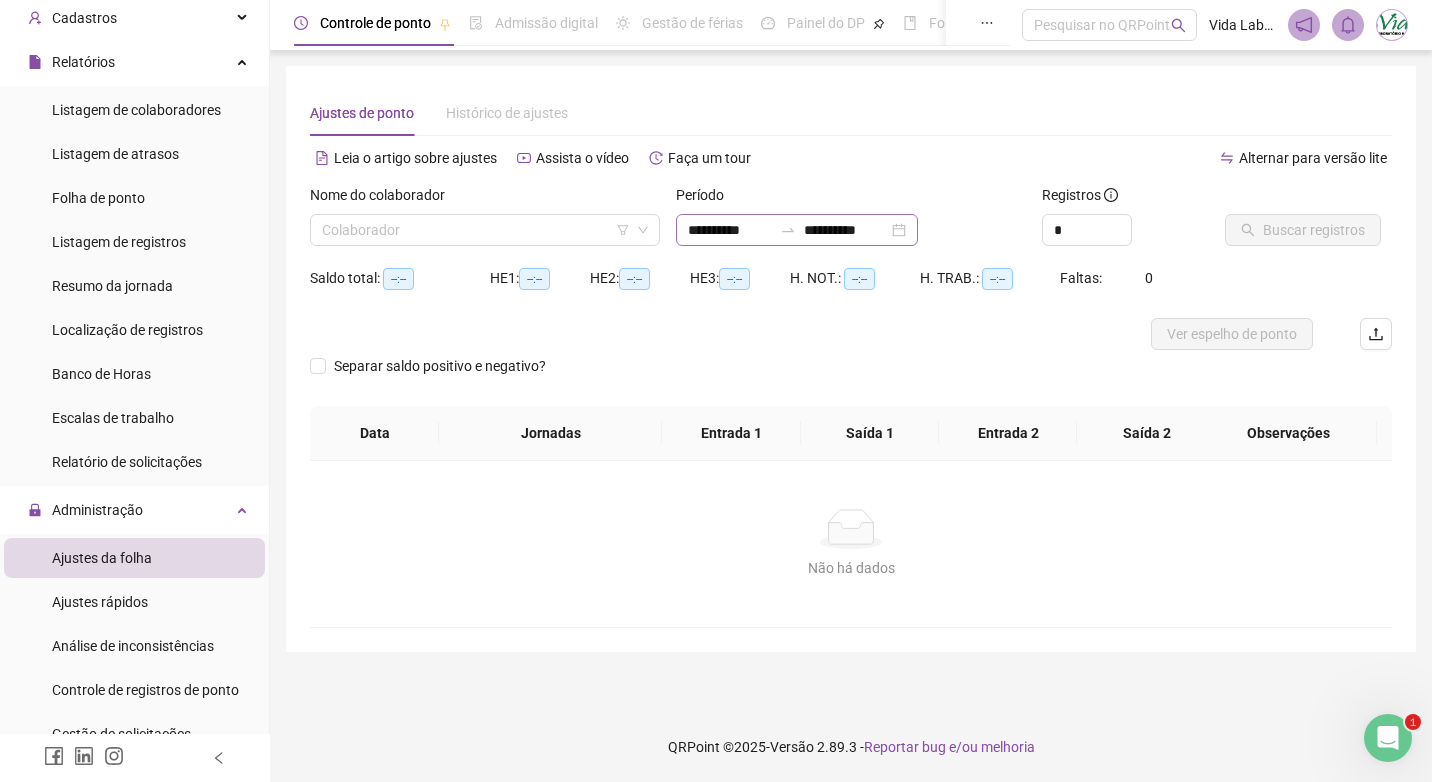 click on "**********" at bounding box center (797, 230) 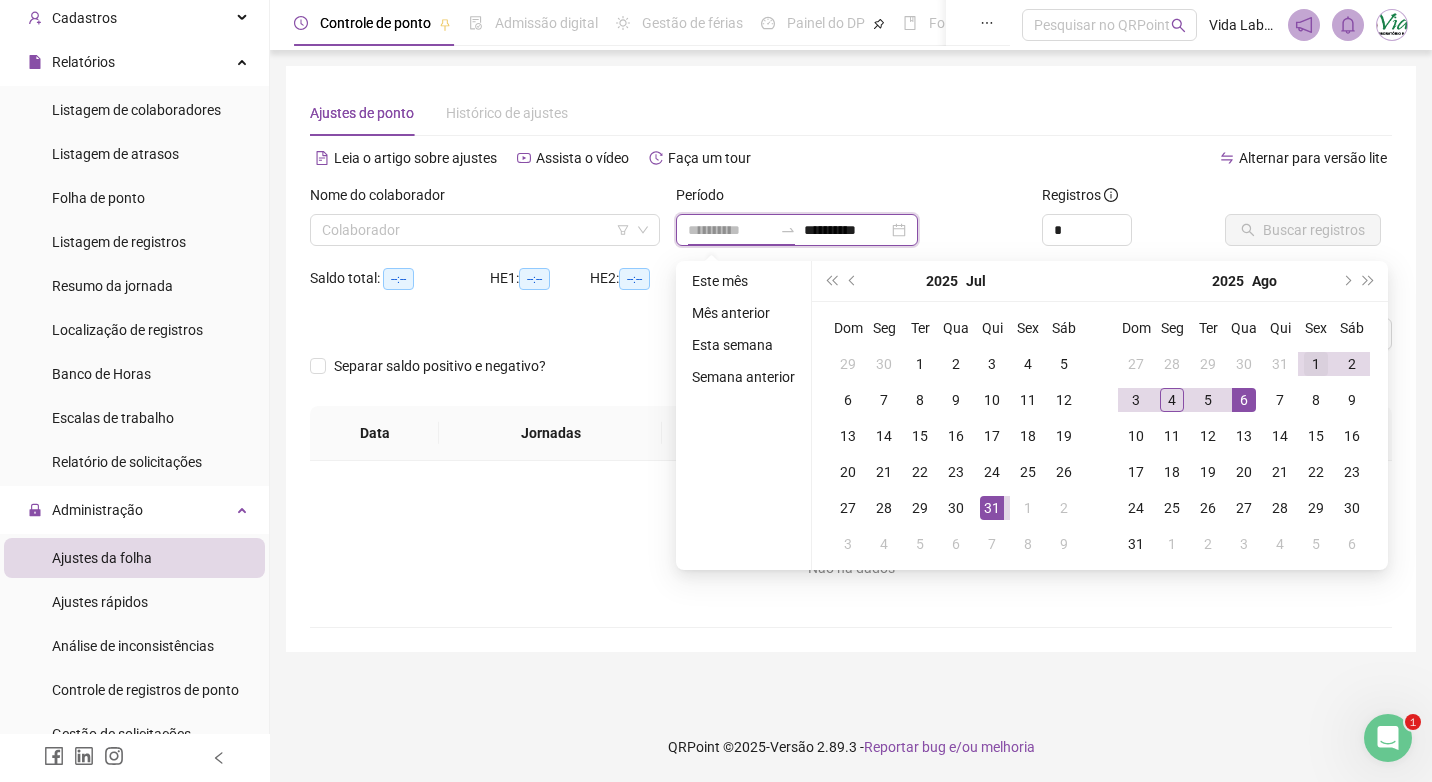 type on "**********" 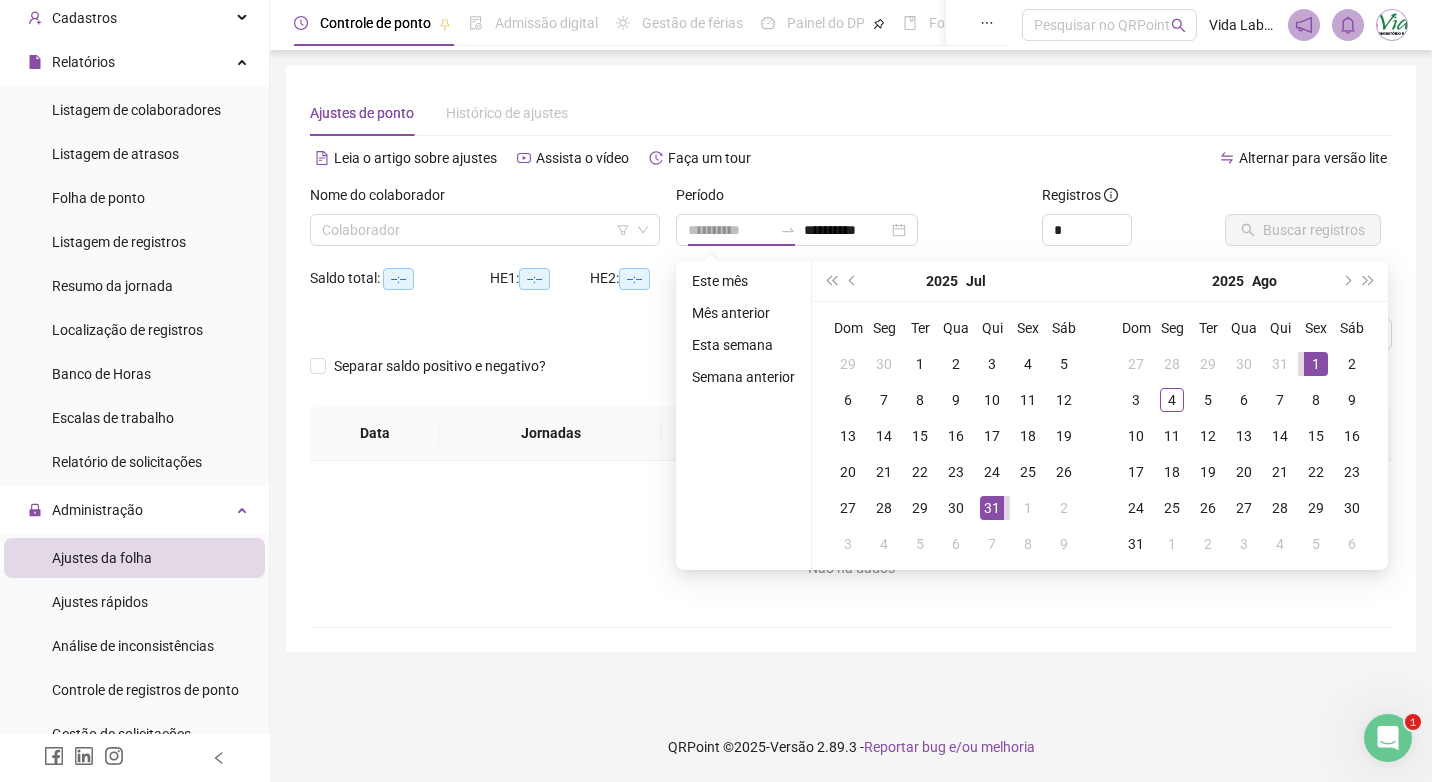 click on "1" at bounding box center [1316, 364] 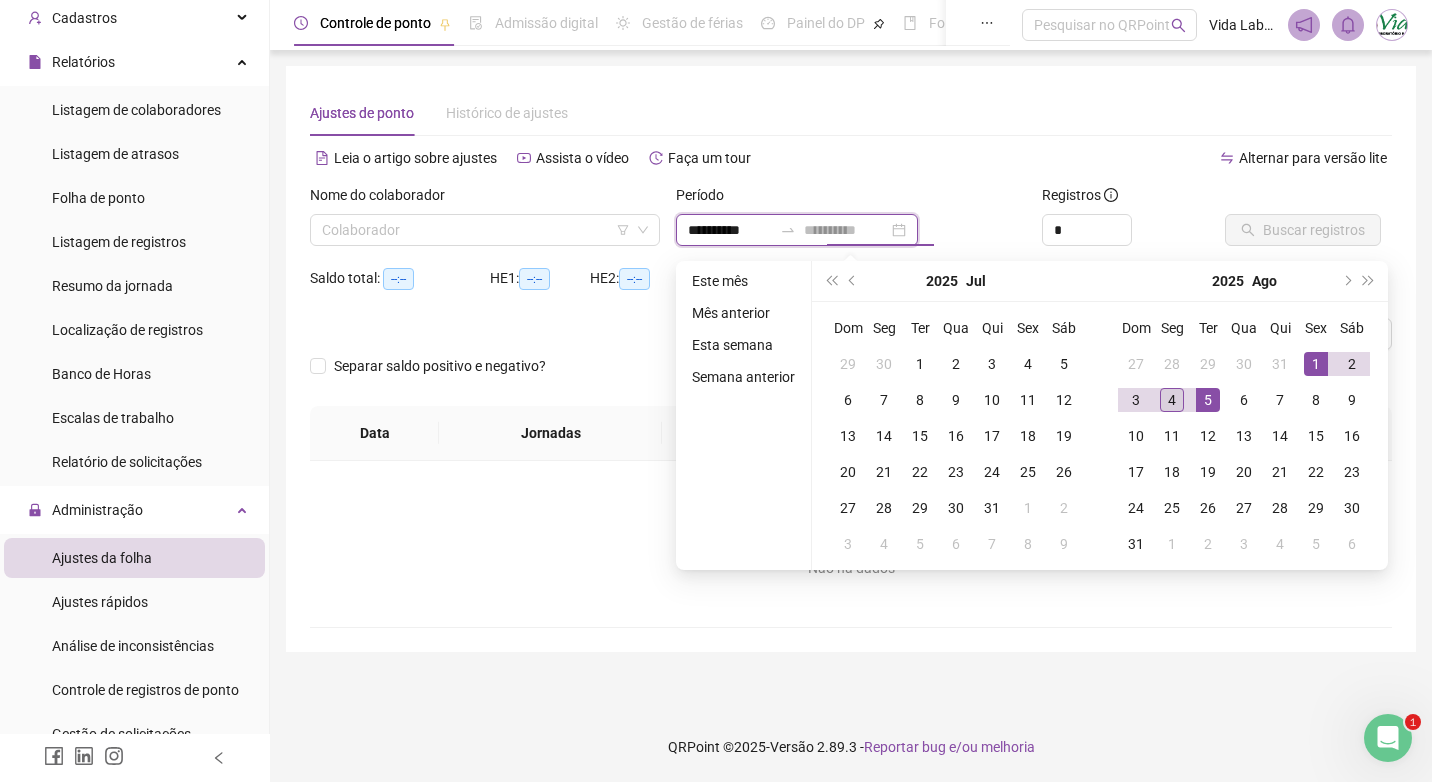 type on "**********" 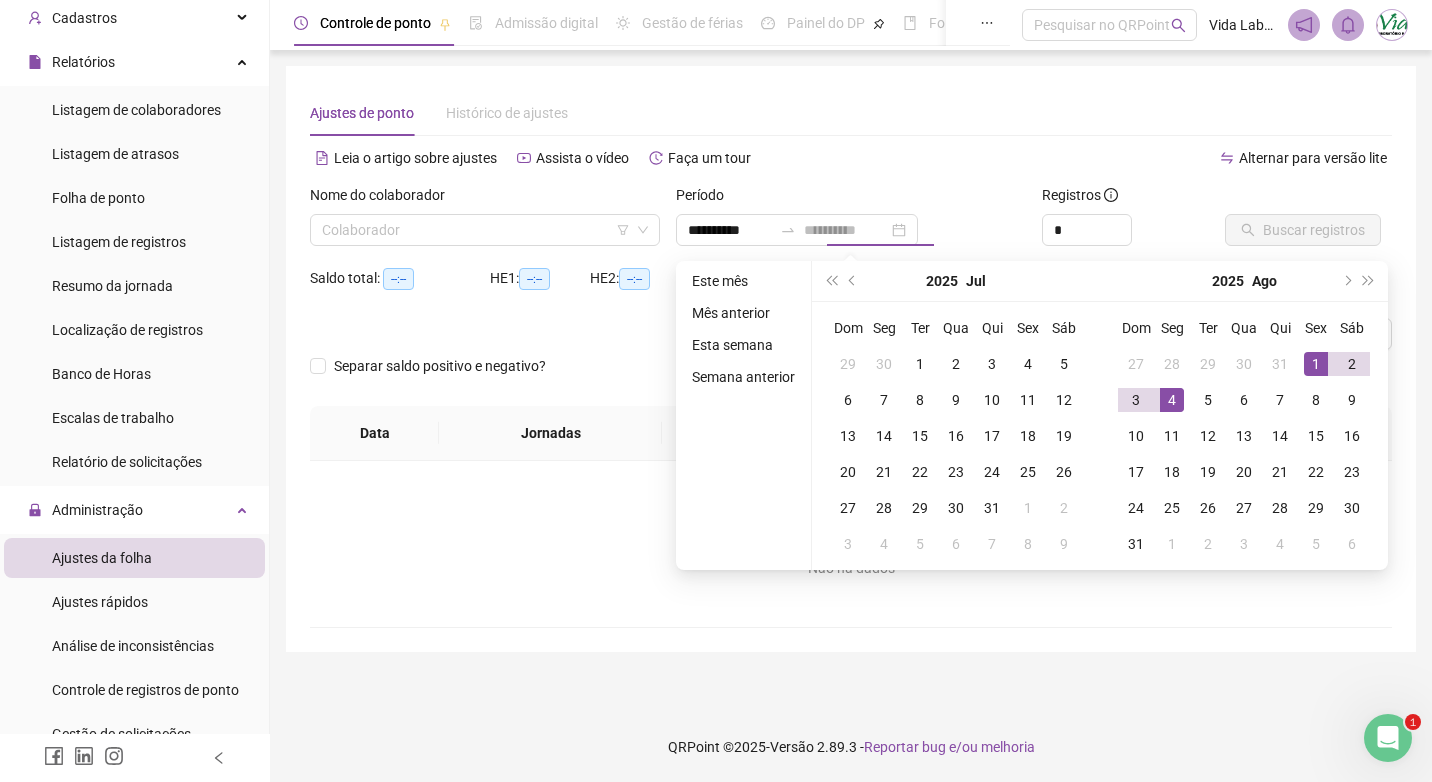 click on "4" at bounding box center [1172, 400] 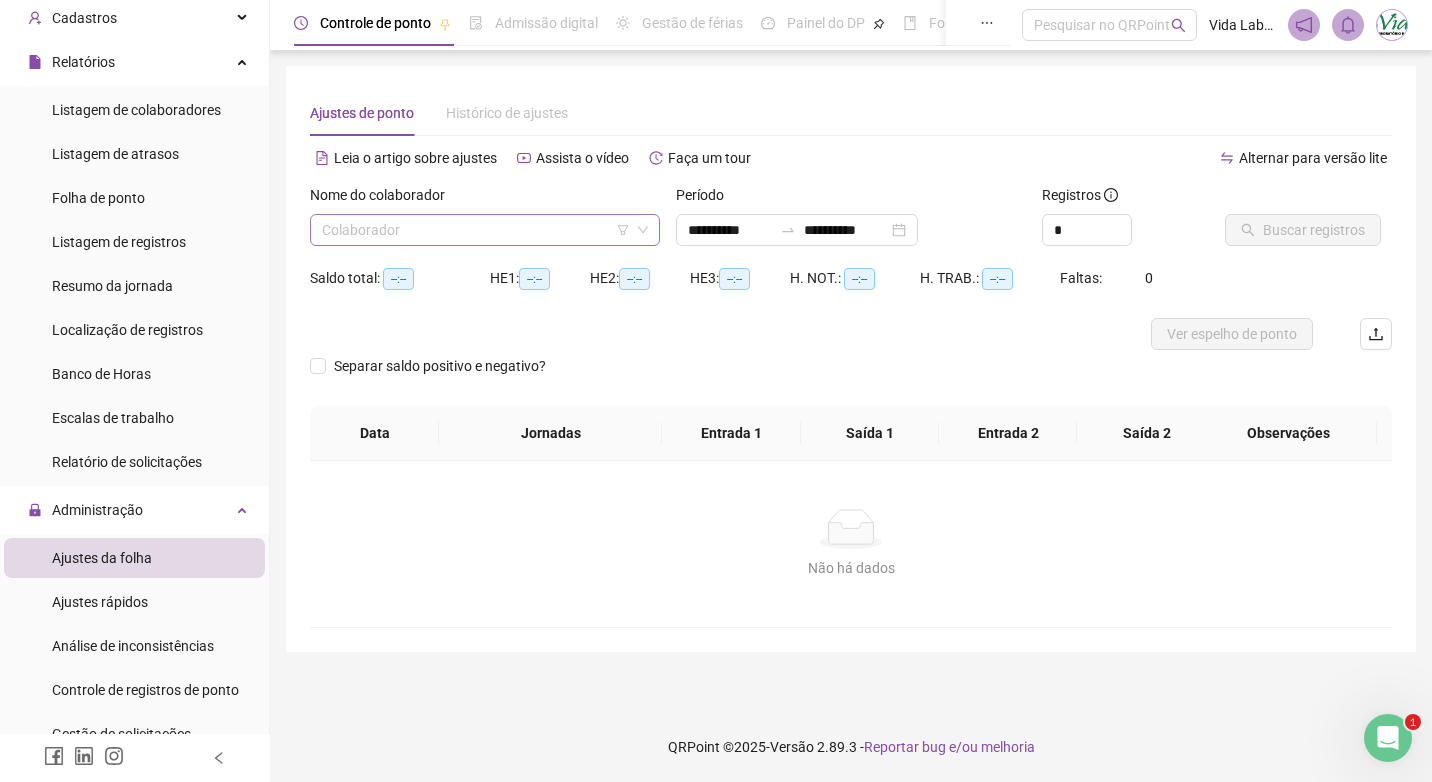 click at bounding box center [476, 230] 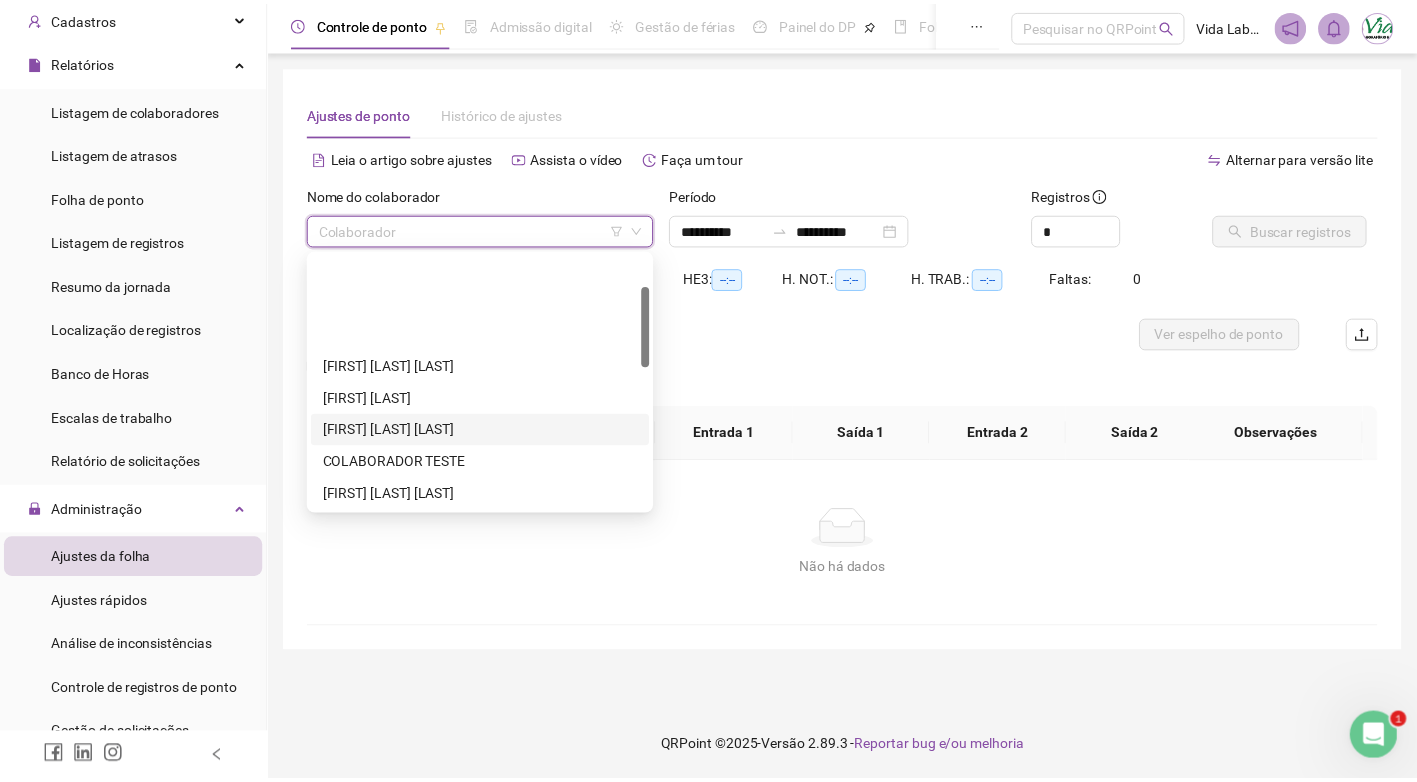 scroll, scrollTop: 300, scrollLeft: 0, axis: vertical 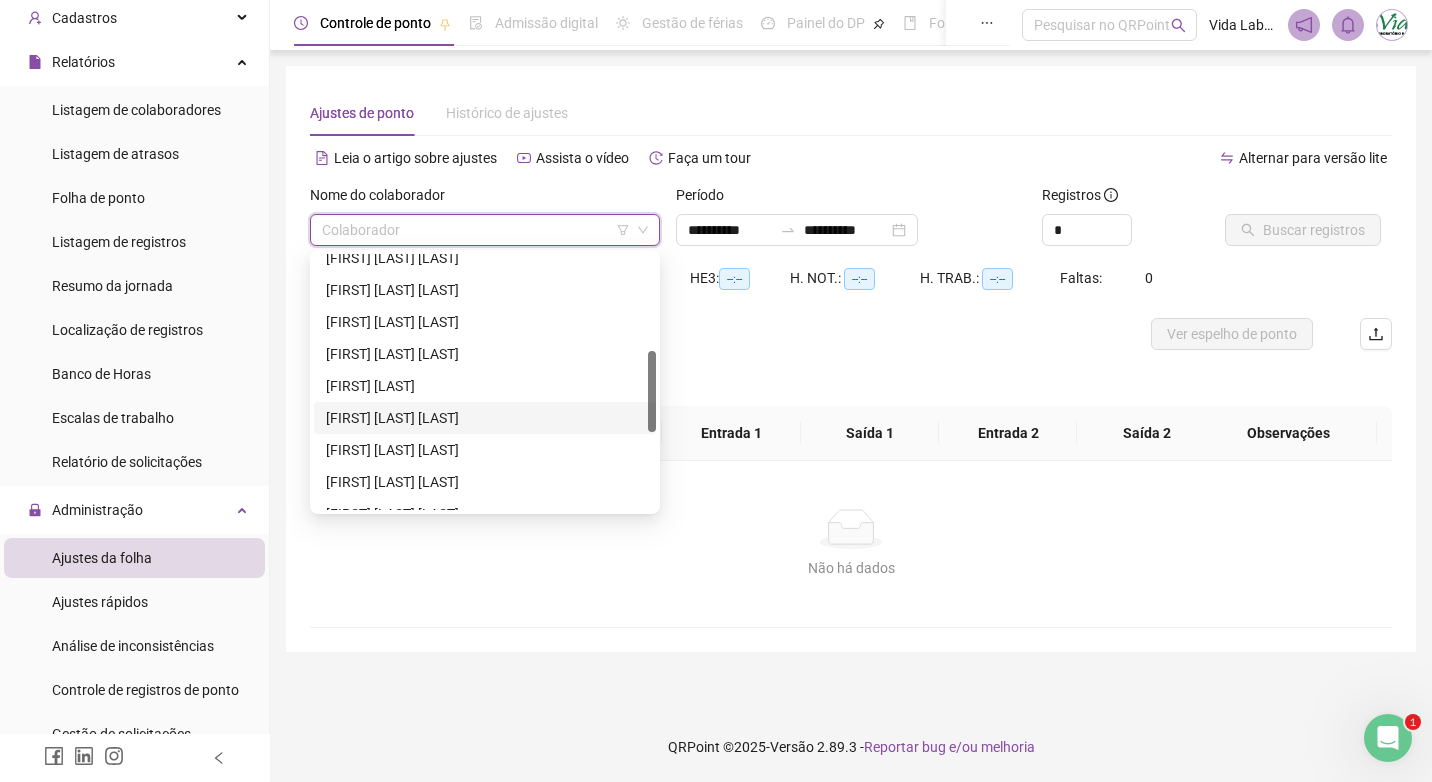 click on "[FIRST] [LAST] [LAST]" at bounding box center (485, 418) 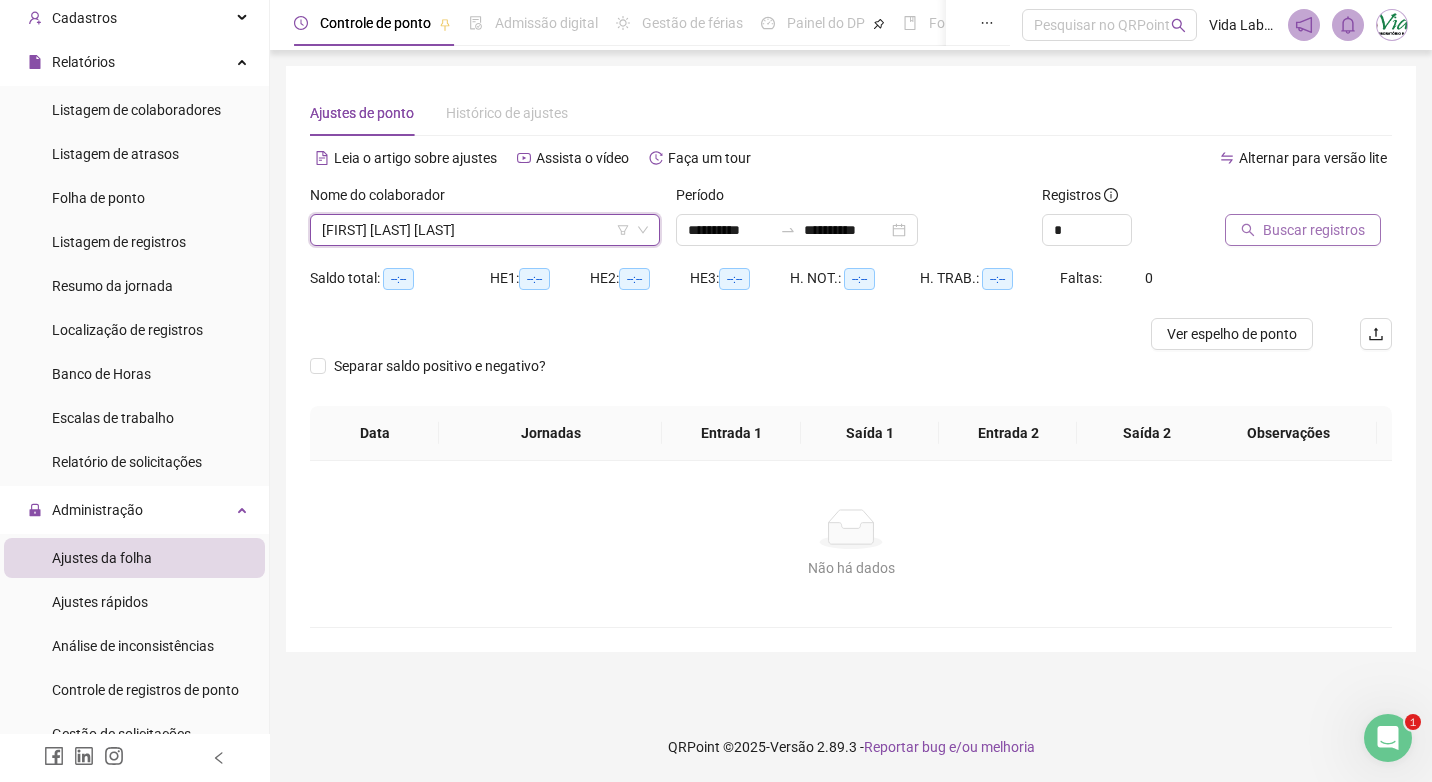 click on "Buscar registros" at bounding box center (1303, 230) 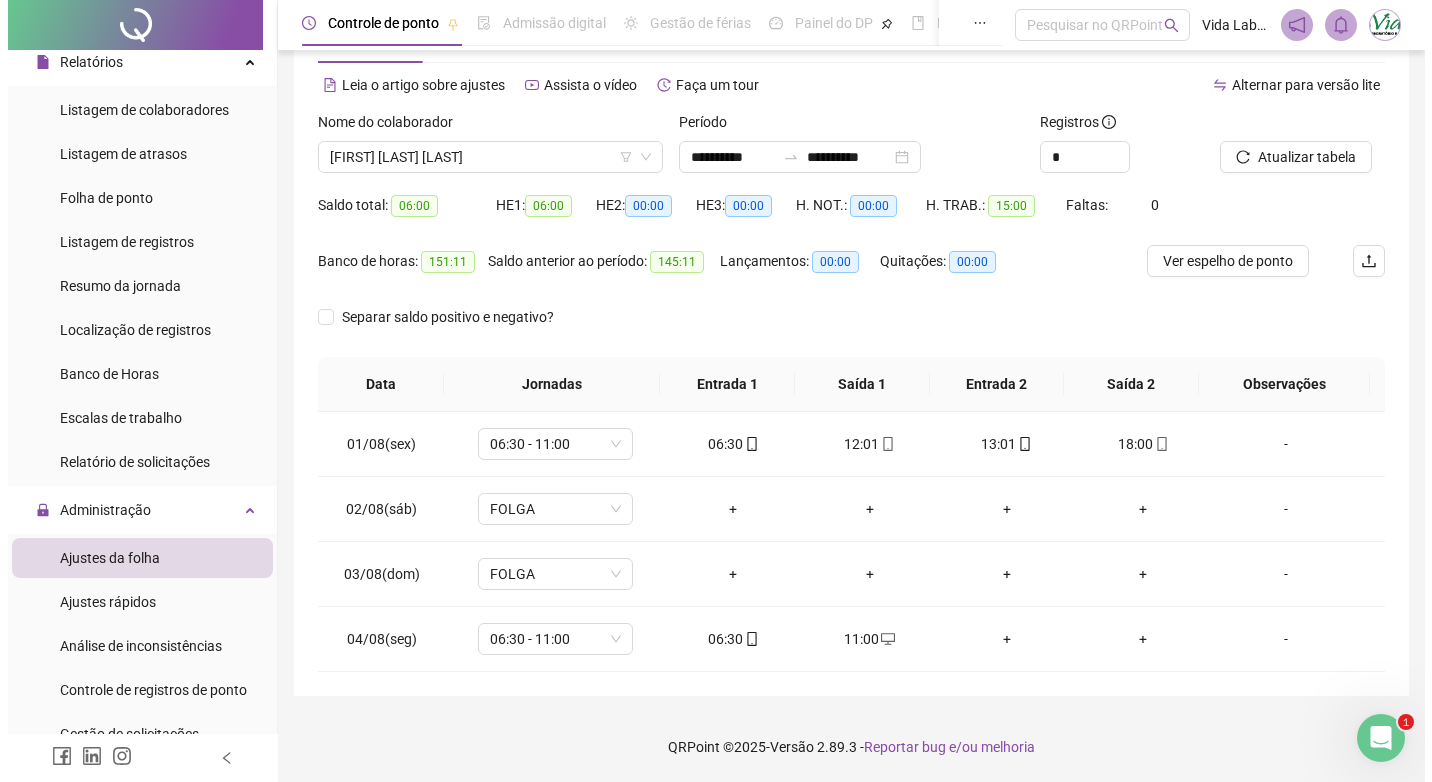 scroll, scrollTop: 0, scrollLeft: 0, axis: both 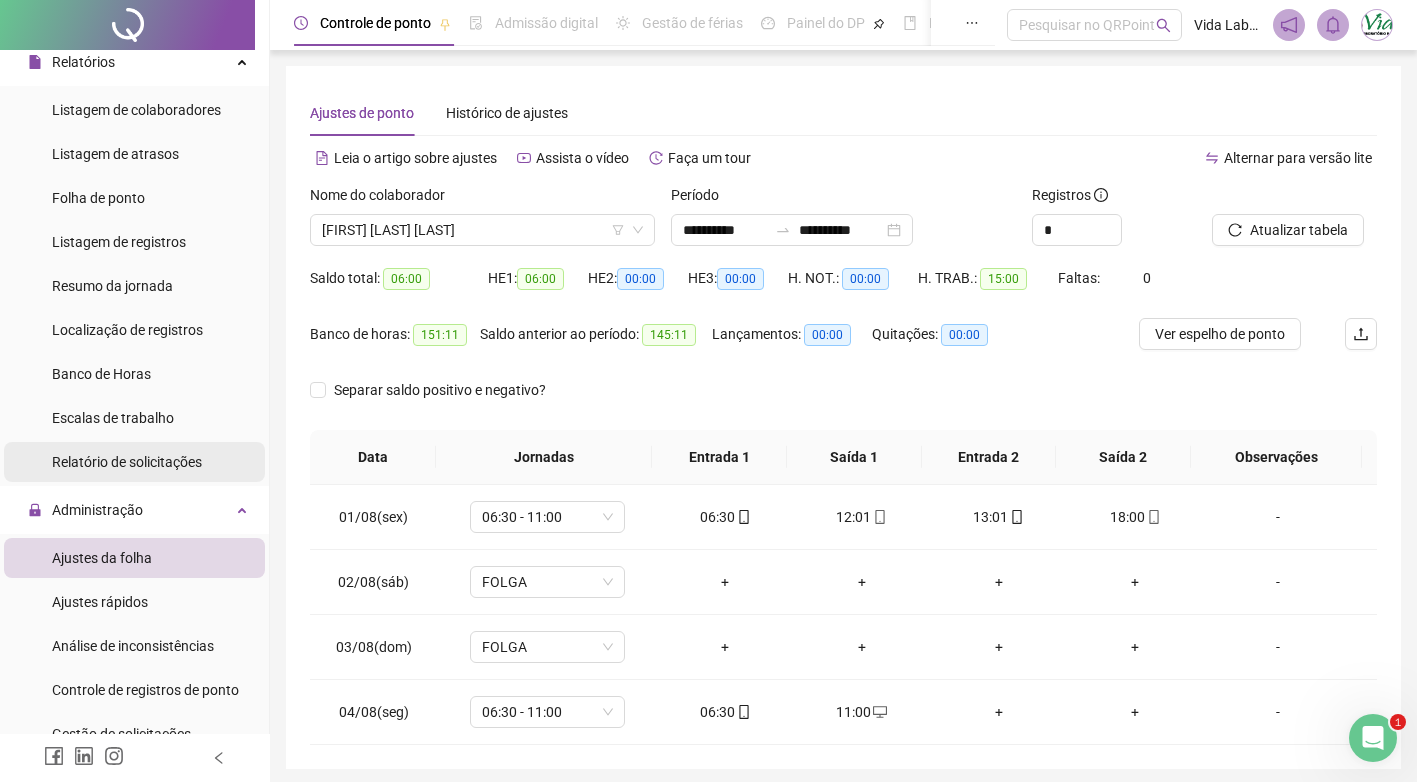 click on "Relatório de solicitações" at bounding box center (127, 462) 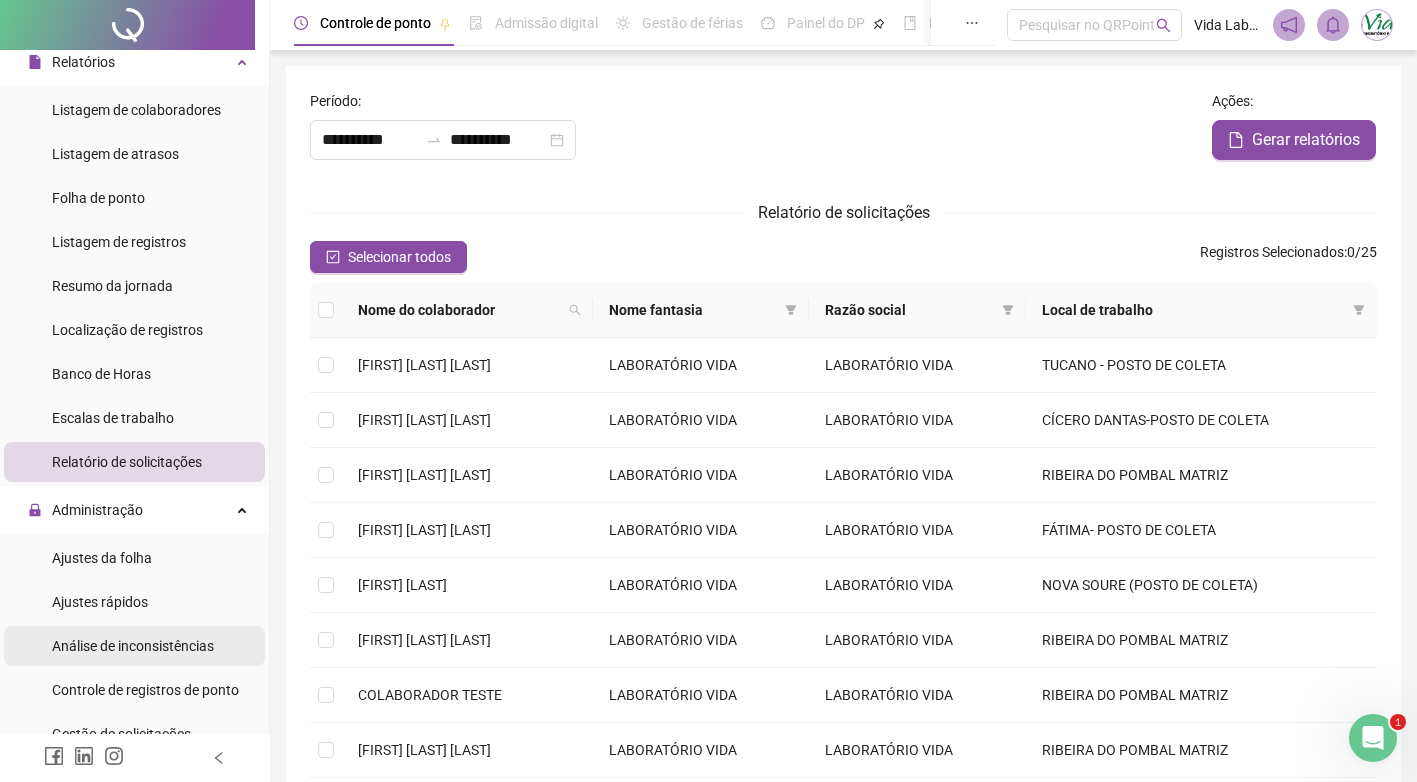 click on "Análise de inconsistências" at bounding box center (133, 646) 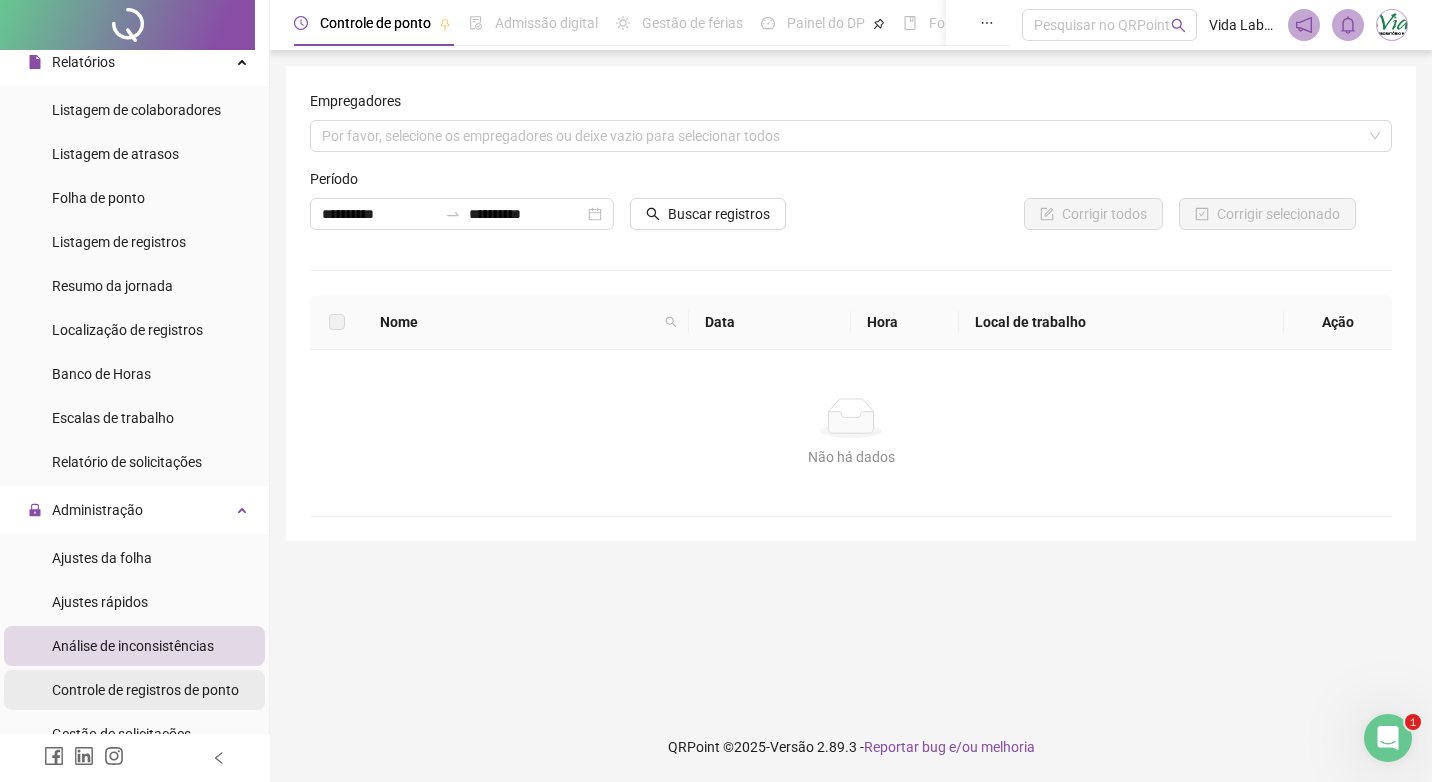 click on "Controle de registros de ponto" at bounding box center [145, 690] 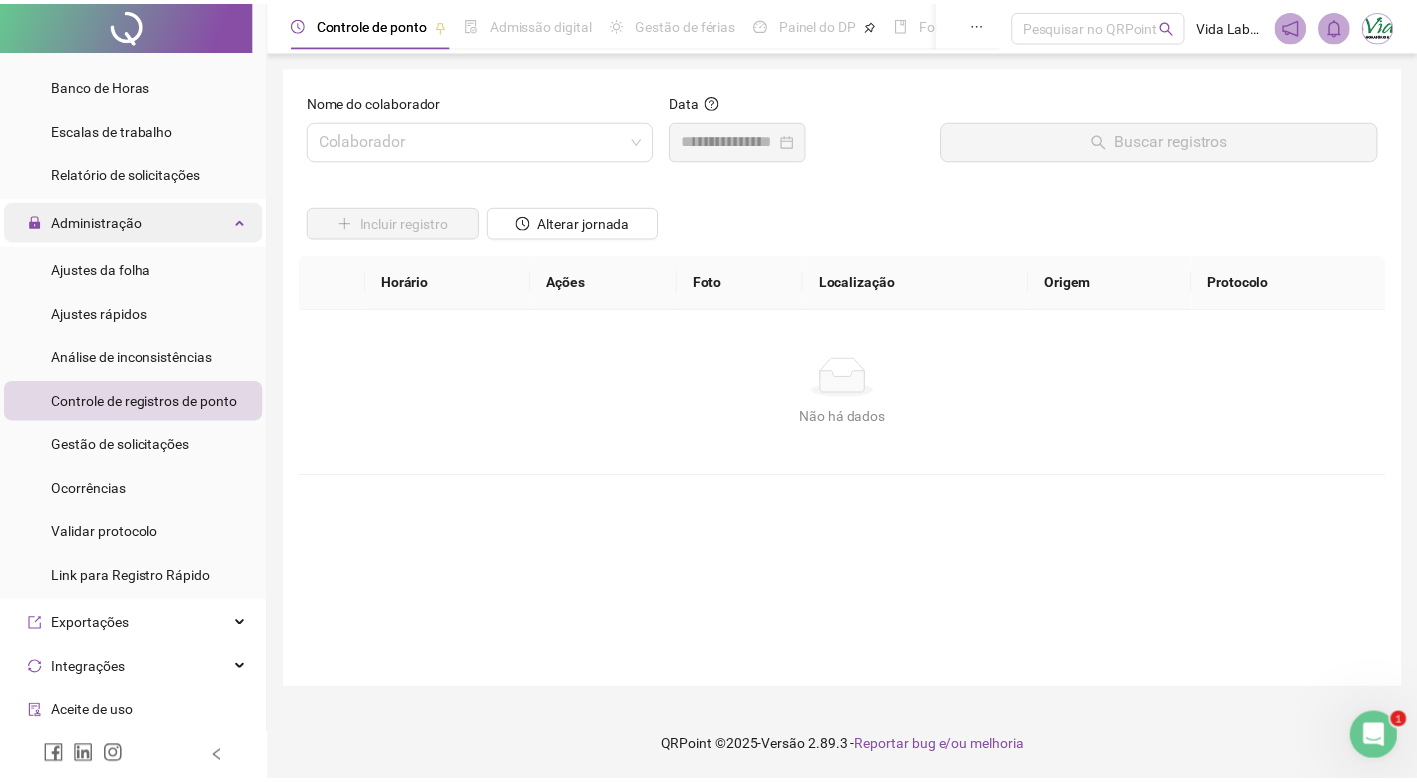 scroll, scrollTop: 400, scrollLeft: 0, axis: vertical 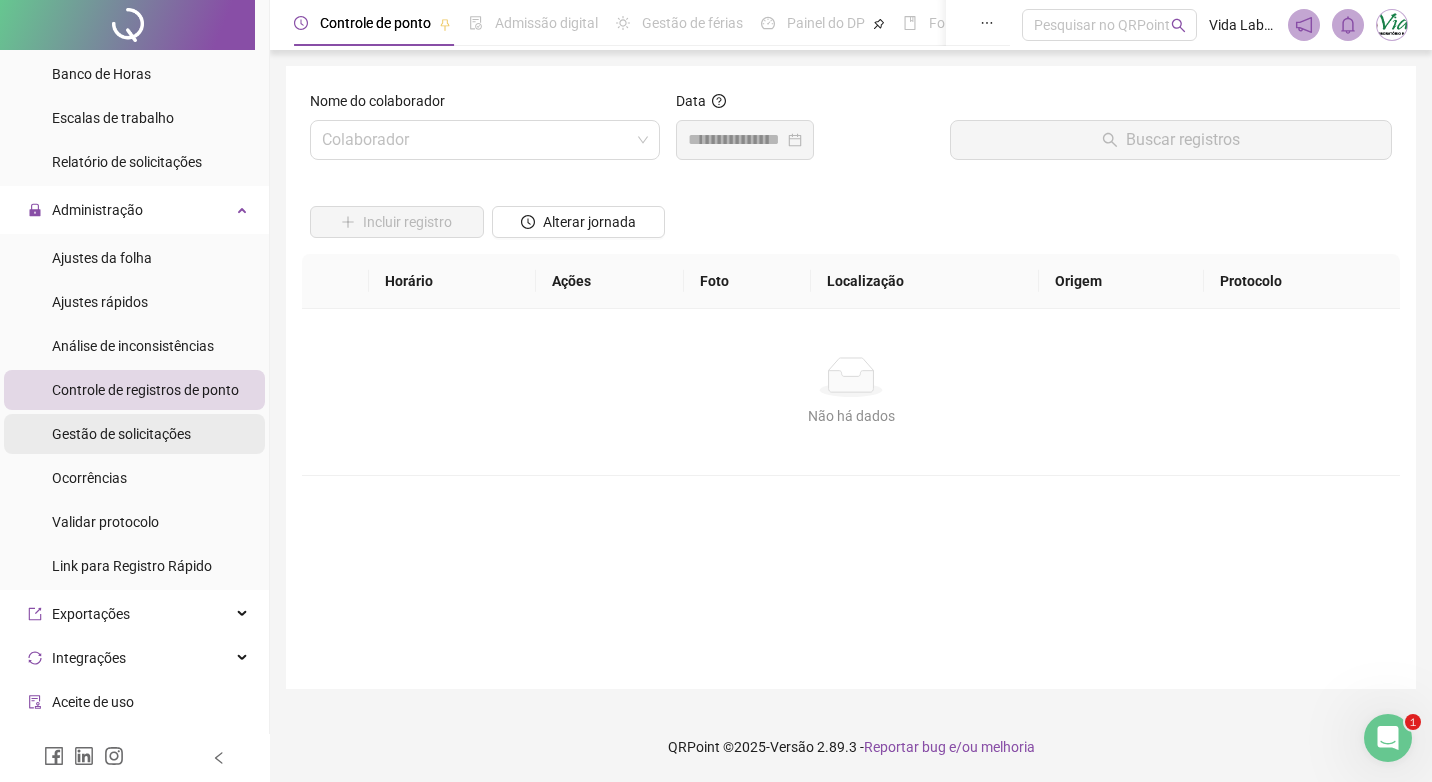 click on "Gestão de solicitações" at bounding box center (121, 434) 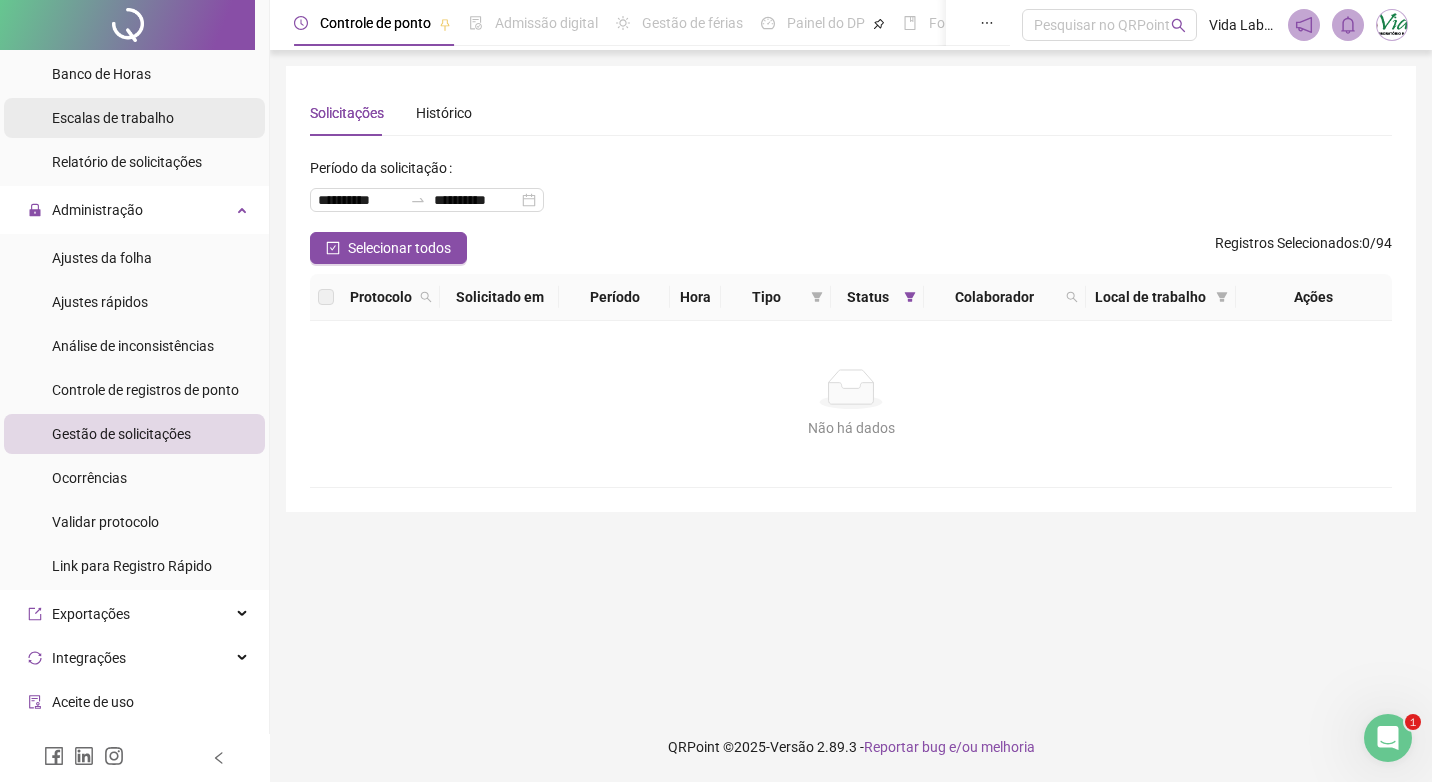 click on "Escalas de trabalho" at bounding box center [113, 118] 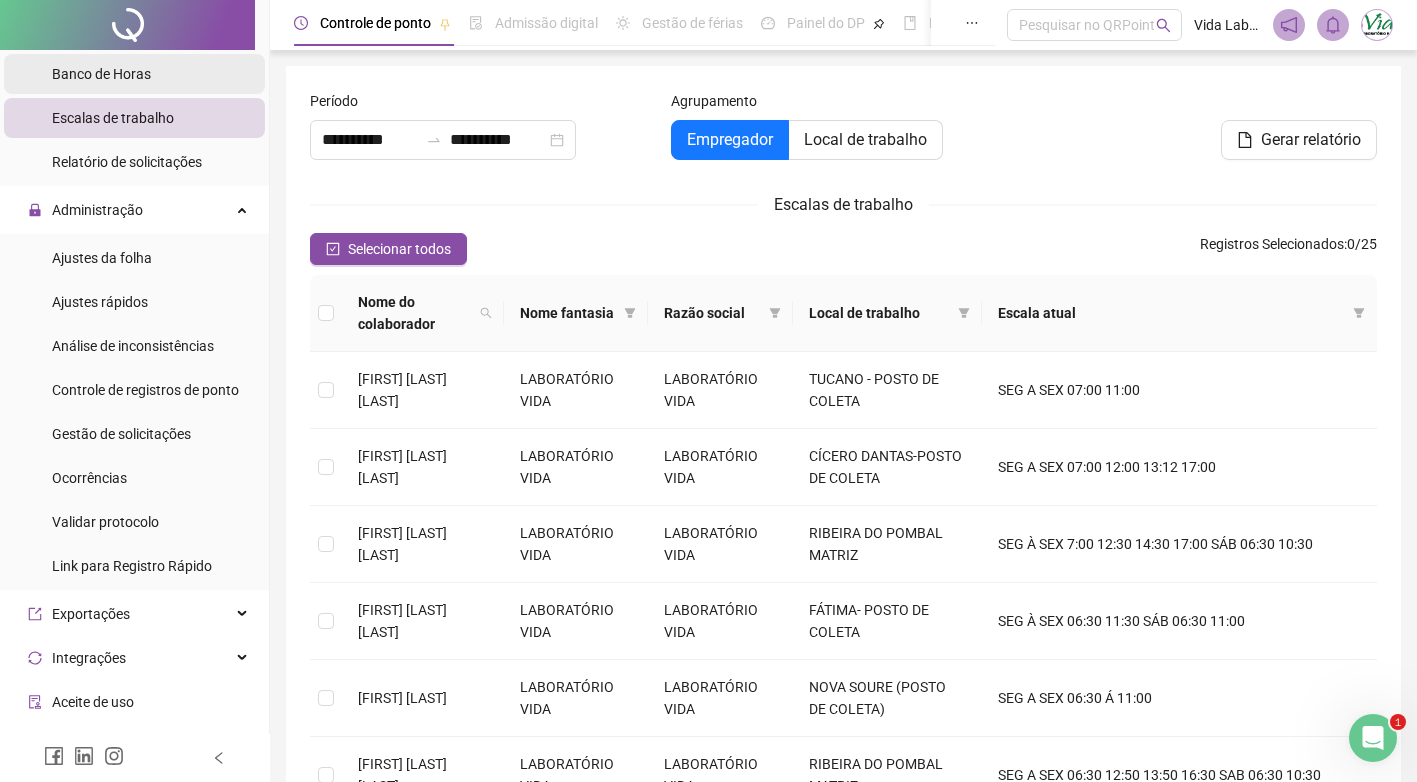 click on "Banco de Horas" at bounding box center [101, 74] 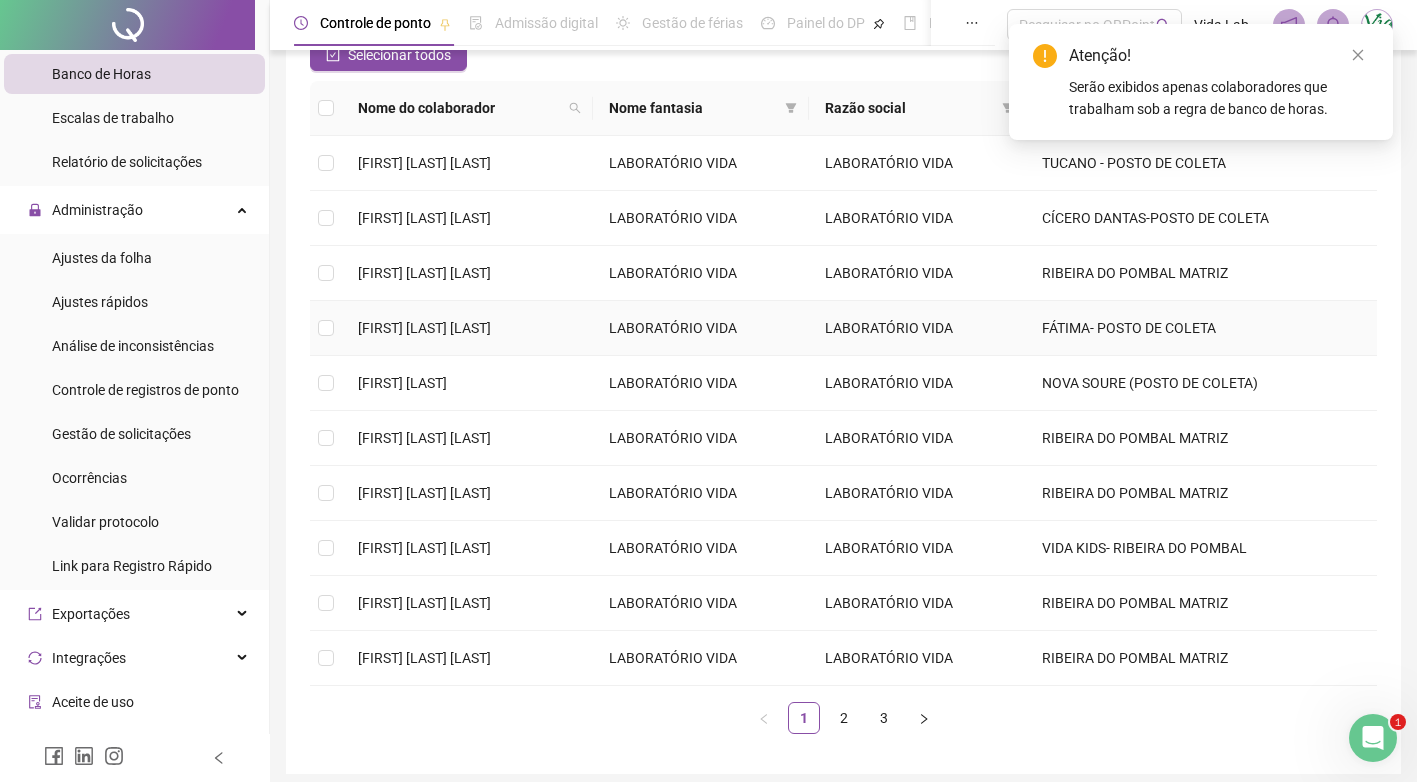 scroll, scrollTop: 300, scrollLeft: 0, axis: vertical 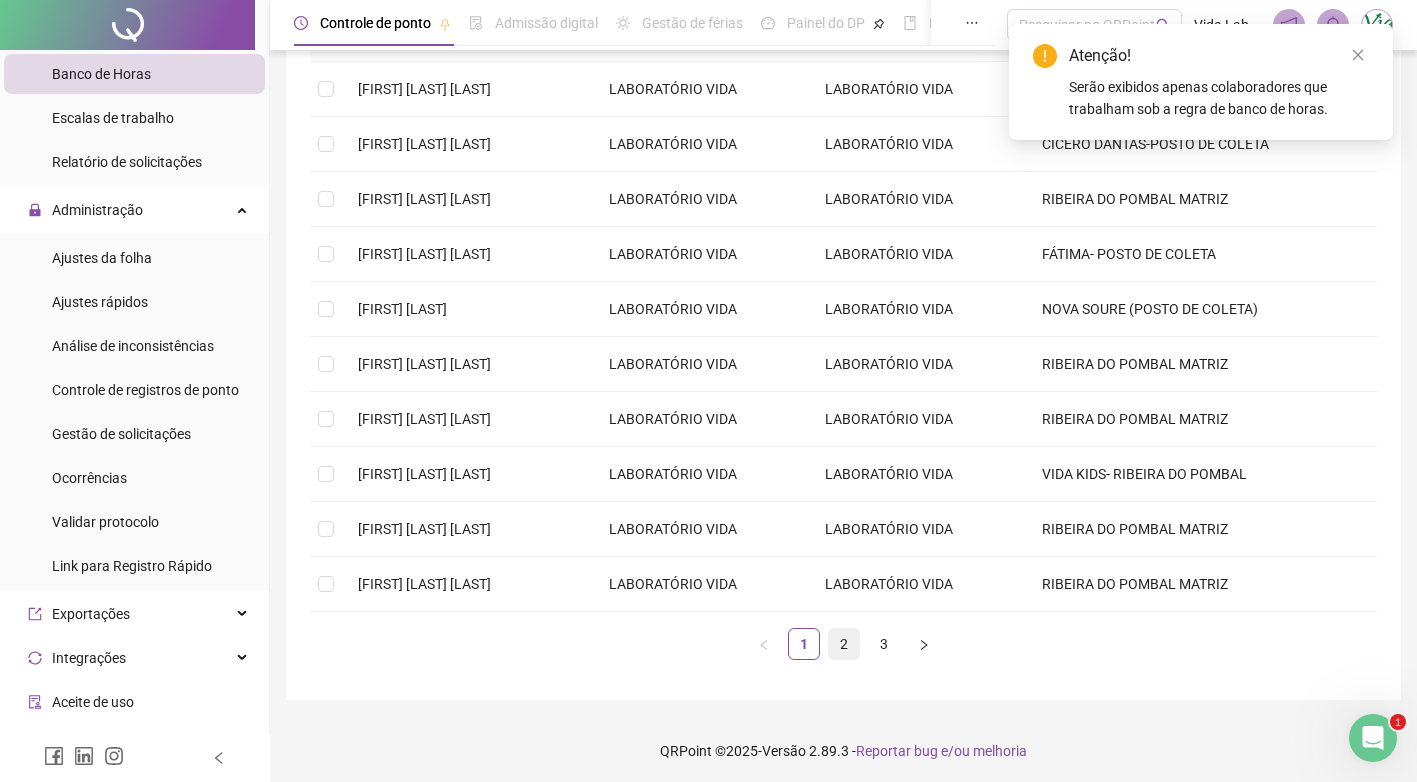 click on "2" at bounding box center [844, 644] 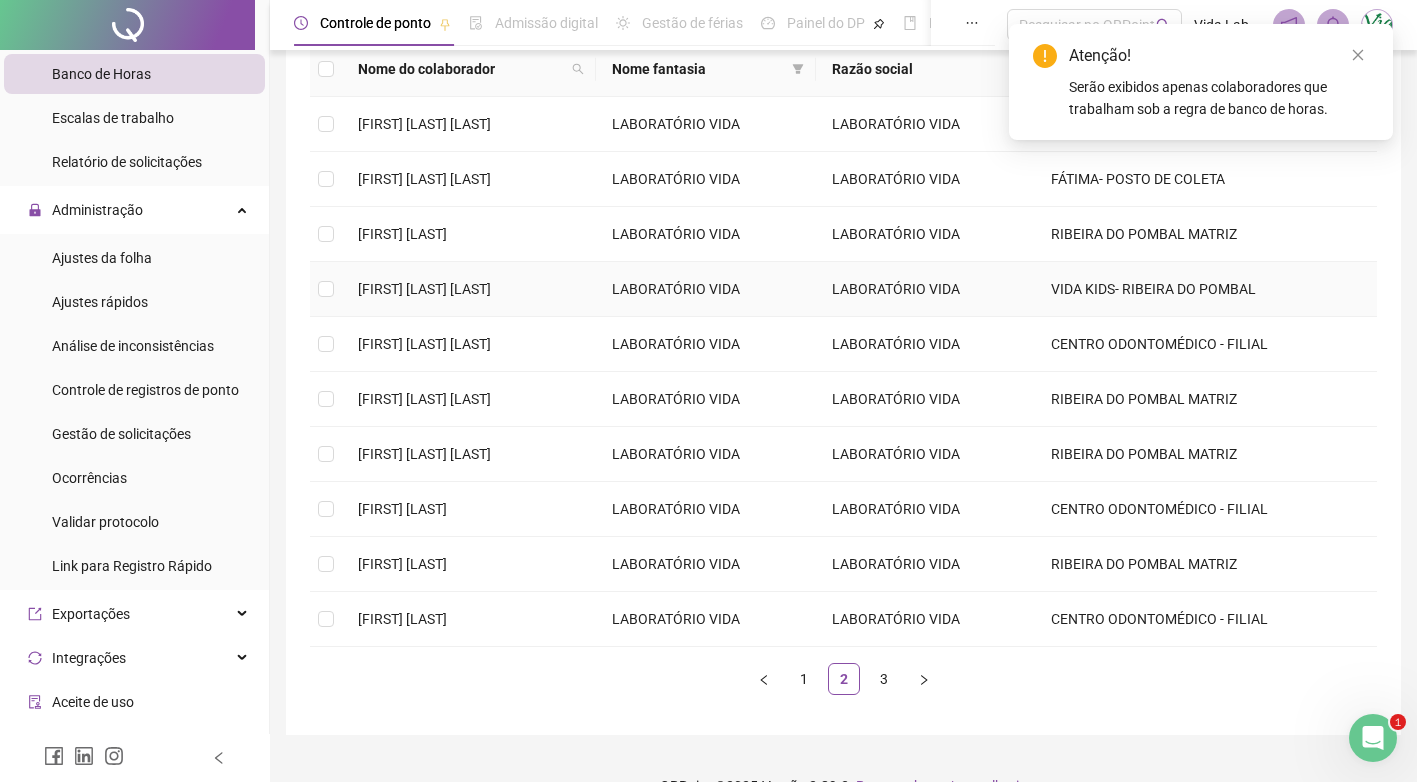 scroll, scrollTop: 300, scrollLeft: 0, axis: vertical 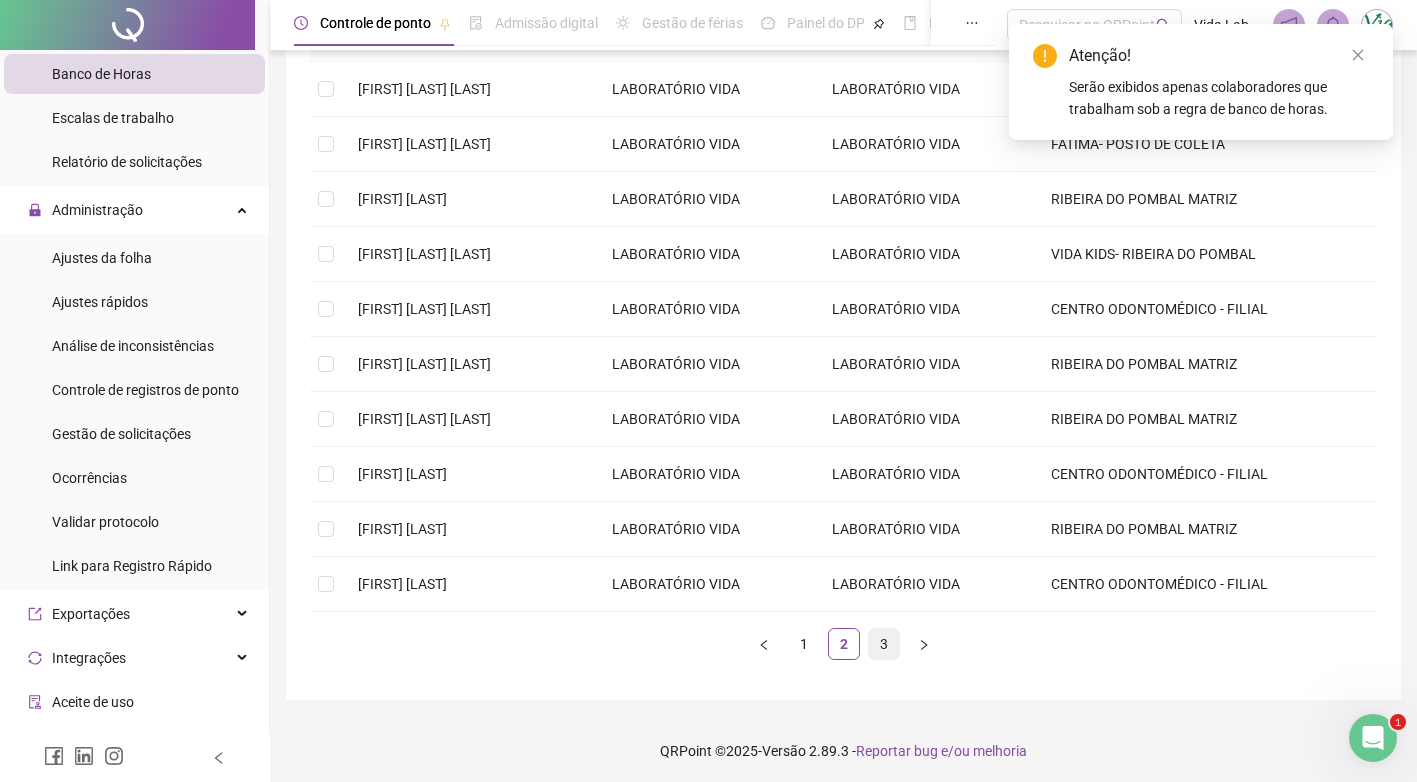 click on "3" at bounding box center [884, 644] 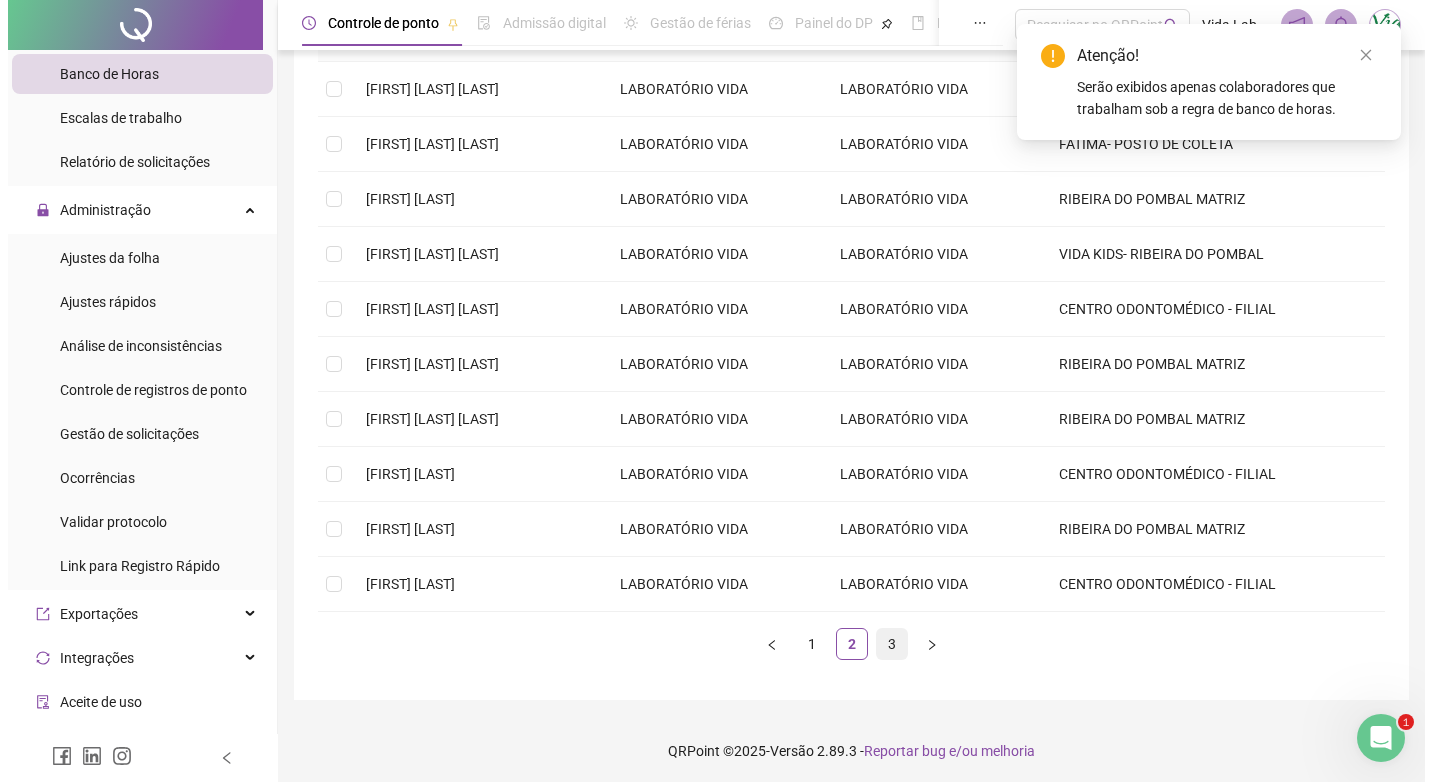 scroll, scrollTop: 0, scrollLeft: 0, axis: both 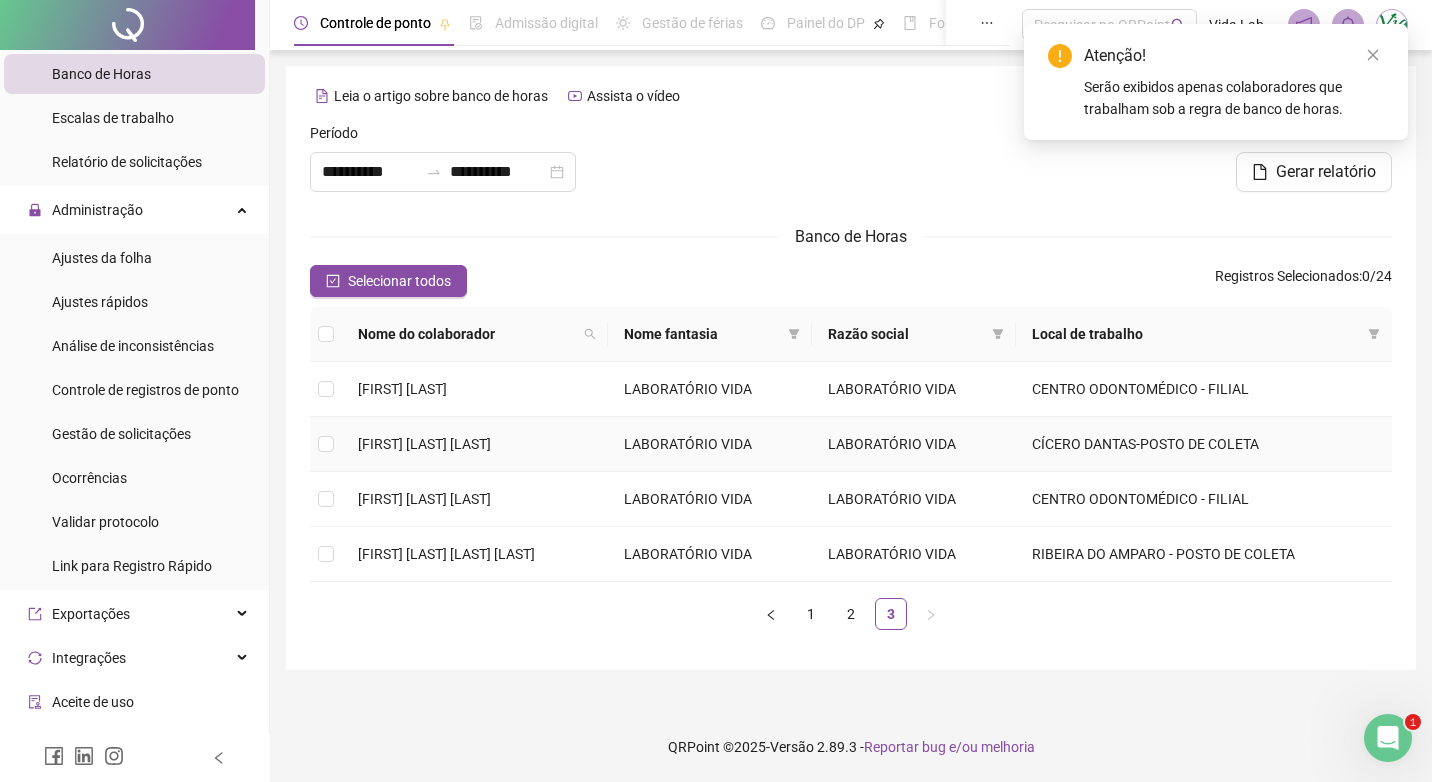 drag, startPoint x: 595, startPoint y: 438, endPoint x: 354, endPoint y: 434, distance: 241.03319 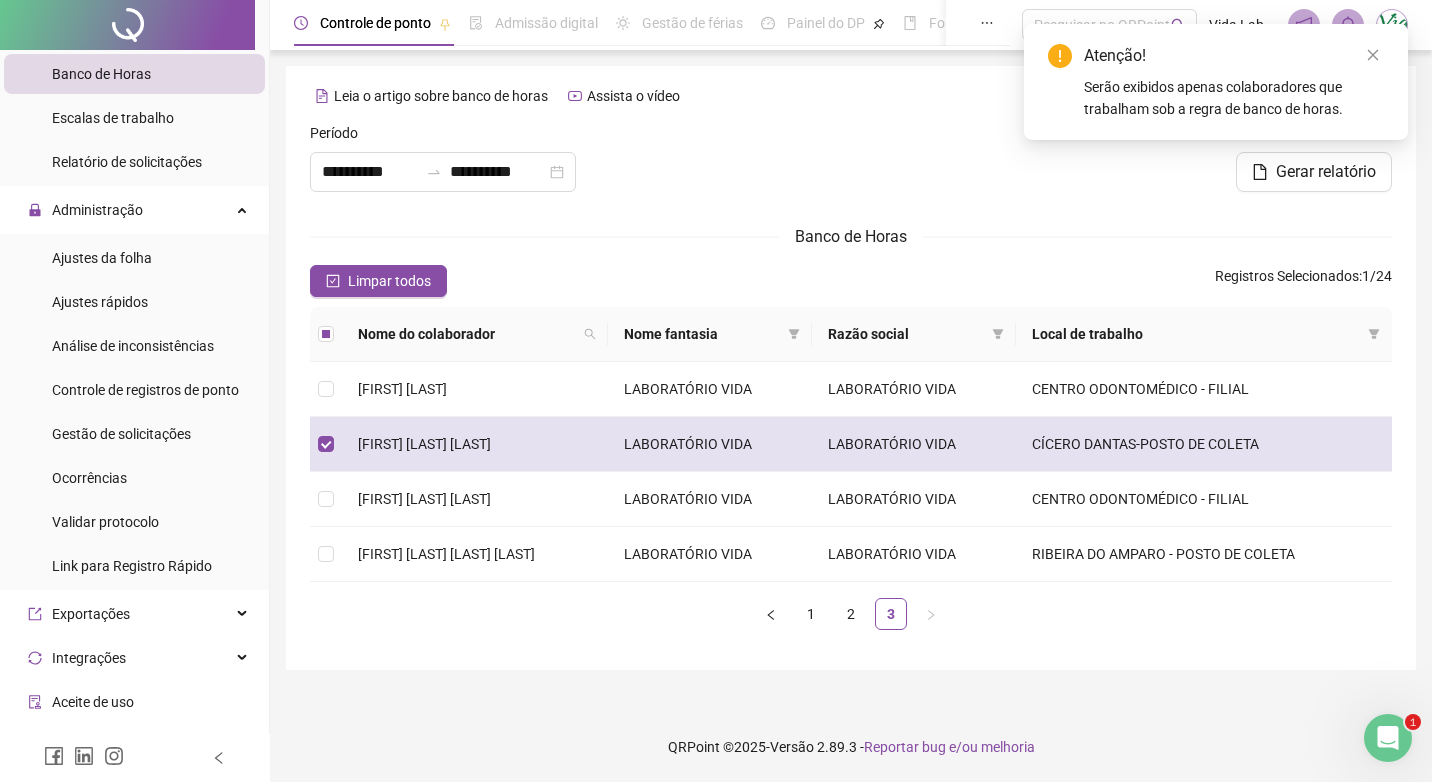 copy on "[FIRST] [LAST] [LAST]" 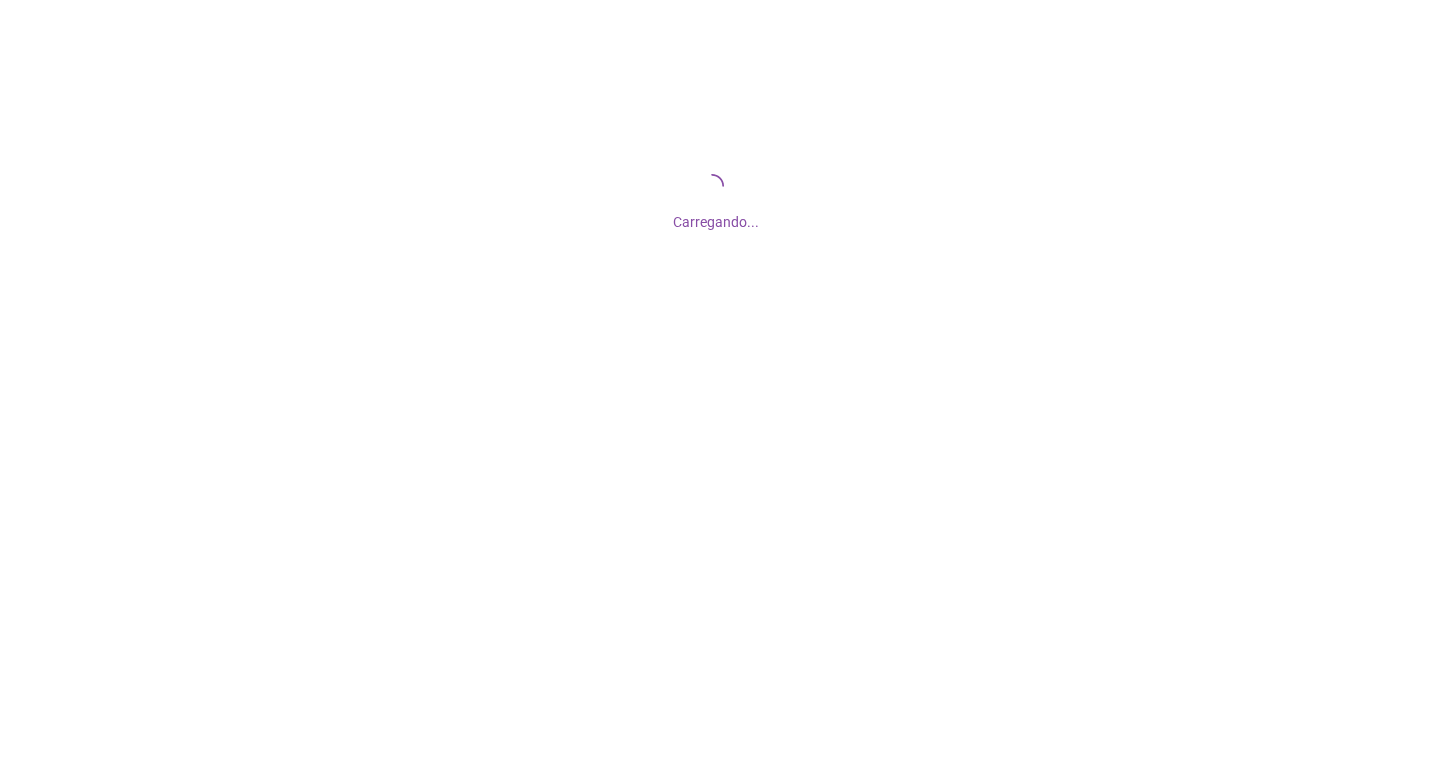 scroll, scrollTop: 0, scrollLeft: 0, axis: both 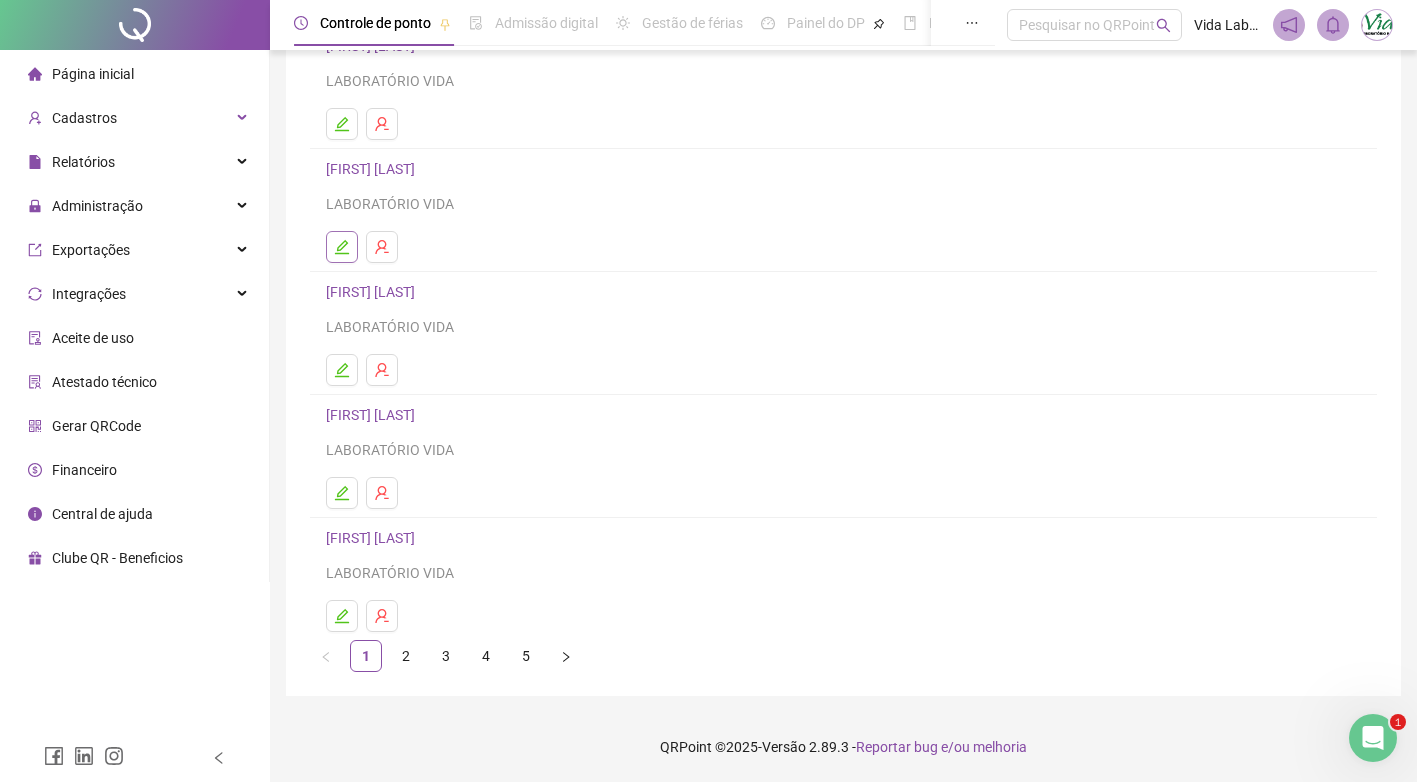 click 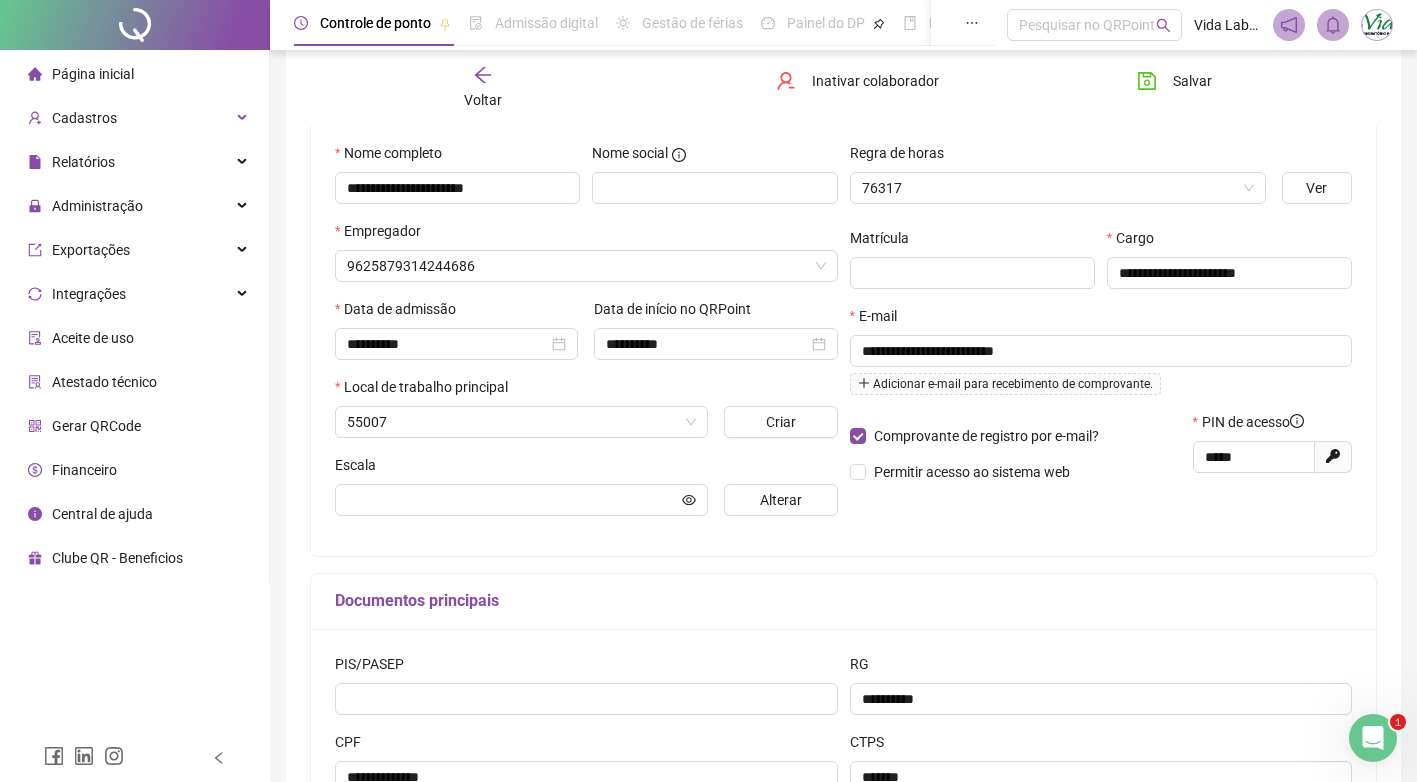 scroll, scrollTop: 195, scrollLeft: 0, axis: vertical 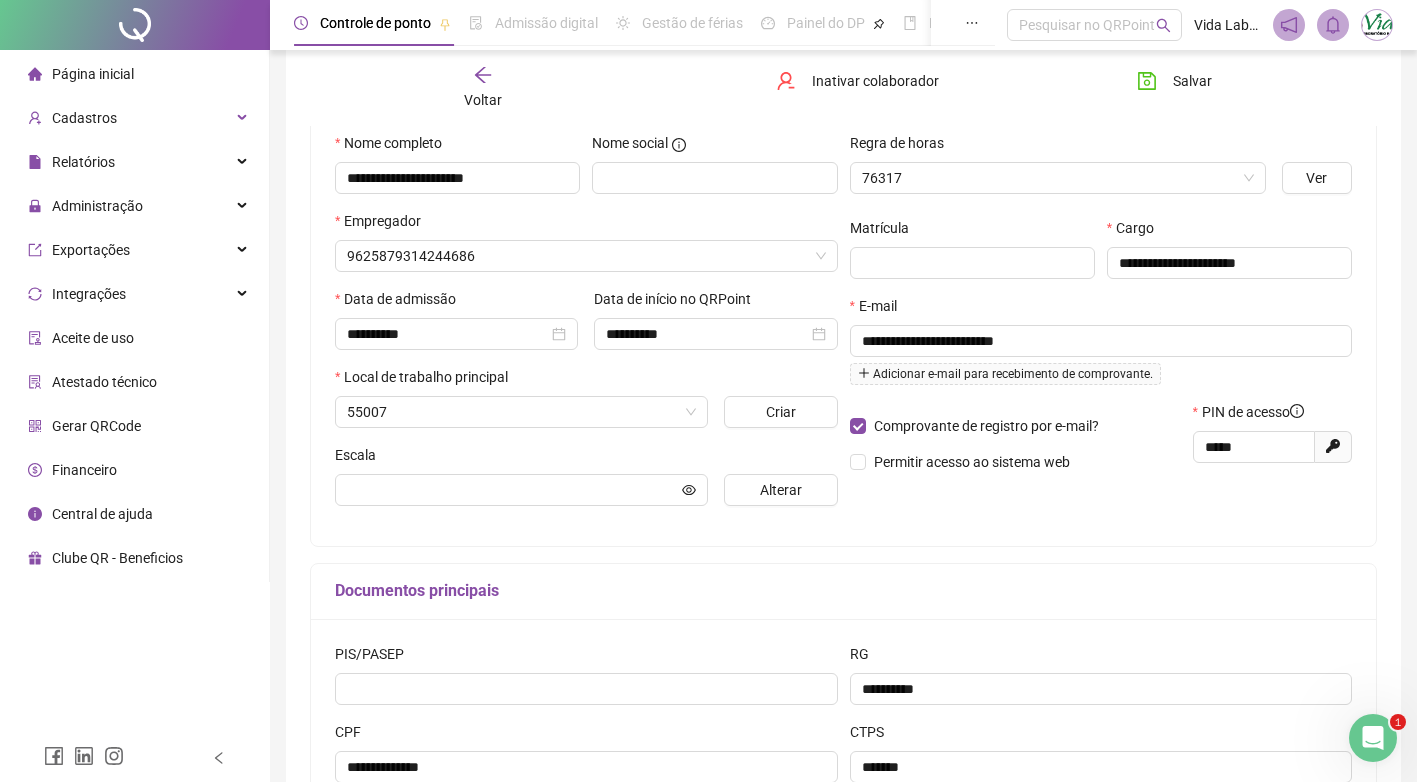 type on "**********" 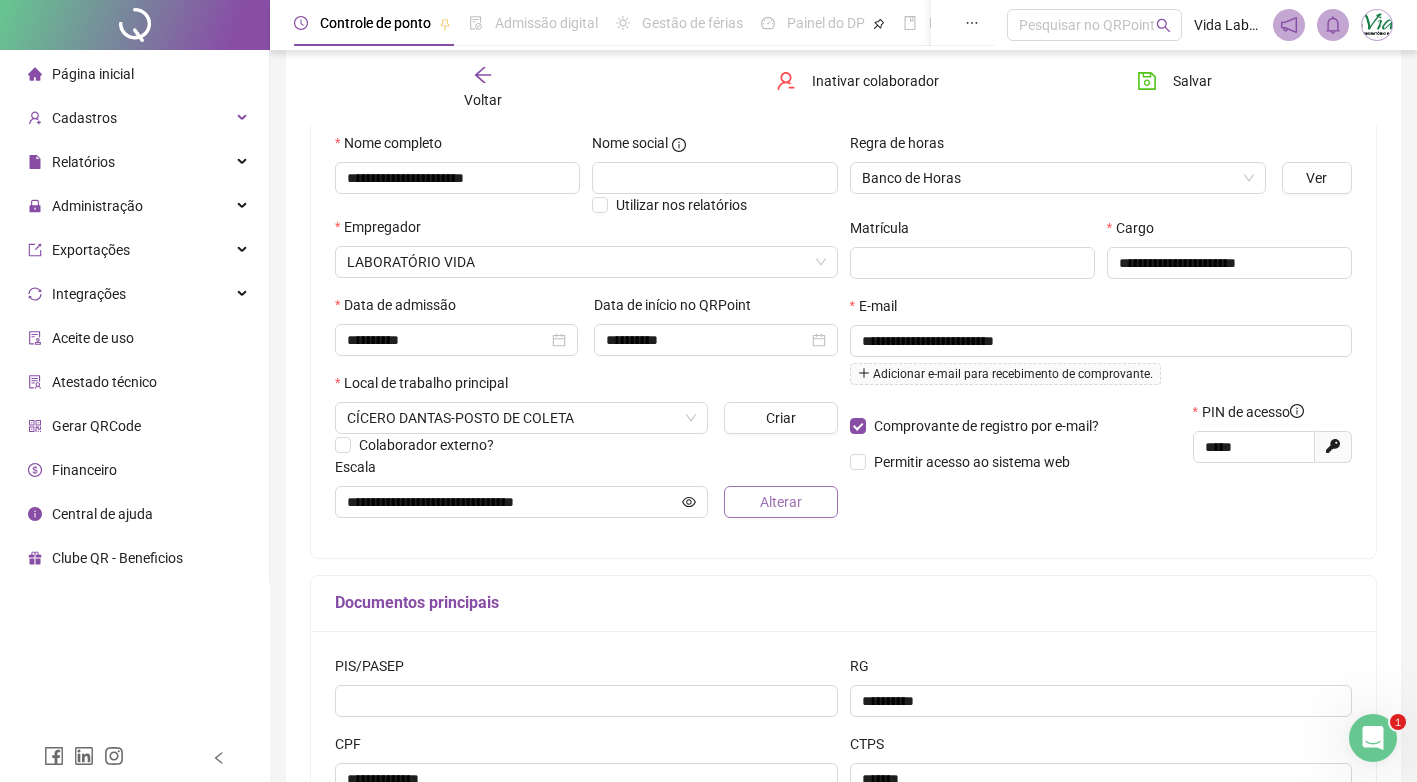click on "Alterar" at bounding box center (781, 502) 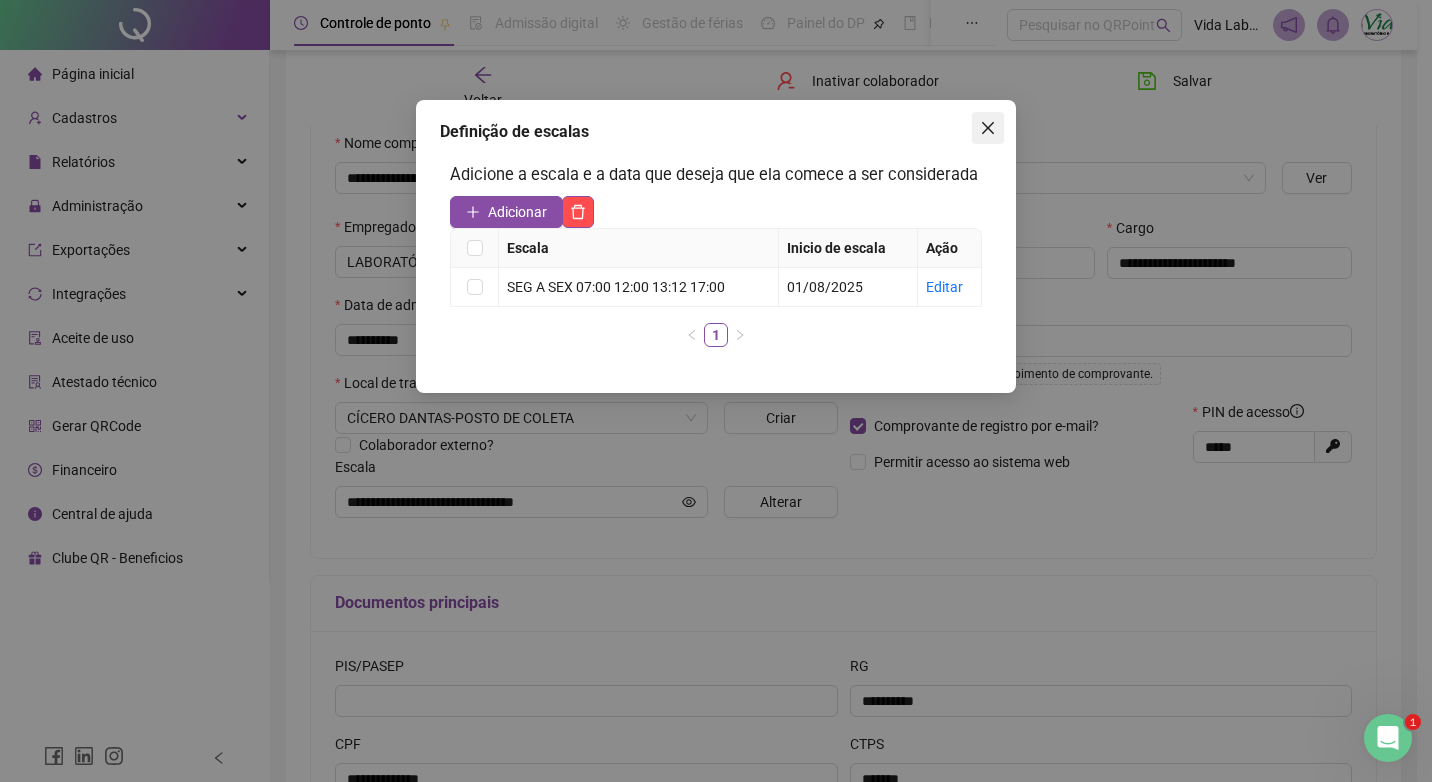 click 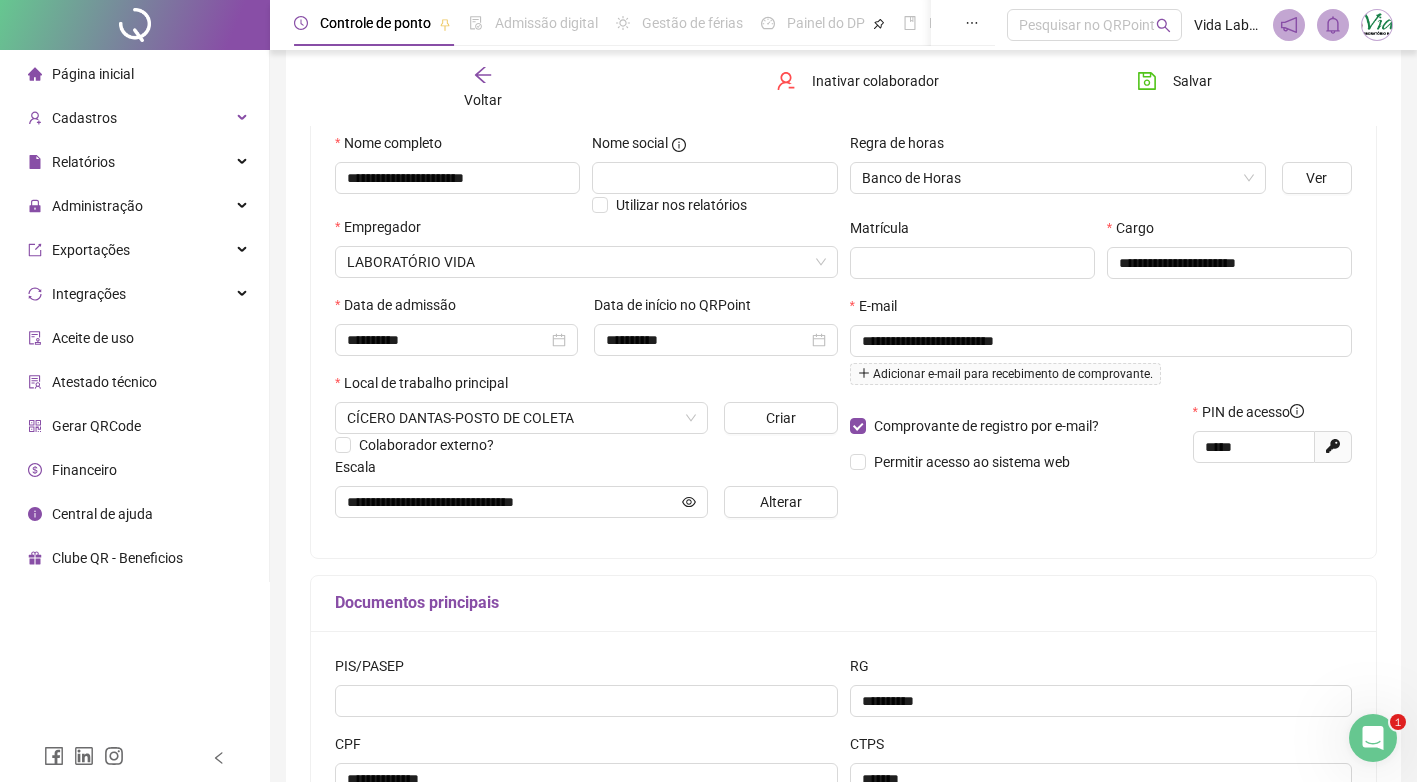 click 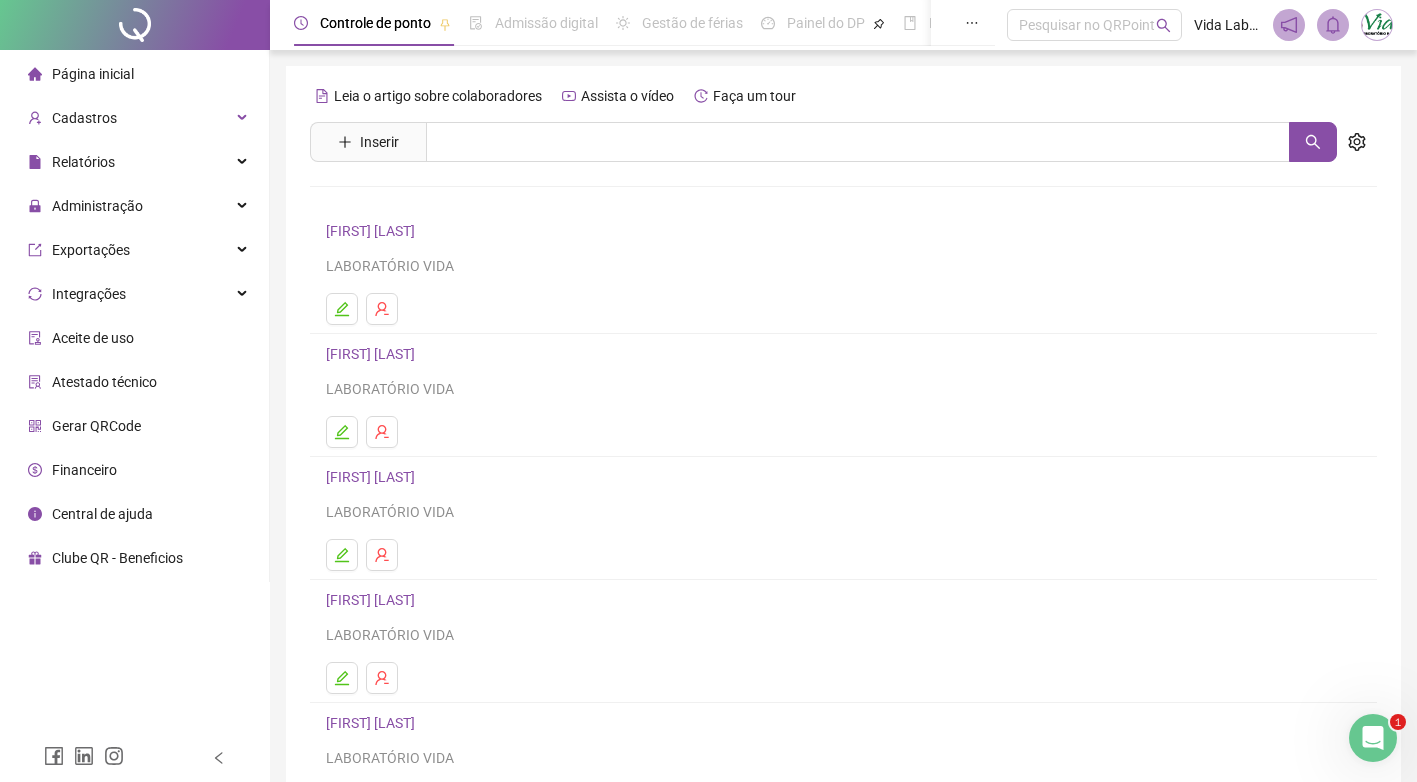 scroll, scrollTop: 185, scrollLeft: 0, axis: vertical 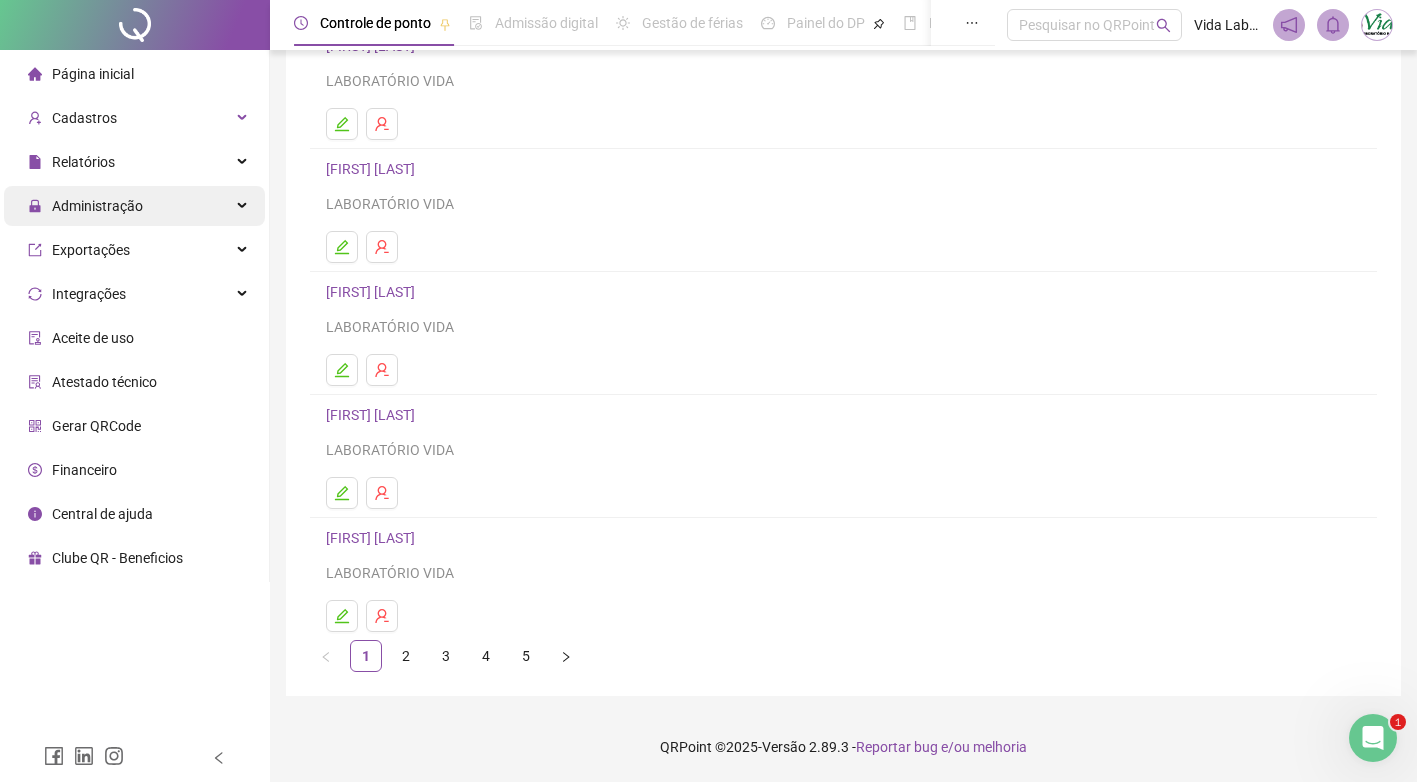 click on "Administração" at bounding box center (97, 206) 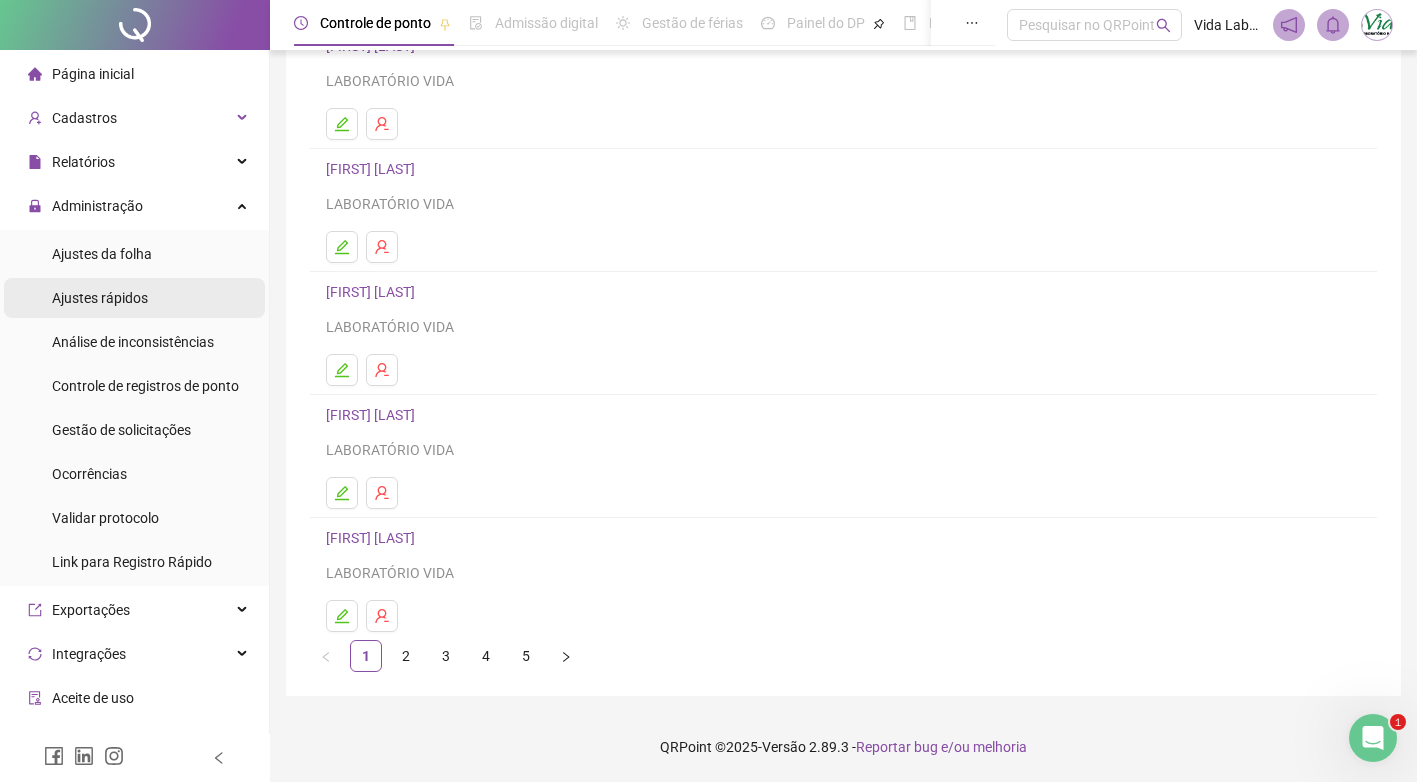 click on "Ajustes rápidos" at bounding box center [100, 298] 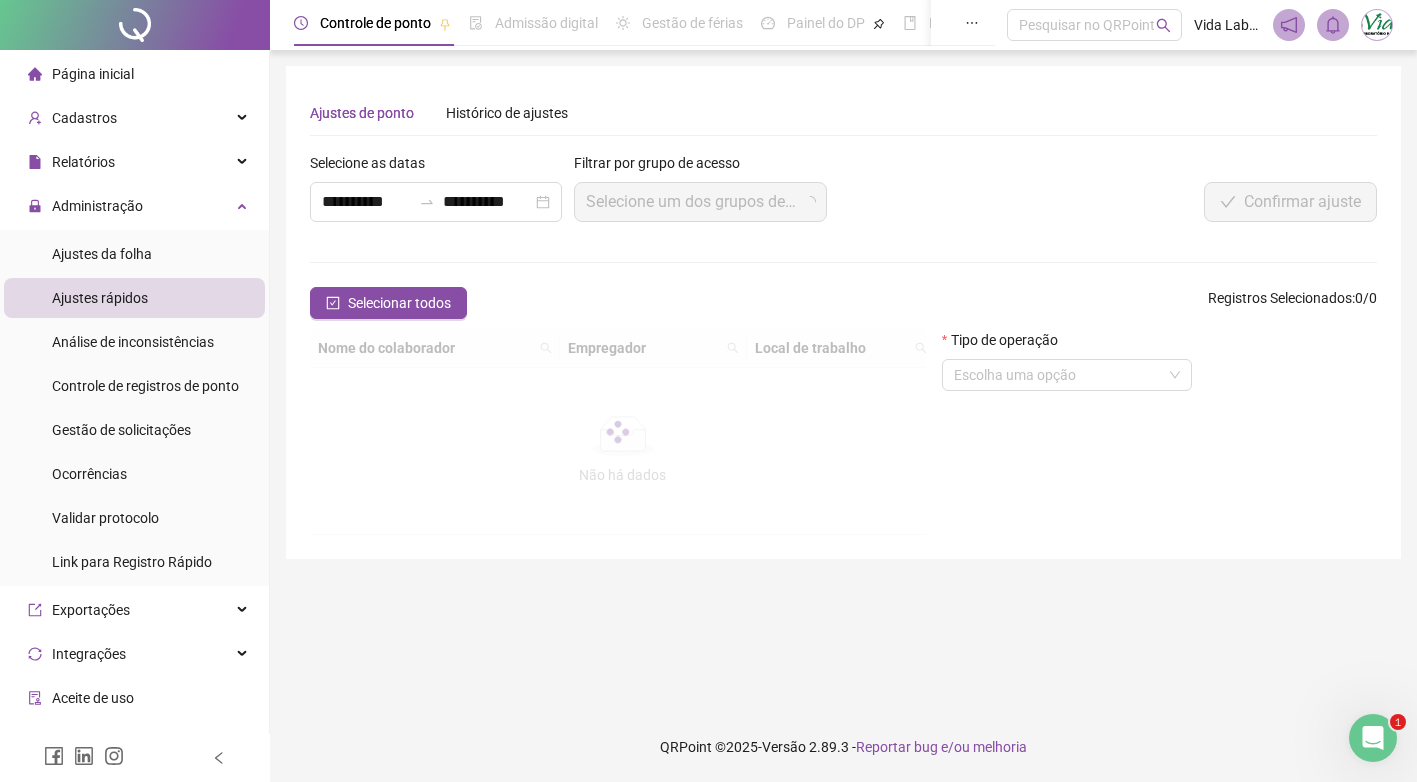scroll, scrollTop: 0, scrollLeft: 0, axis: both 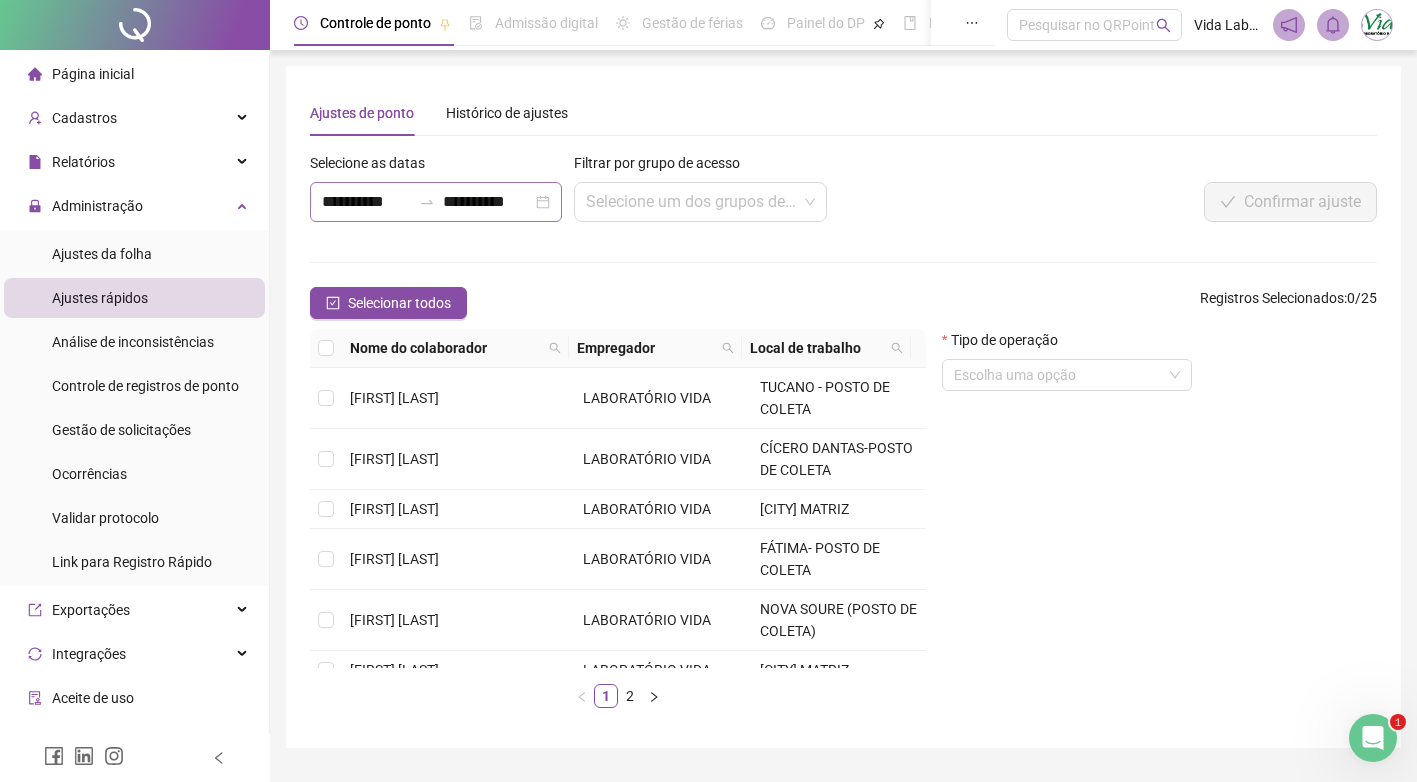 click on "**********" at bounding box center [436, 202] 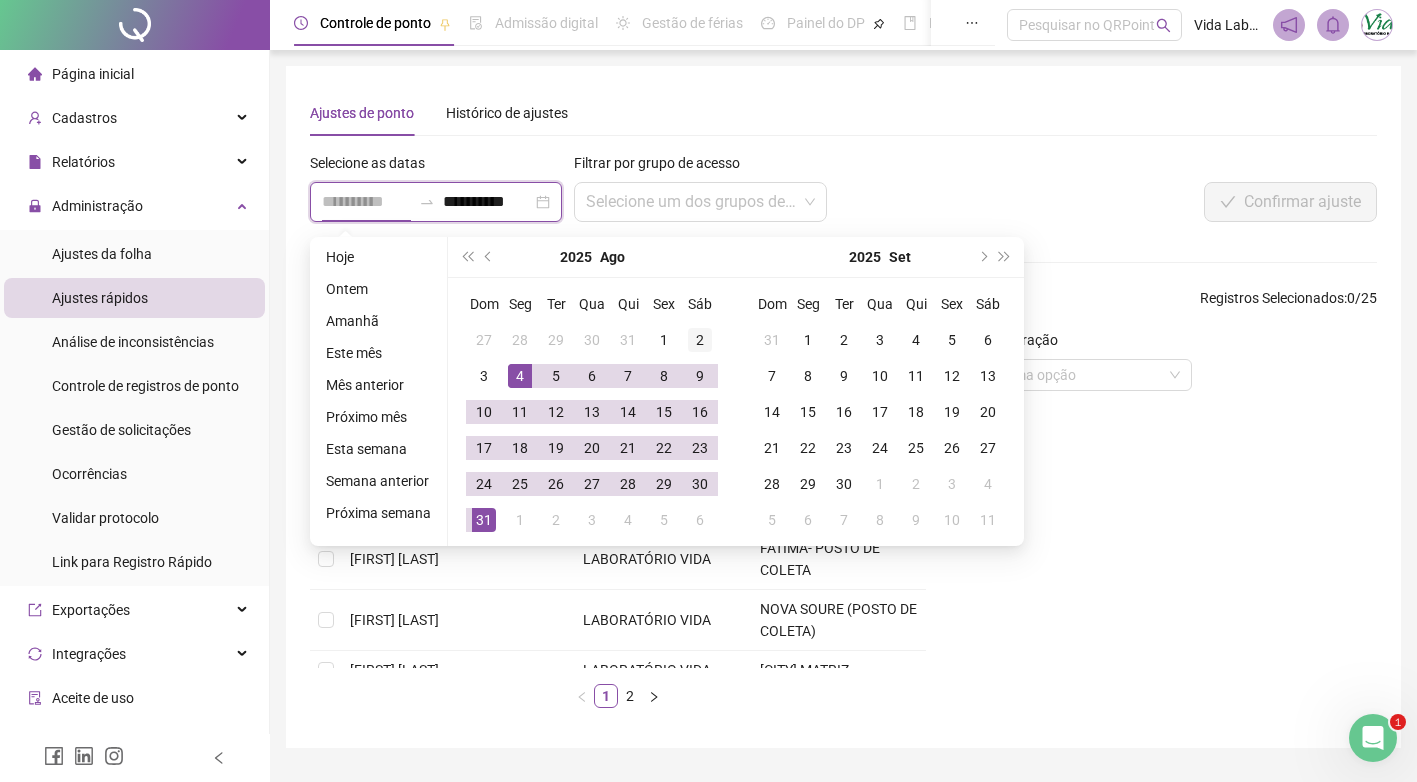 type on "**********" 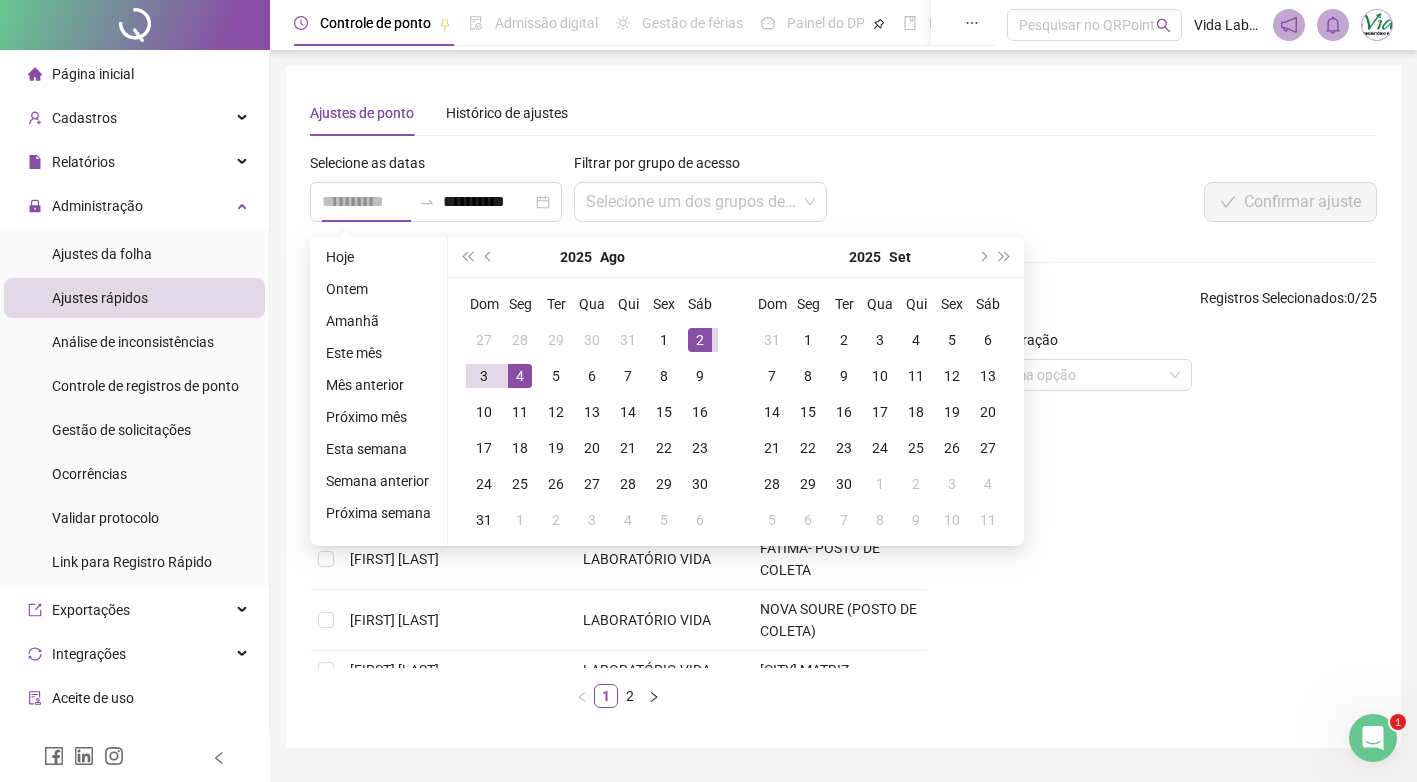 click on "2" at bounding box center (700, 340) 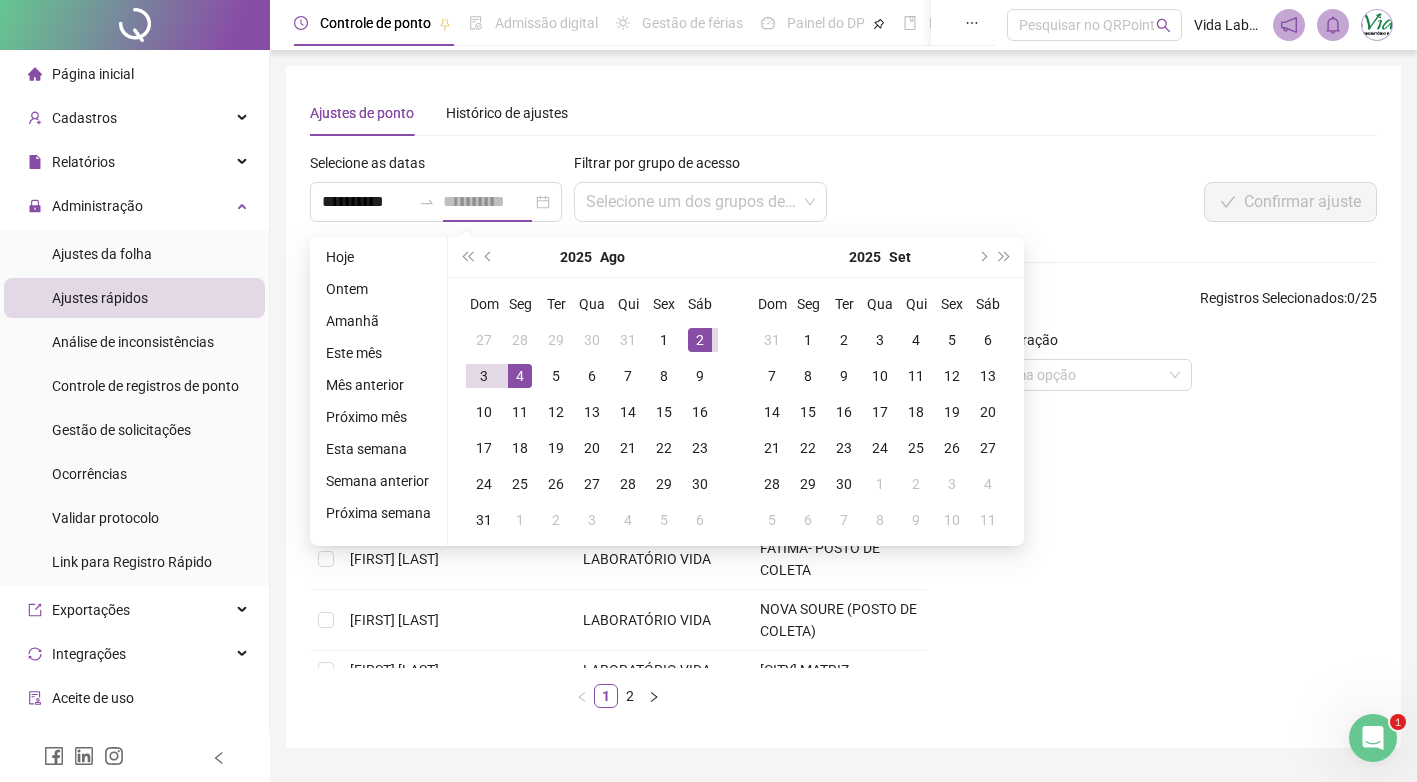 click on "2" at bounding box center [700, 340] 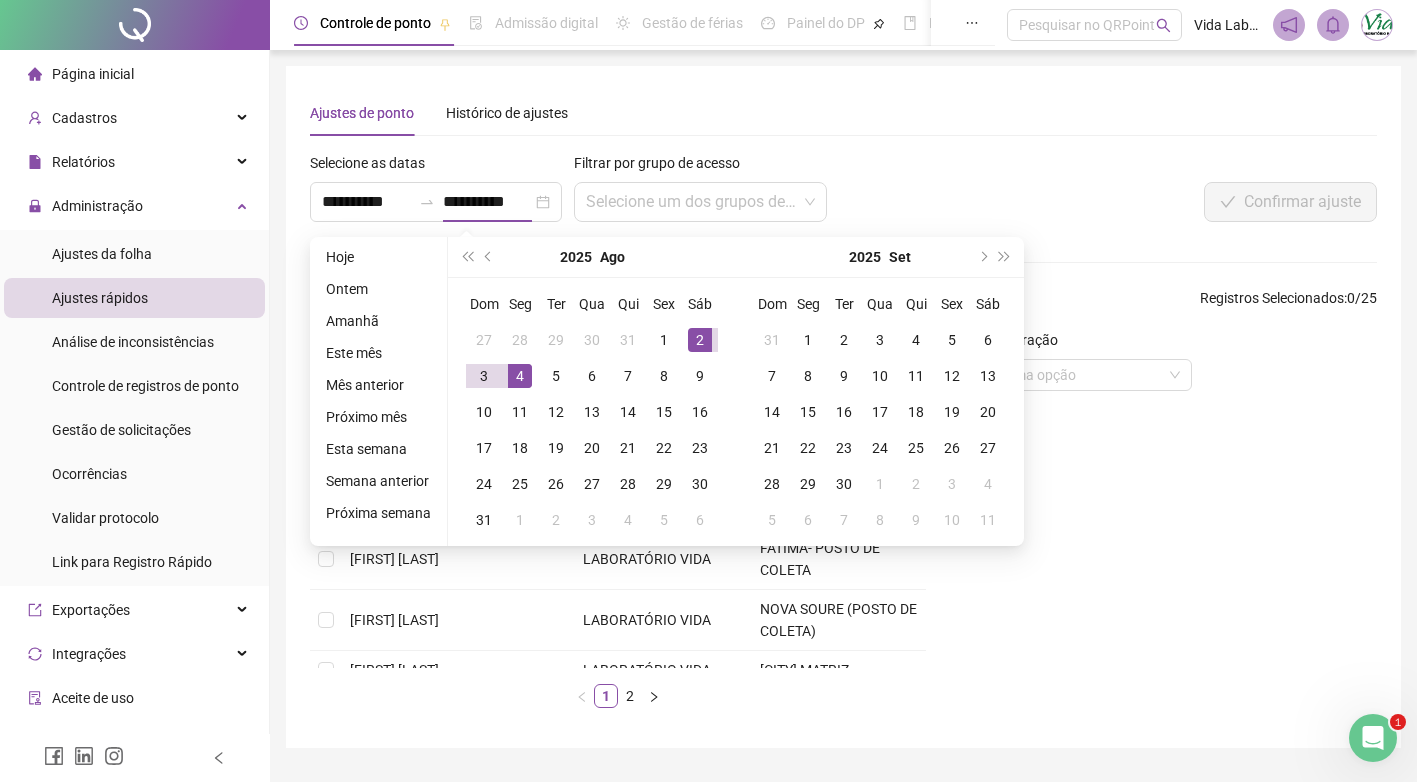 type on "**********" 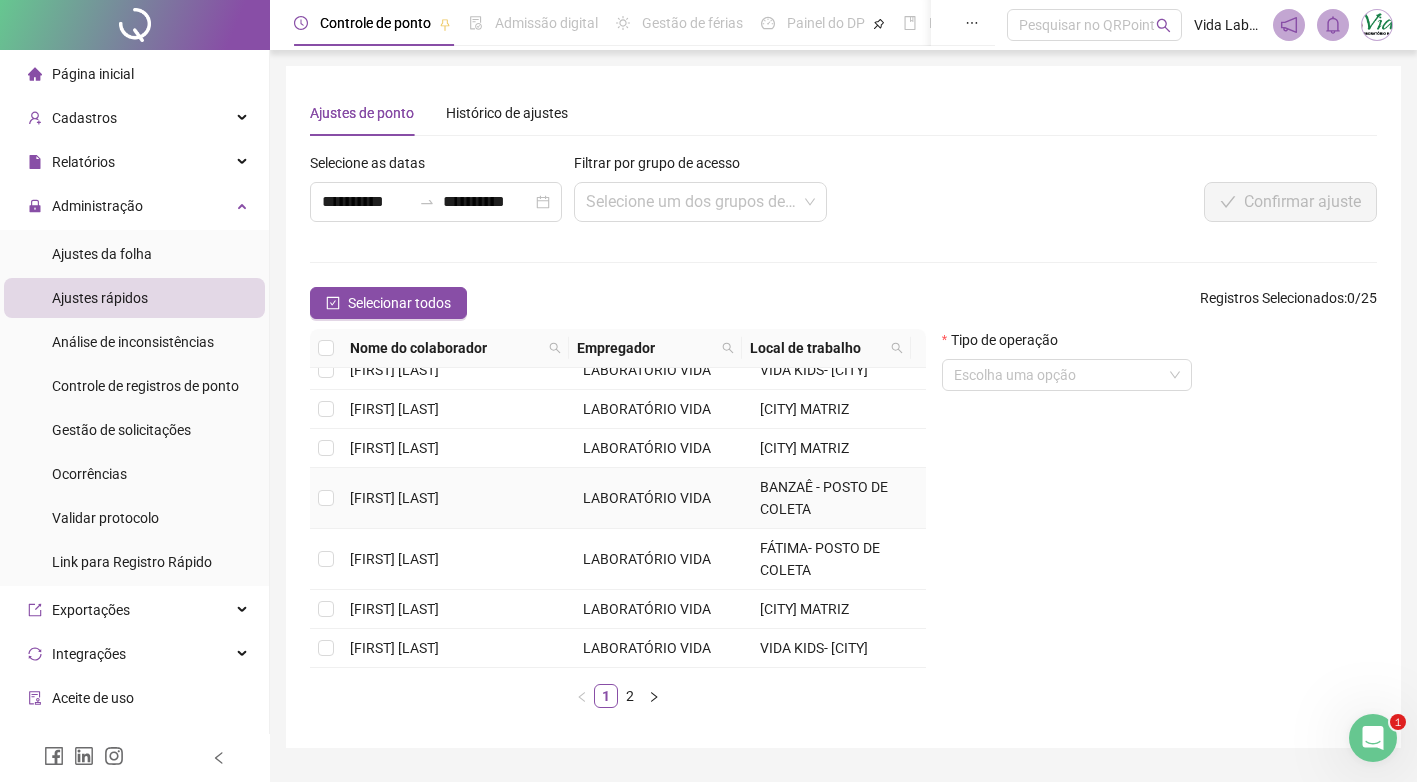 scroll, scrollTop: 615, scrollLeft: 0, axis: vertical 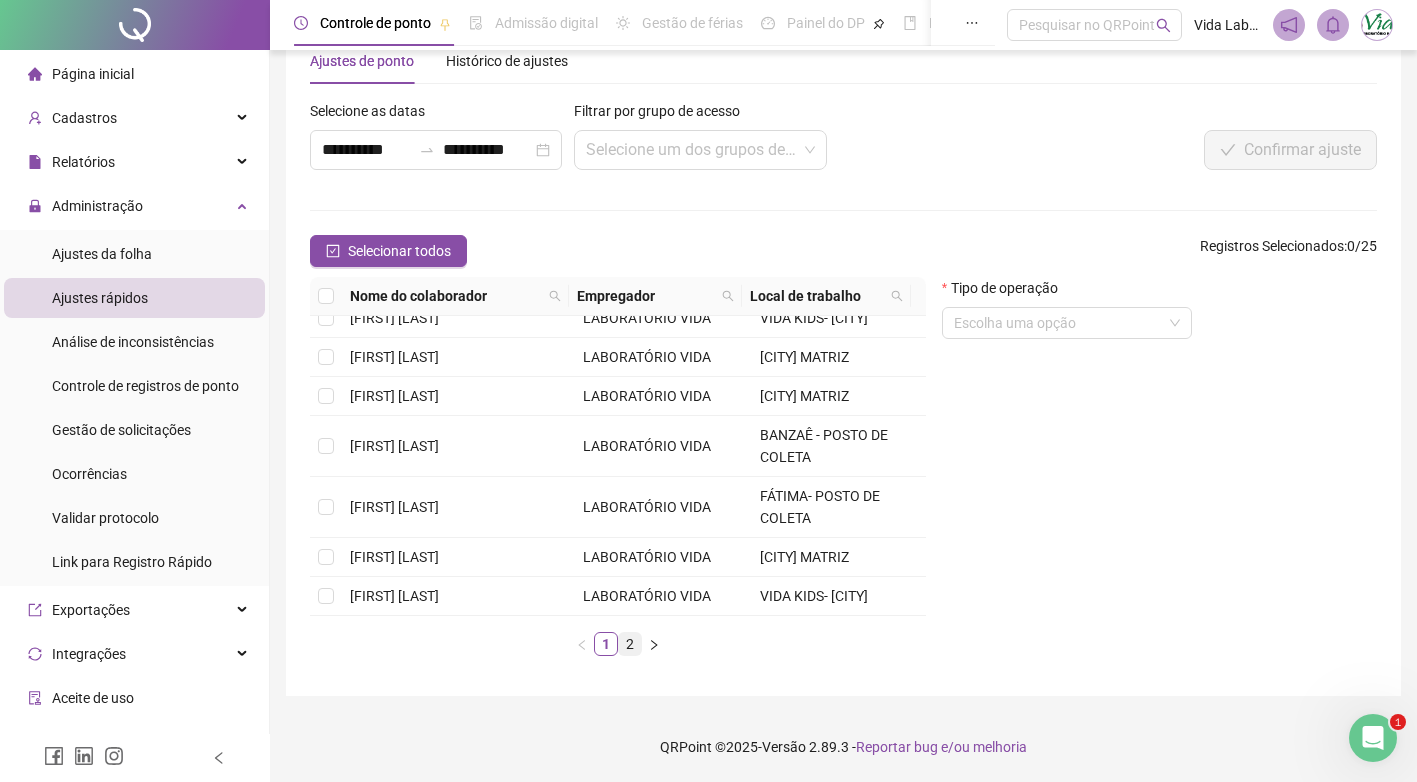 click on "2" at bounding box center (630, 644) 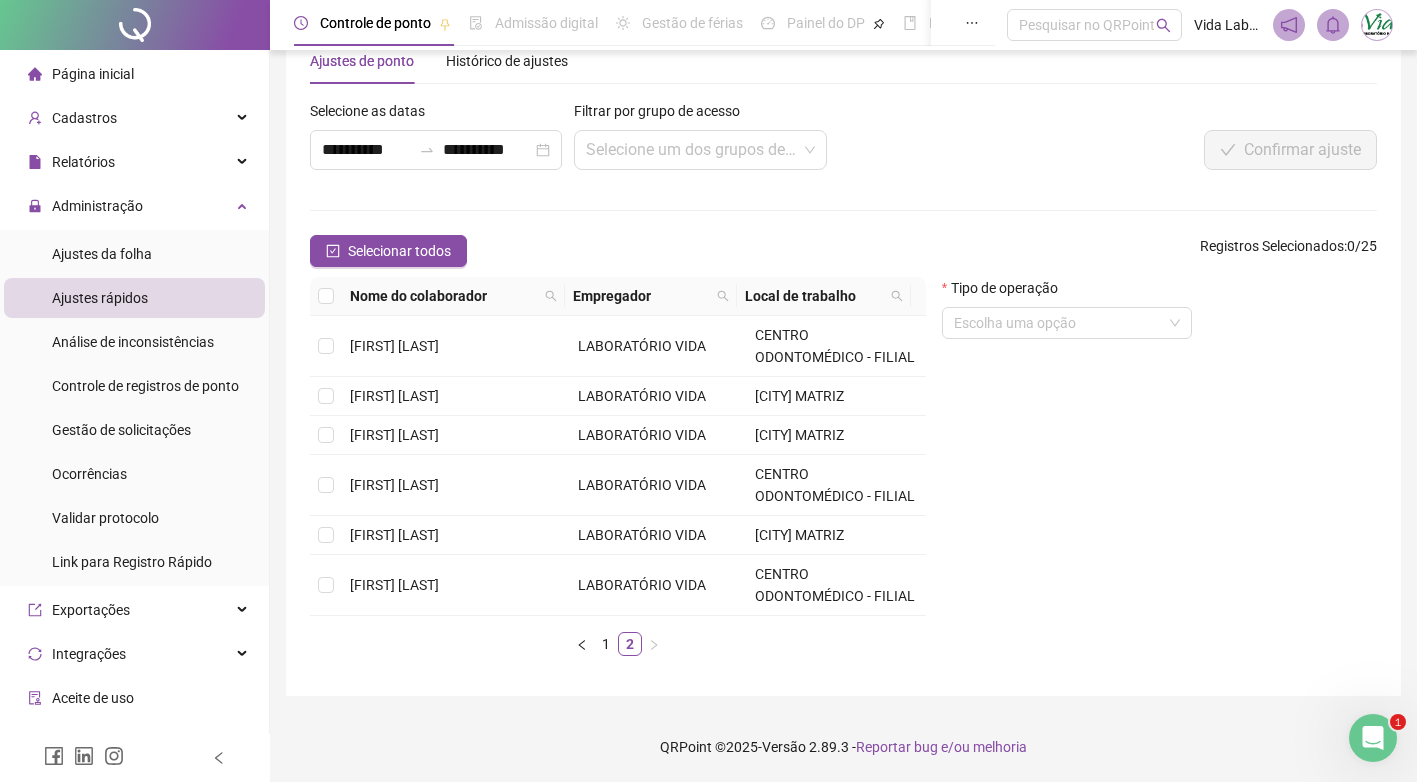 scroll, scrollTop: 0, scrollLeft: 0, axis: both 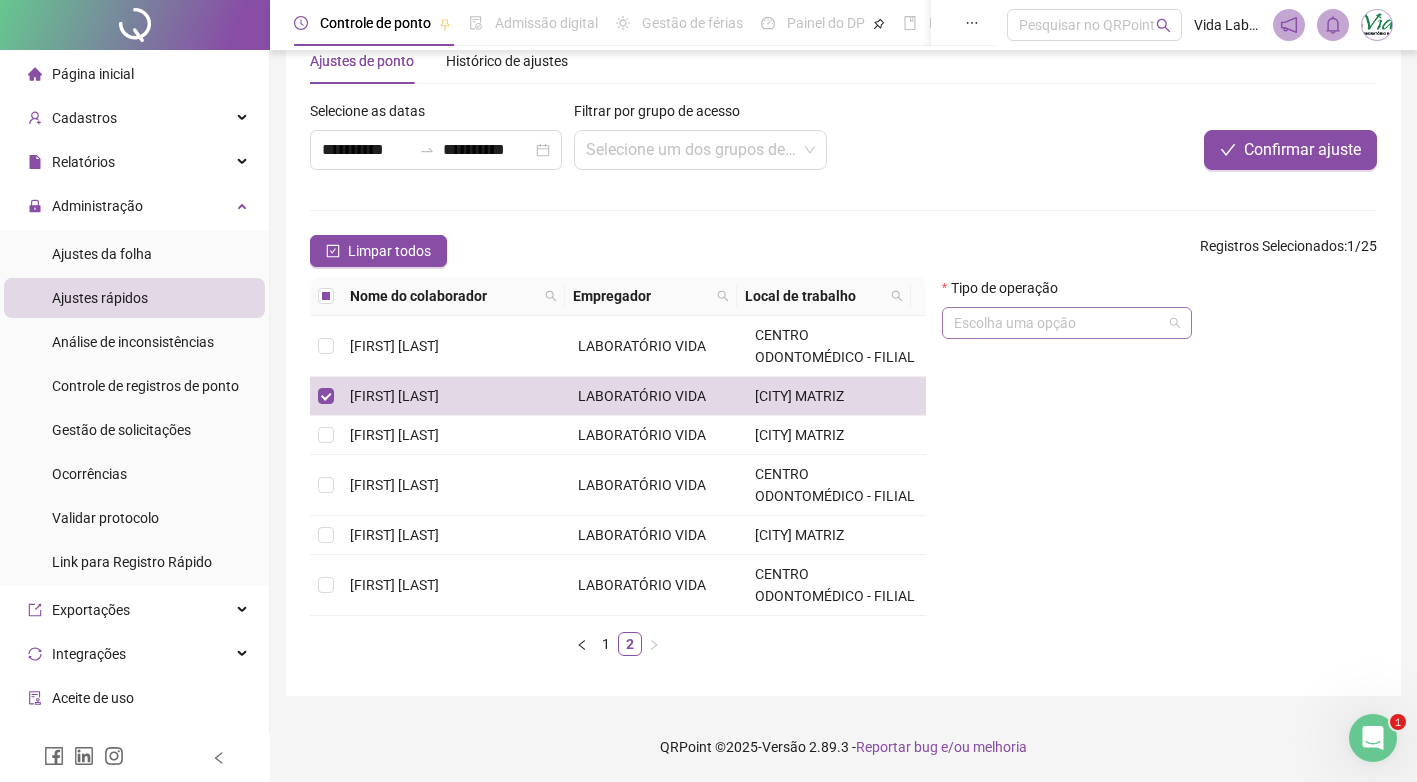 click at bounding box center [1058, 323] 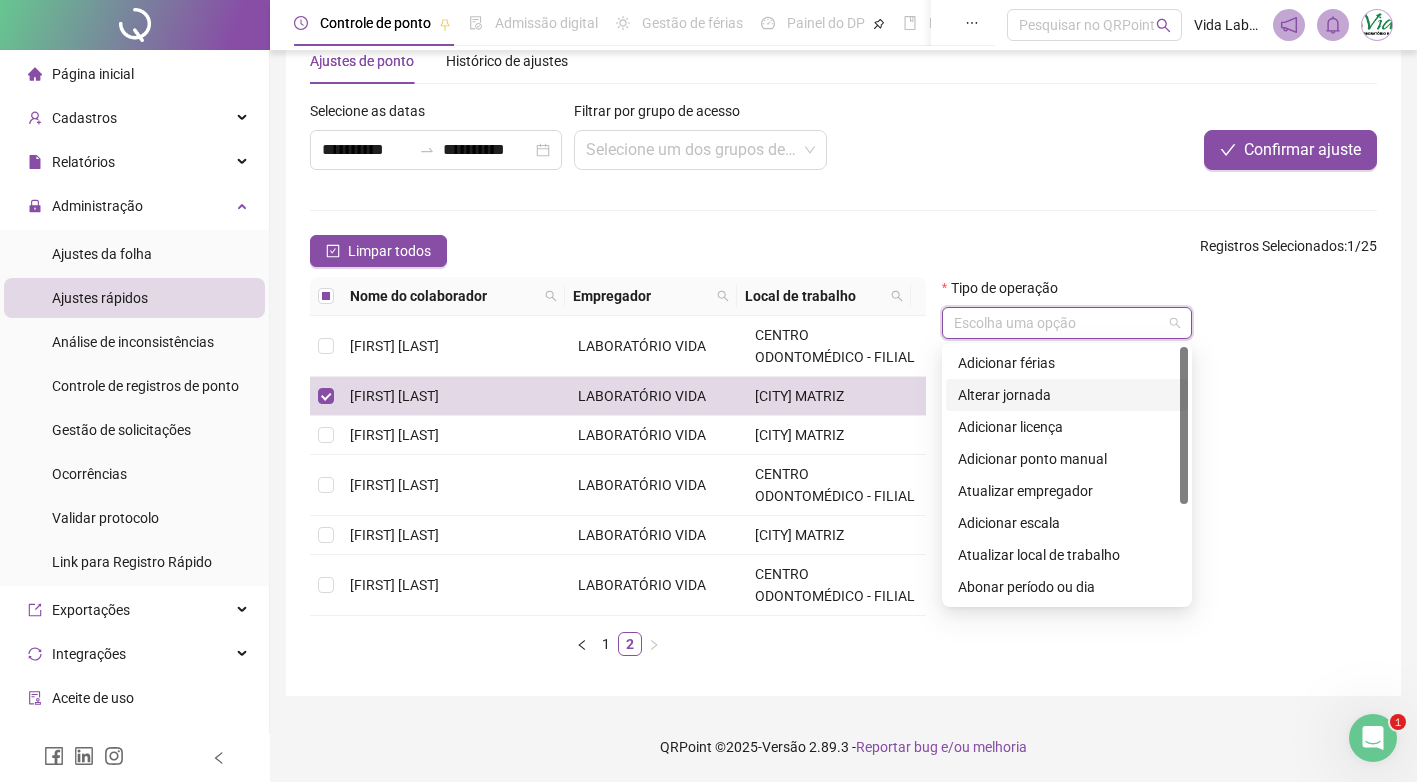 click on "Alterar jornada" at bounding box center (1067, 395) 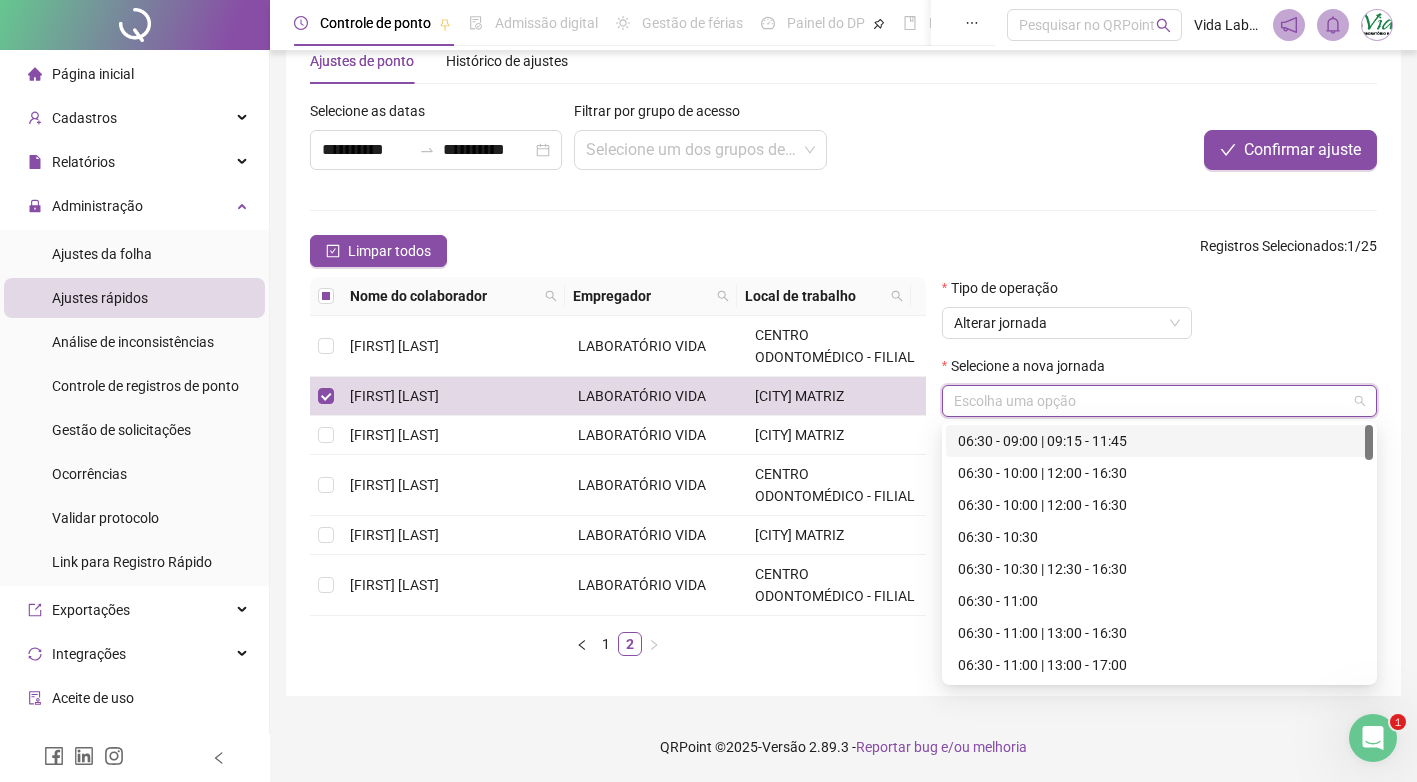 click at bounding box center [1150, 401] 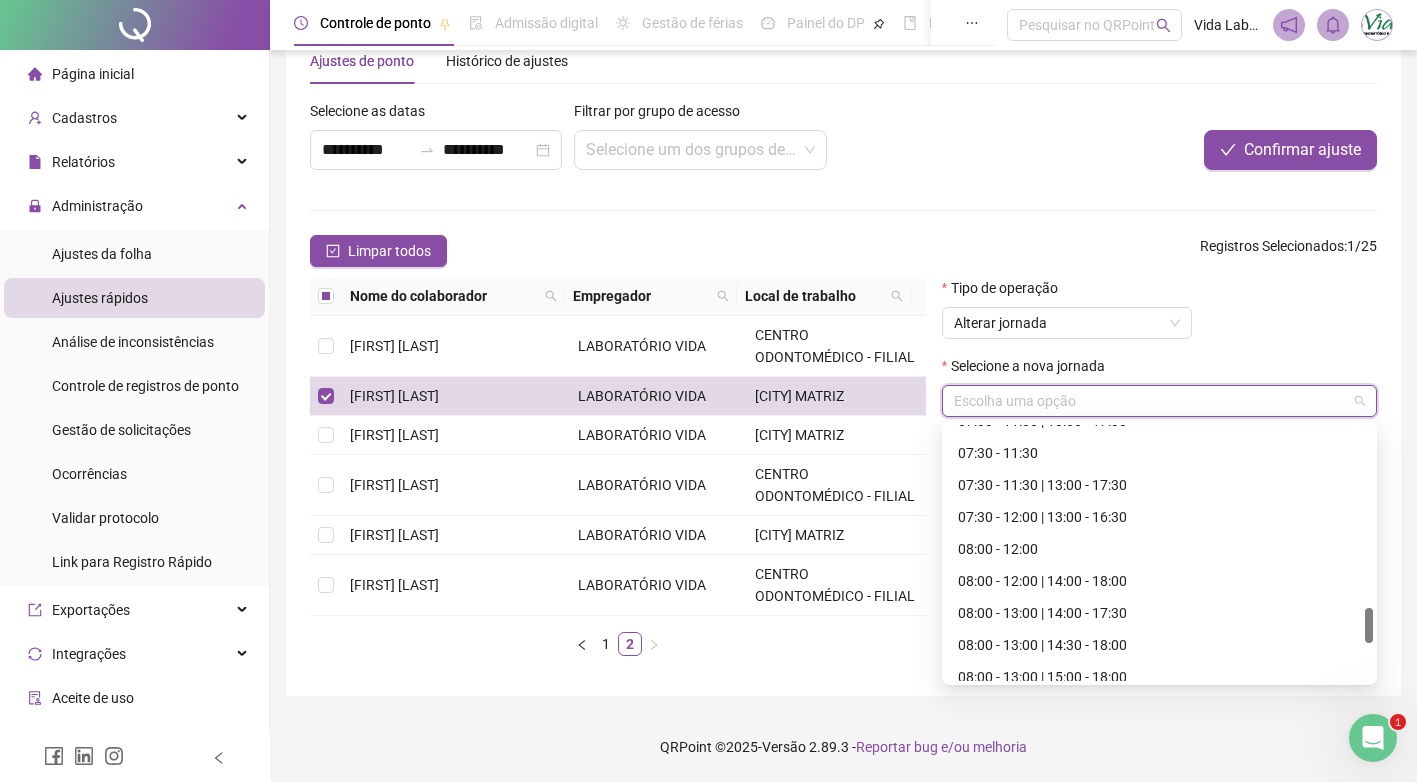 scroll, scrollTop: 1568, scrollLeft: 0, axis: vertical 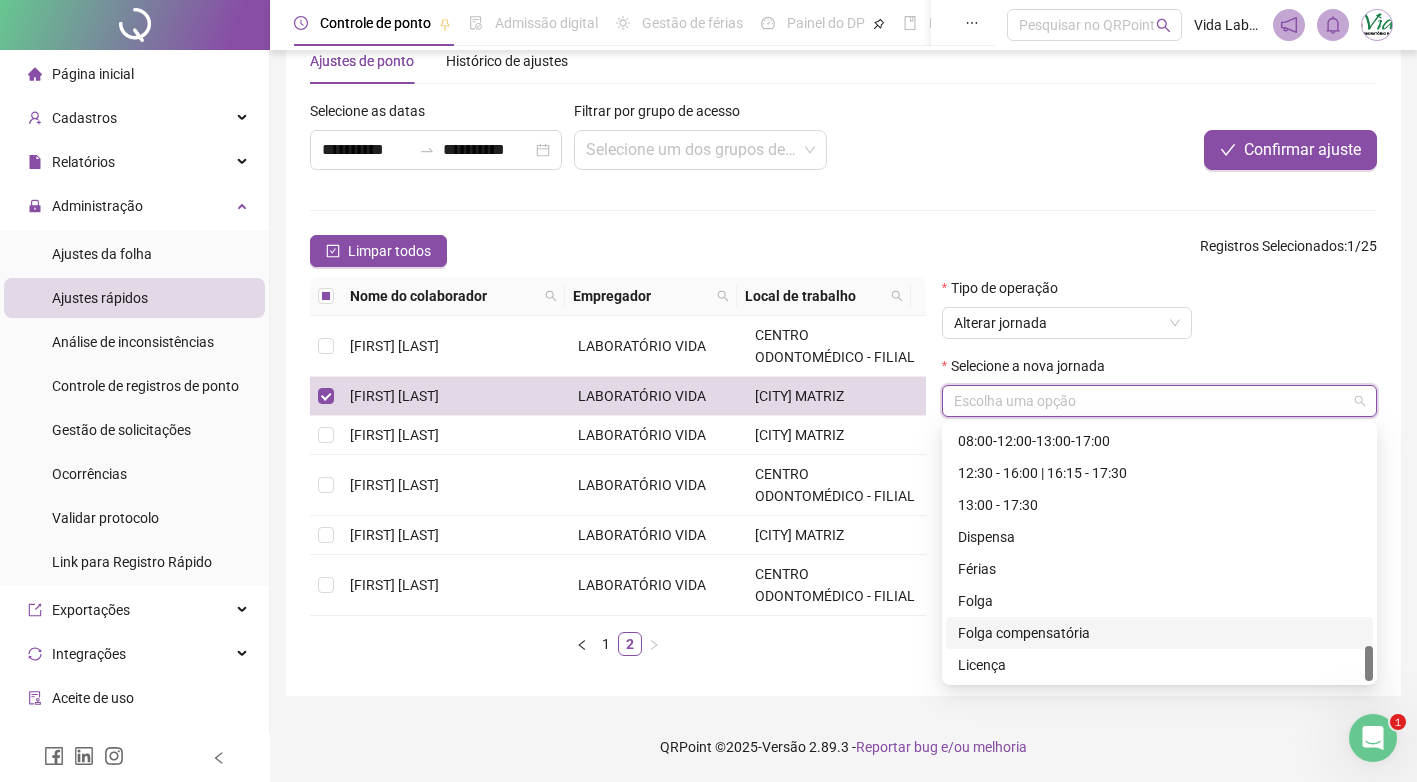 click on "Folga compensatória" at bounding box center (1159, 633) 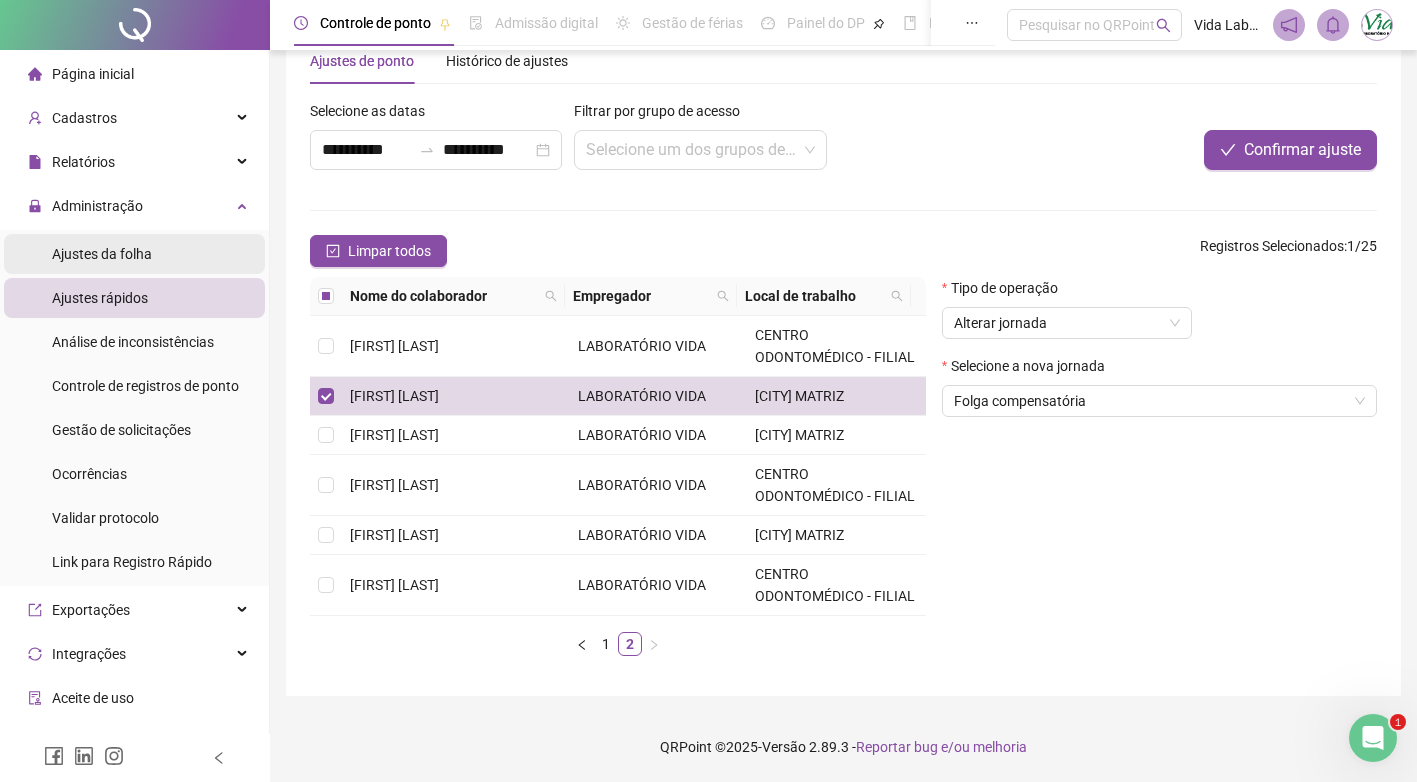 click on "Ajustes da folha" at bounding box center (102, 254) 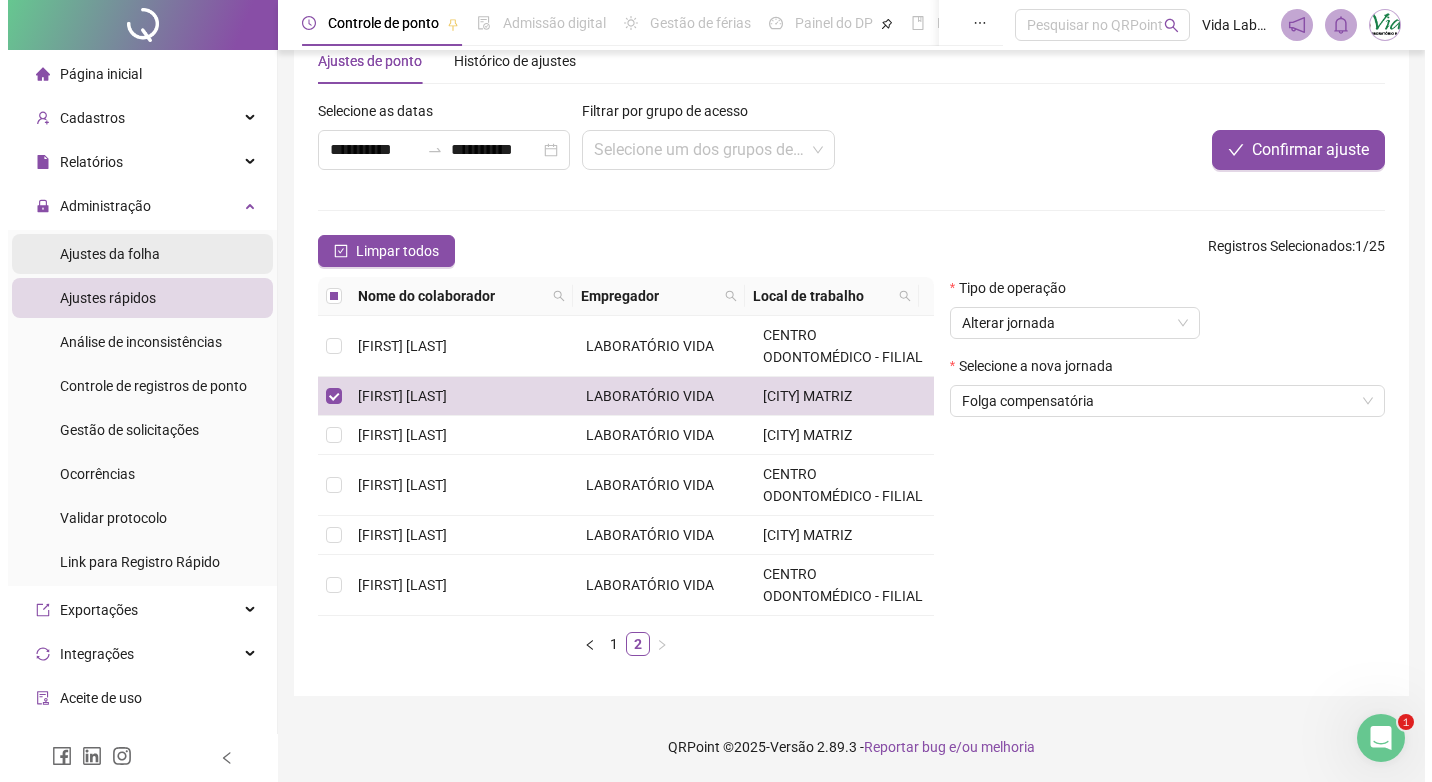 scroll, scrollTop: 0, scrollLeft: 0, axis: both 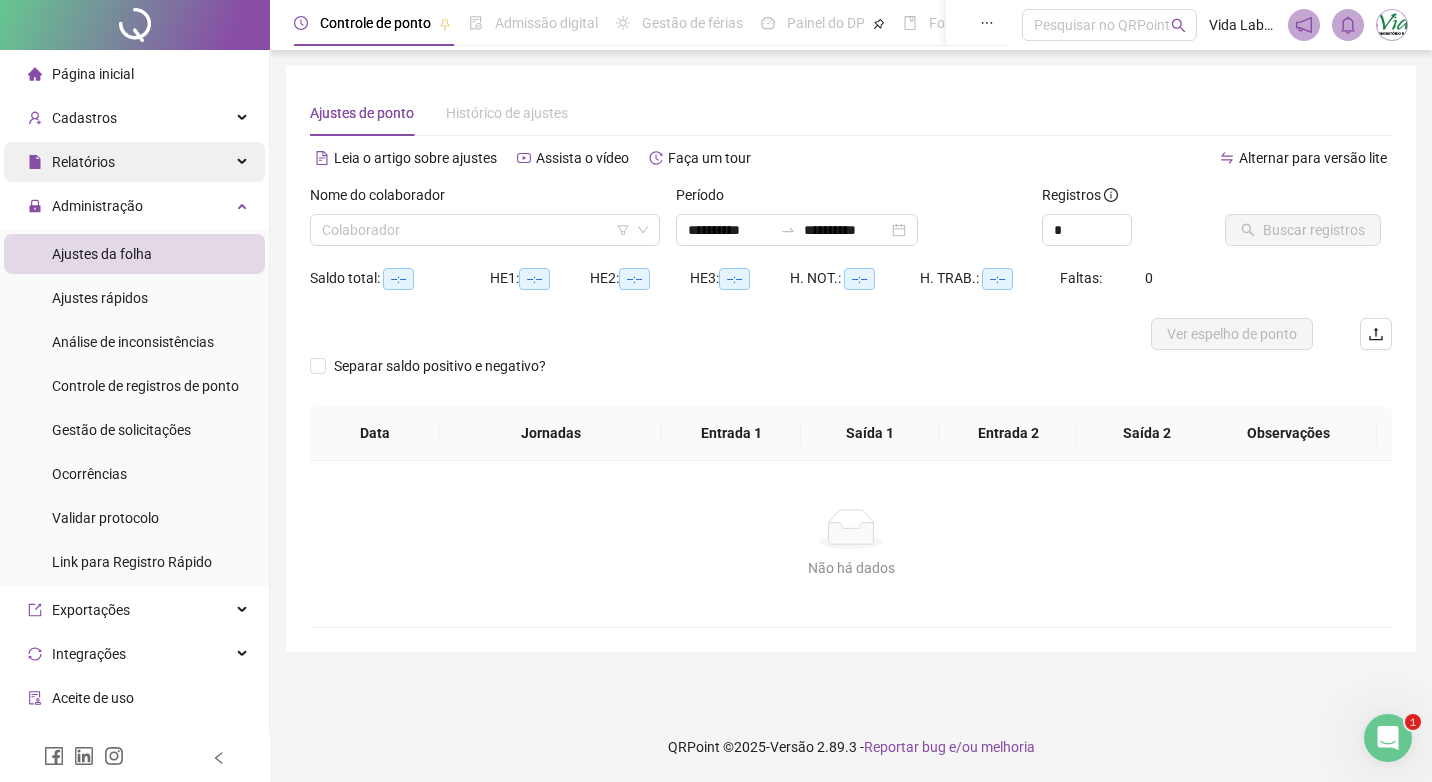 click on "Relatórios" at bounding box center (83, 162) 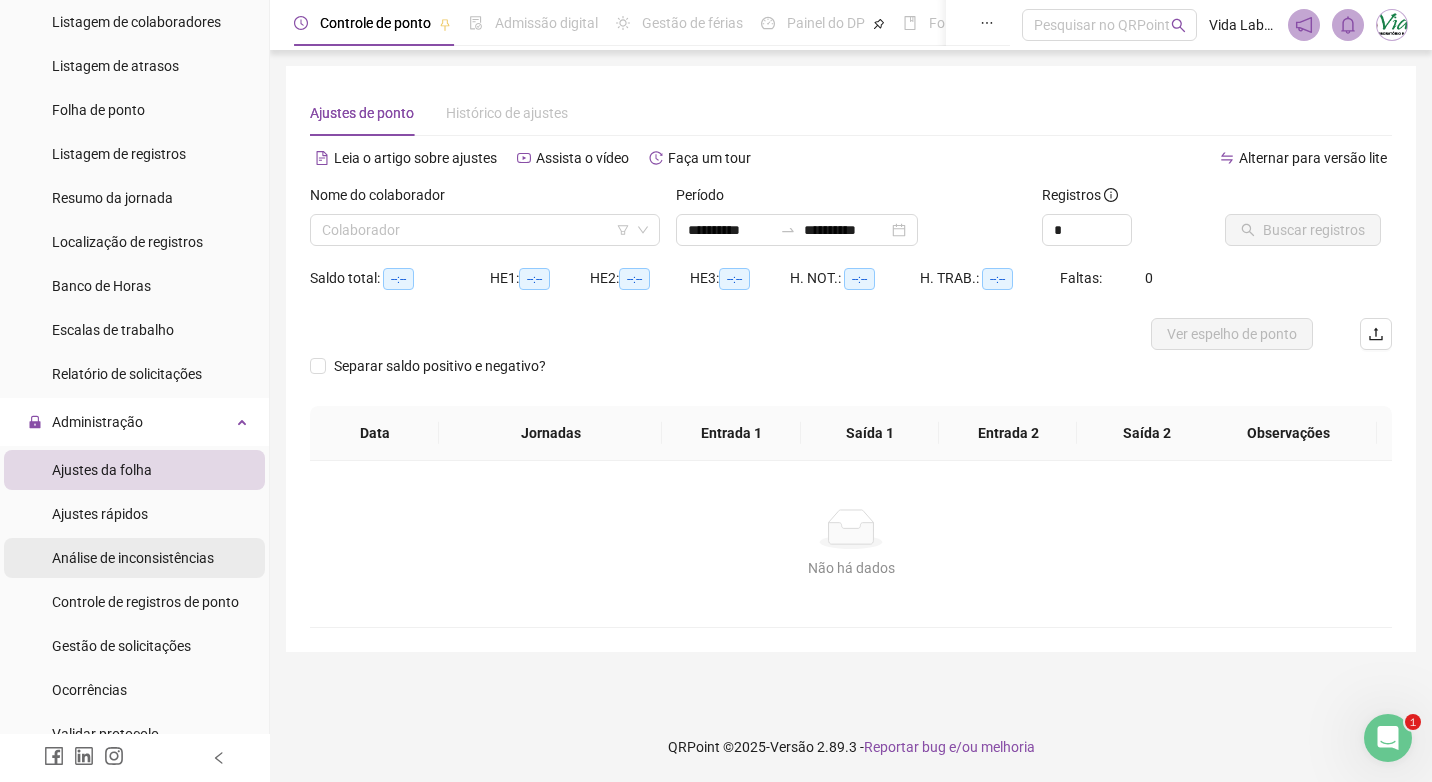 scroll, scrollTop: 200, scrollLeft: 0, axis: vertical 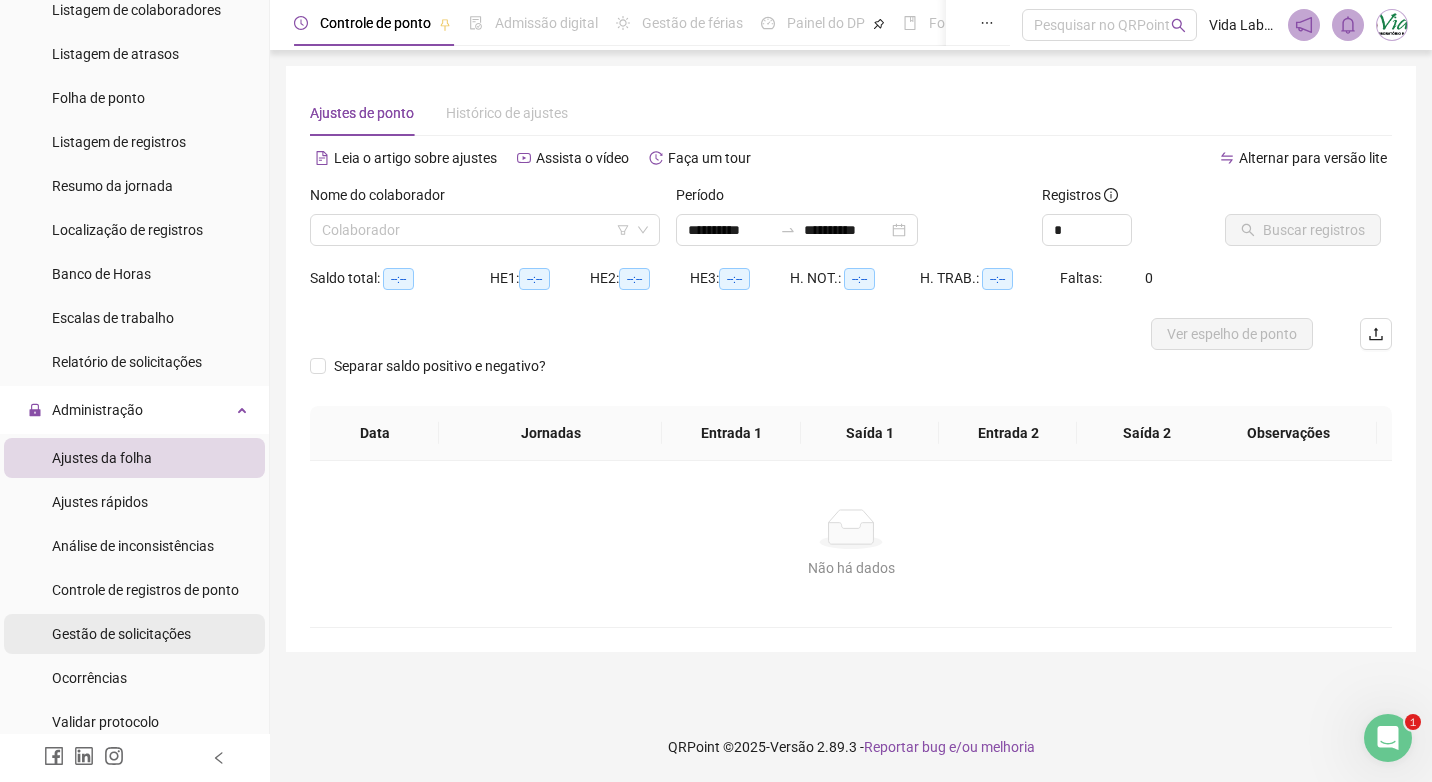 click on "Gestão de solicitações" at bounding box center [121, 634] 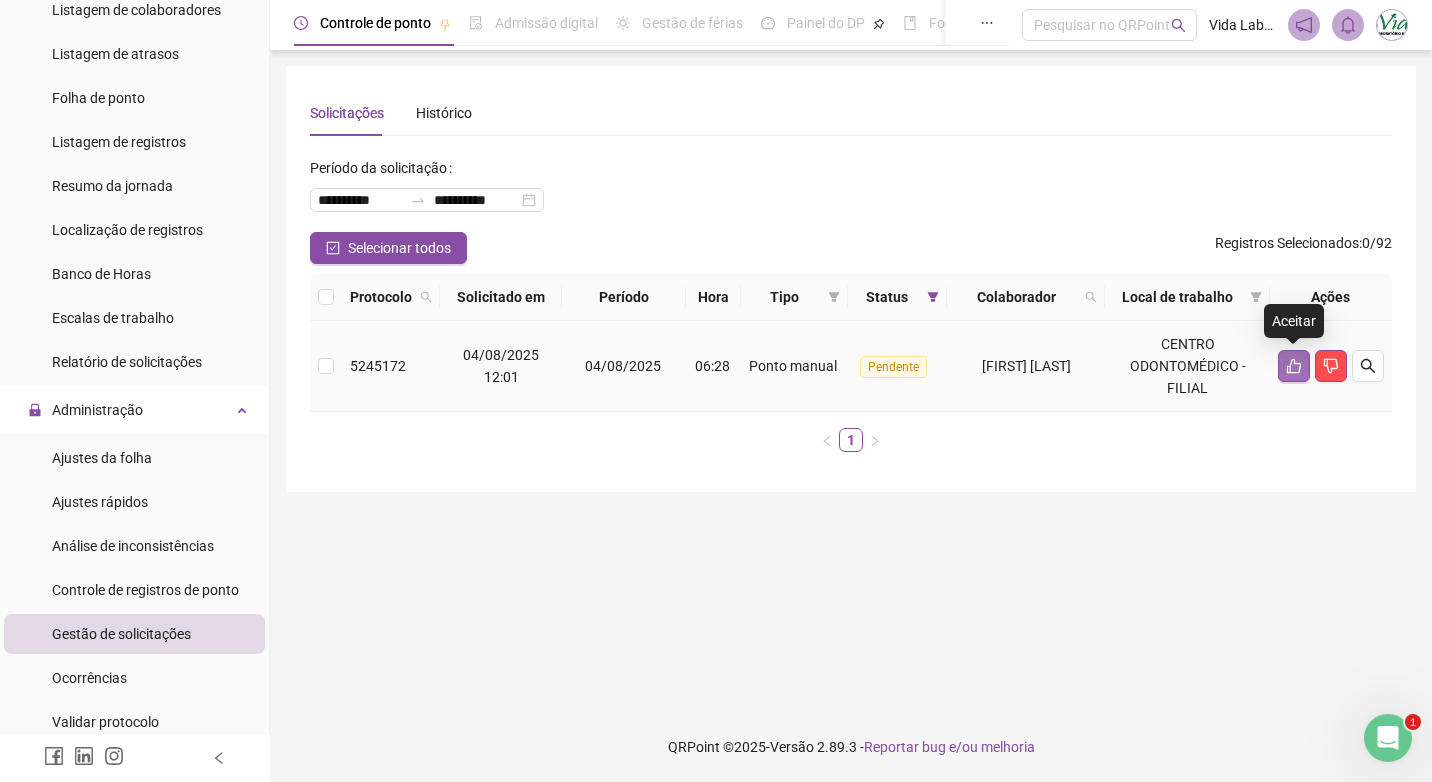 click 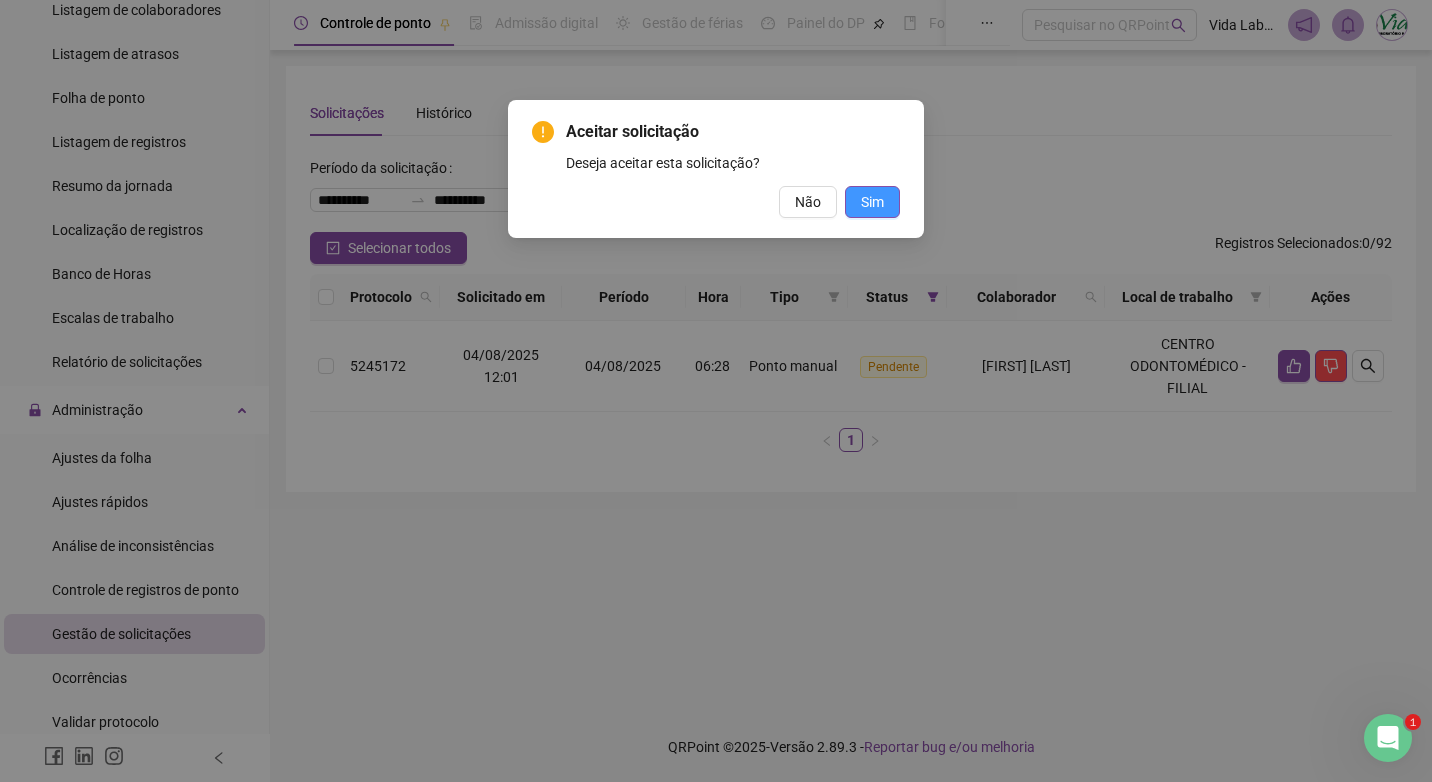 click on "Sim" at bounding box center (872, 202) 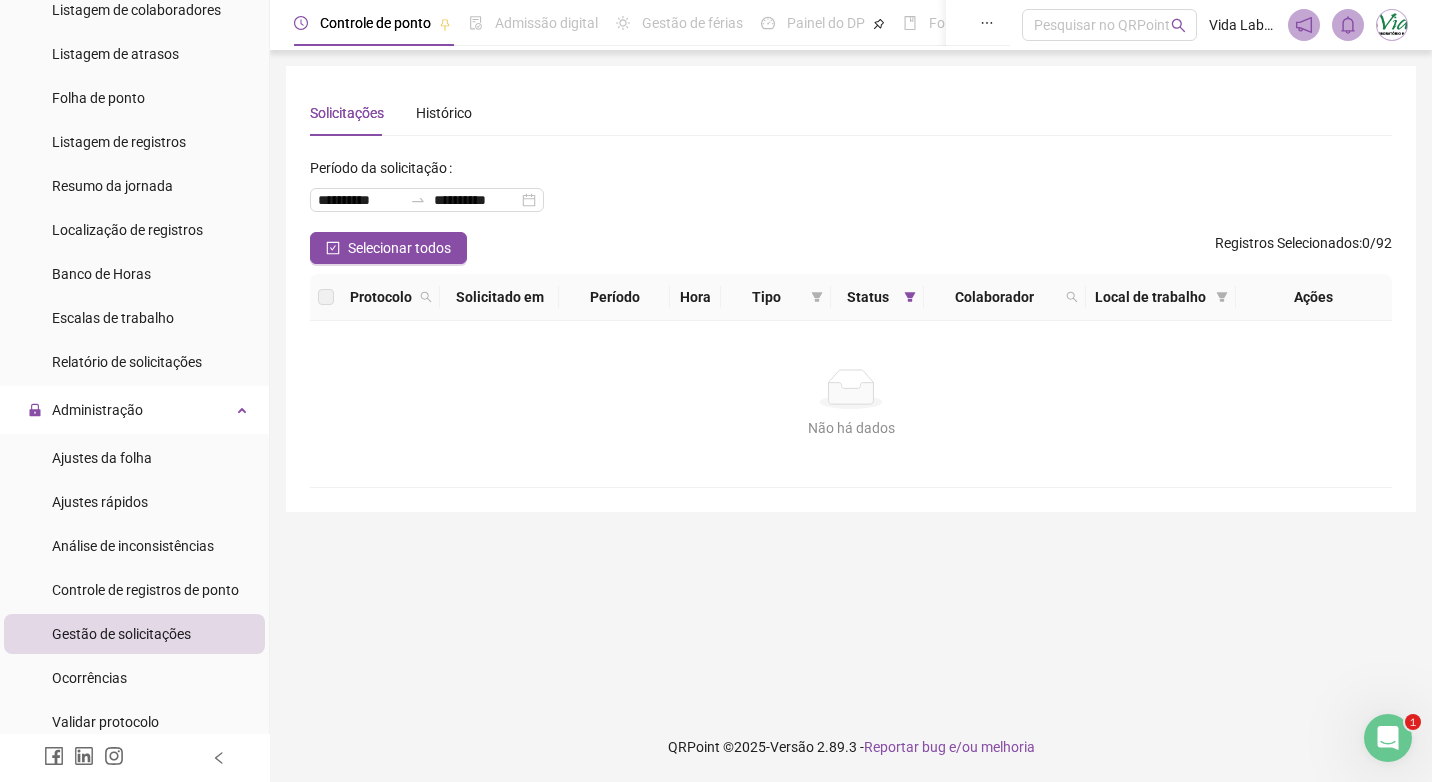 click on "Gestão de solicitações" at bounding box center (121, 634) 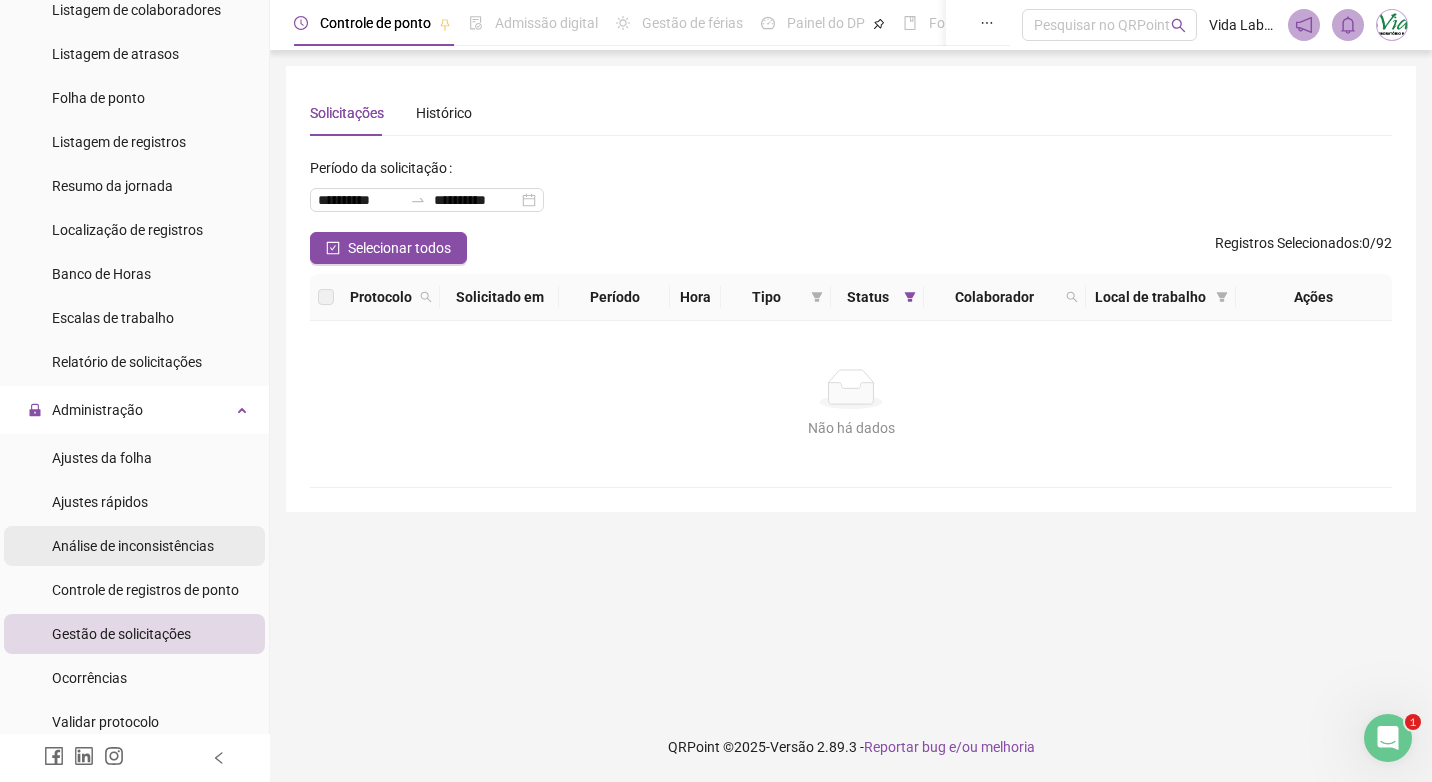 click on "Análise de inconsistências" at bounding box center (133, 546) 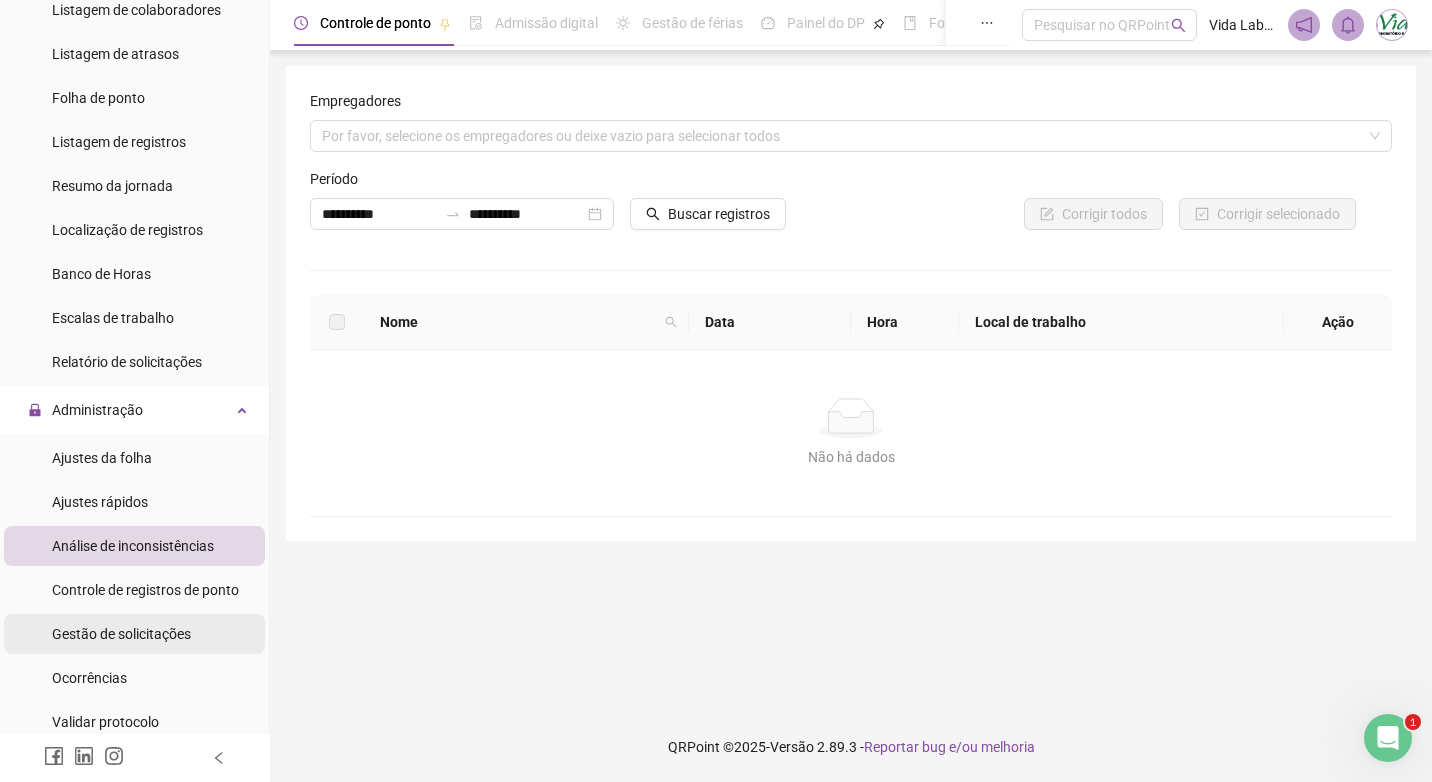 click on "Gestão de solicitações" at bounding box center (121, 634) 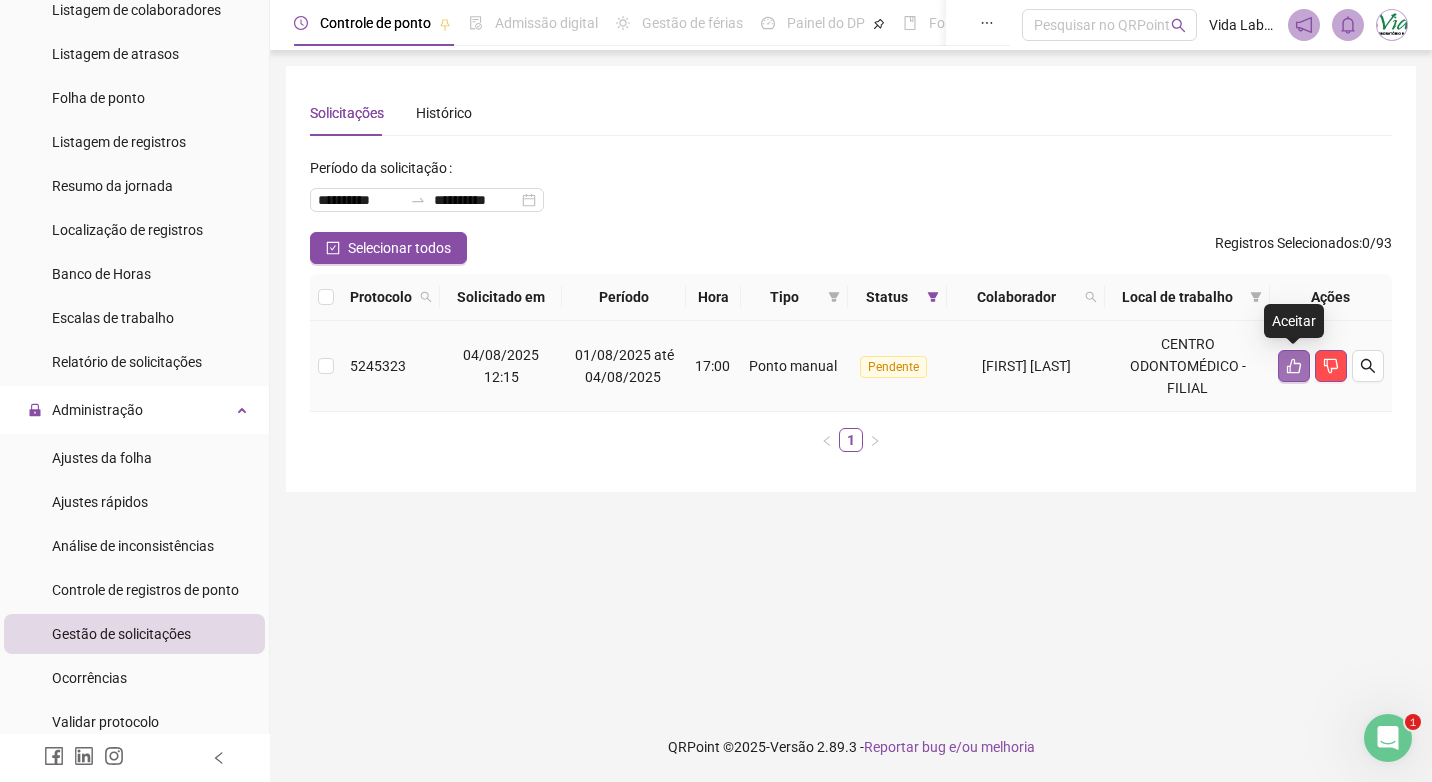 click 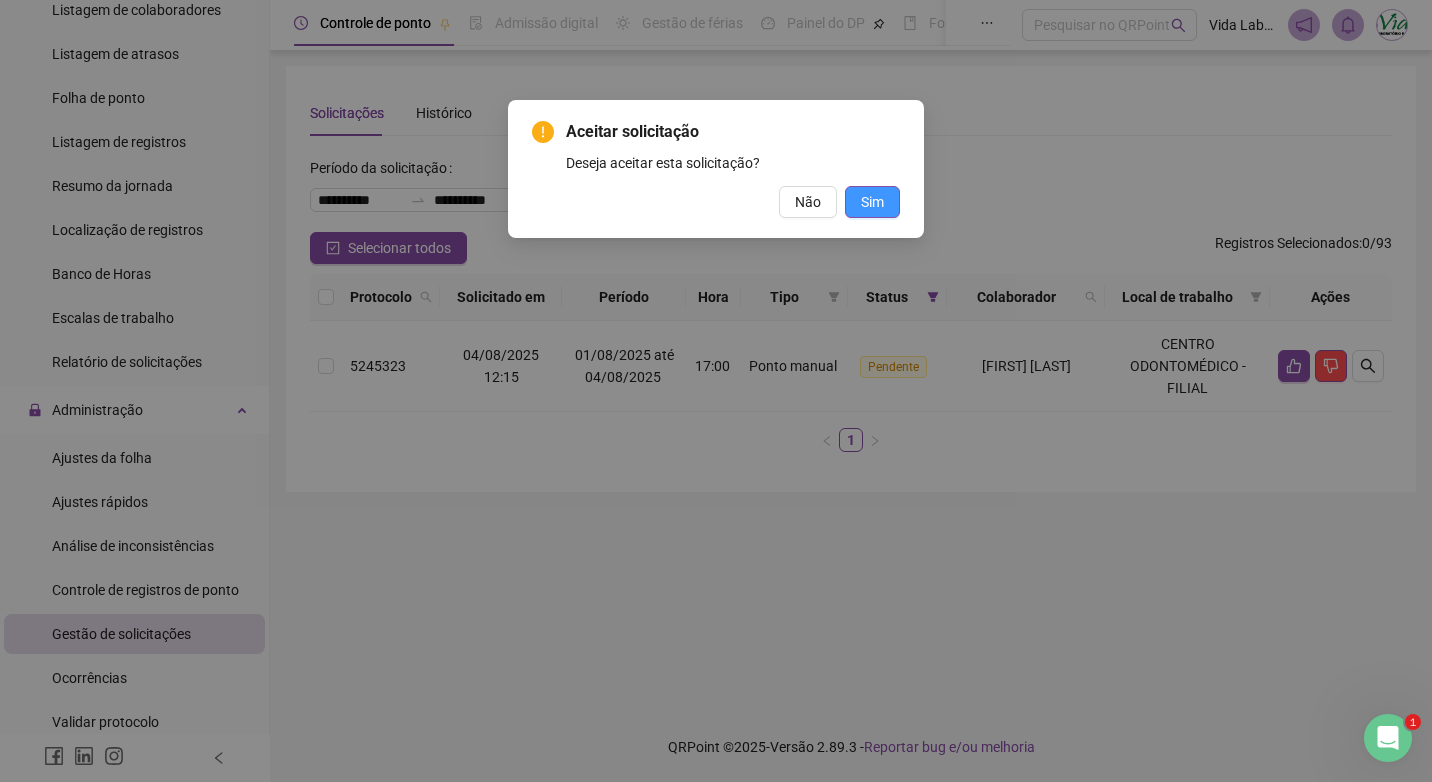 click on "Sim" at bounding box center (872, 202) 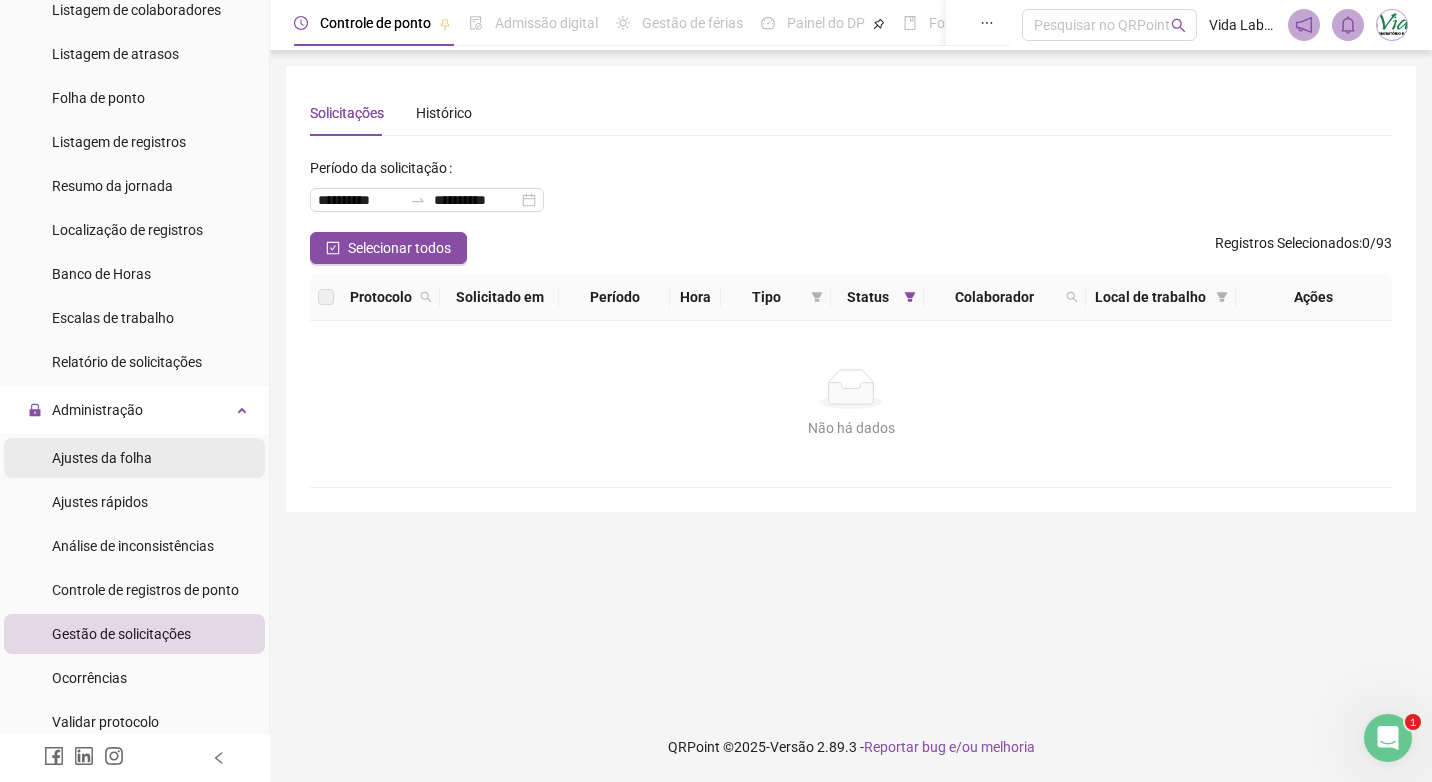 click on "Ajustes da folha" at bounding box center (102, 458) 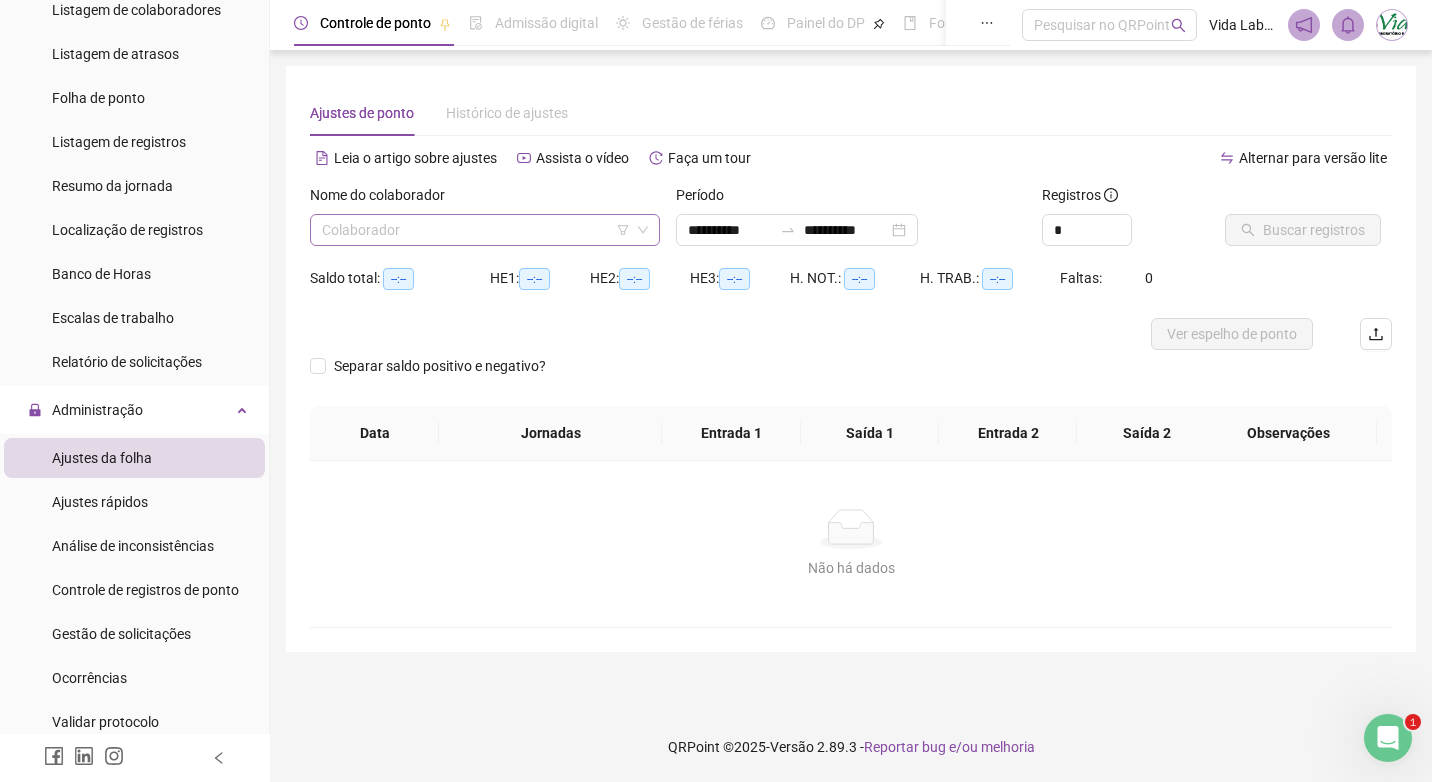 click at bounding box center (476, 230) 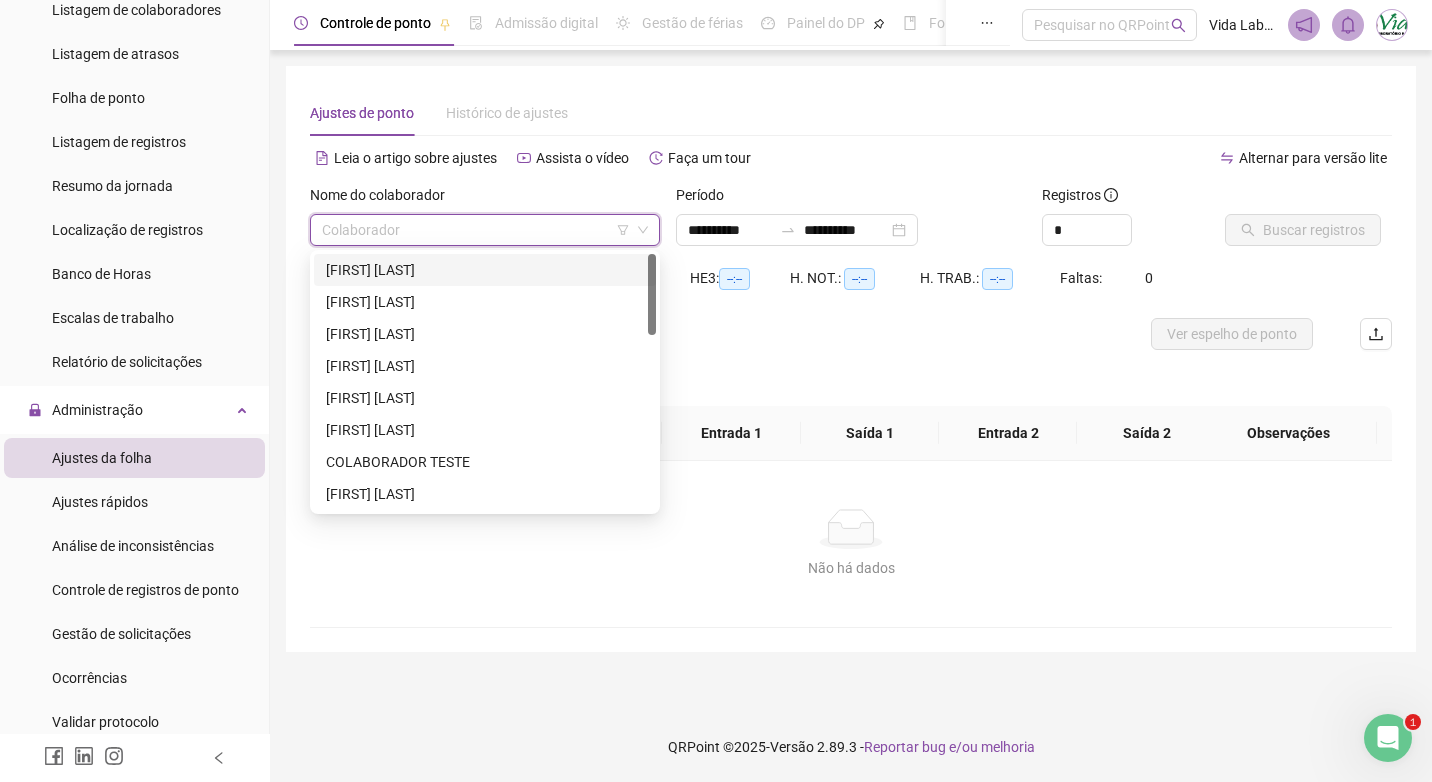 click at bounding box center [476, 230] 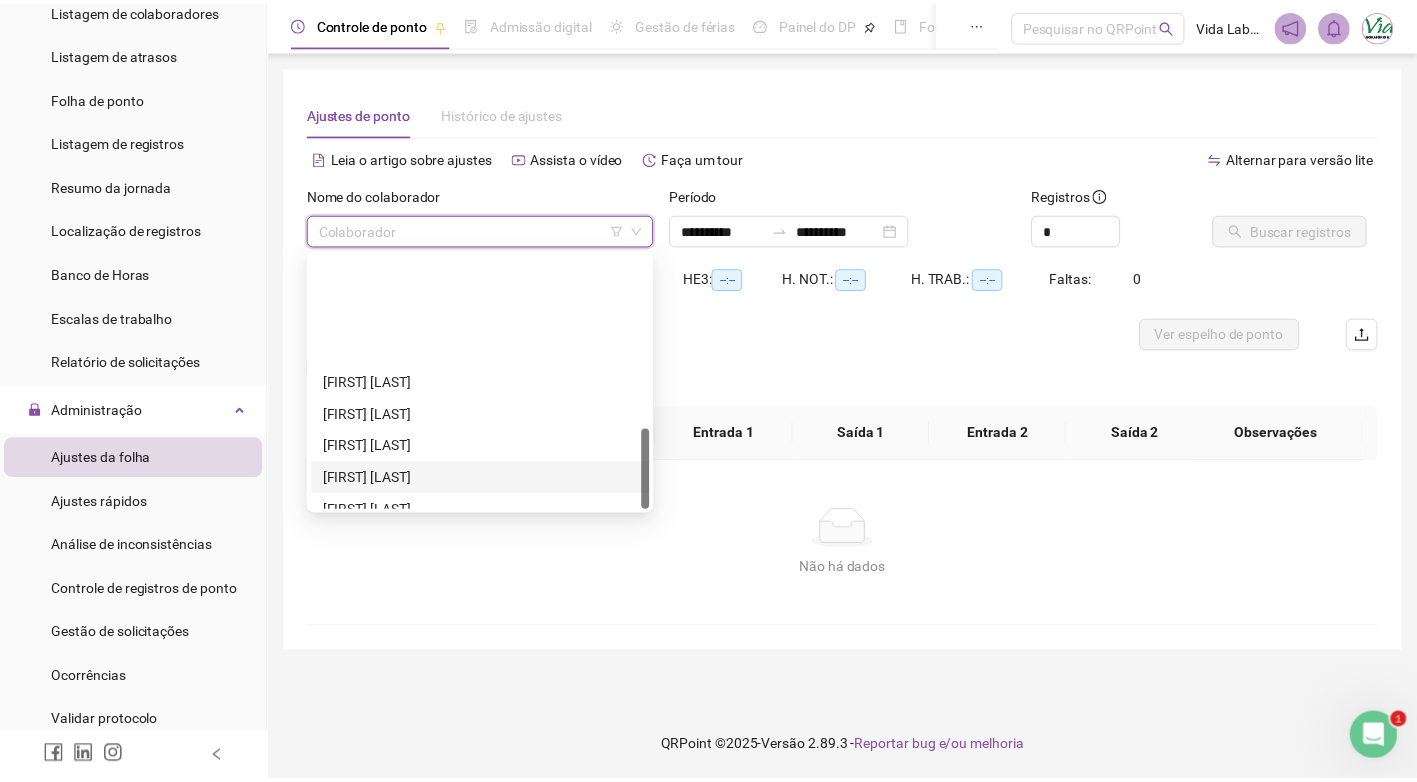scroll, scrollTop: 544, scrollLeft: 0, axis: vertical 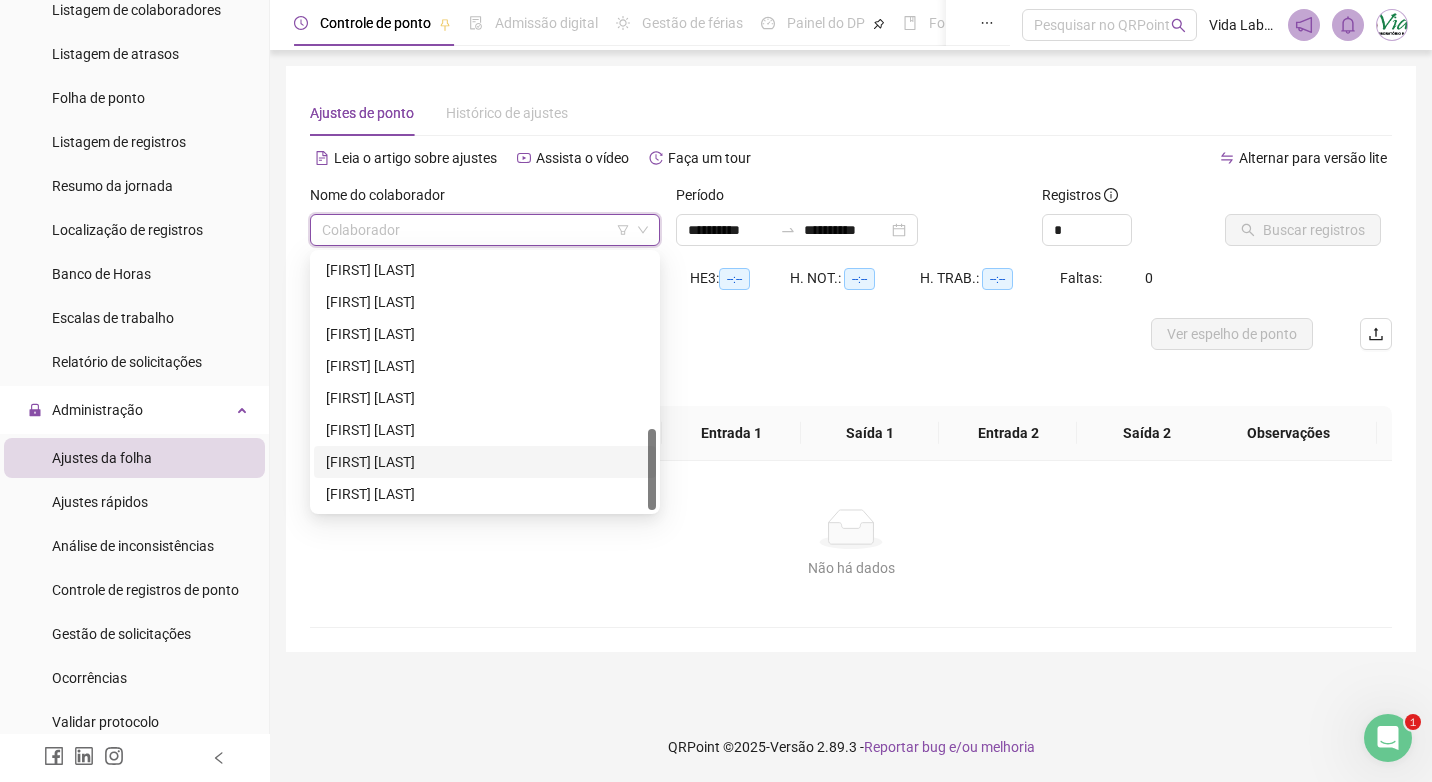 click on "[FIRST] [LAST] [LAST]" at bounding box center [485, 462] 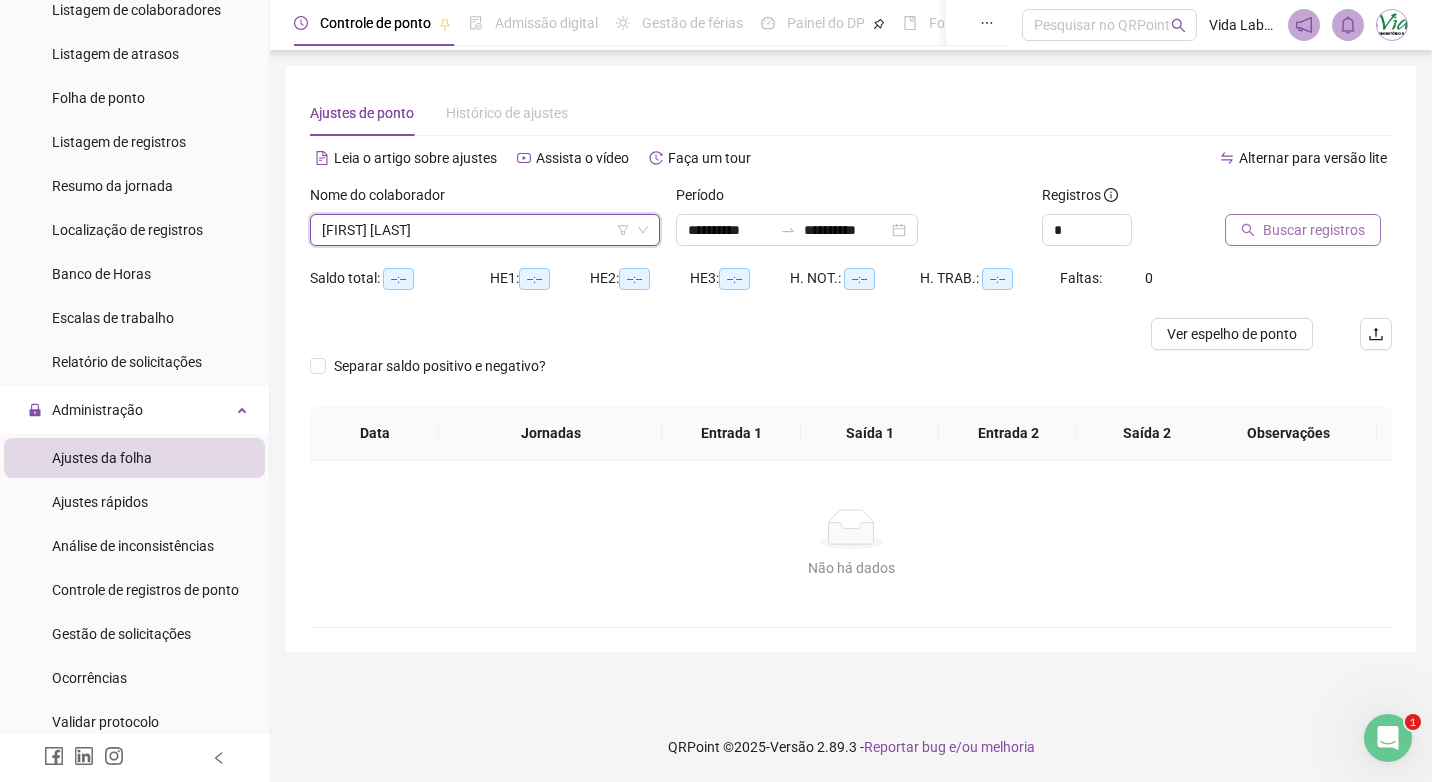click on "Buscar registros" at bounding box center [1303, 230] 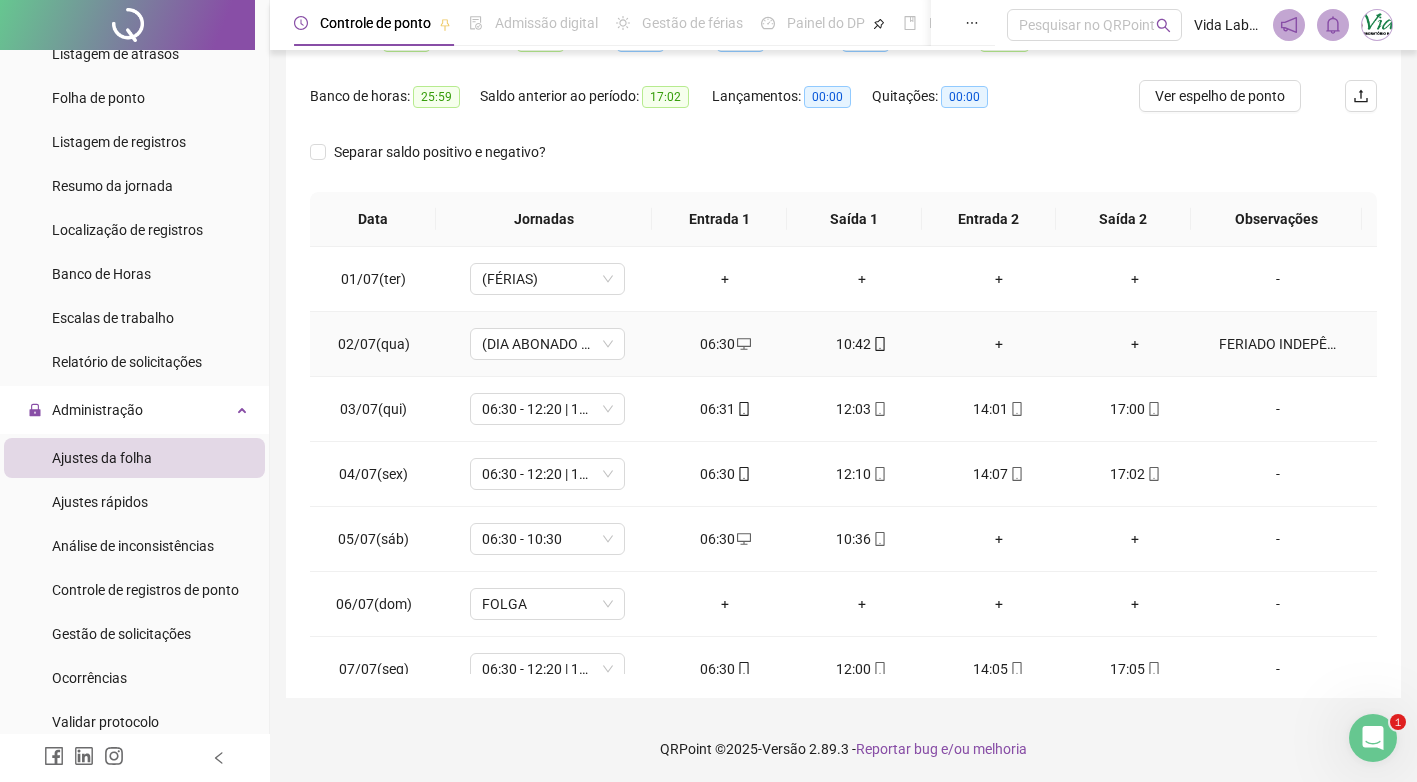scroll, scrollTop: 240, scrollLeft: 0, axis: vertical 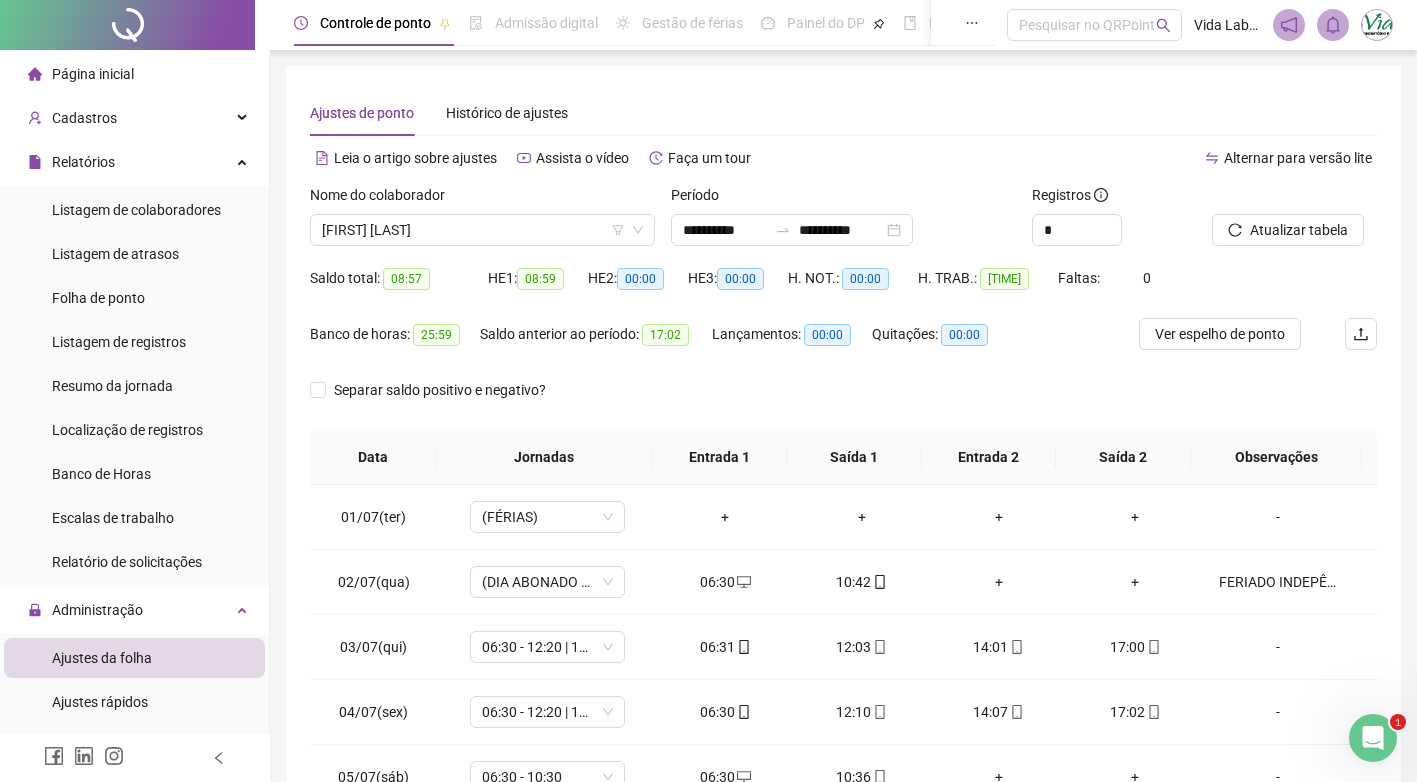 click on "Página inicial" at bounding box center (81, 74) 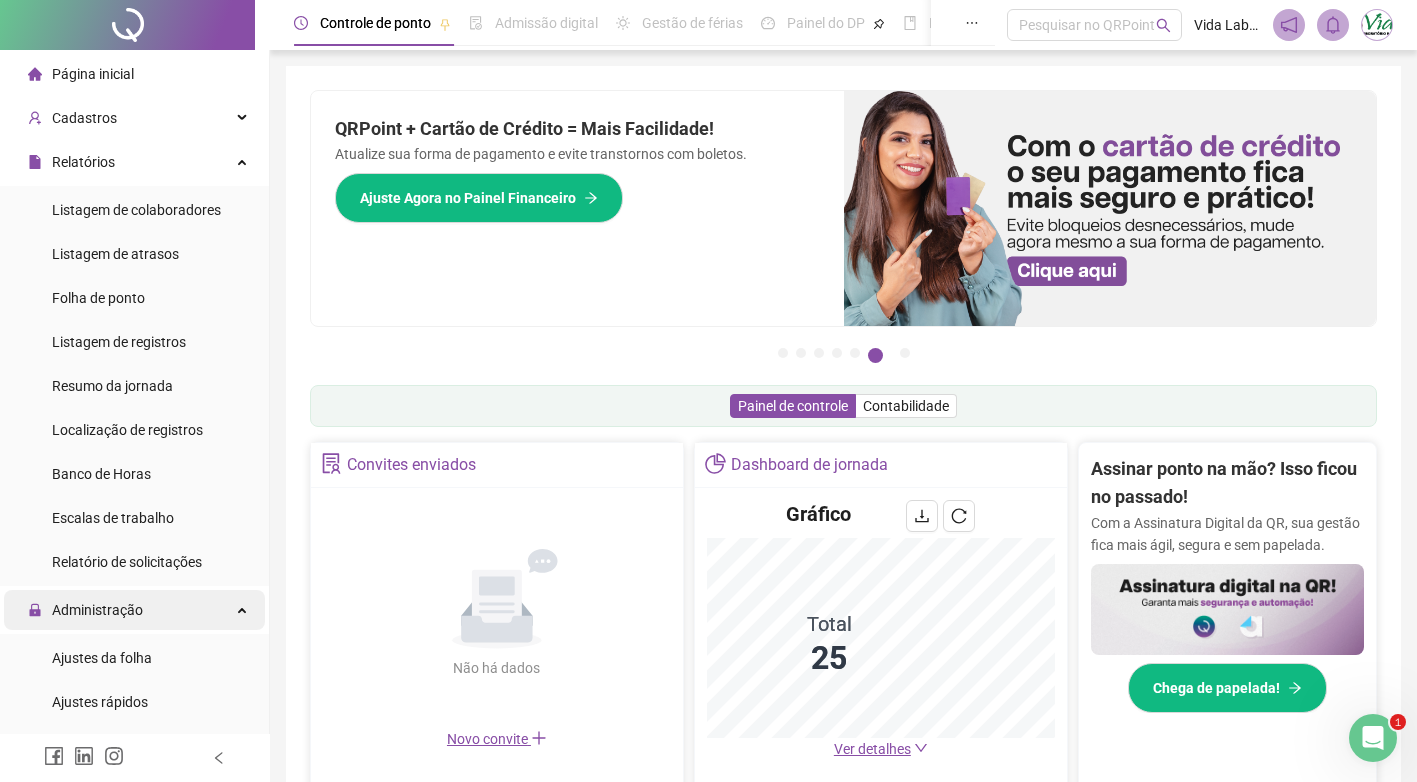click on "Administração" at bounding box center (97, 610) 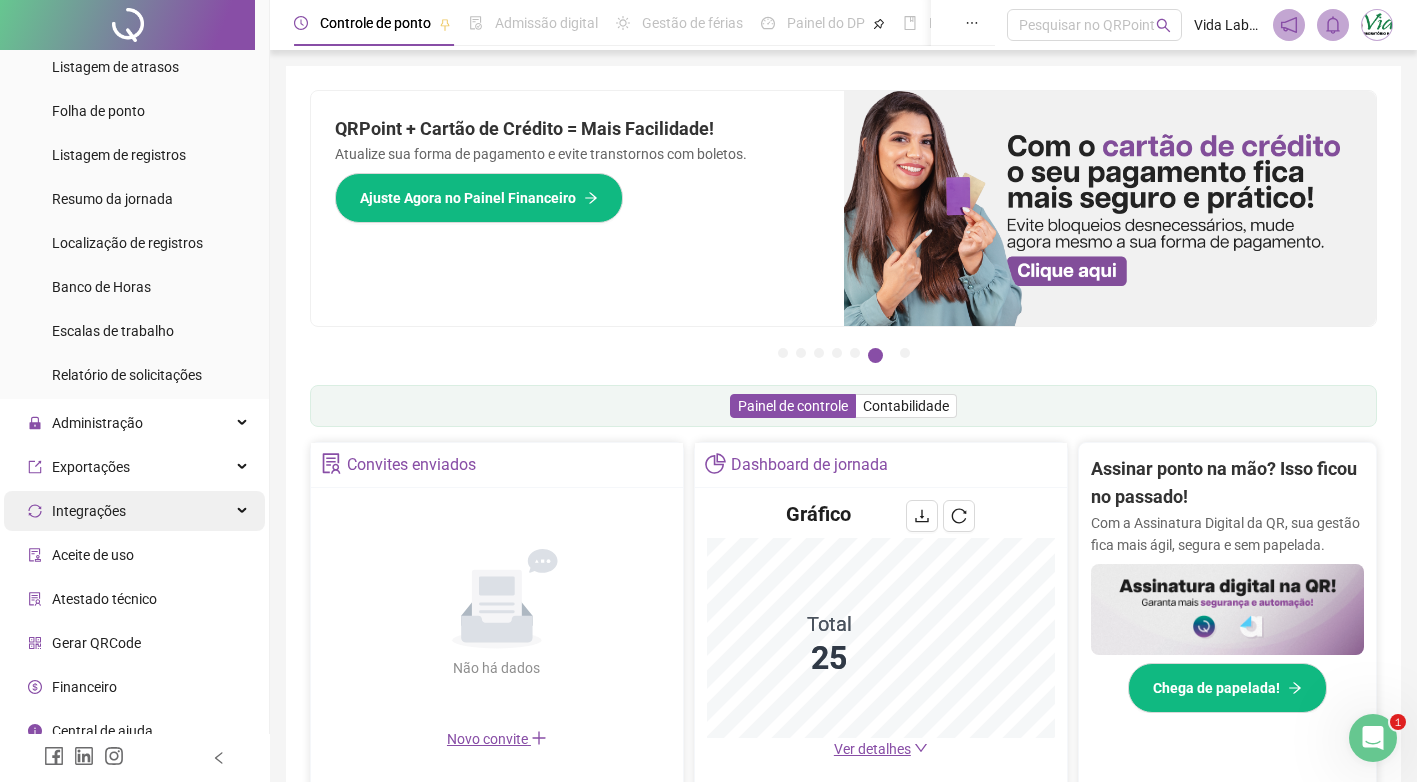 scroll, scrollTop: 204, scrollLeft: 0, axis: vertical 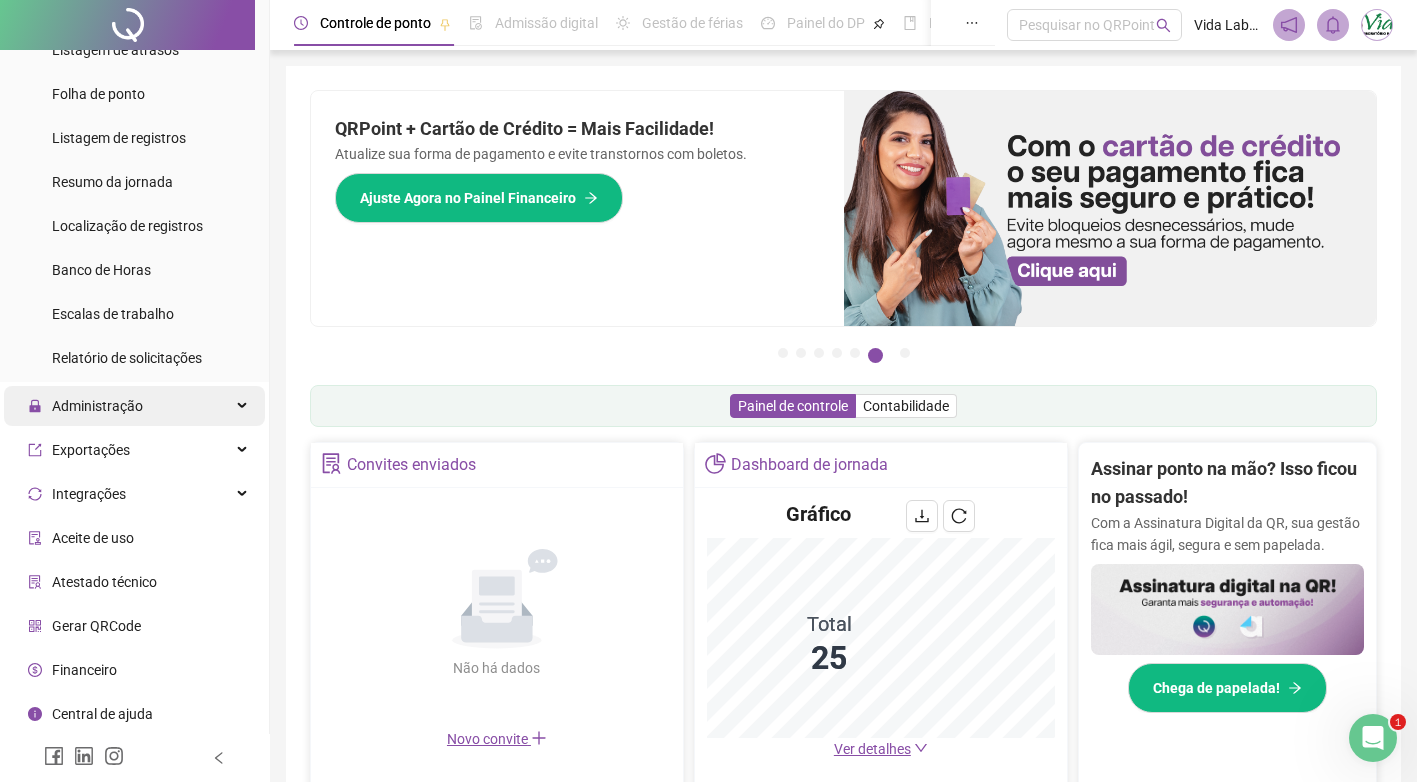 click on "Administração" at bounding box center [97, 406] 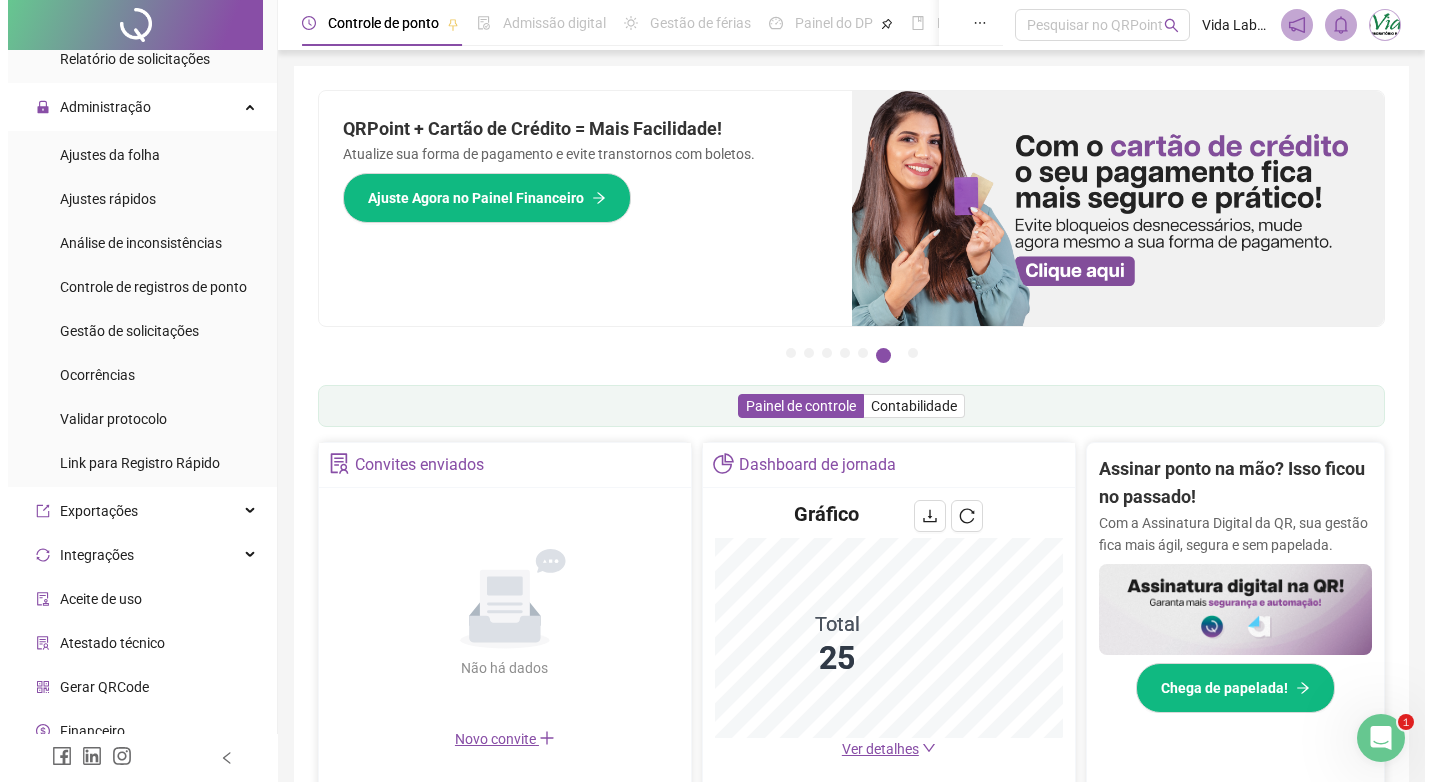 scroll, scrollTop: 504, scrollLeft: 0, axis: vertical 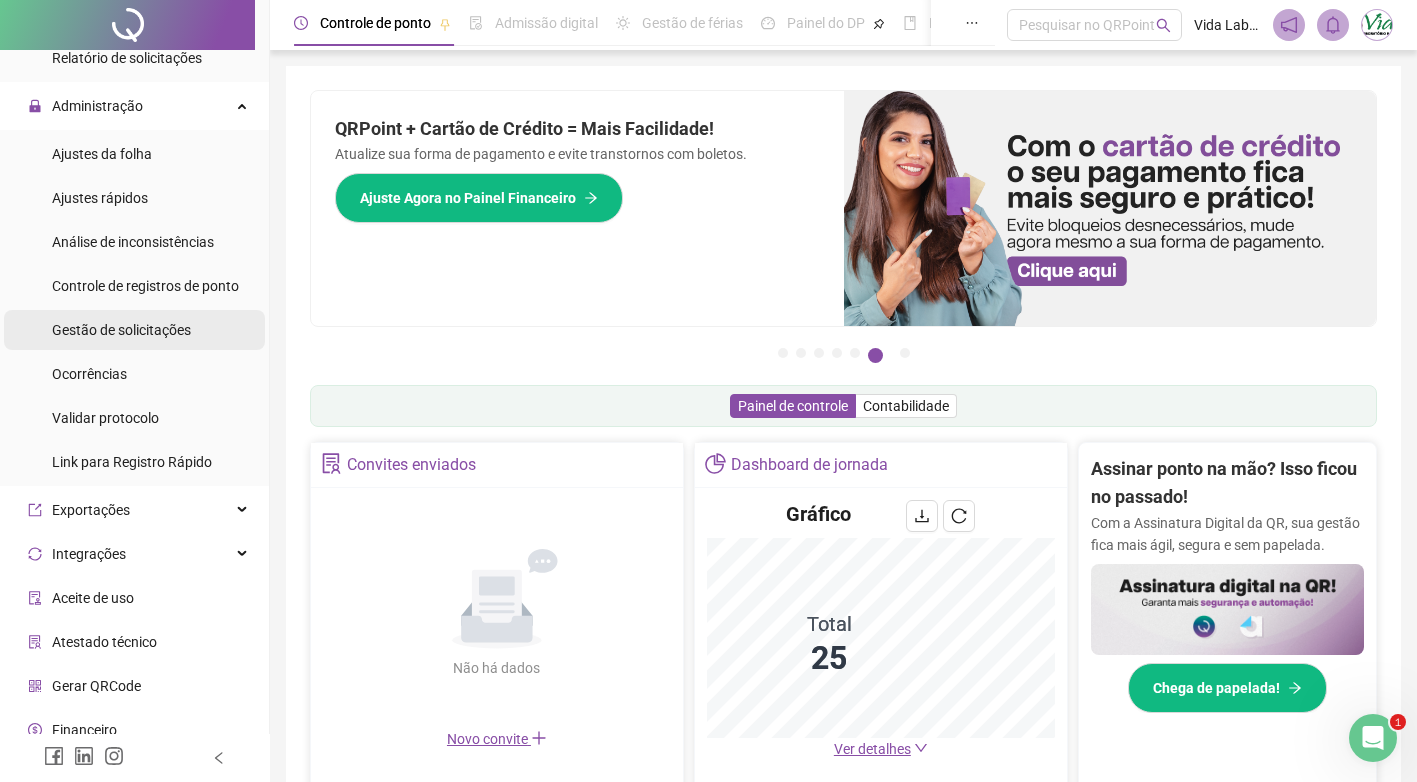 click on "Gestão de solicitações" at bounding box center (121, 330) 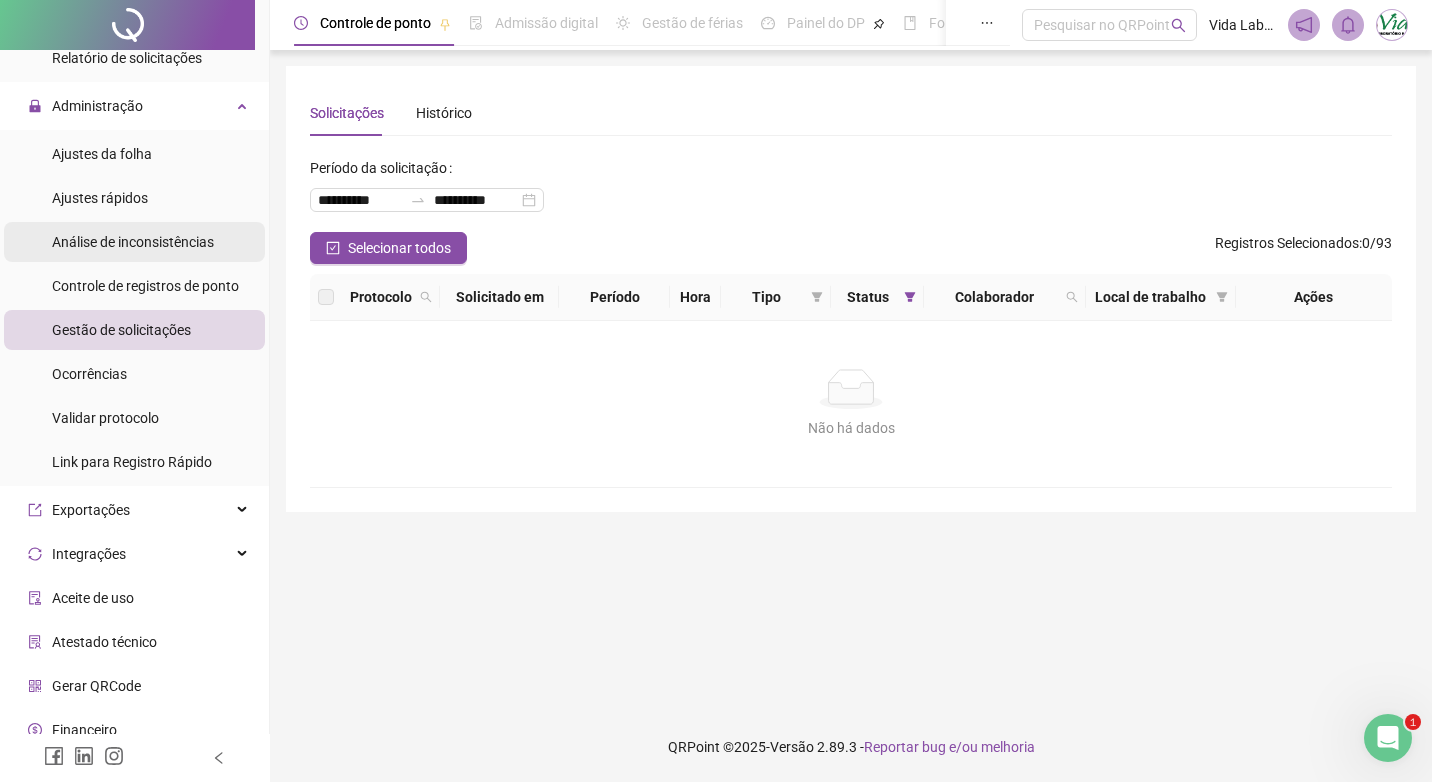 click on "Análise de inconsistências" at bounding box center (133, 242) 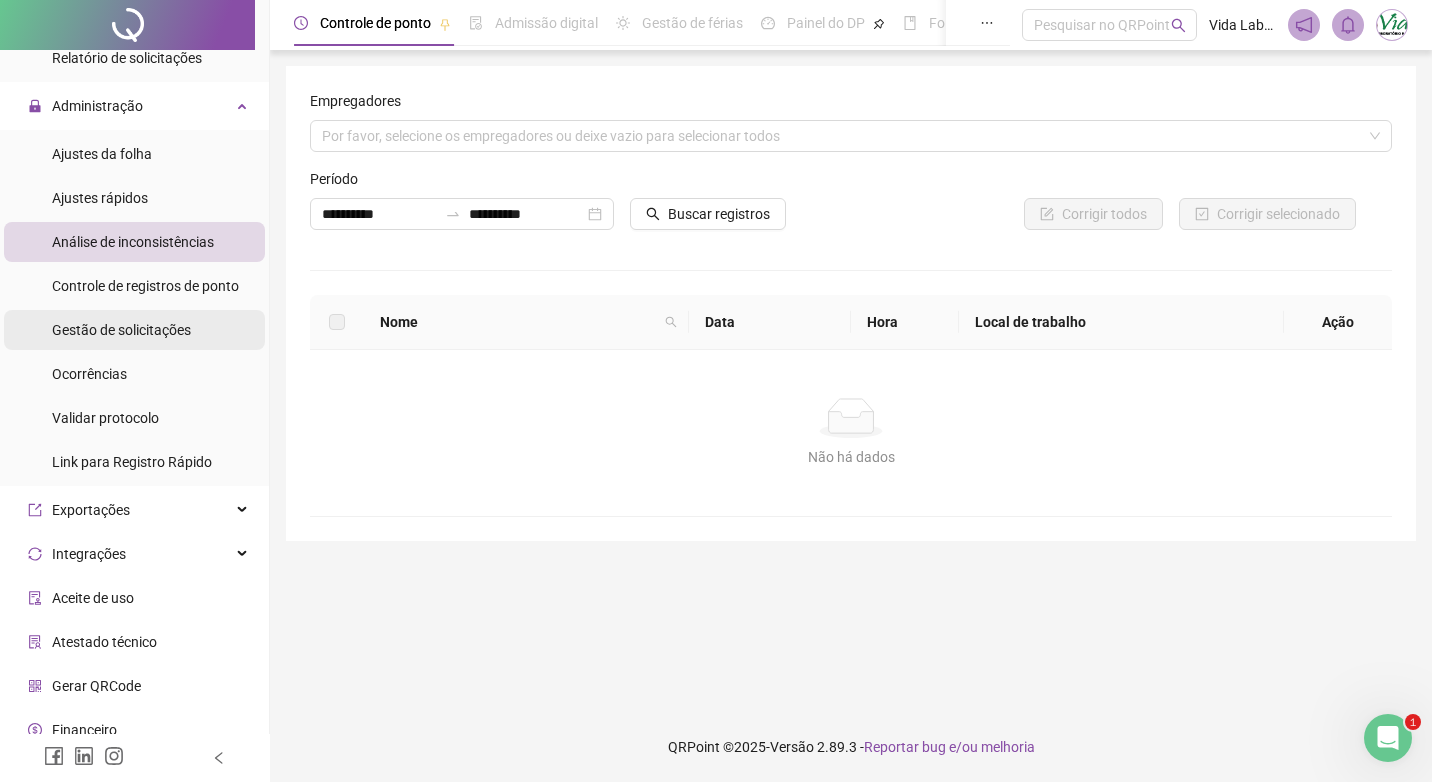 click on "Gestão de solicitações" at bounding box center (121, 330) 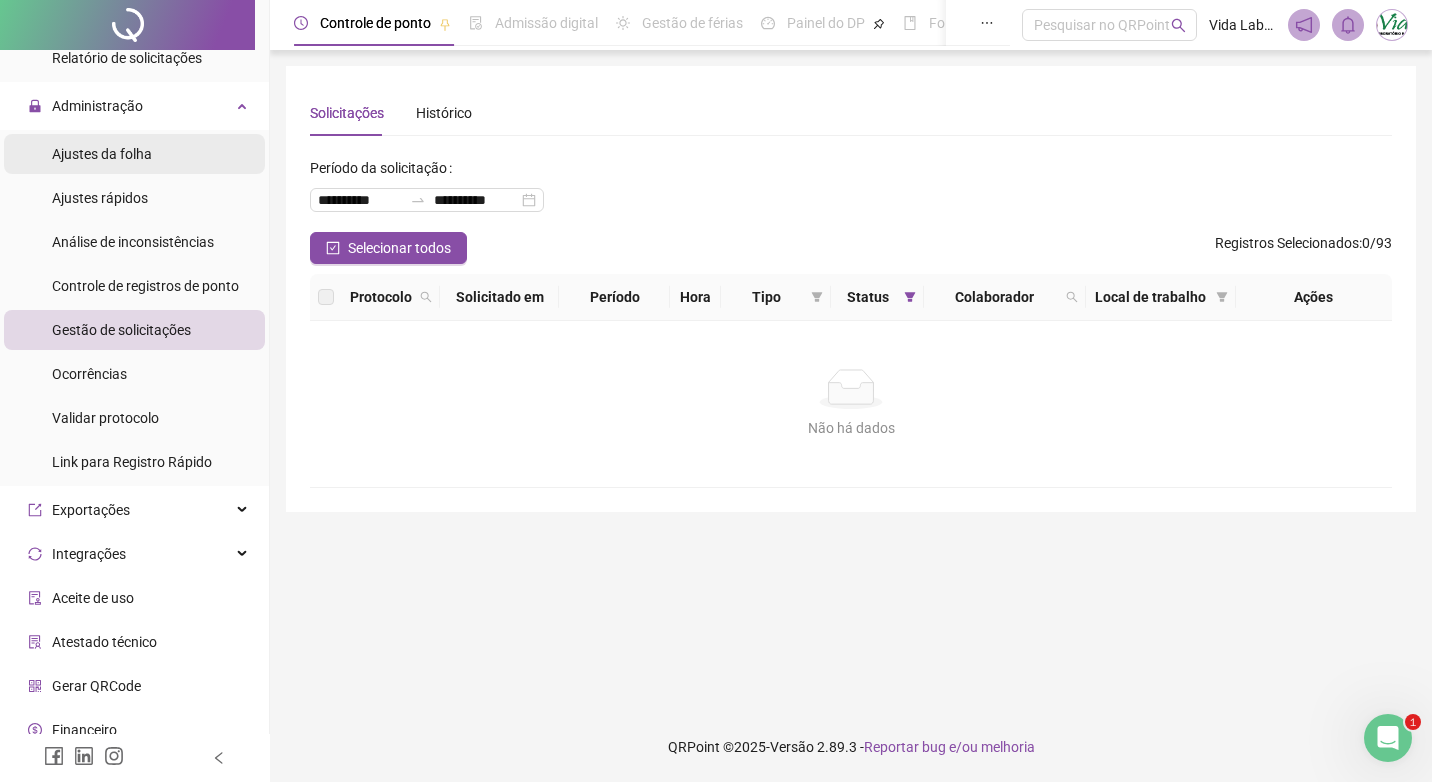 click on "Ajustes da folha" at bounding box center (102, 154) 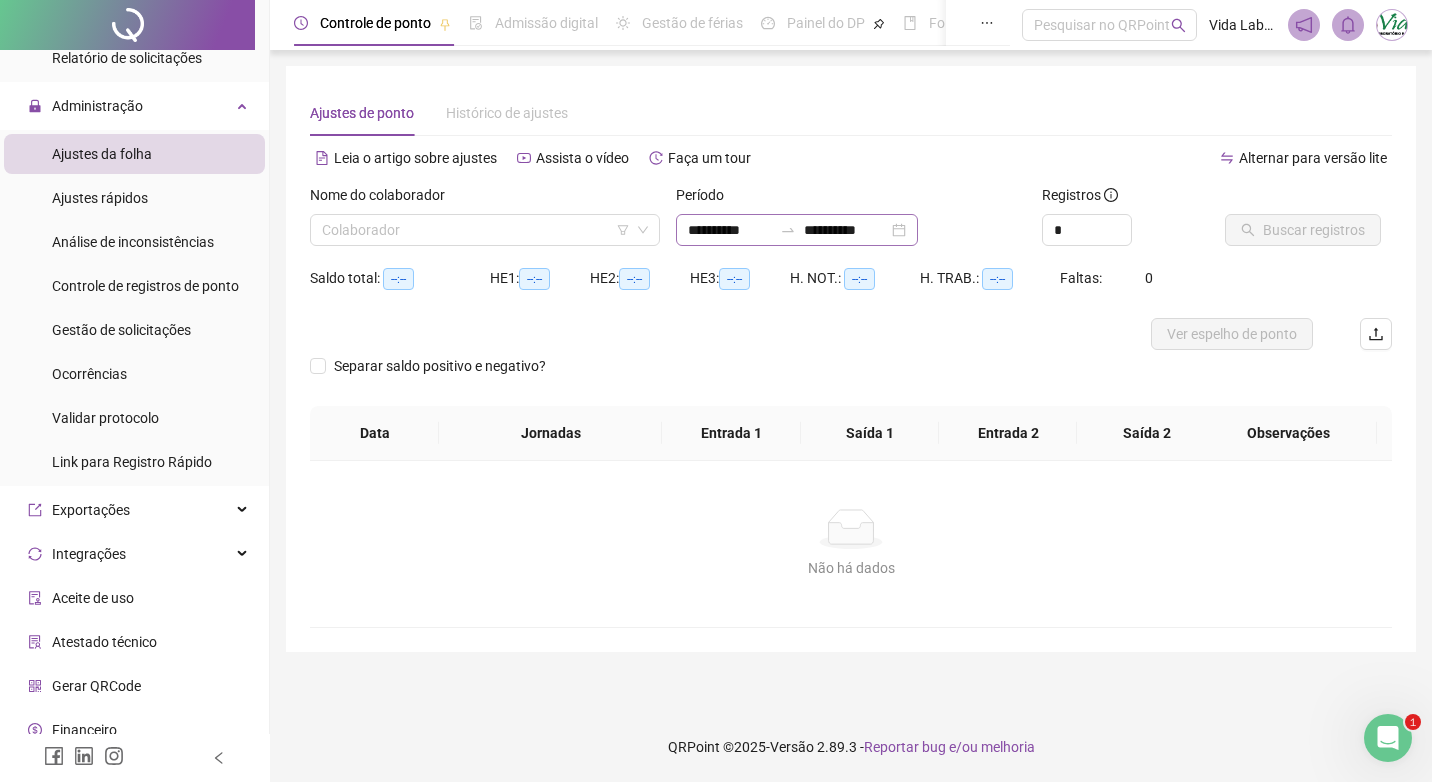 click on "**********" at bounding box center (797, 230) 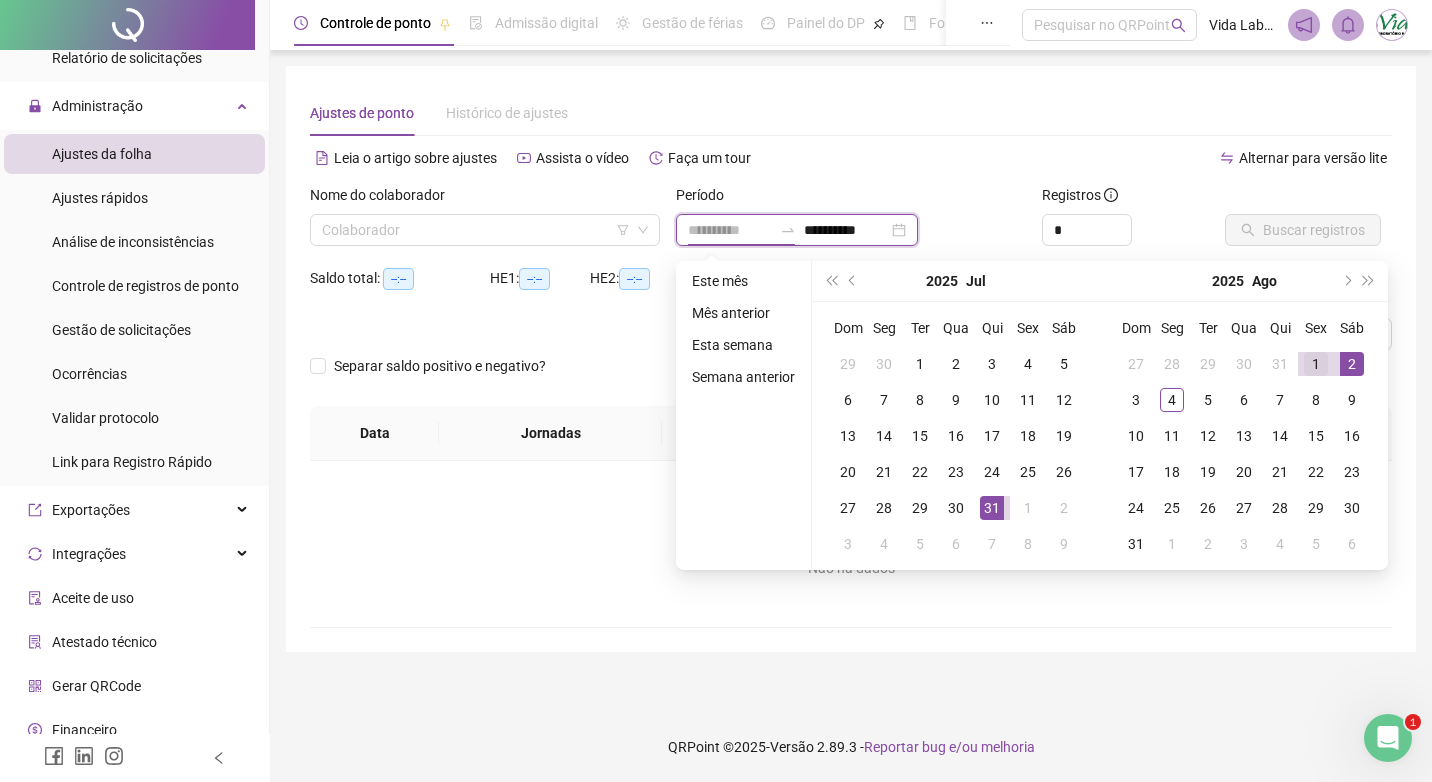 type on "**********" 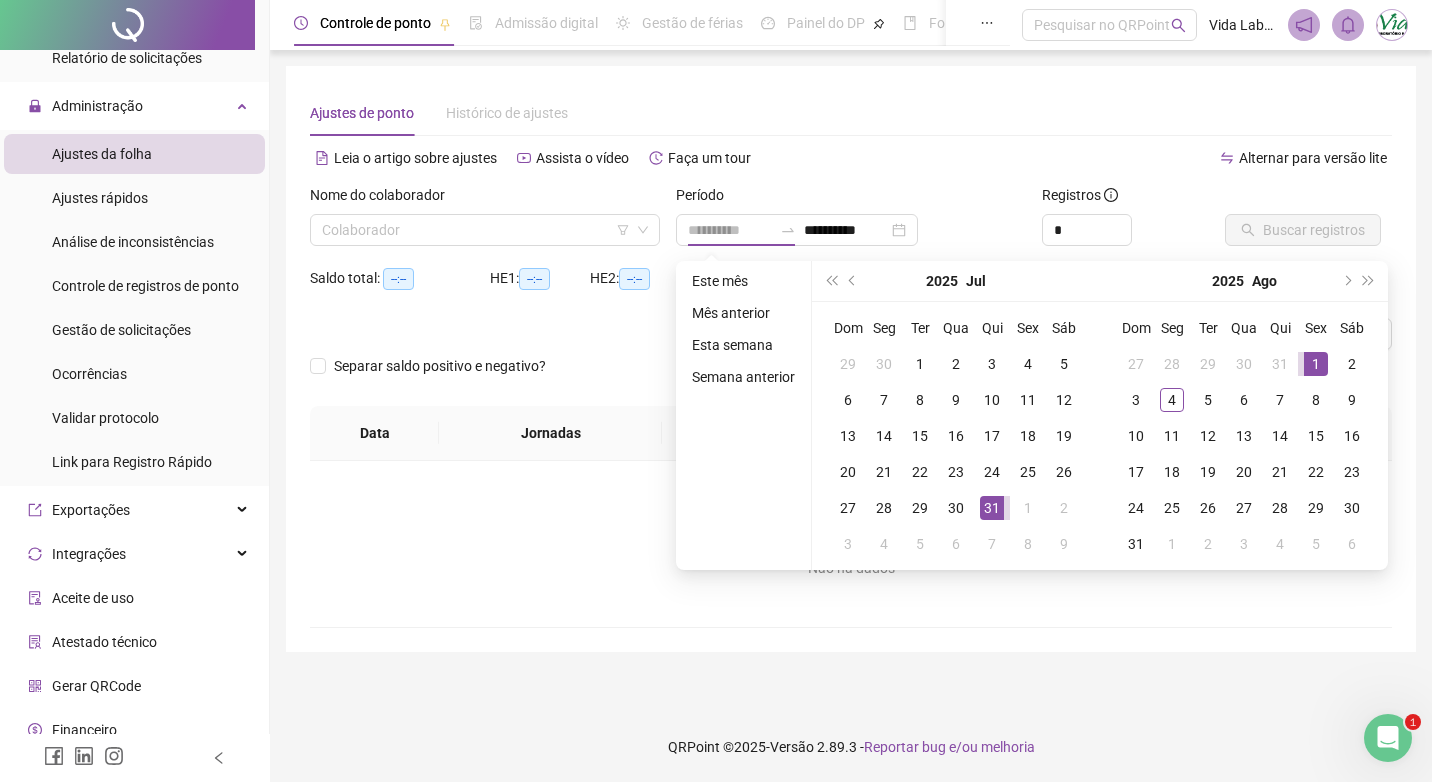 click on "1" at bounding box center [1316, 364] 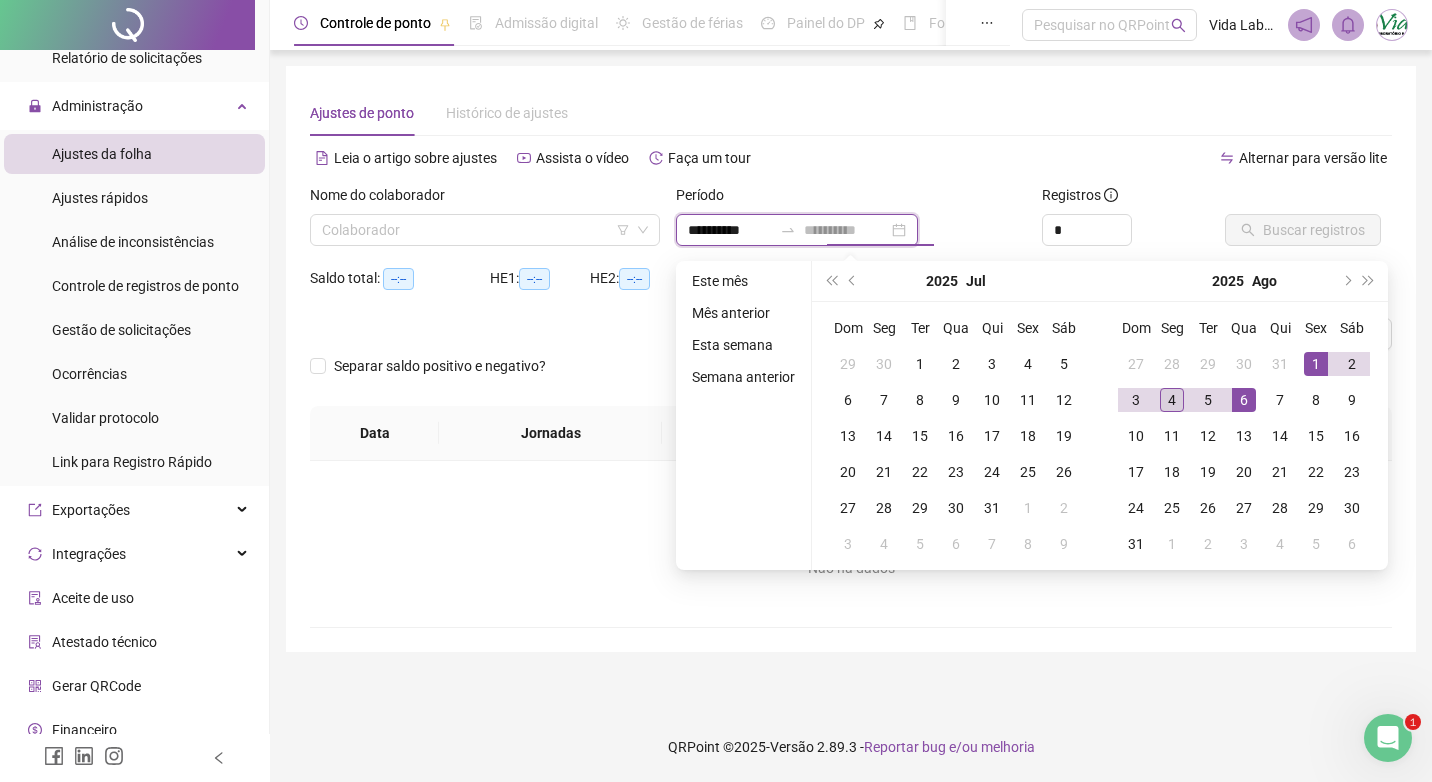 type on "**********" 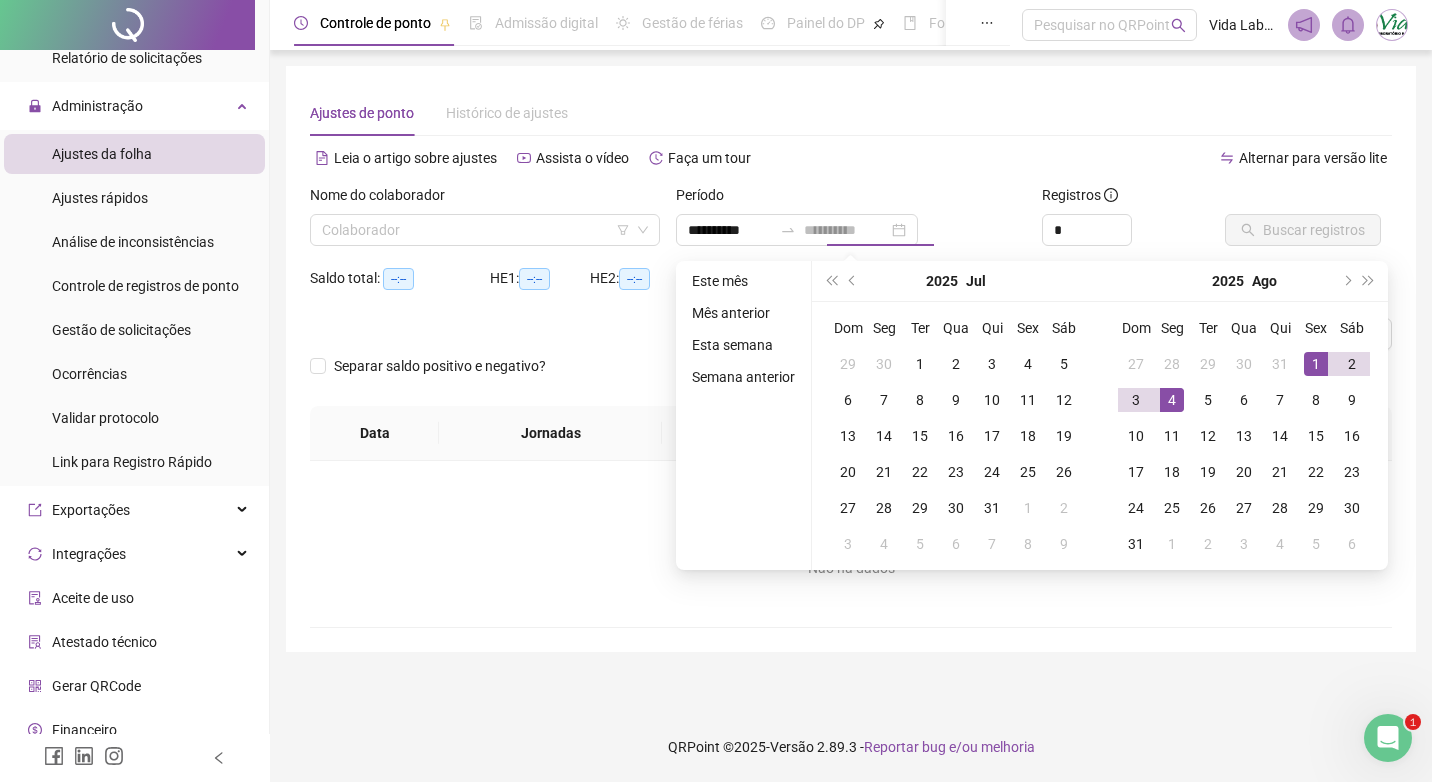 click on "4" at bounding box center [1172, 400] 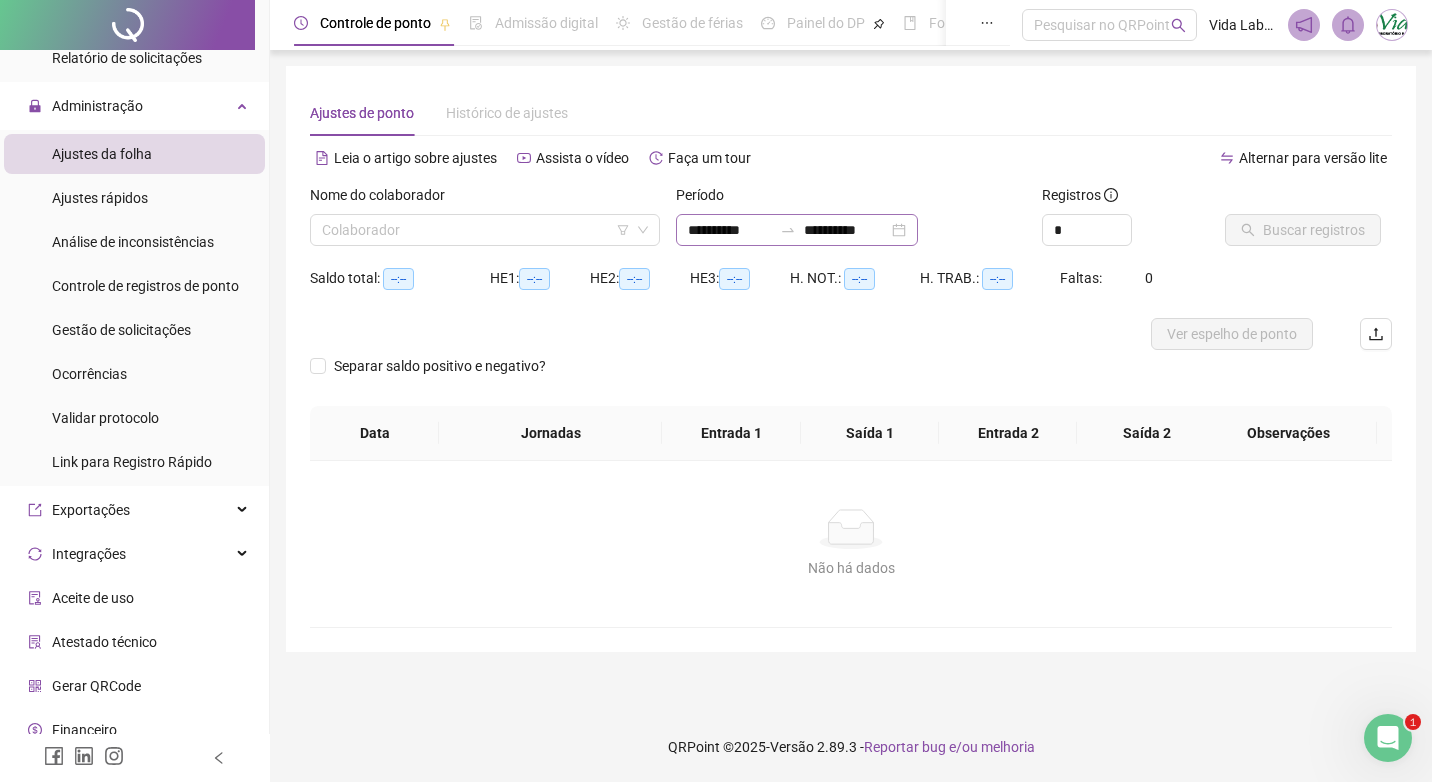 click on "**********" at bounding box center (797, 230) 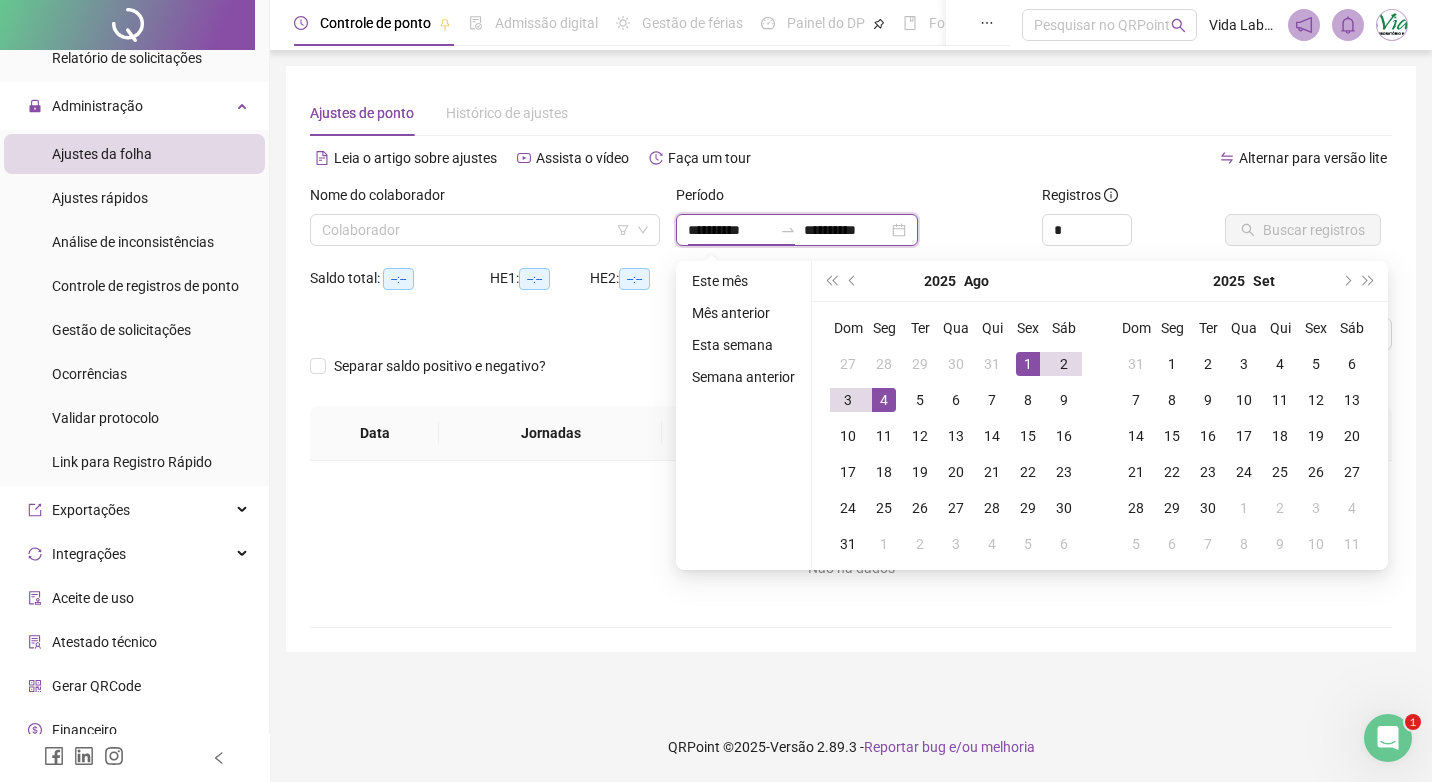 type on "**********" 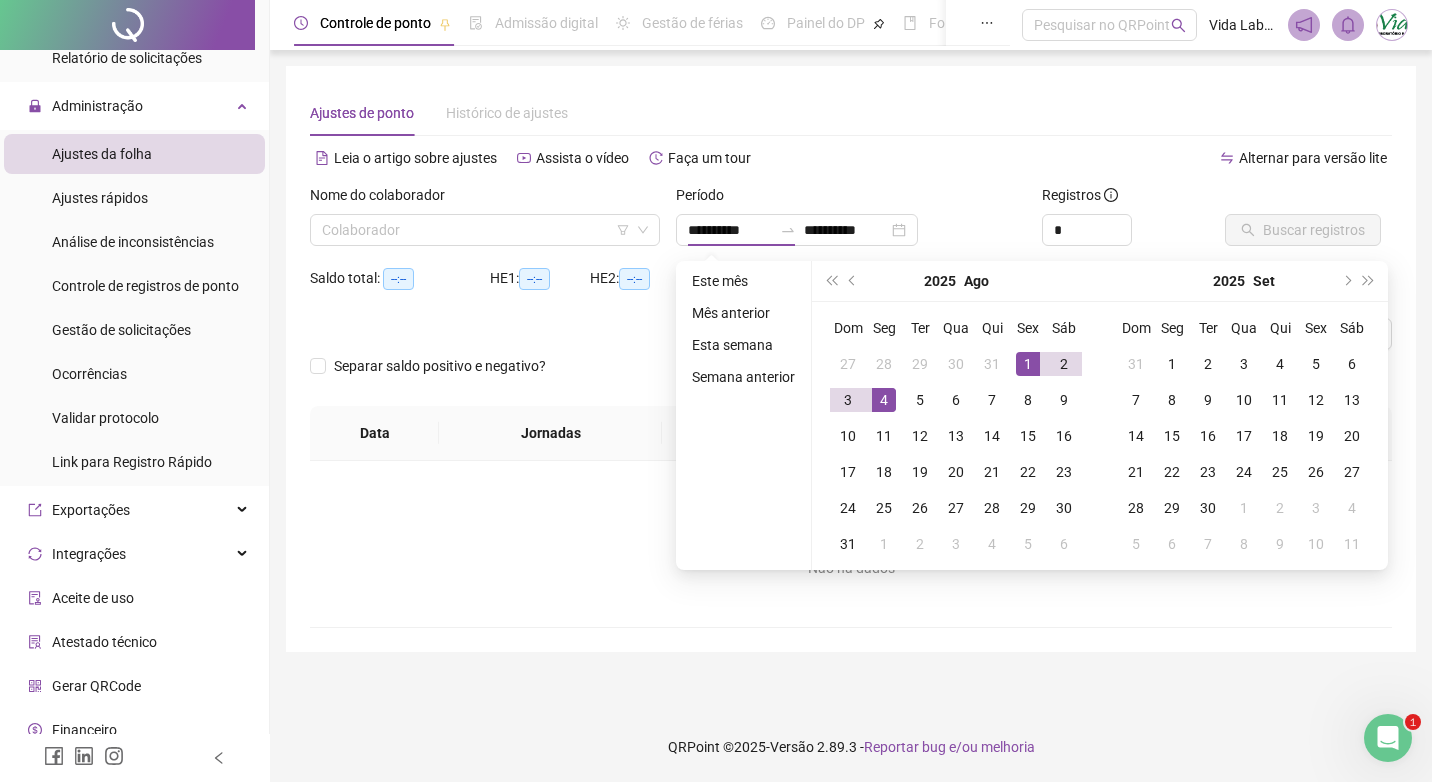 click on "Alternar para versão lite" at bounding box center (1121, 168) 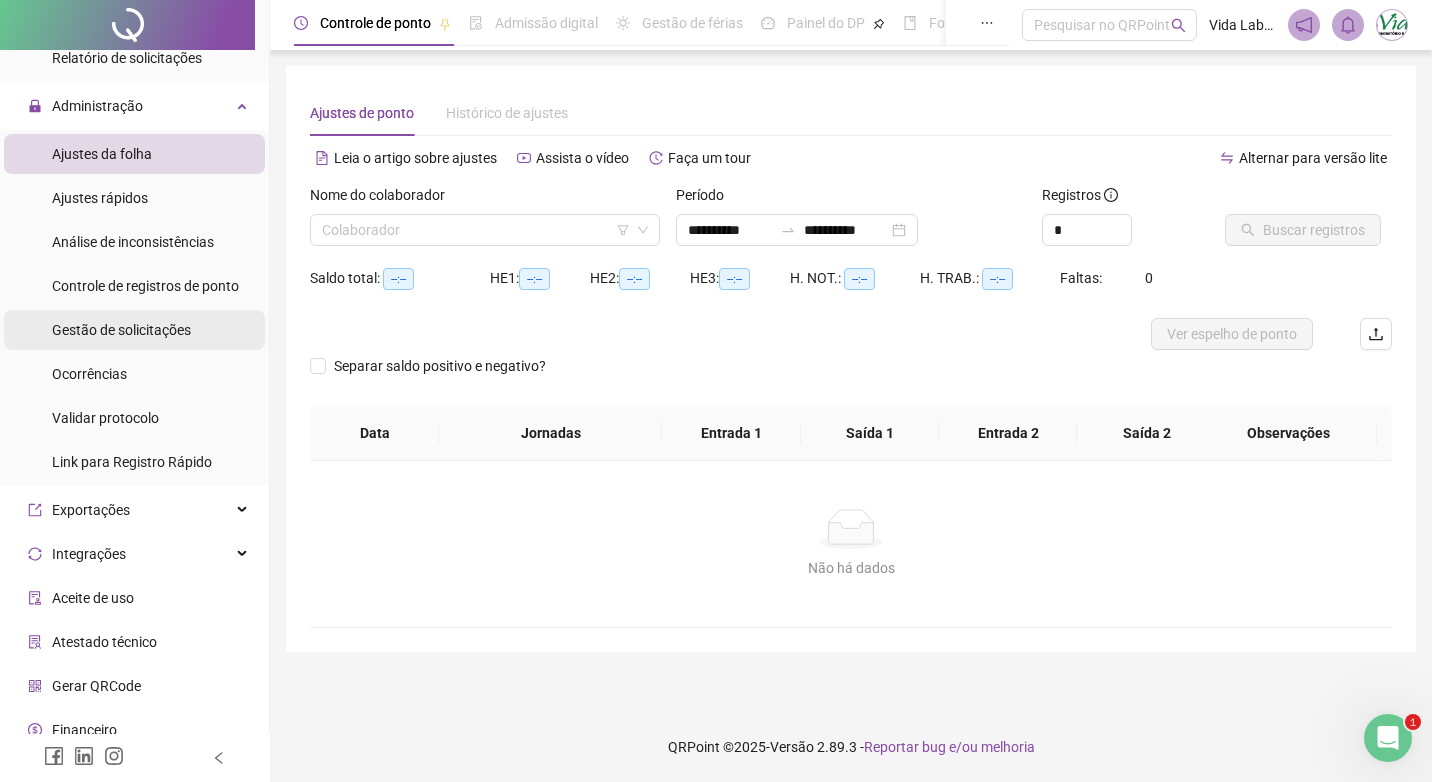 click on "Gestão de solicitações" at bounding box center [121, 330] 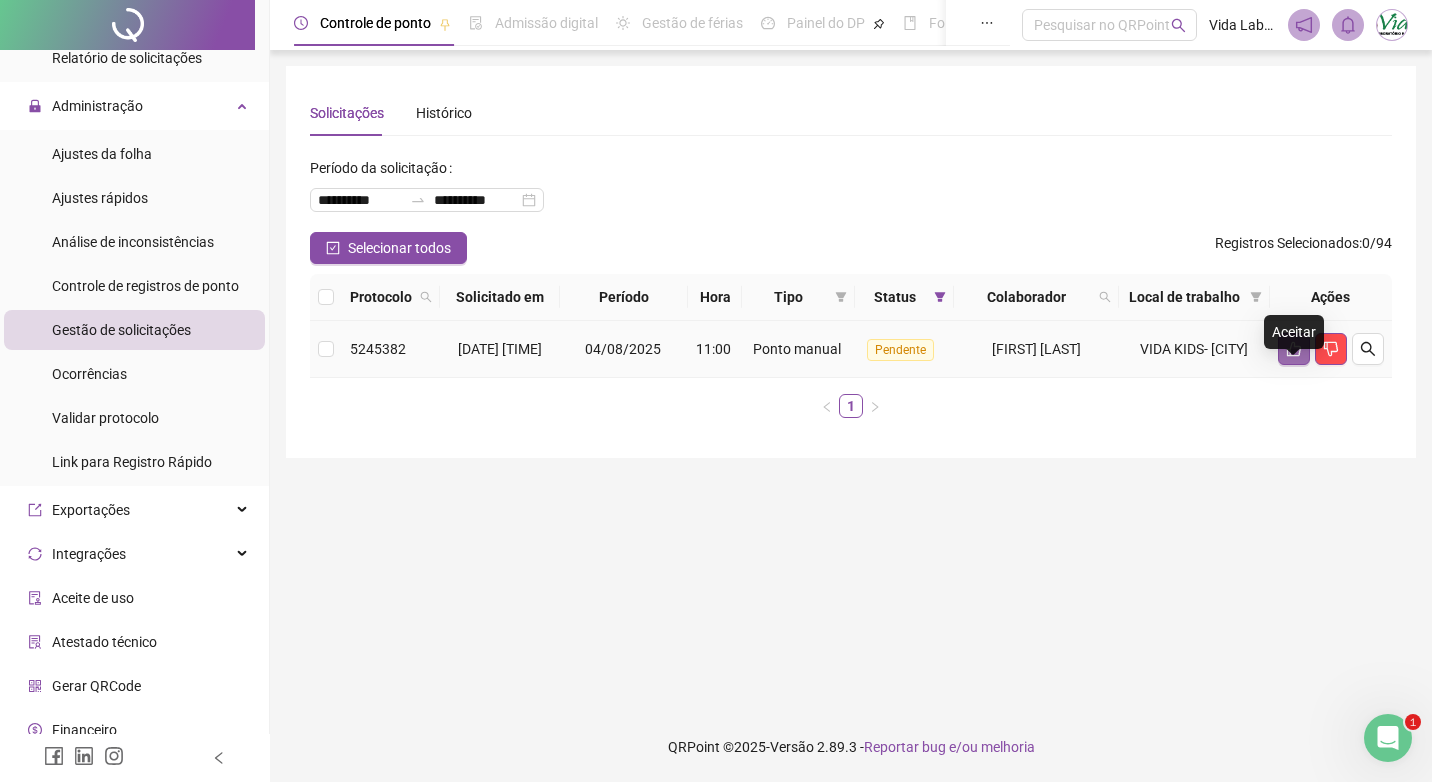click 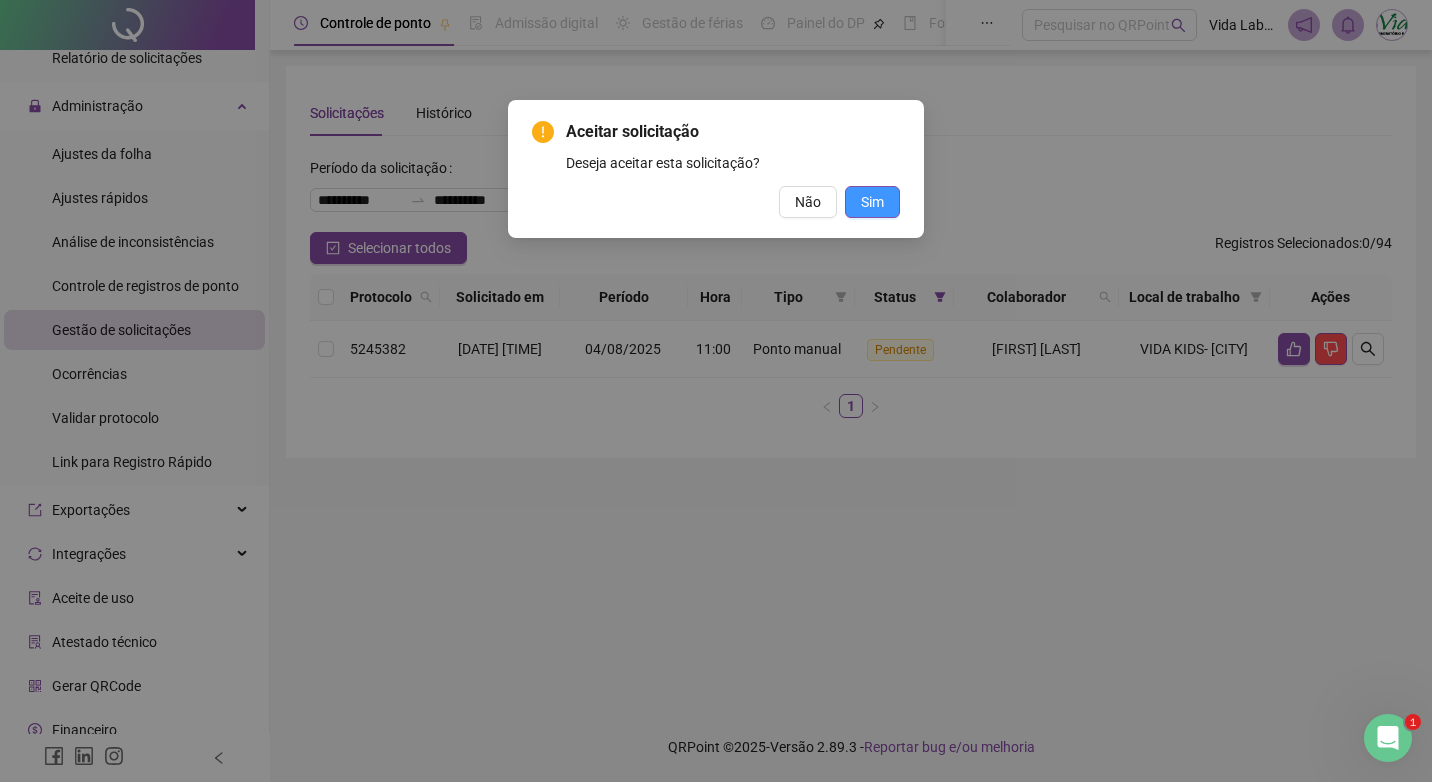 click on "Sim" at bounding box center [872, 202] 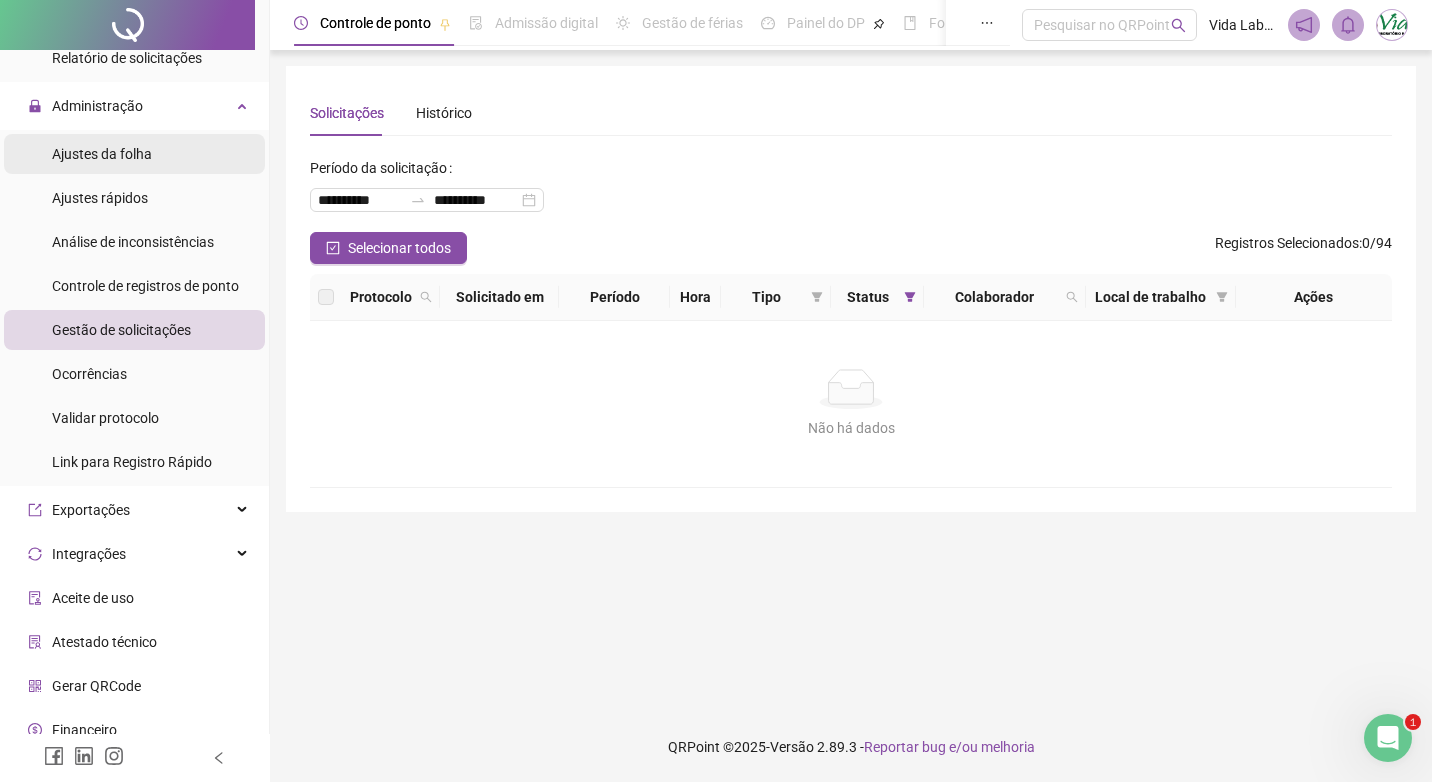 click on "Ajustes da folha" at bounding box center (102, 154) 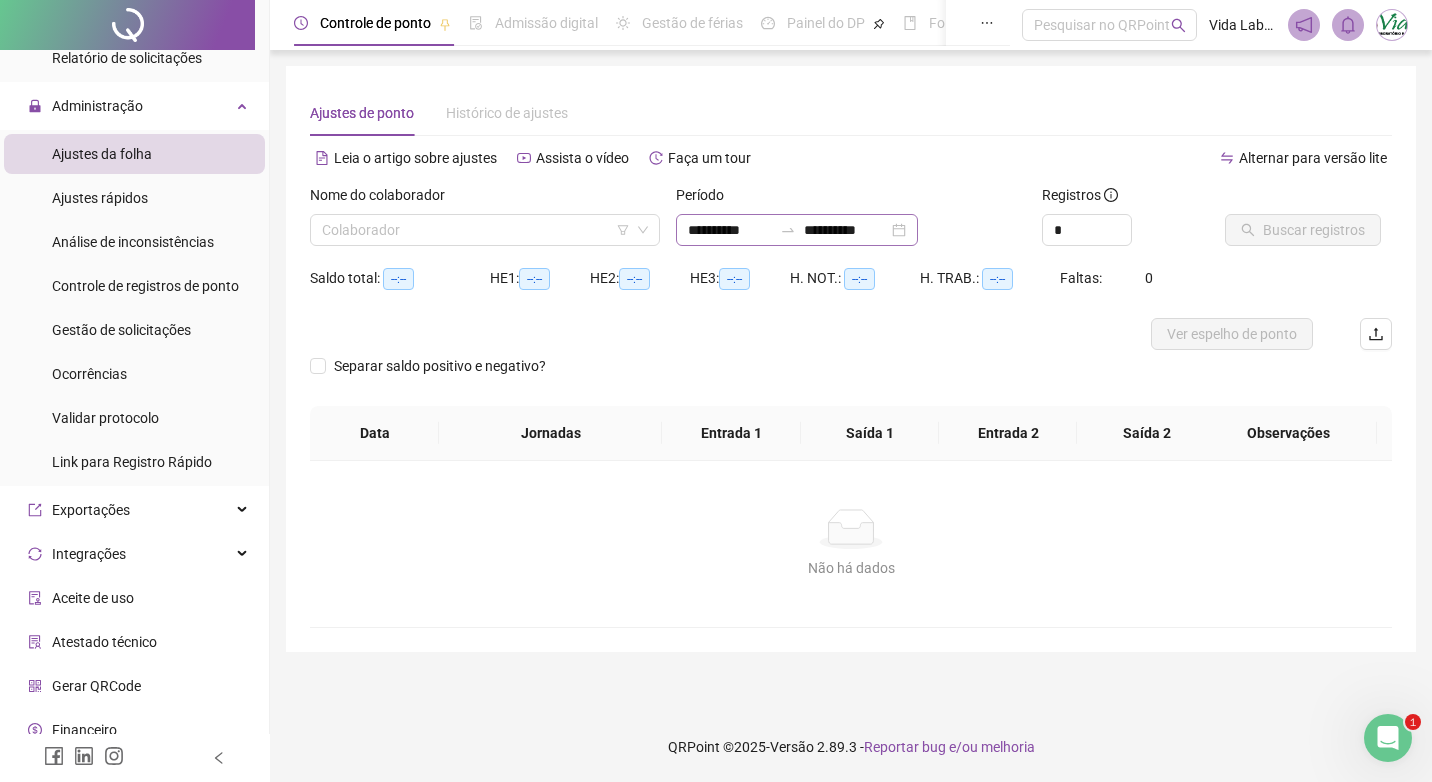 click on "**********" at bounding box center (797, 230) 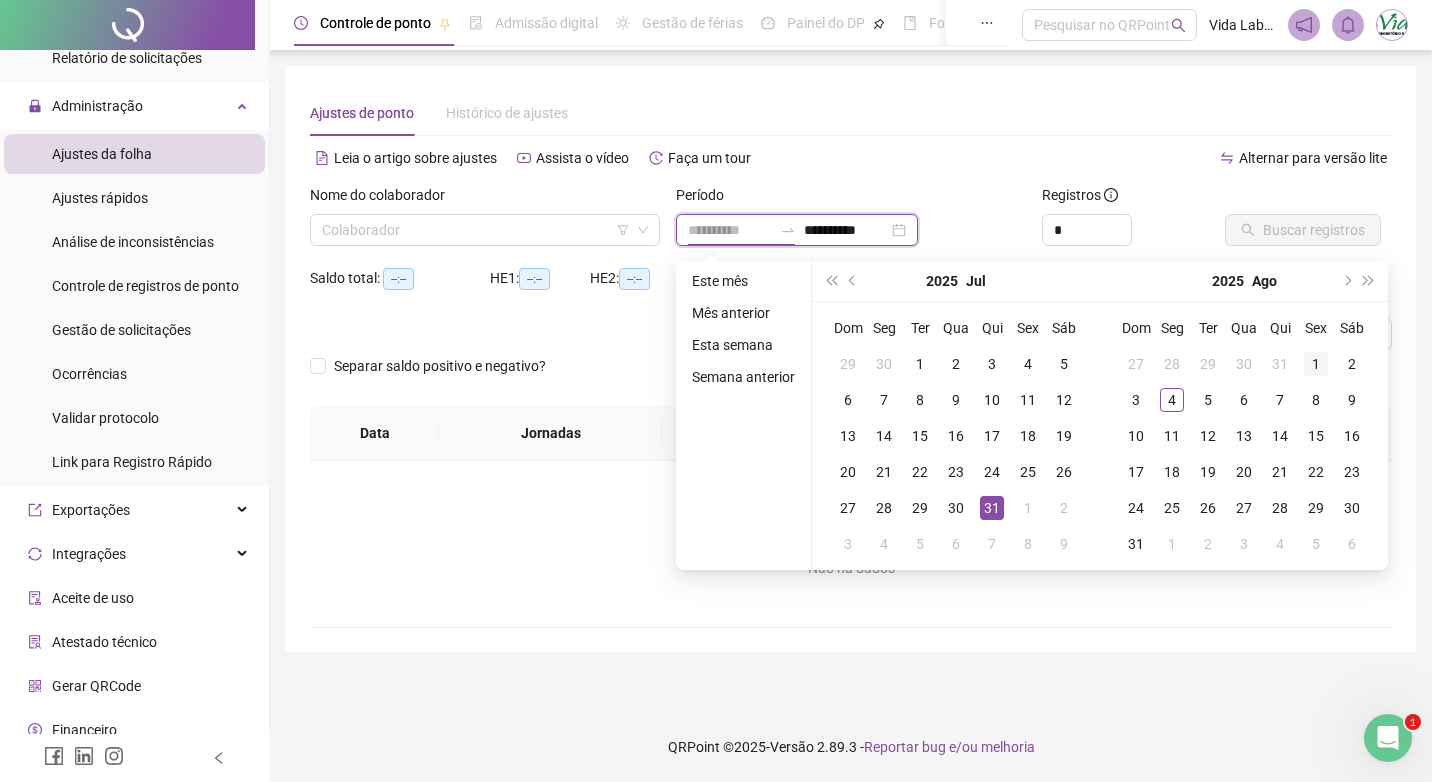 type on "**********" 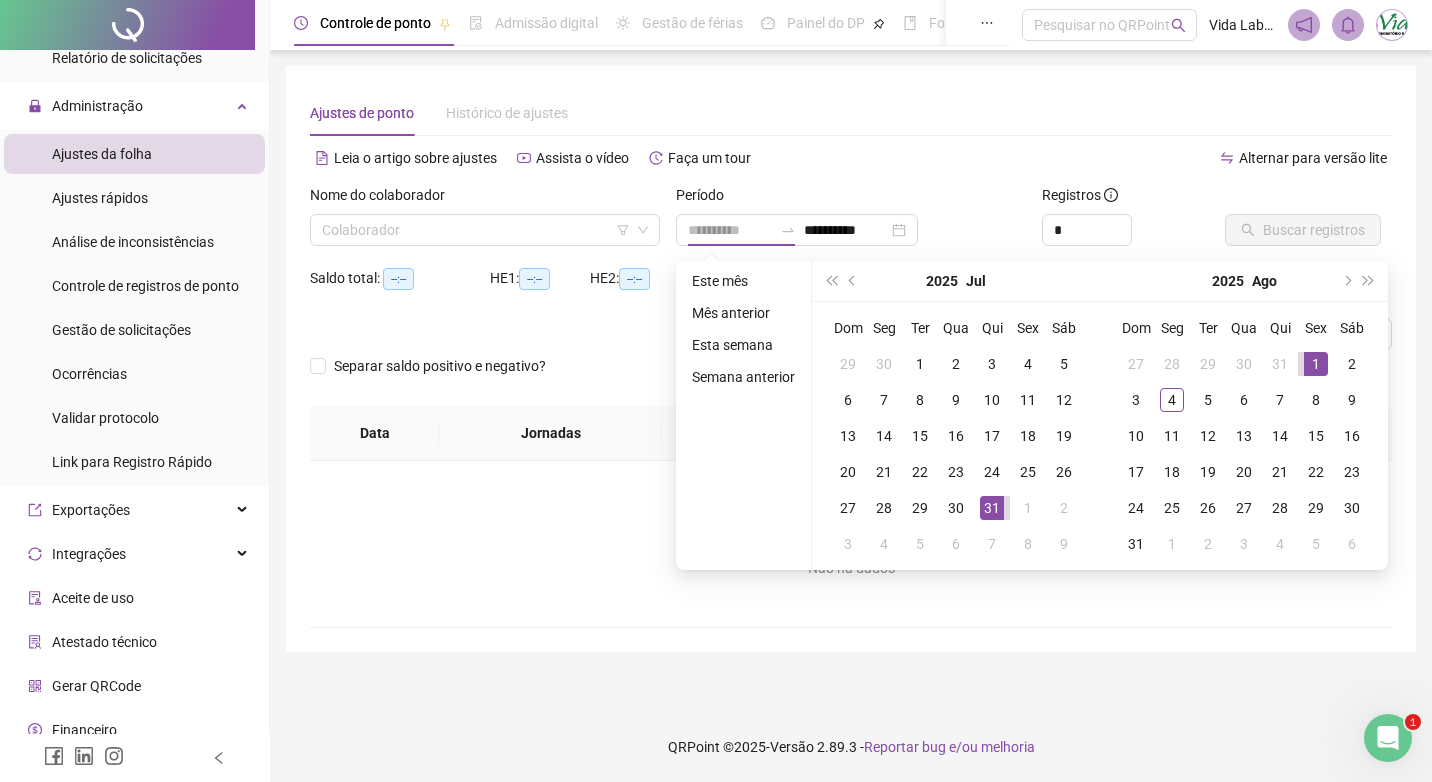 click on "1" at bounding box center [1316, 364] 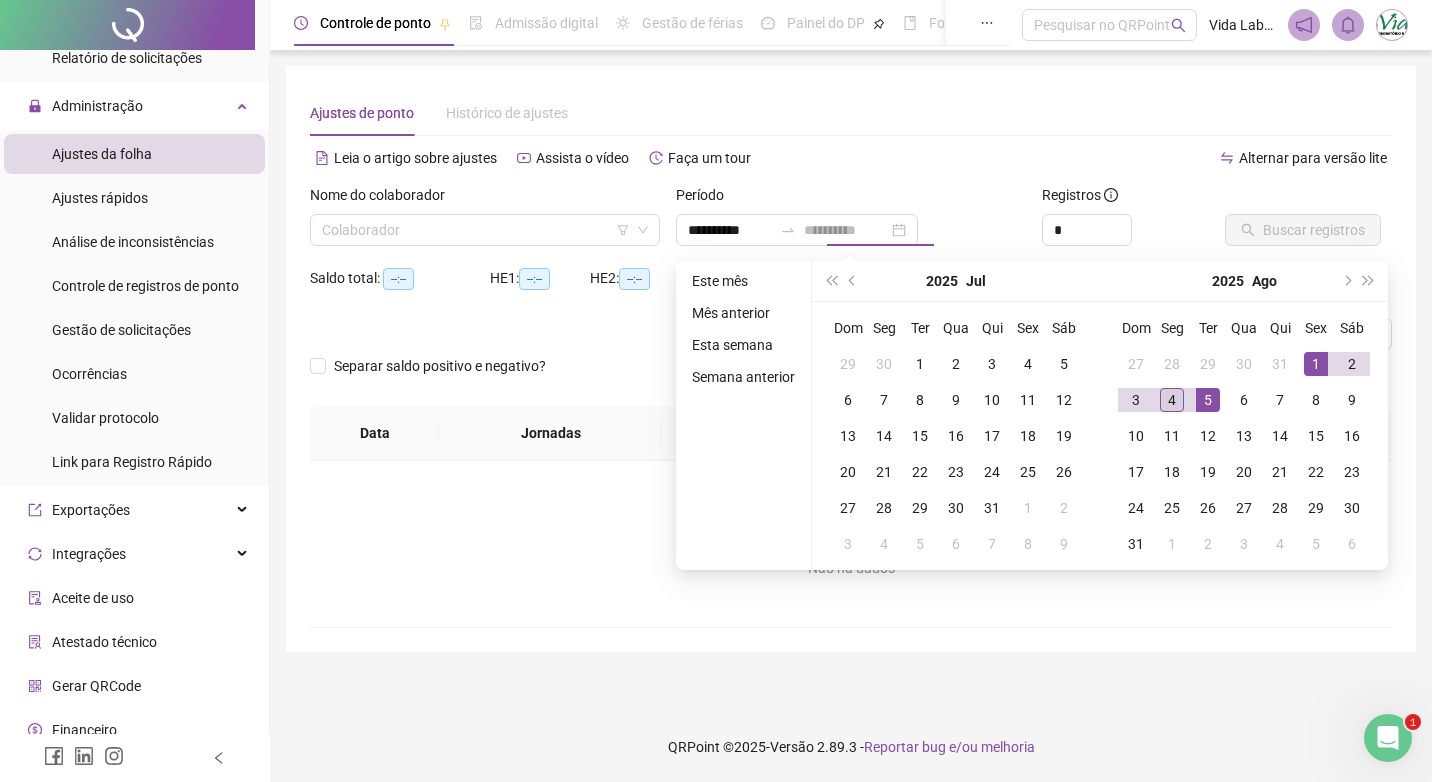 type on "**********" 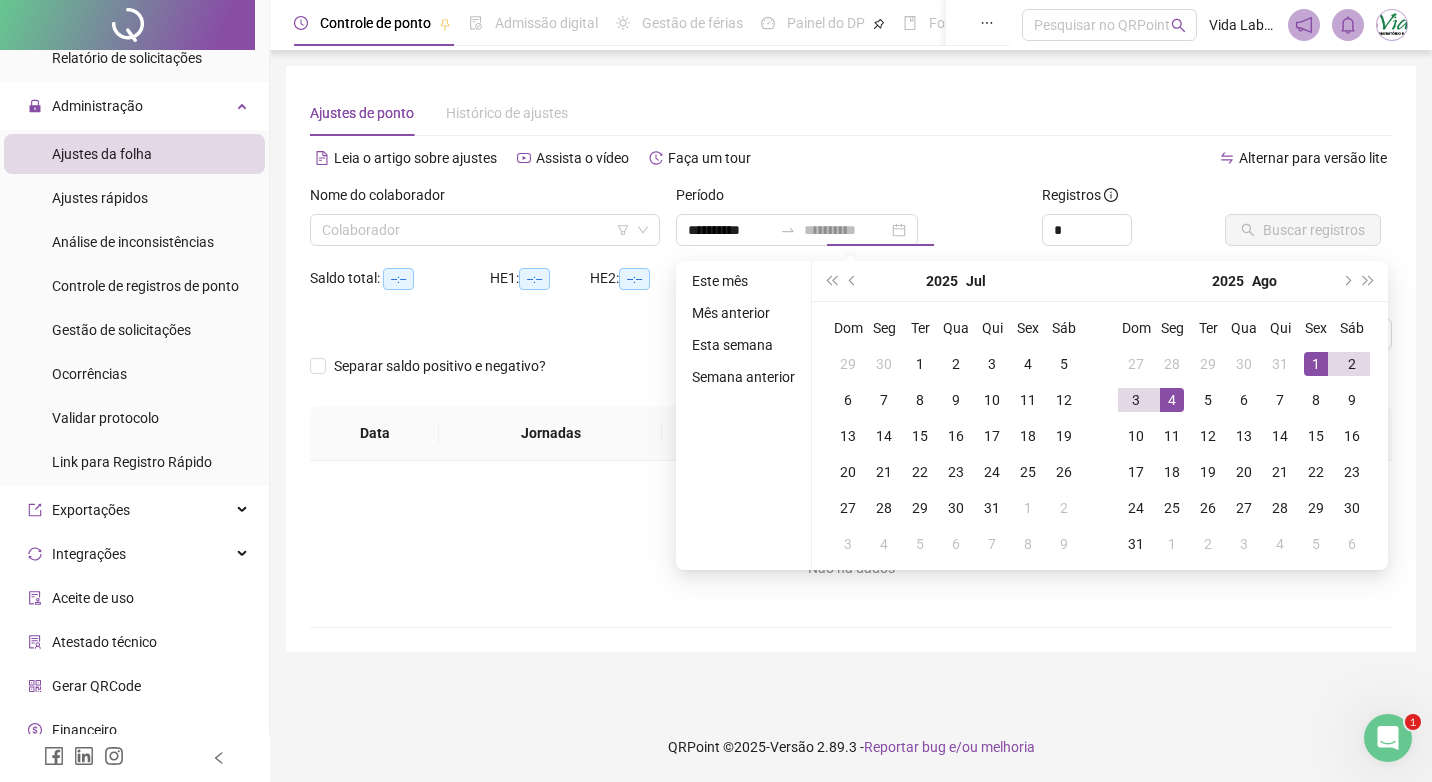 click on "4" at bounding box center [1172, 400] 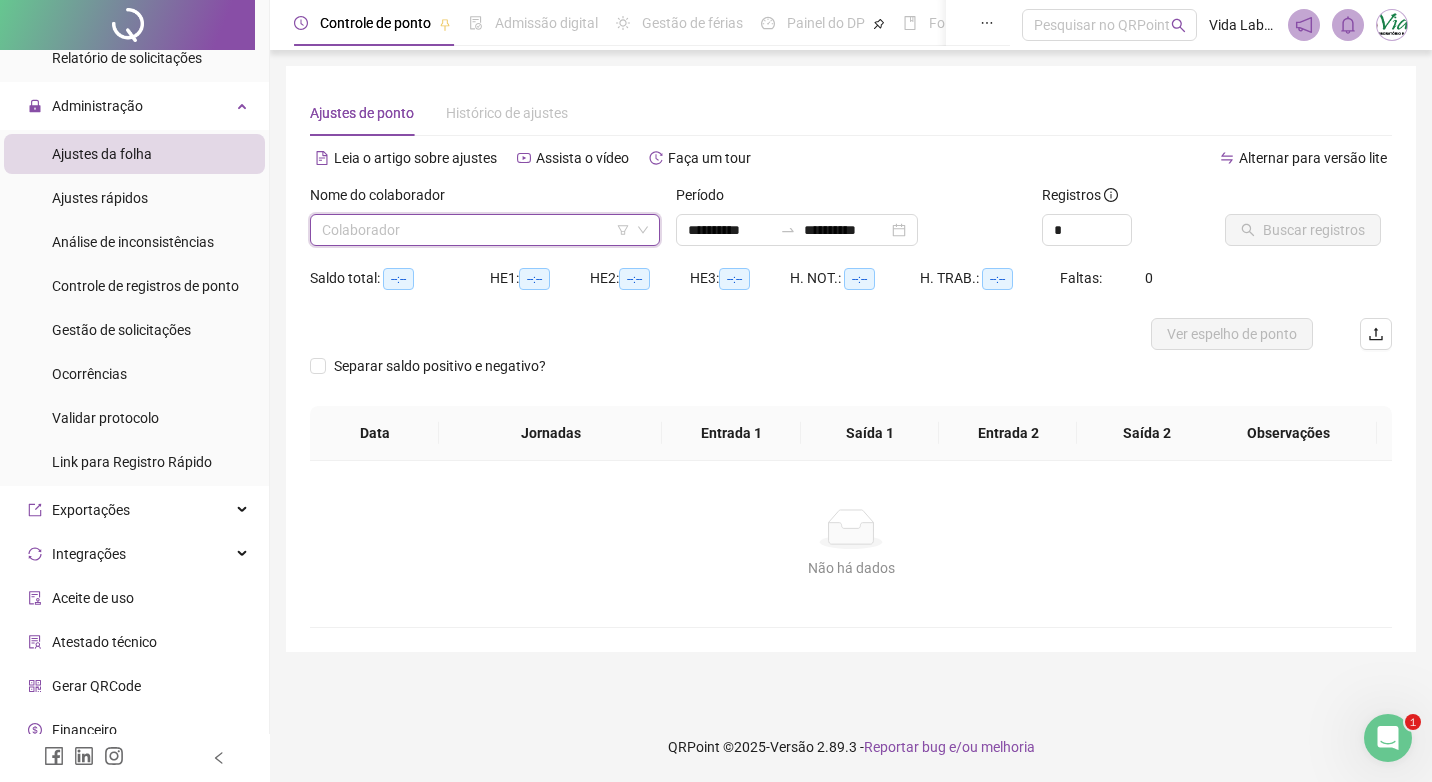 click at bounding box center [476, 230] 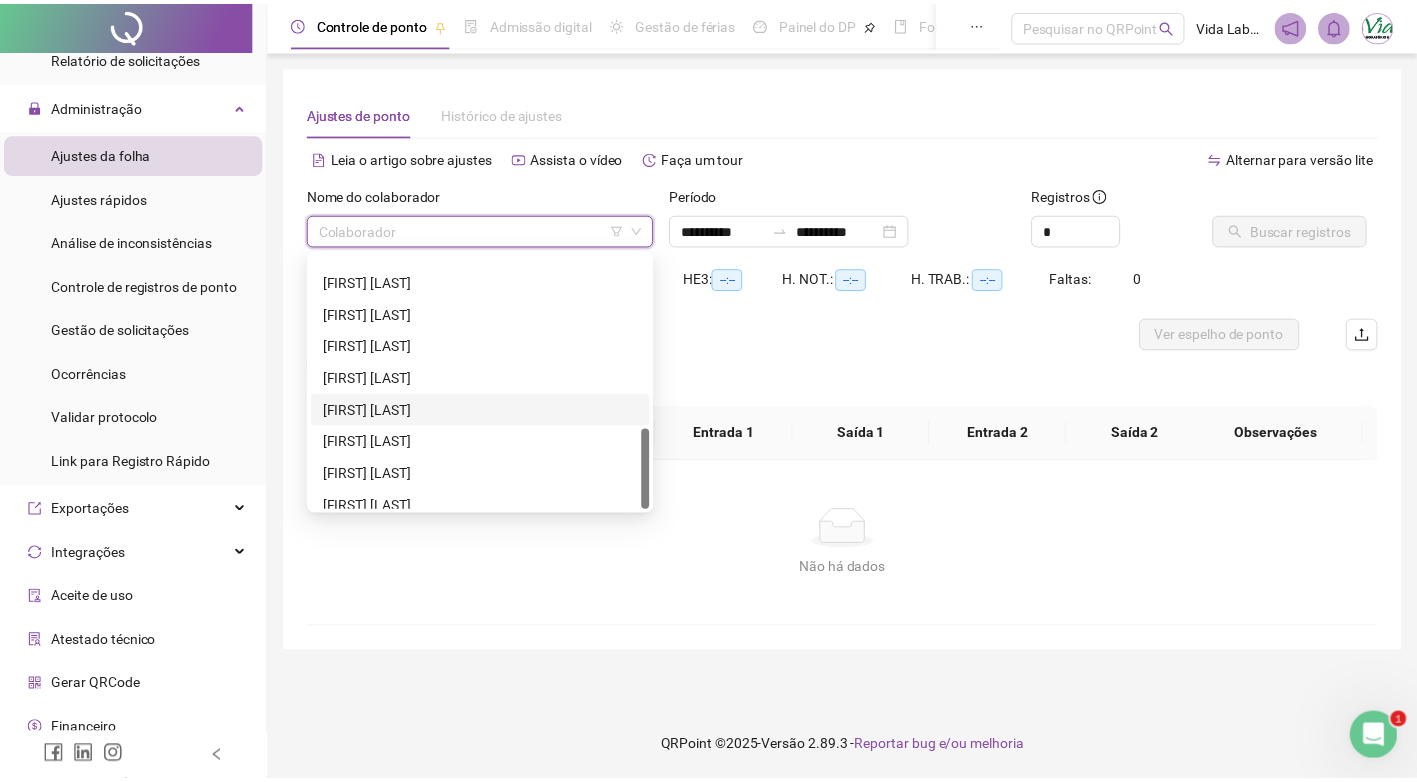 scroll, scrollTop: 544, scrollLeft: 0, axis: vertical 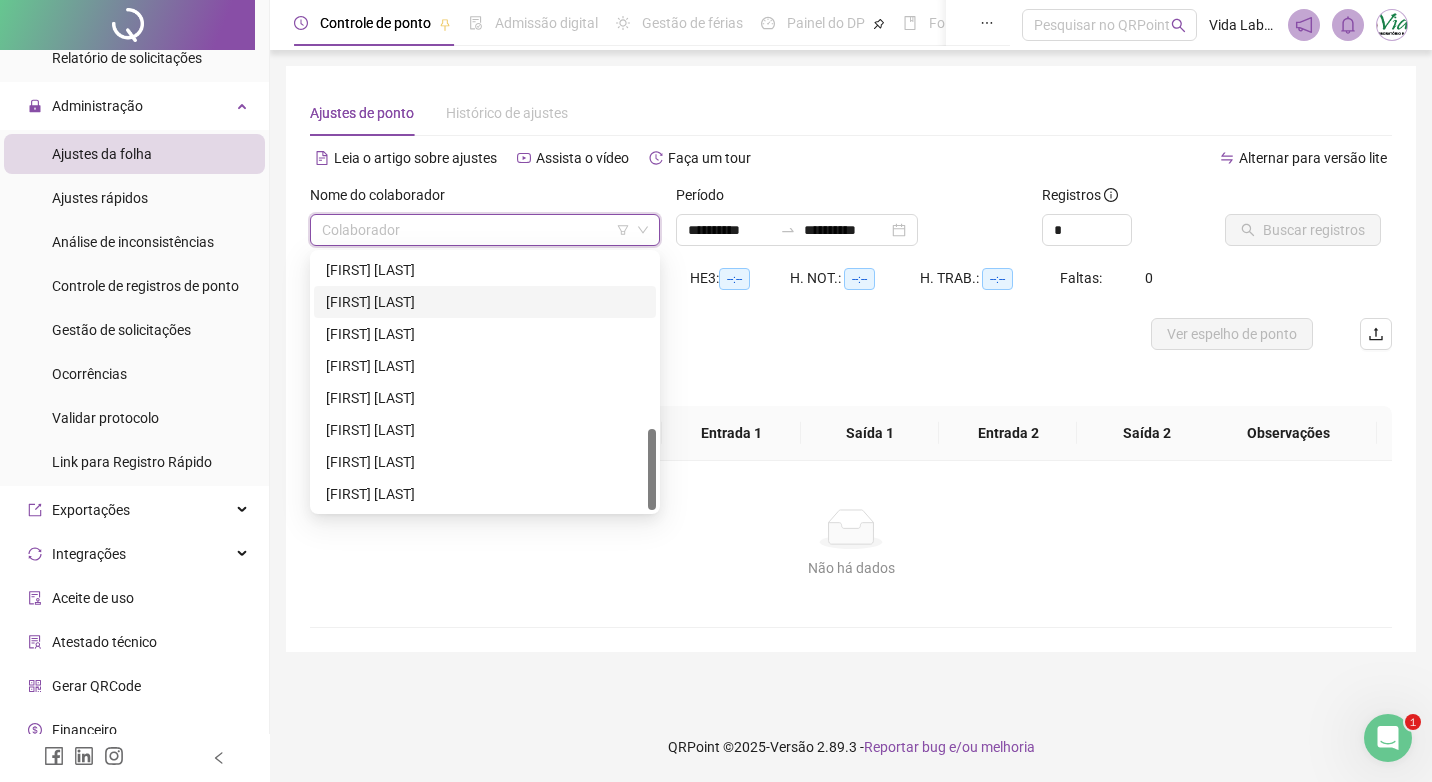click on "[FIRST] [LAST]" at bounding box center (485, 302) 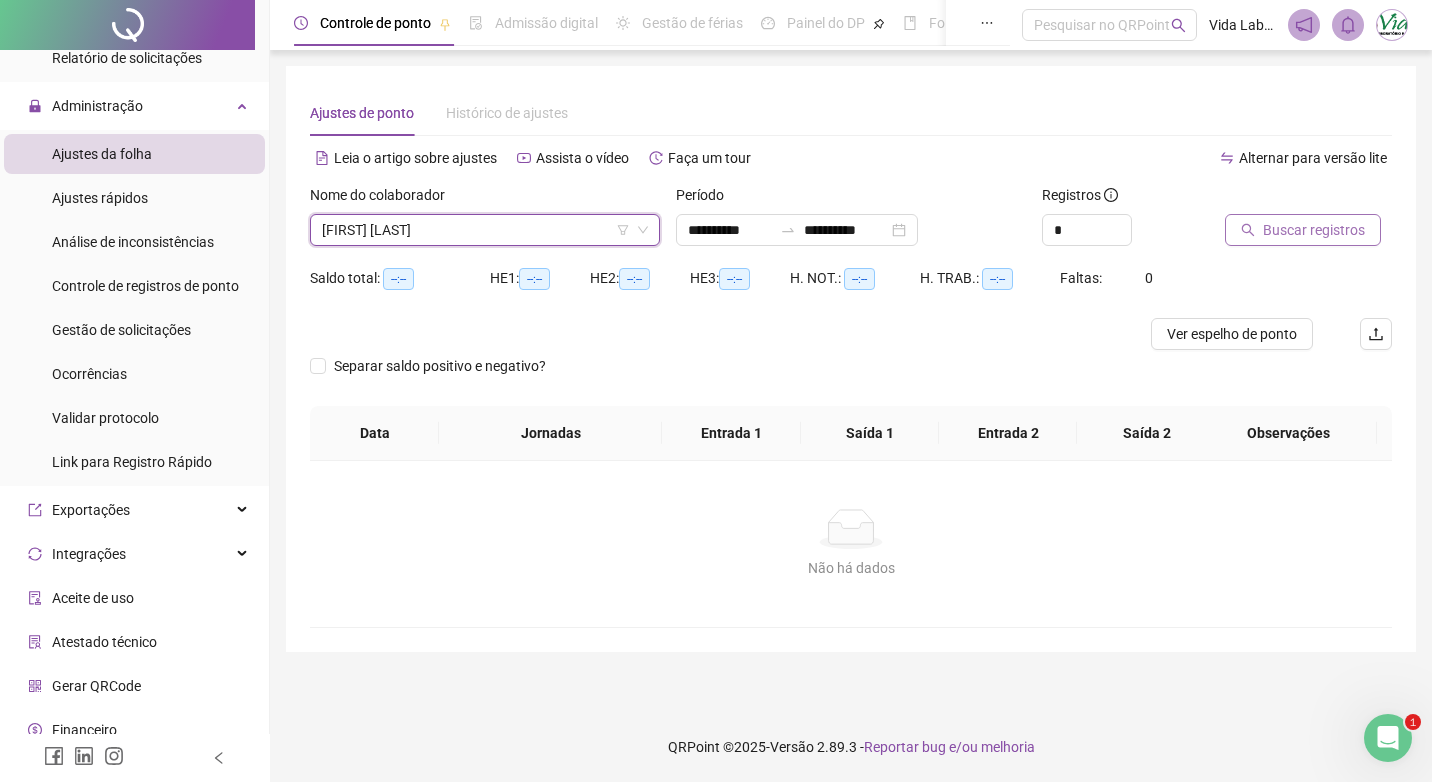 click on "Buscar registros" at bounding box center [1314, 230] 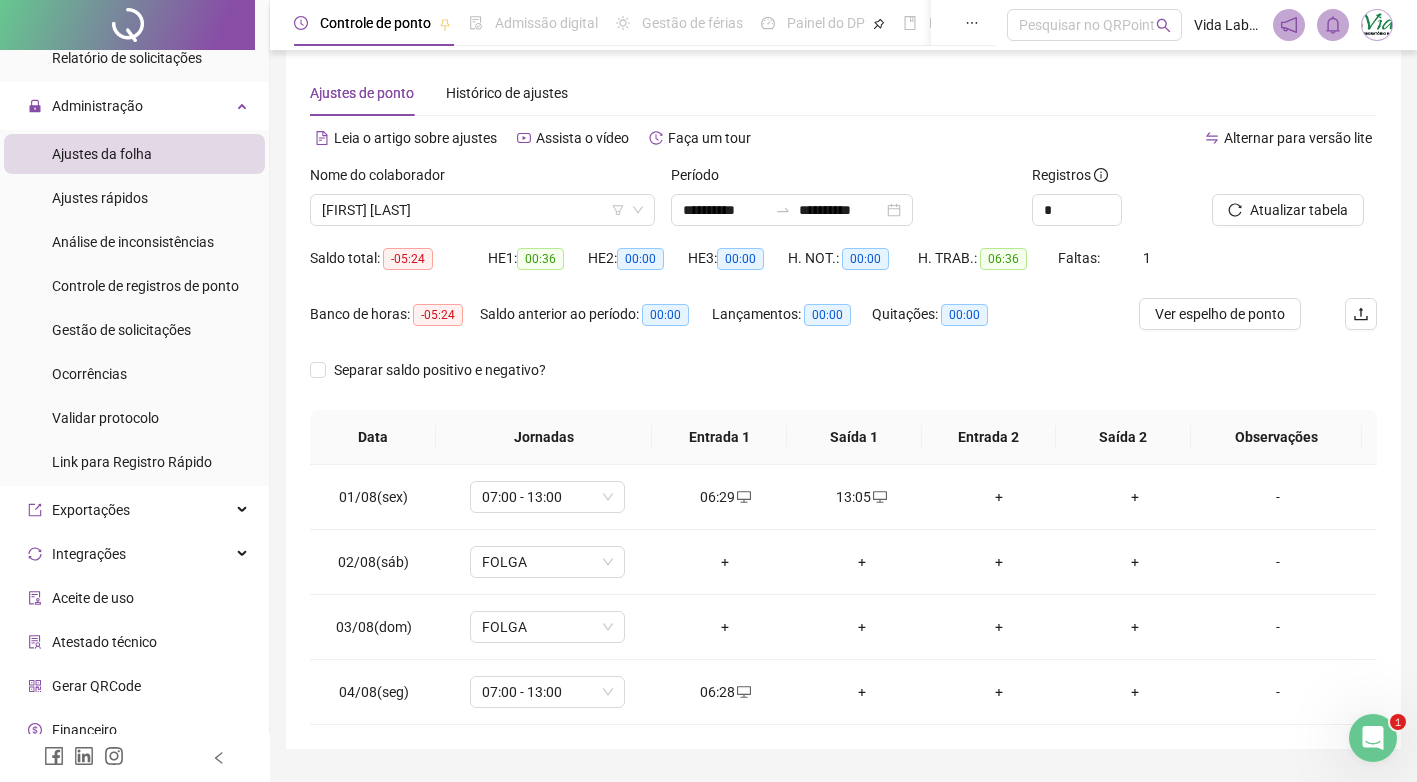 scroll, scrollTop: 0, scrollLeft: 0, axis: both 